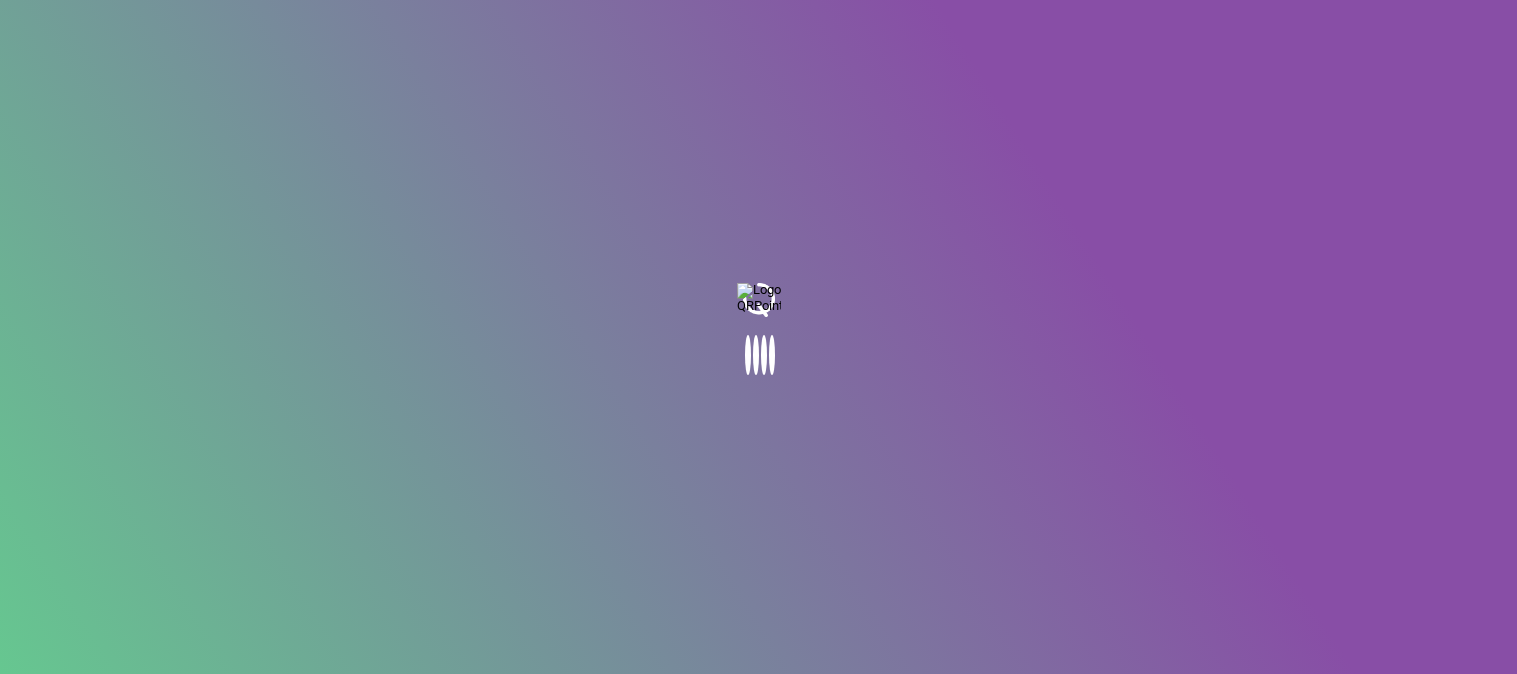 scroll, scrollTop: 0, scrollLeft: 0, axis: both 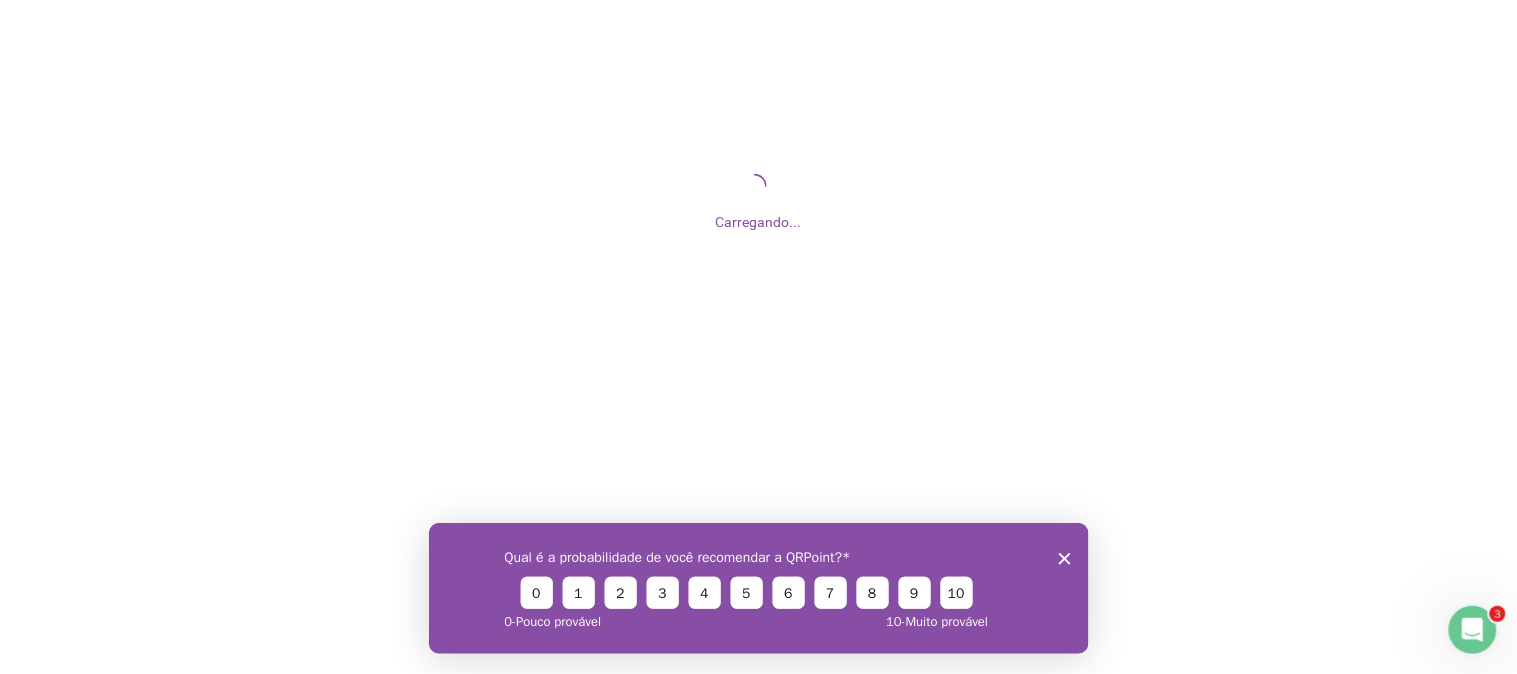 click 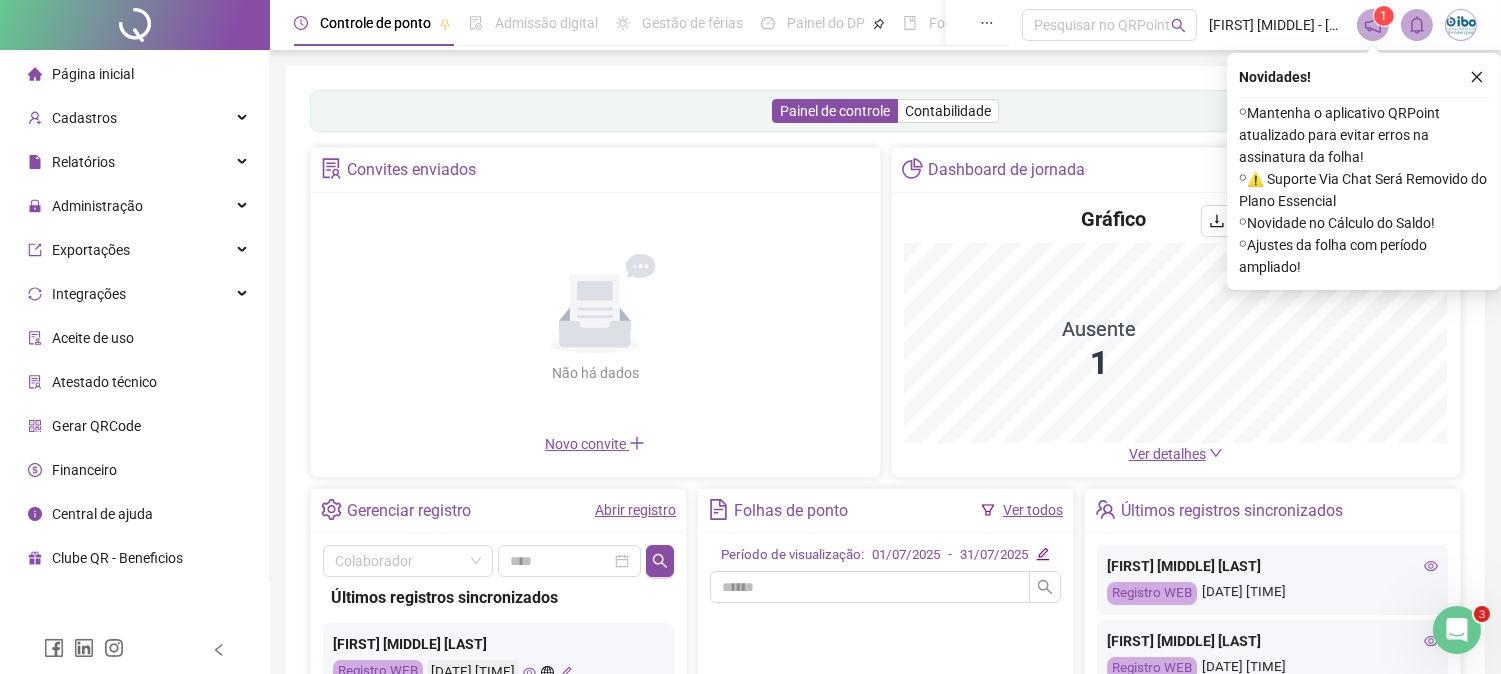 click on "Painel de controle Contabilidade Convites enviados Não há dados Não há dados Novo convite   Dashboard de jornada Gráfico Ausente 1 Ver detalhes   Gerenciar registro Abrir registro Colaborador Últimos registros sincronizados [FIRST] [MIDDLE] [LAST] Registro WEB [DATE] [TIME] [FIRST] [MIDDLE] [LAST] Registro WEB [DATE] [TIME] [FIRST] [MIDDLE] [LAST] Registro WEB [DATE] [TIME] [FIRST] [MIDDLE] [LAST] Registro WEB [DATE] [TIME] [FIRST] [MIDDLE] [LAST] Registro WEB [DATE] [TIME] [FIRST] [MIDDLE] [LAST] Registro WEB [DATE] [TIME] [FIRST] [MIDDLE] [LAST] Registro WEB [DATE] [TIME] [FIRST] [MIDDLE] [LAST] Registro WEB [DATE] [TIME] [FIRST] [MIDDLE] [LAST] Registro WEB [DATE] [TIME] [FIRST] [MIDDLE] [LAST] Registro WEB [DATE] [TIME] [FIRST] [MIDDLE] [LAST] Registro WEB [DATE] [TIME]" at bounding box center [885, 472] 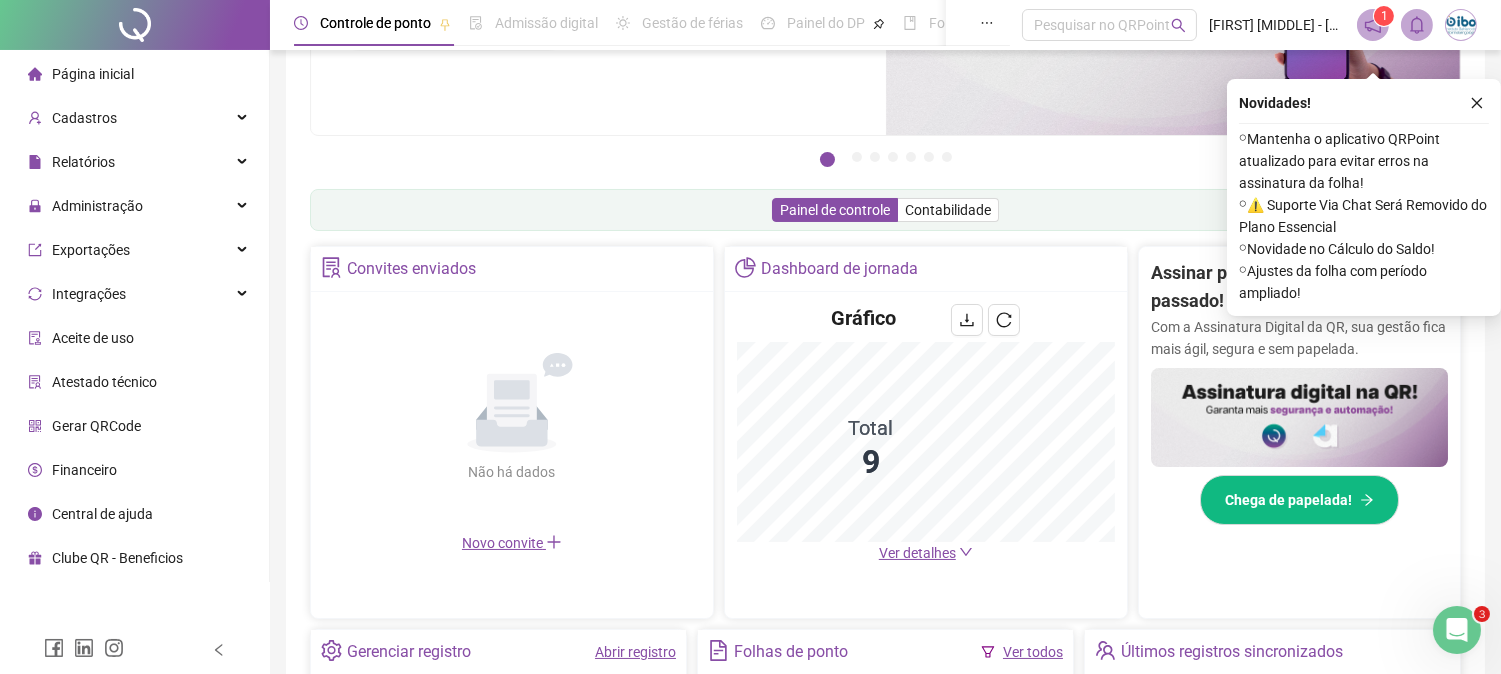scroll, scrollTop: 222, scrollLeft: 0, axis: vertical 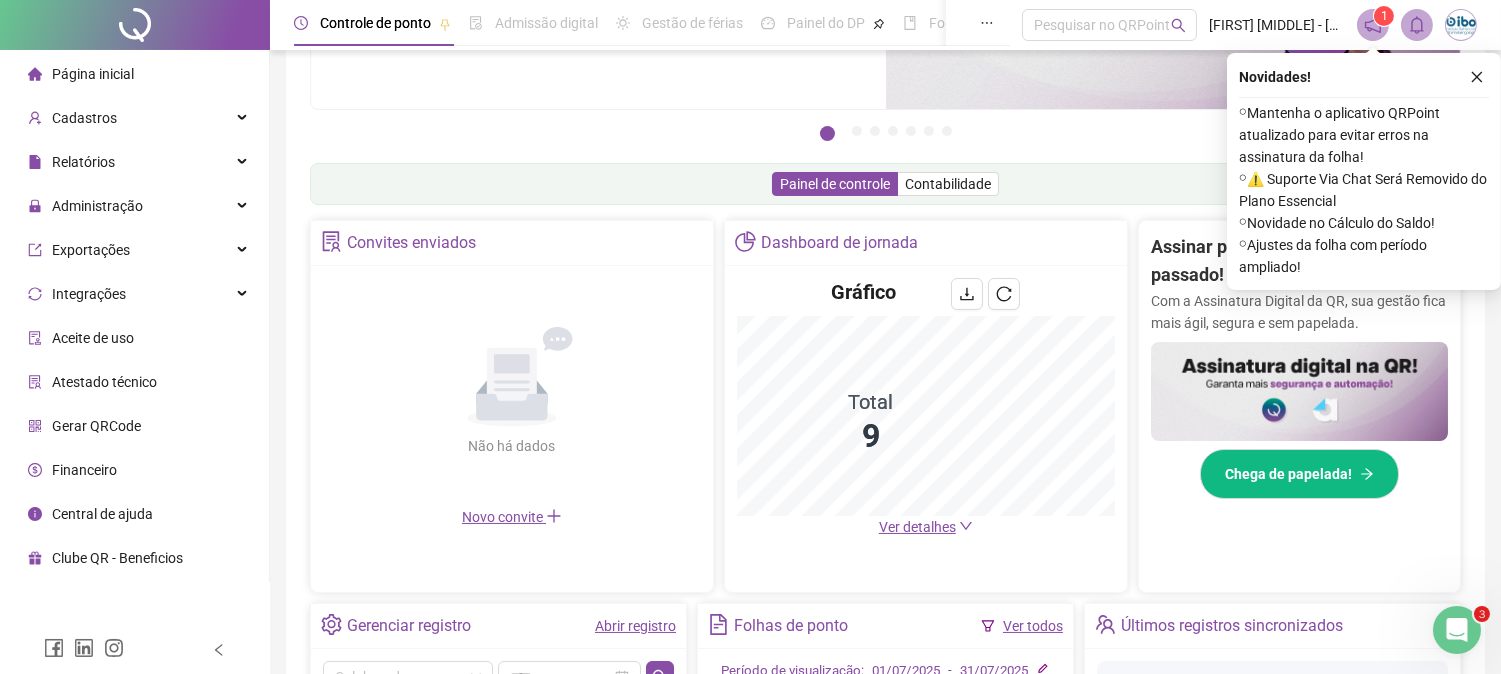 click on "Ver detalhes" at bounding box center [917, 527] 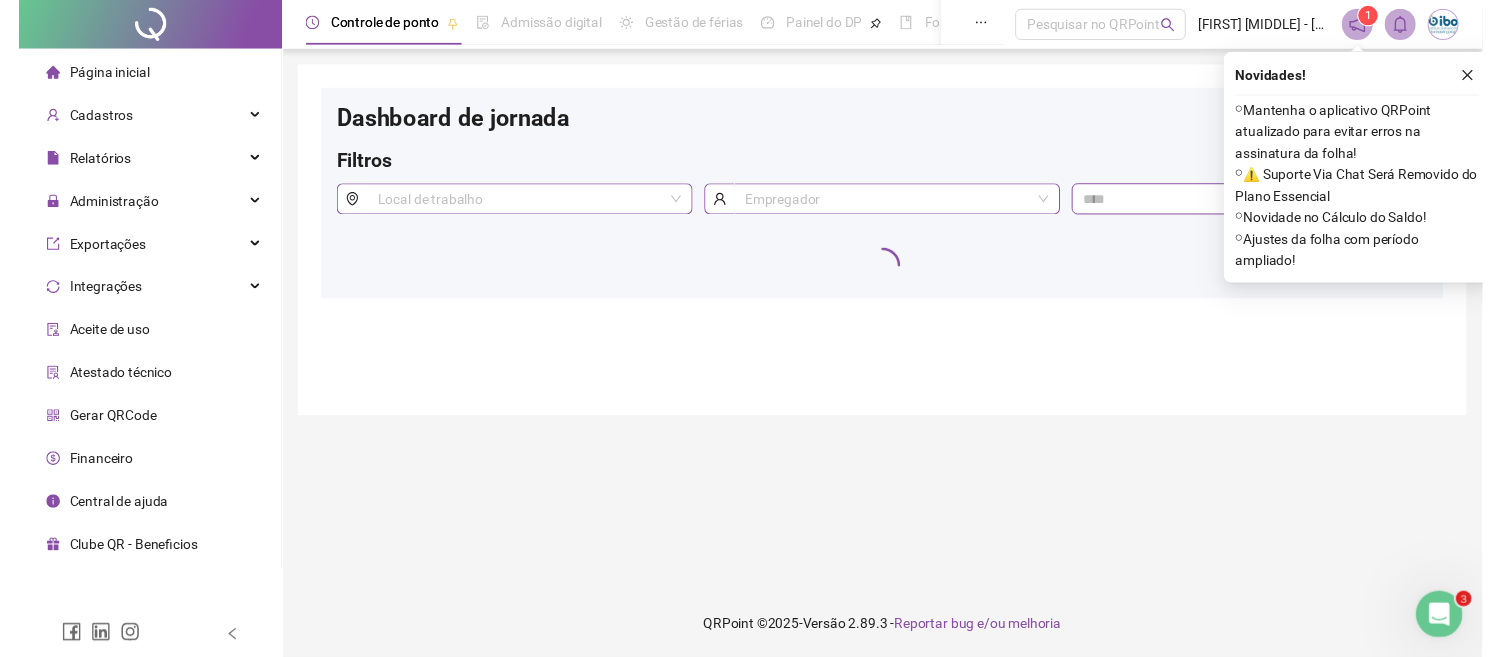 scroll, scrollTop: 0, scrollLeft: 0, axis: both 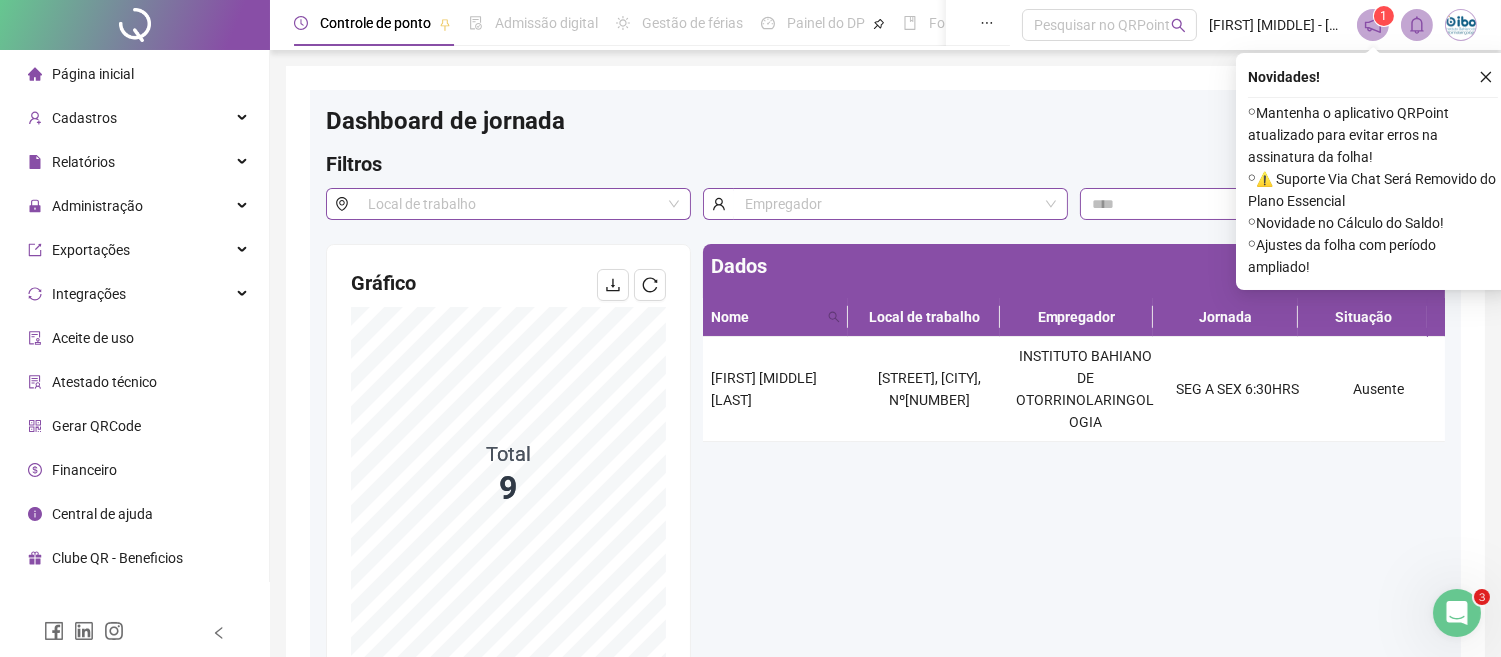 click on "Página inicial" at bounding box center [134, 74] 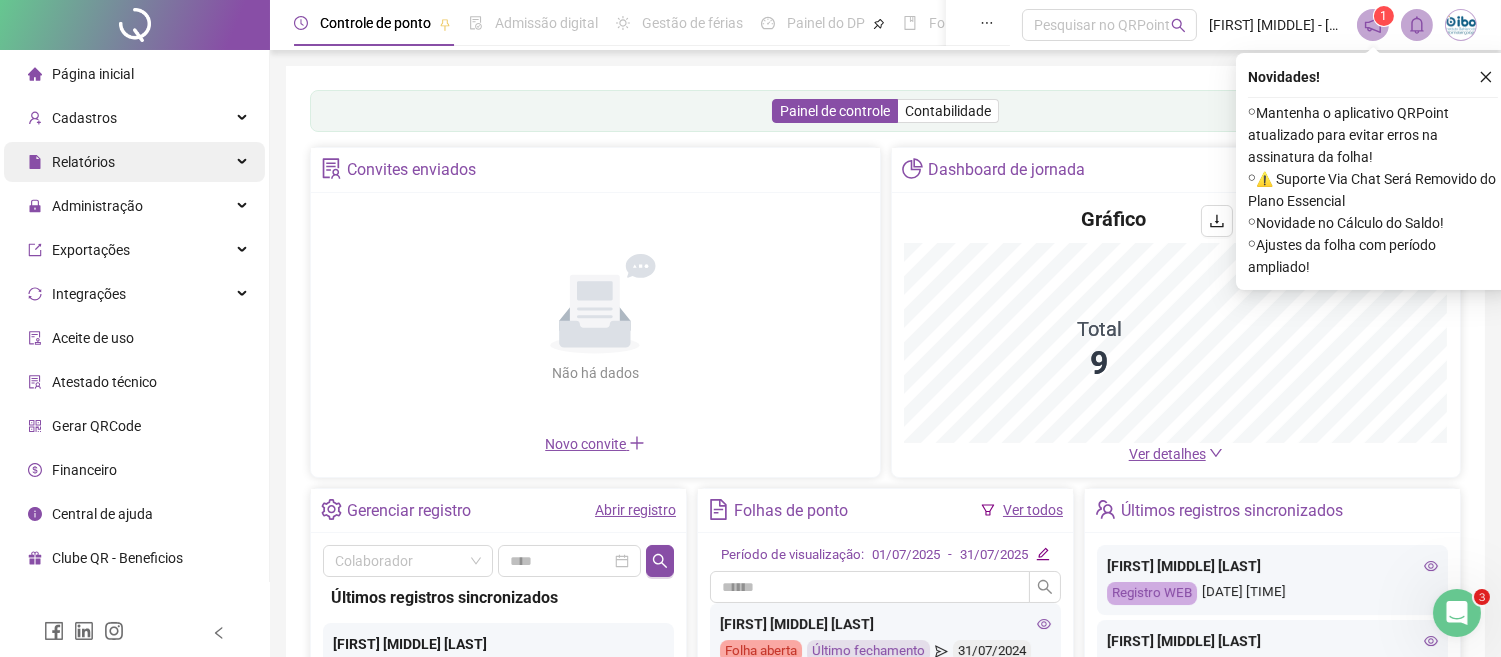 click on "Relatórios" at bounding box center (134, 162) 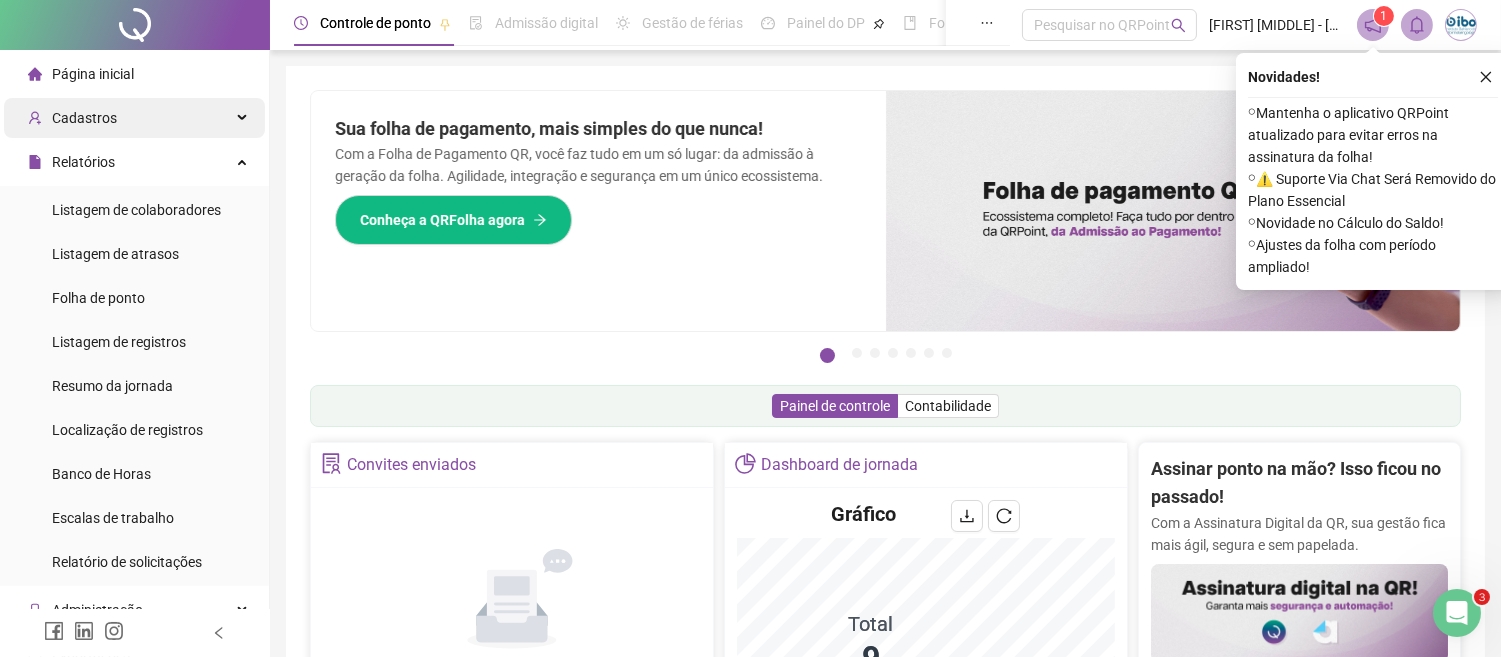 click on "Cadastros" at bounding box center [84, 118] 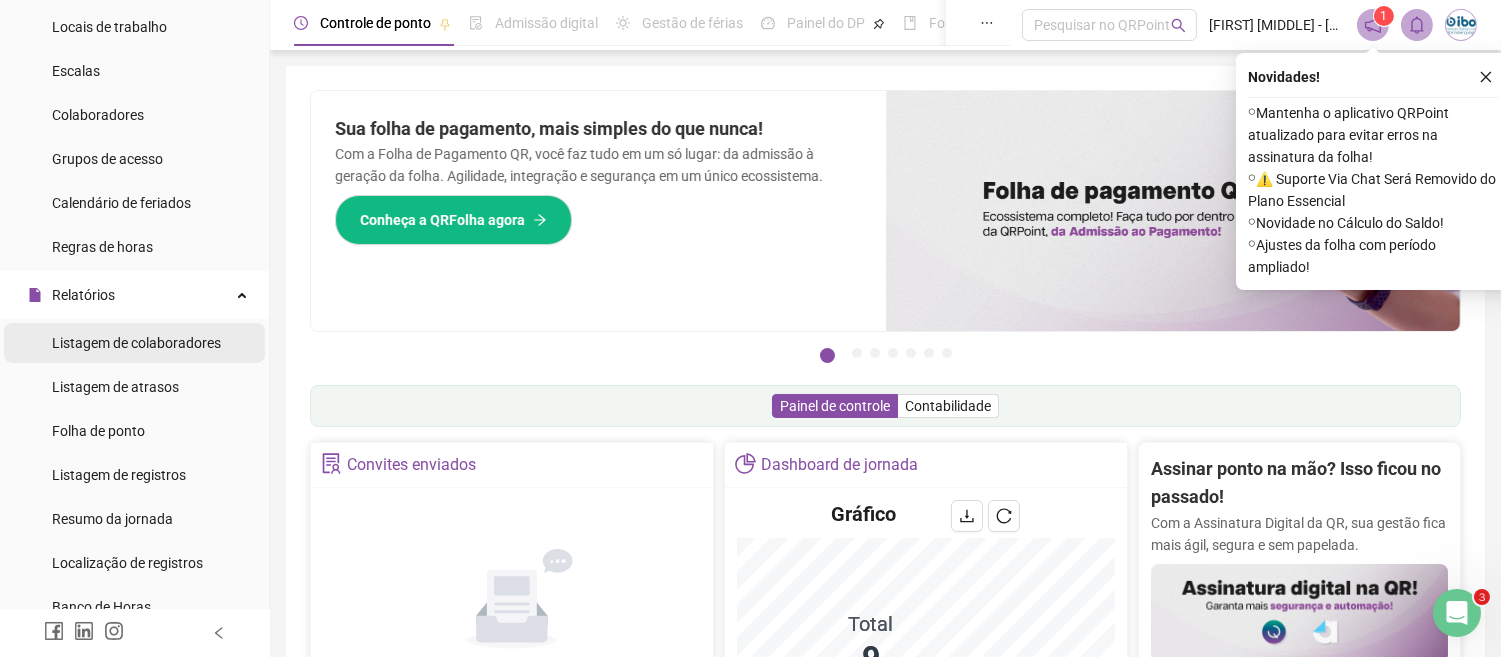 scroll, scrollTop: 222, scrollLeft: 0, axis: vertical 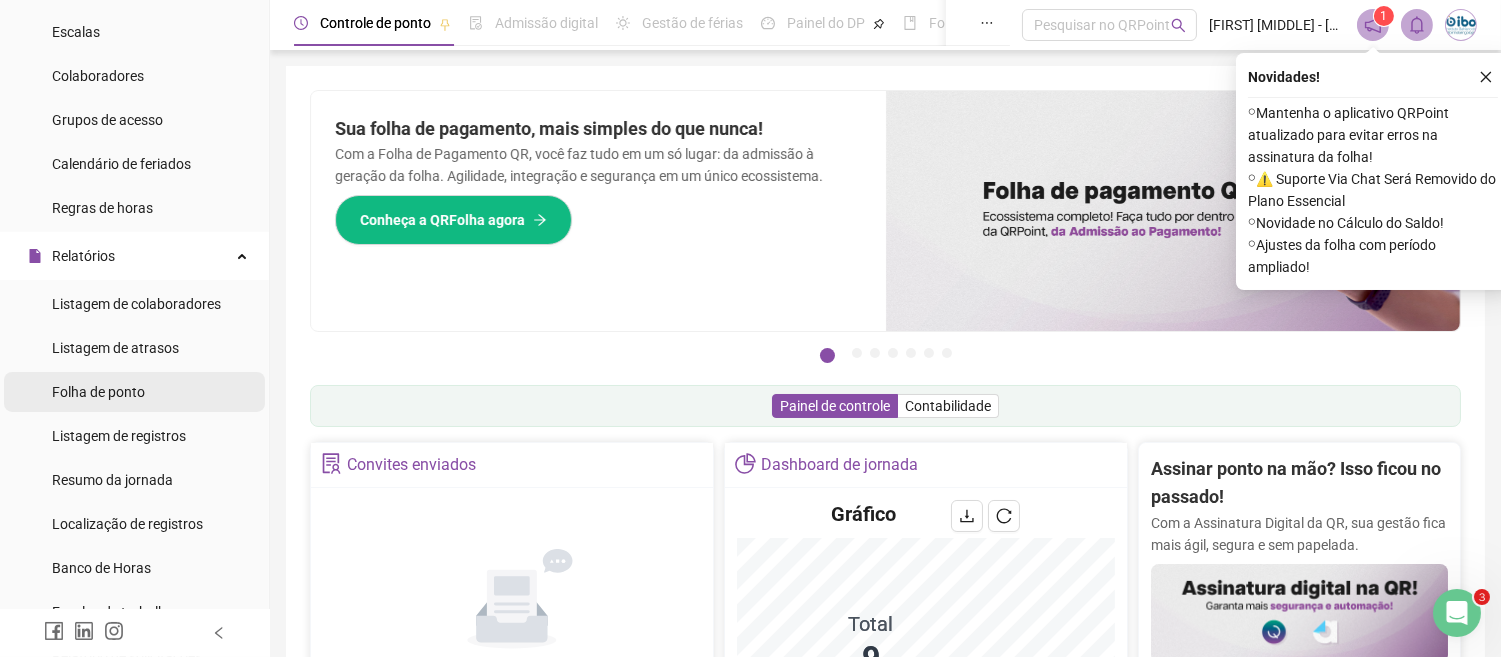 click on "Folha de ponto" at bounding box center [98, 392] 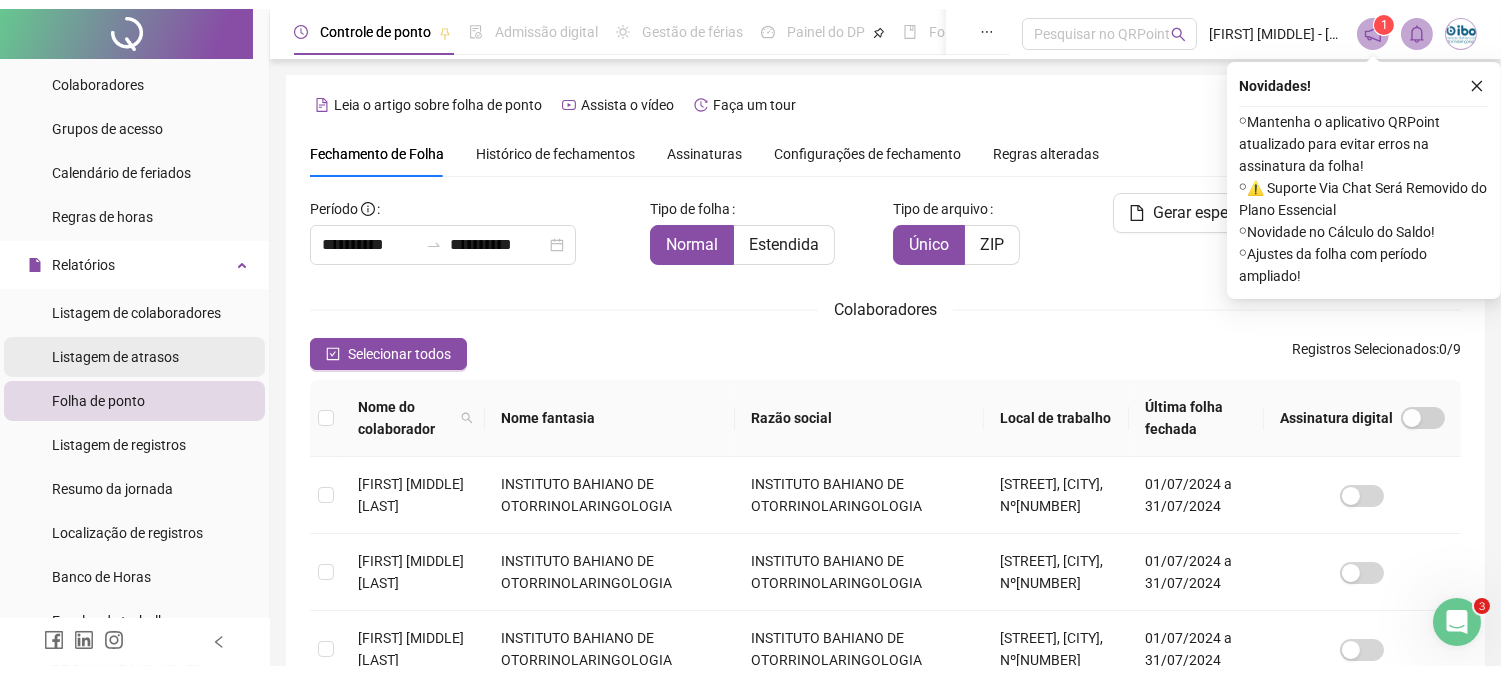 scroll, scrollTop: 81, scrollLeft: 0, axis: vertical 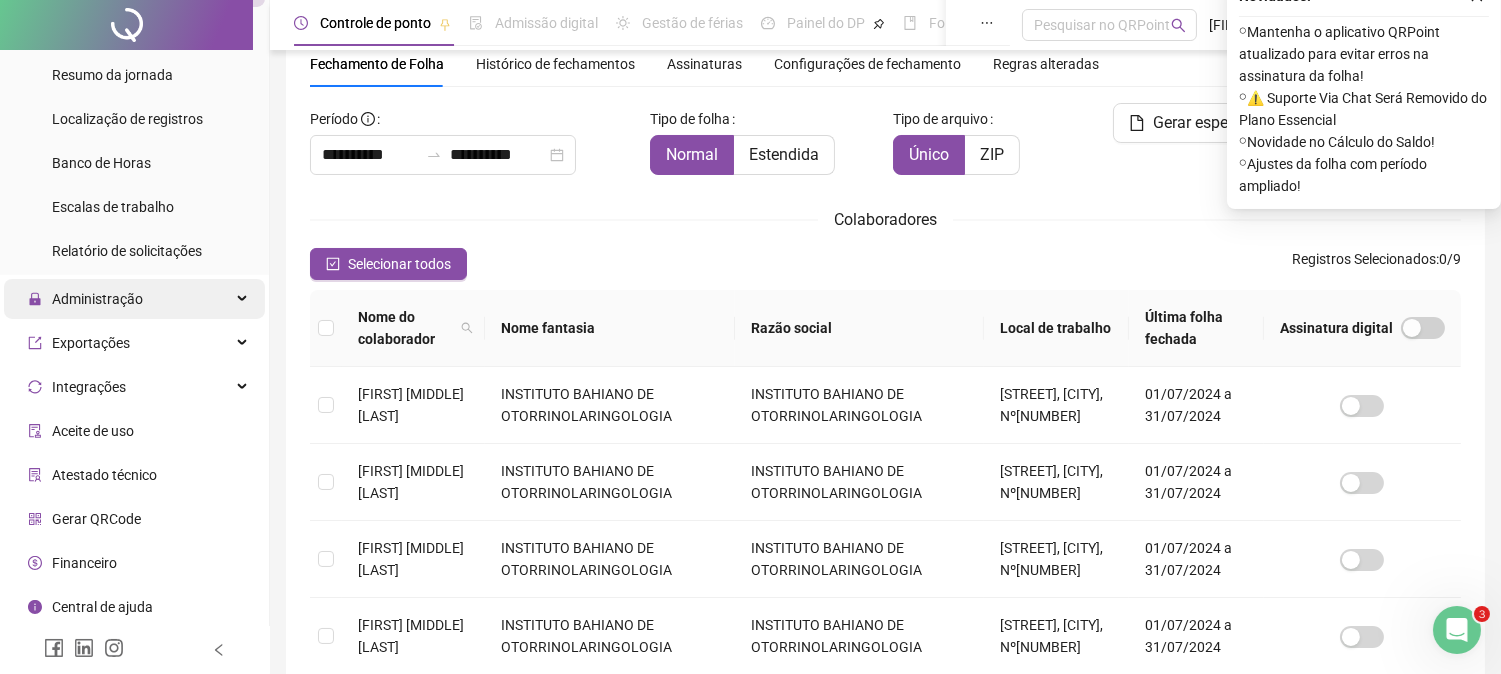 click on "Administração" at bounding box center (97, 299) 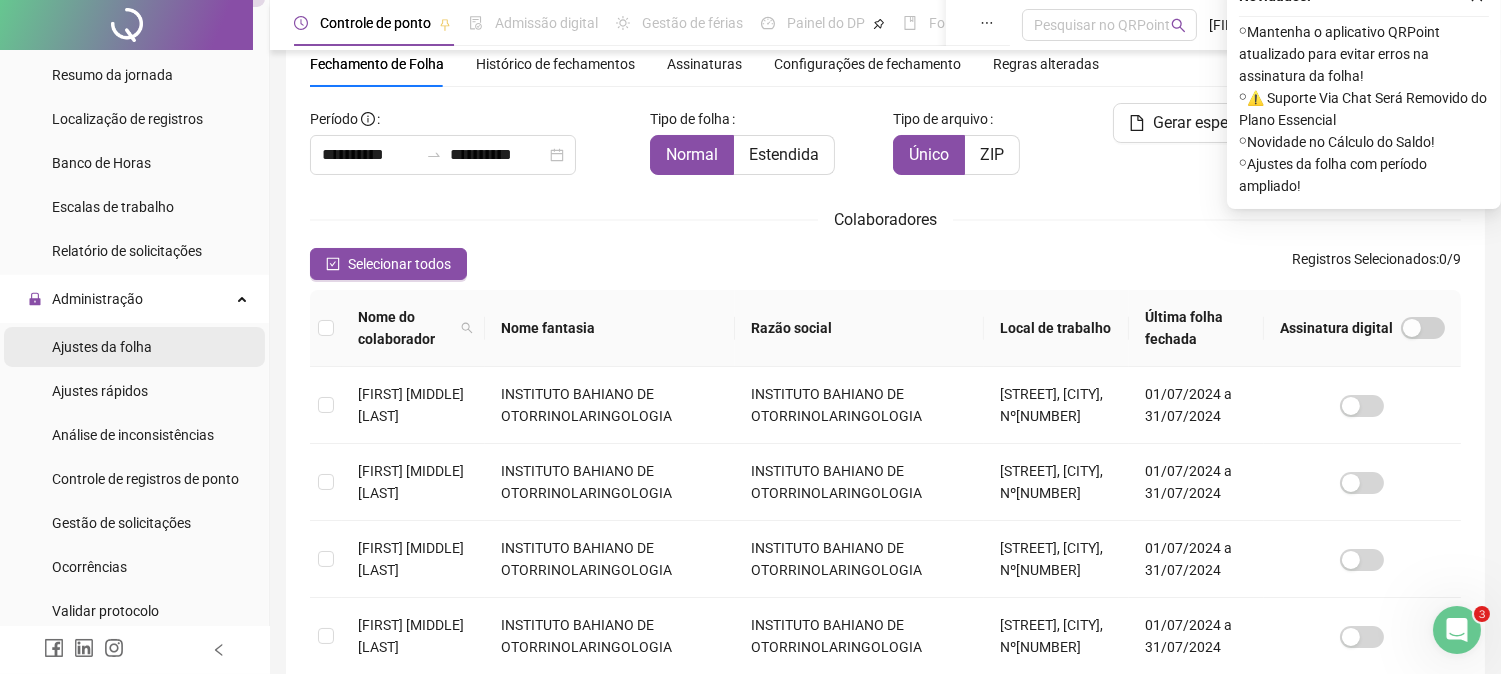 click on "Ajustes da folha" at bounding box center (102, 347) 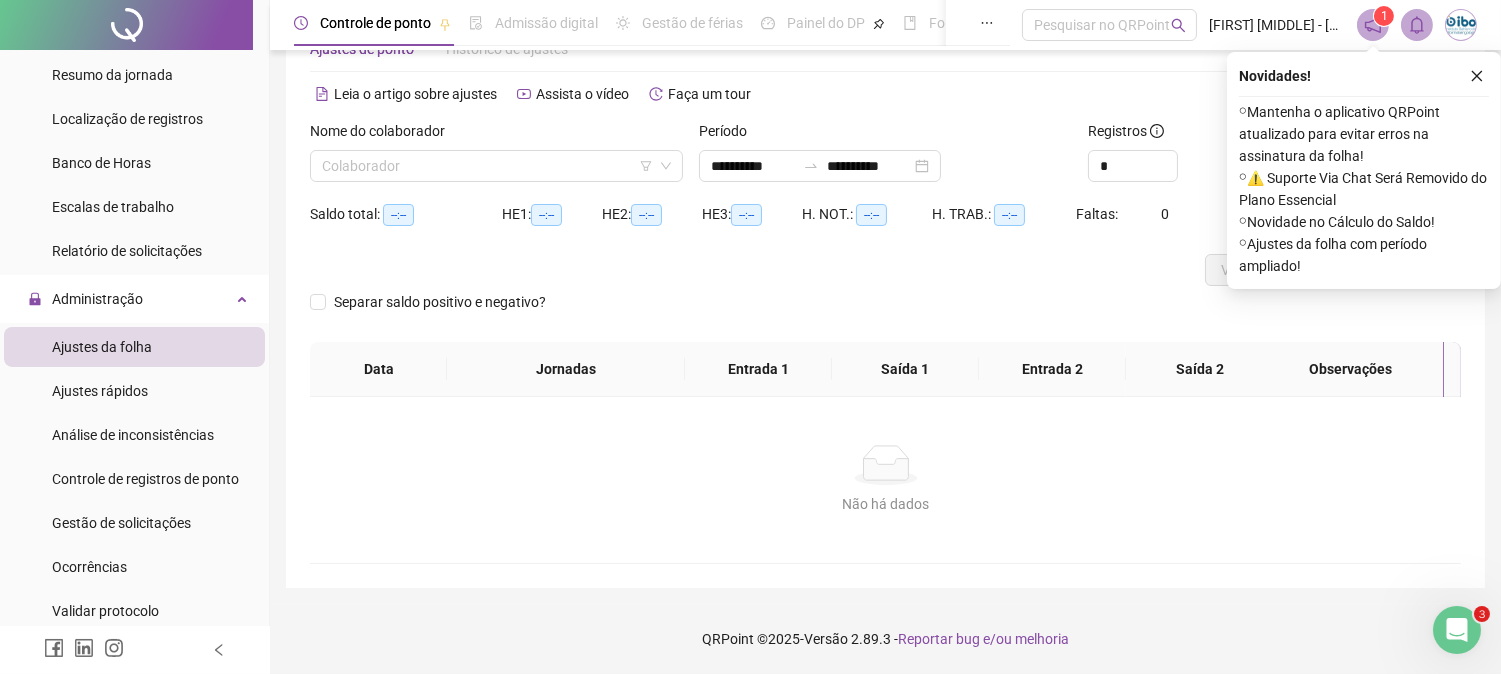 scroll, scrollTop: 63, scrollLeft: 0, axis: vertical 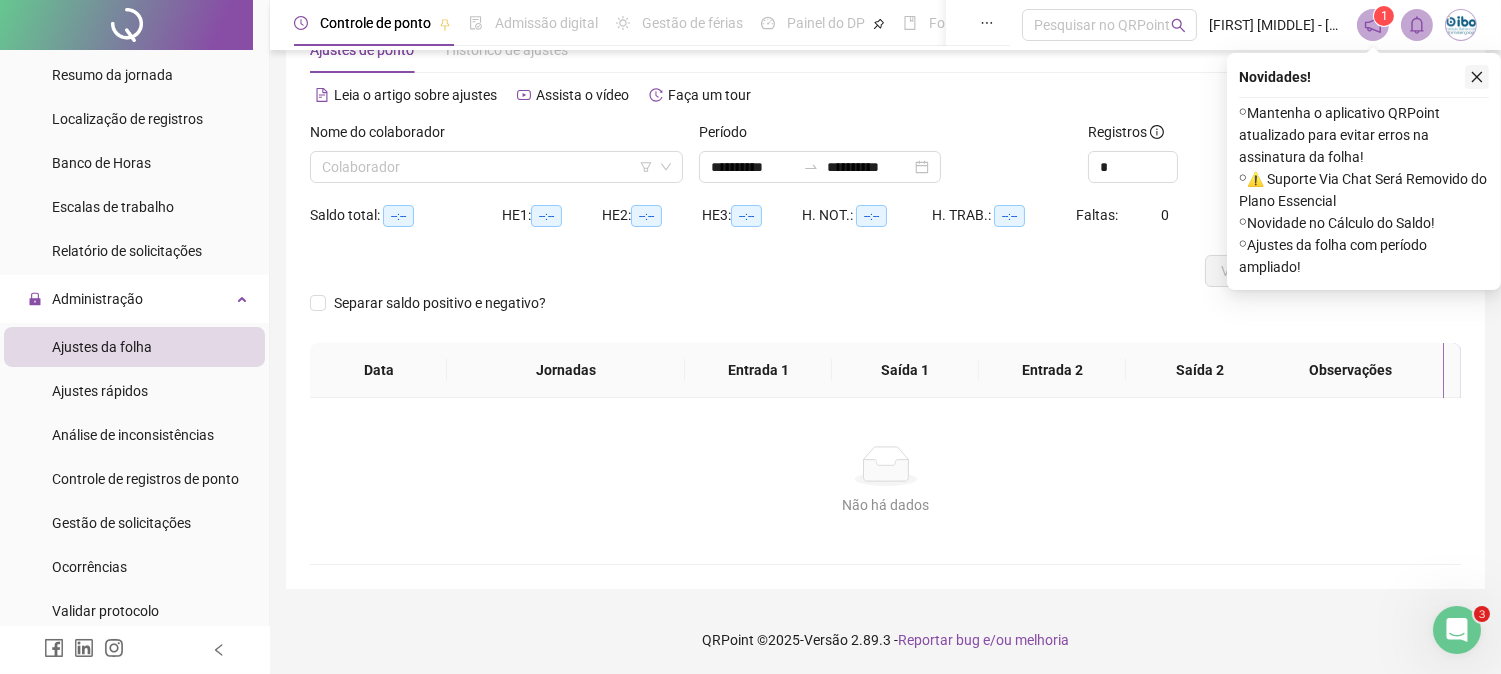 click 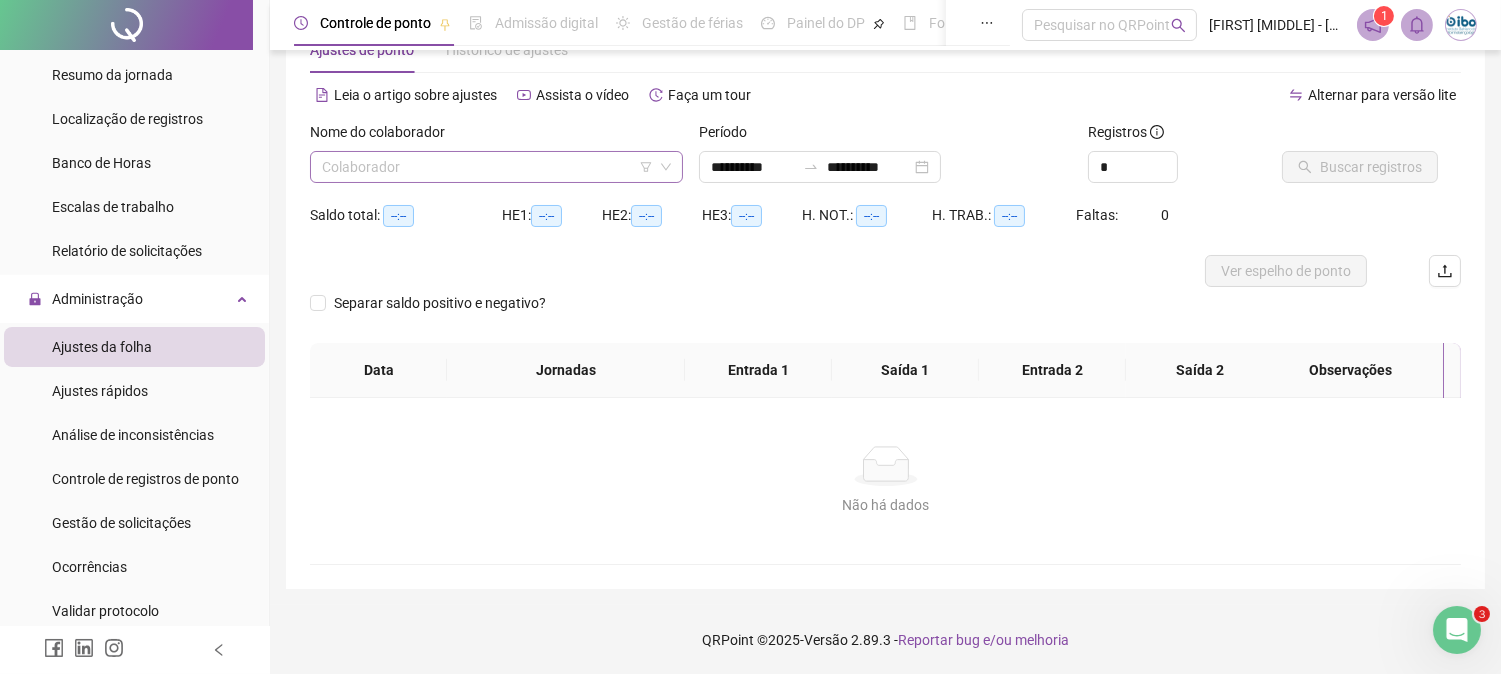 click at bounding box center (487, 167) 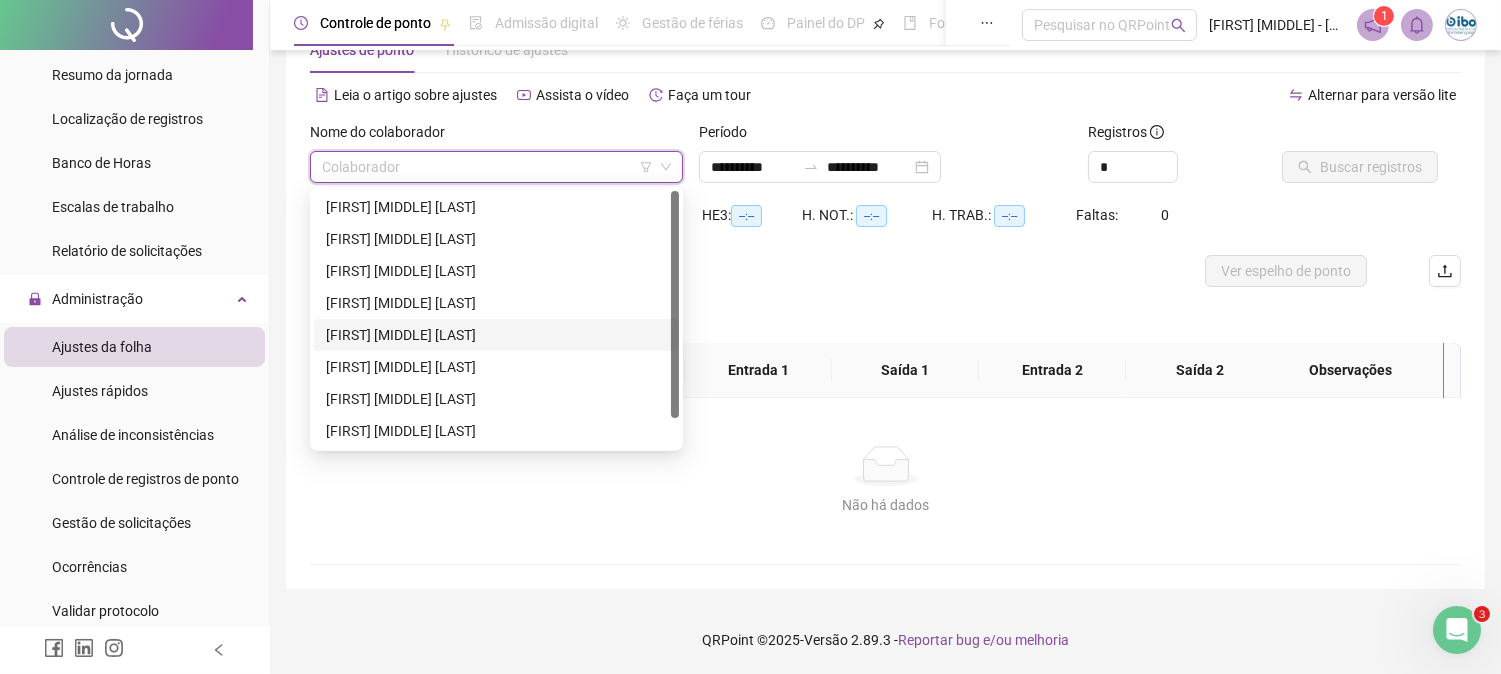 scroll, scrollTop: 32, scrollLeft: 0, axis: vertical 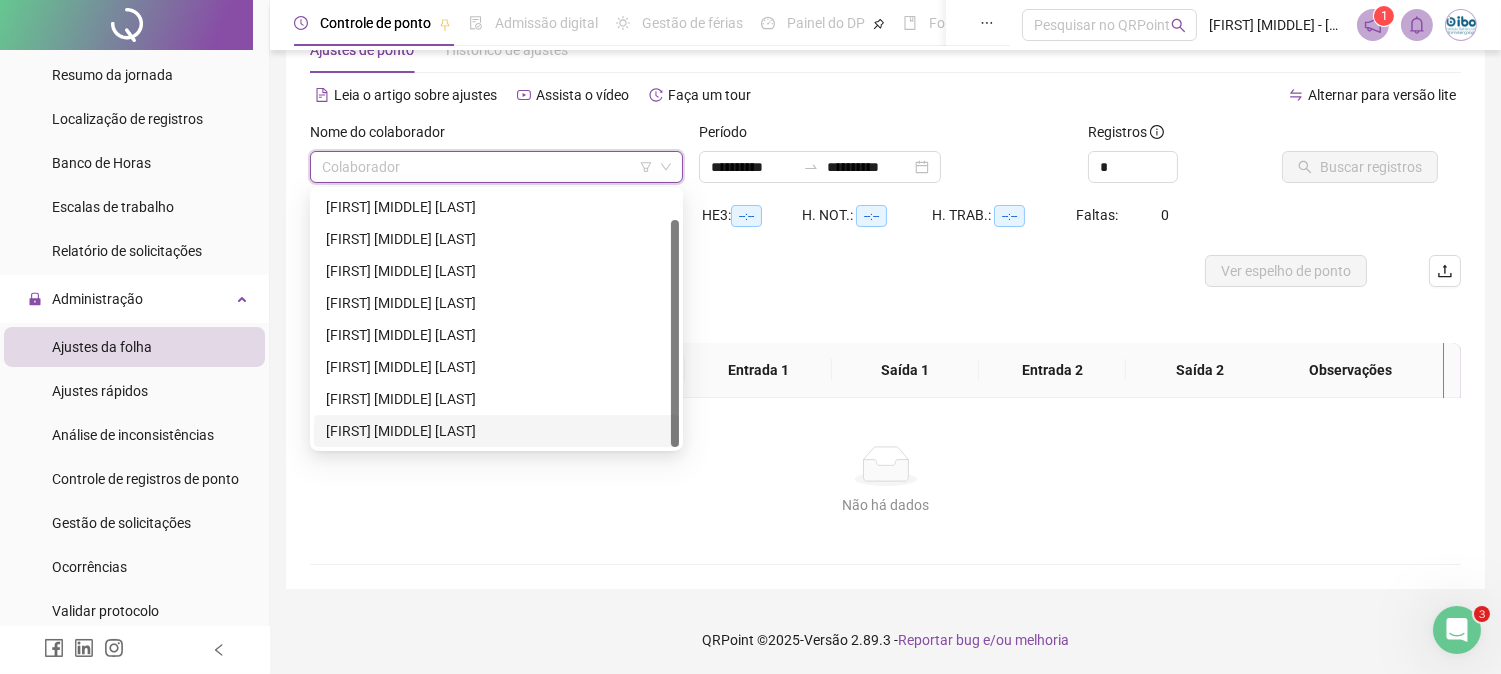 click on "[FIRST] [MIDDLE] [LAST]" at bounding box center (496, 431) 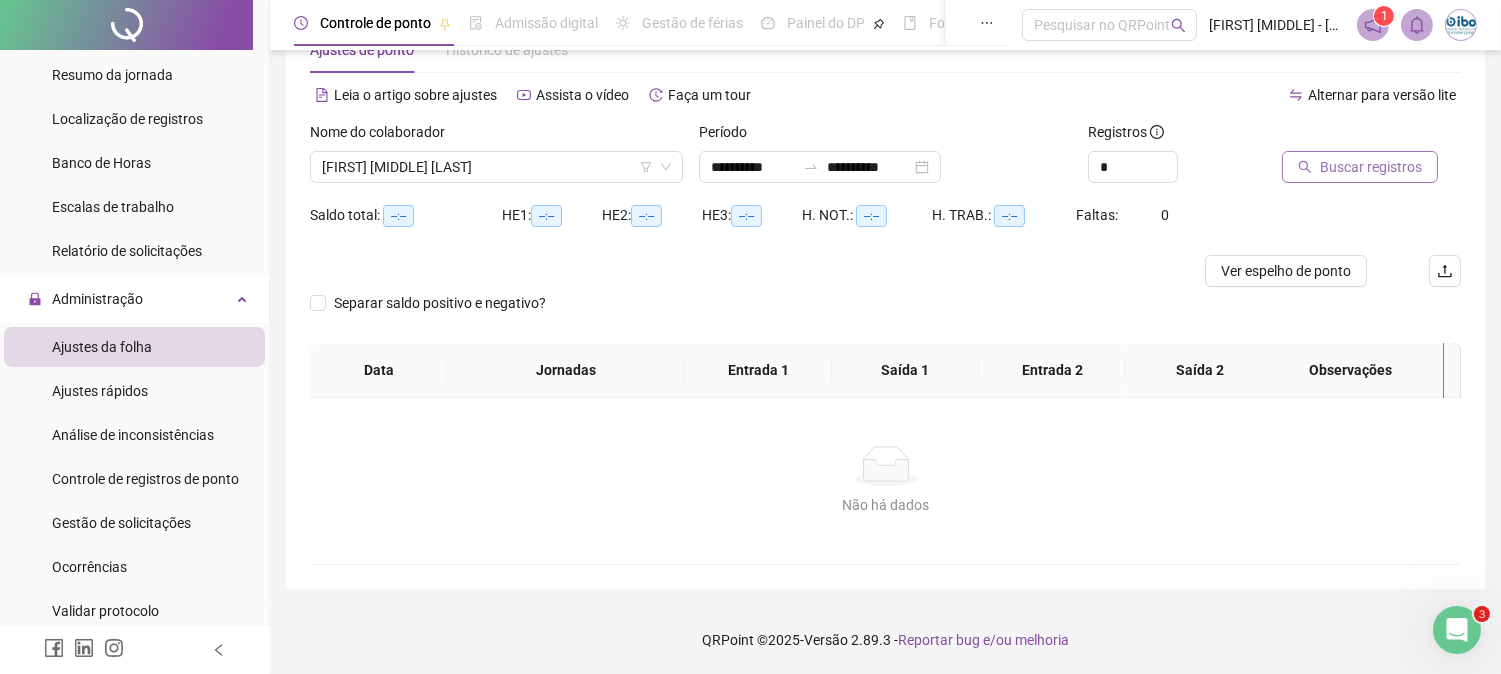click on "Buscar registros" at bounding box center (1371, 167) 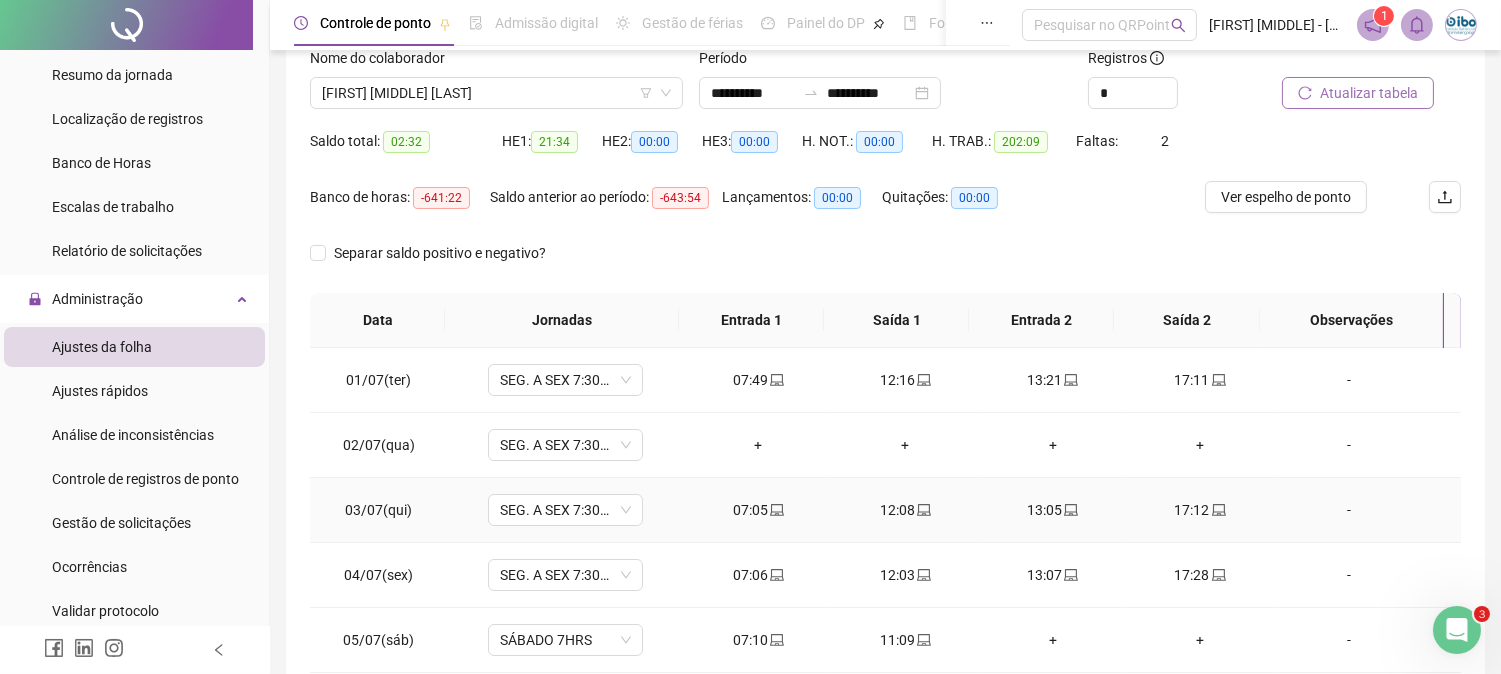 scroll, scrollTop: 125, scrollLeft: 0, axis: vertical 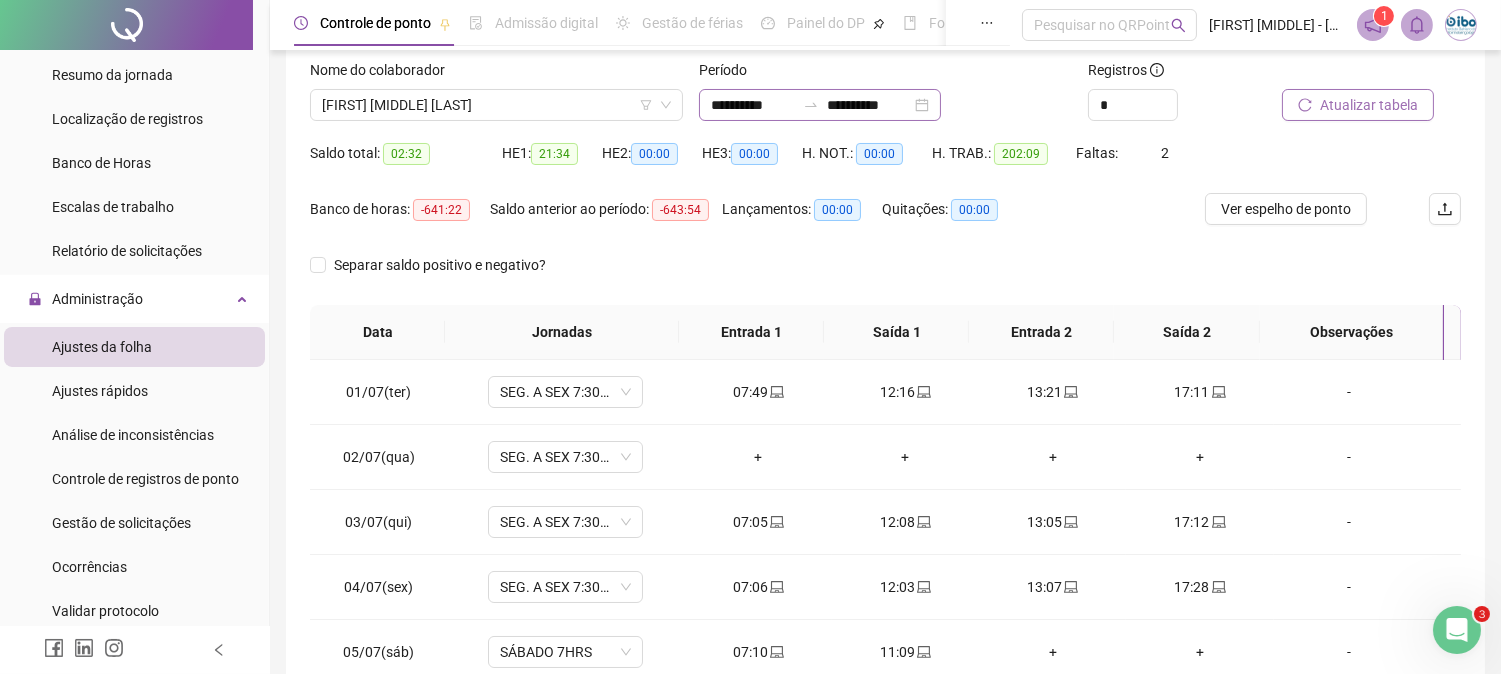 click on "**********" at bounding box center [820, 105] 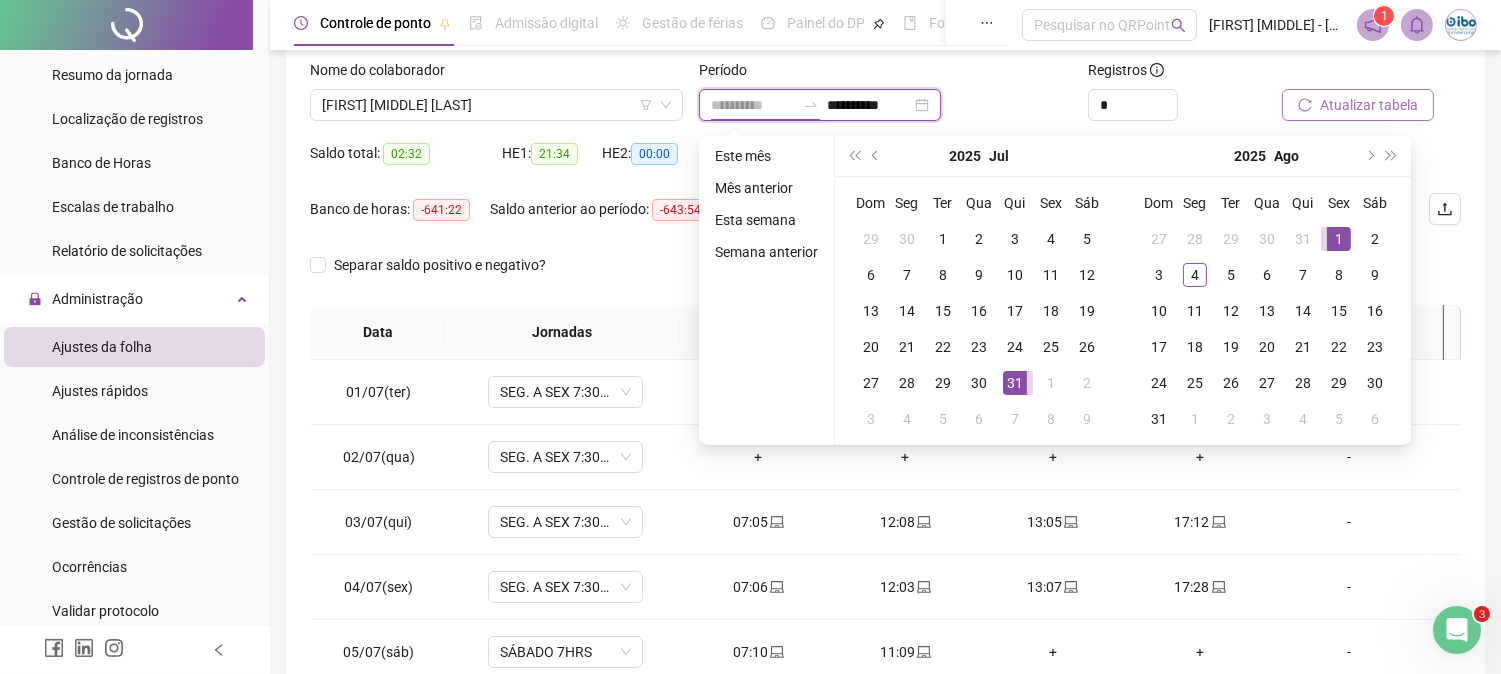 type on "**********" 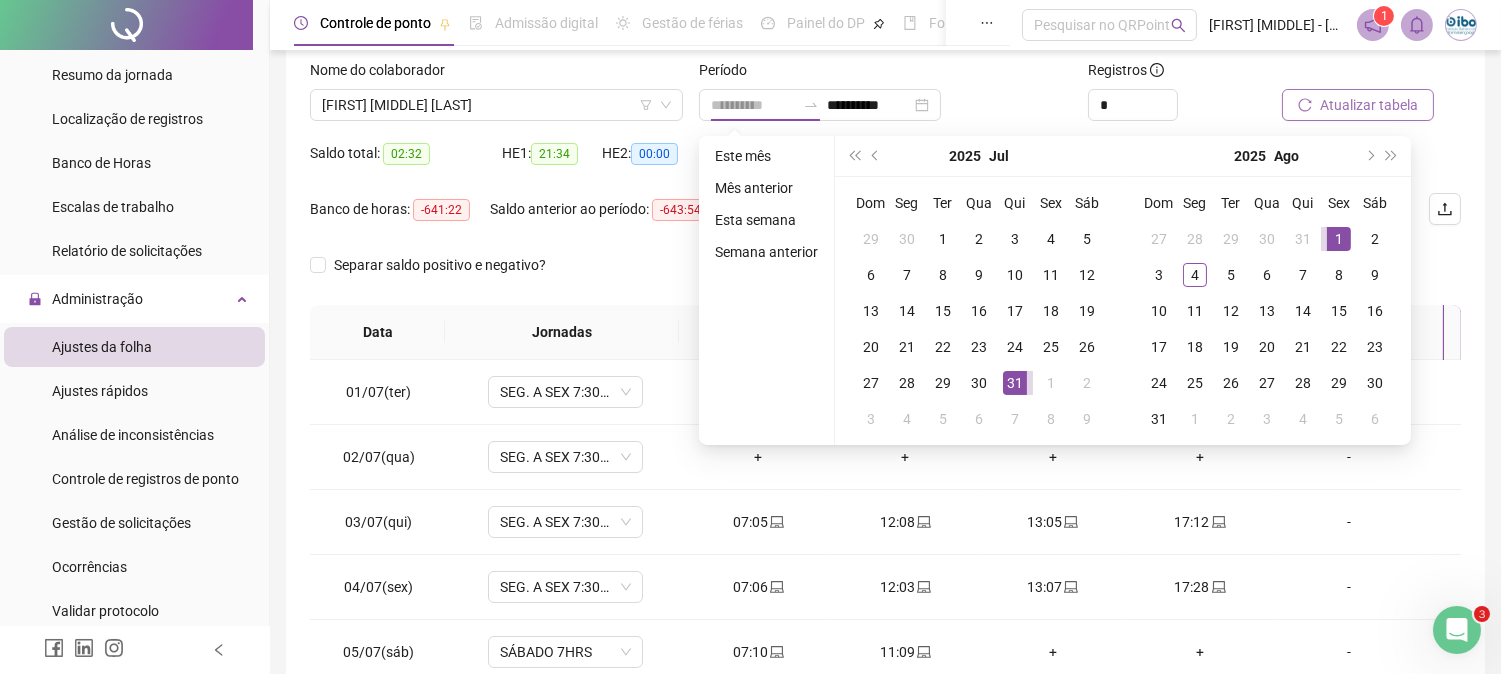click on "1" at bounding box center [1339, 239] 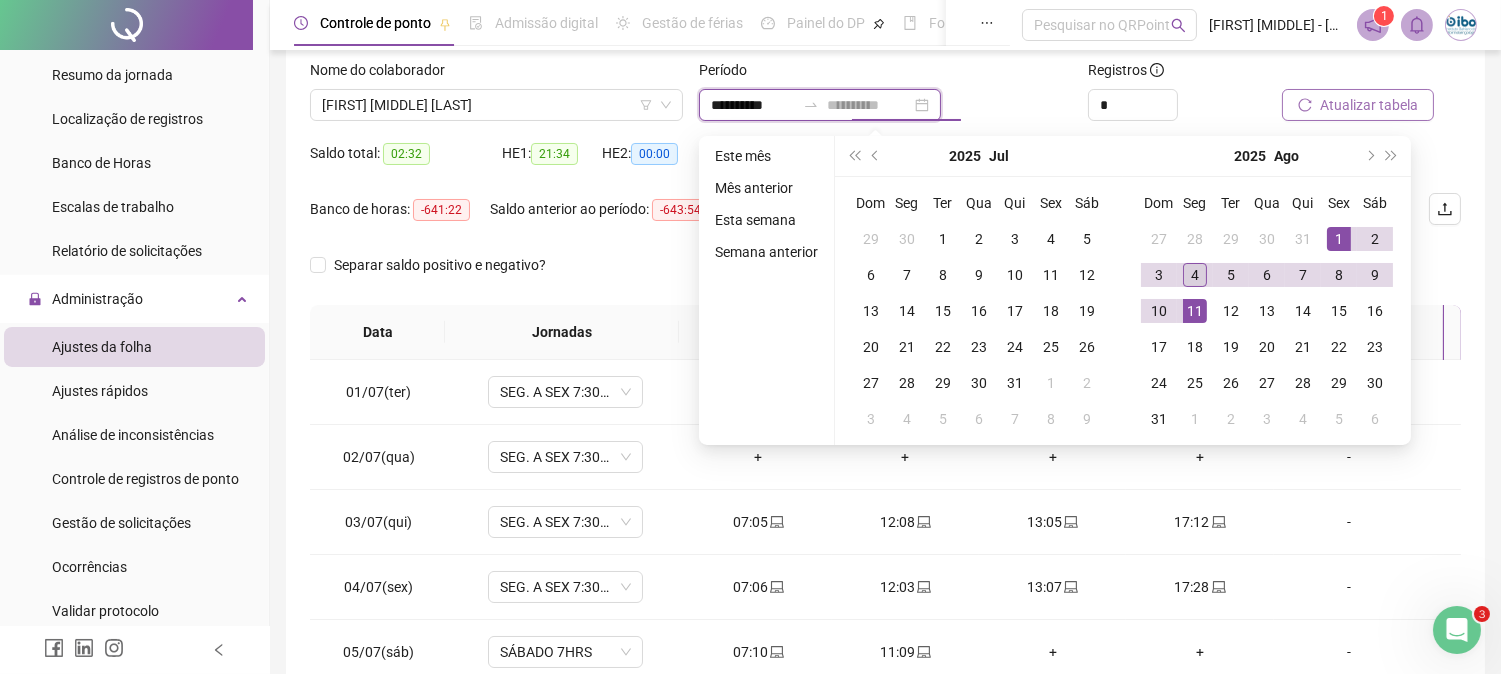 type on "**********" 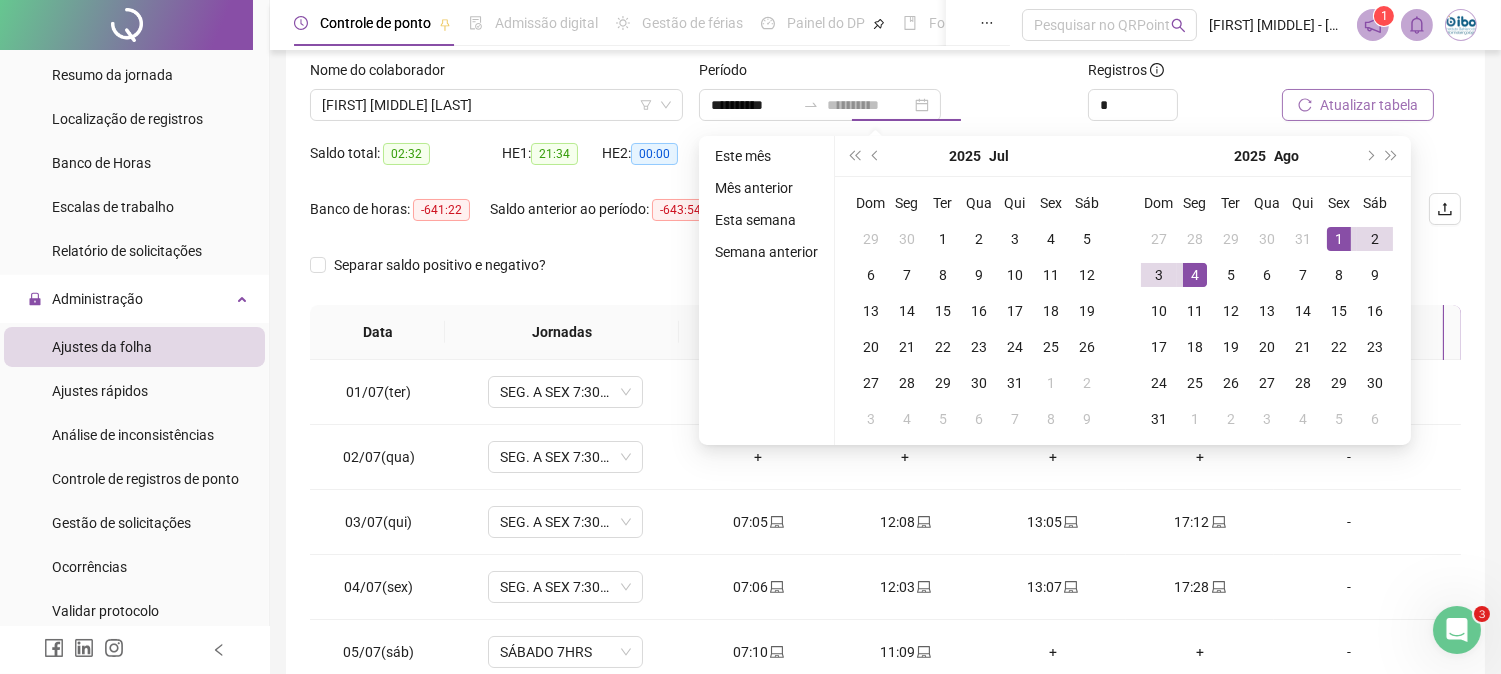 click on "4" at bounding box center [1195, 275] 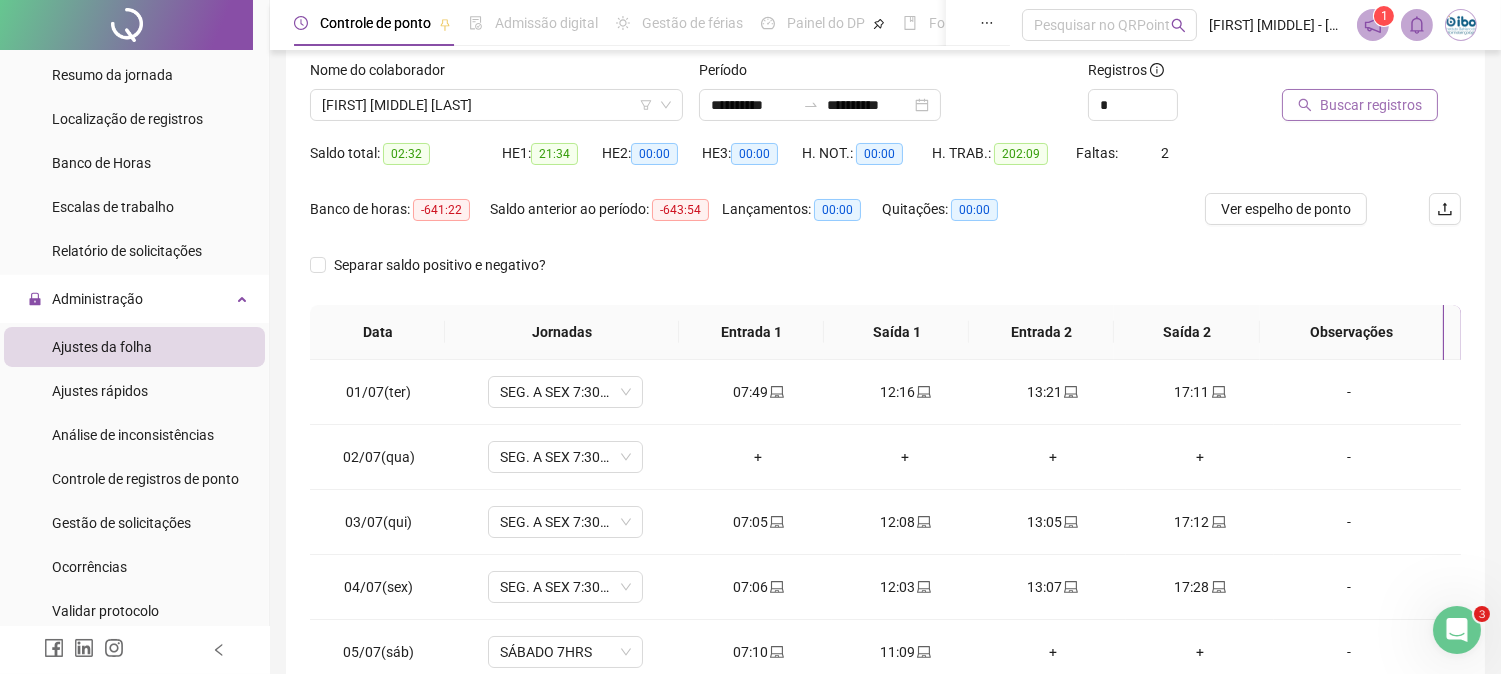 click on "Buscar registros" at bounding box center [1360, 105] 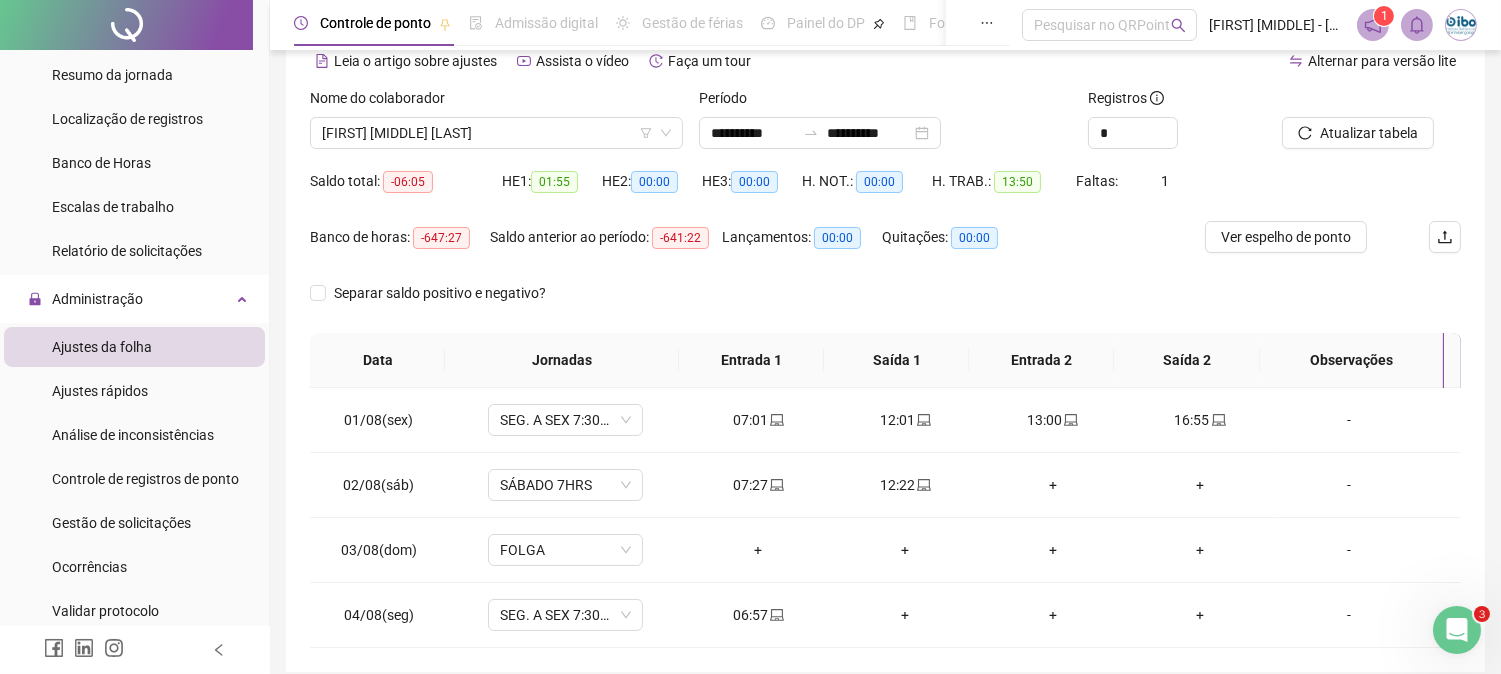 scroll, scrollTop: 0, scrollLeft: 0, axis: both 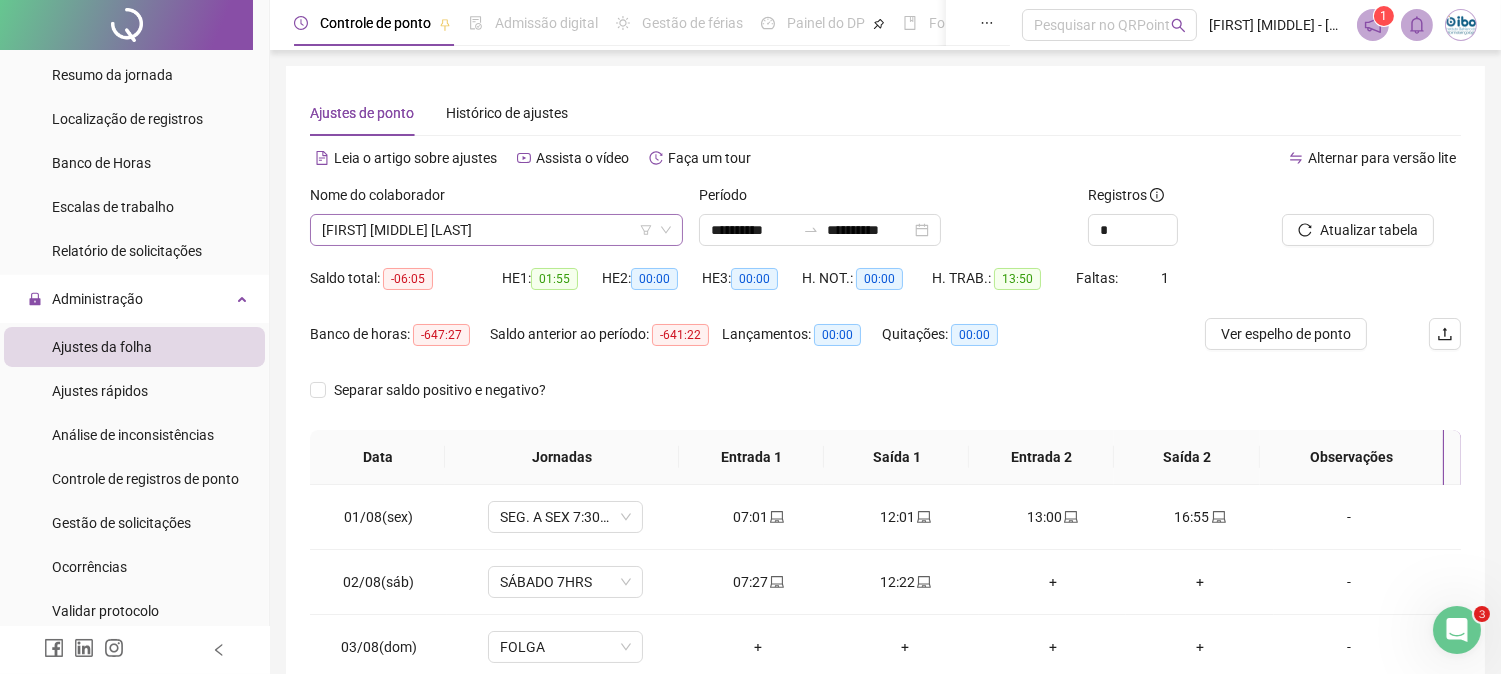 click on "[FIRST] [MIDDLE] [LAST]" at bounding box center [496, 230] 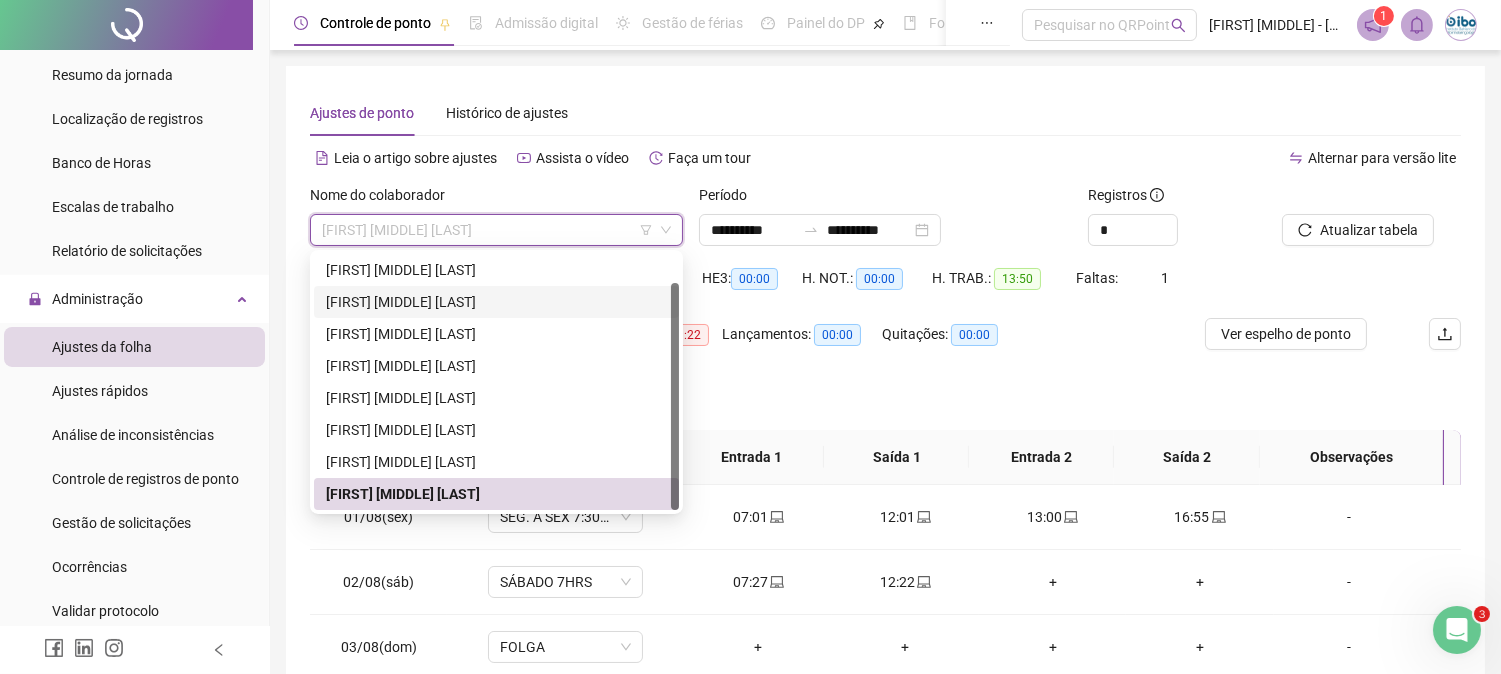 scroll, scrollTop: 0, scrollLeft: 0, axis: both 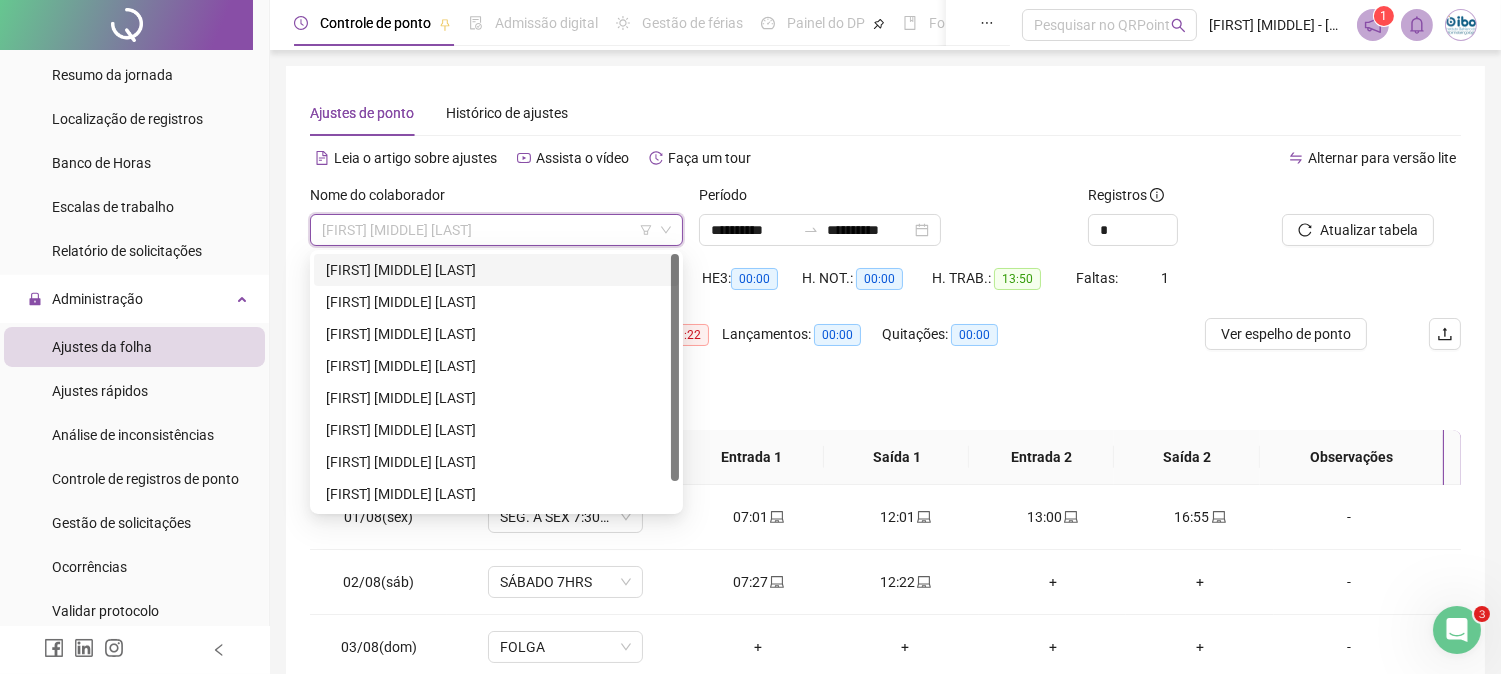 click on "[FIRST] [MIDDLE] [LAST]" at bounding box center (496, 270) 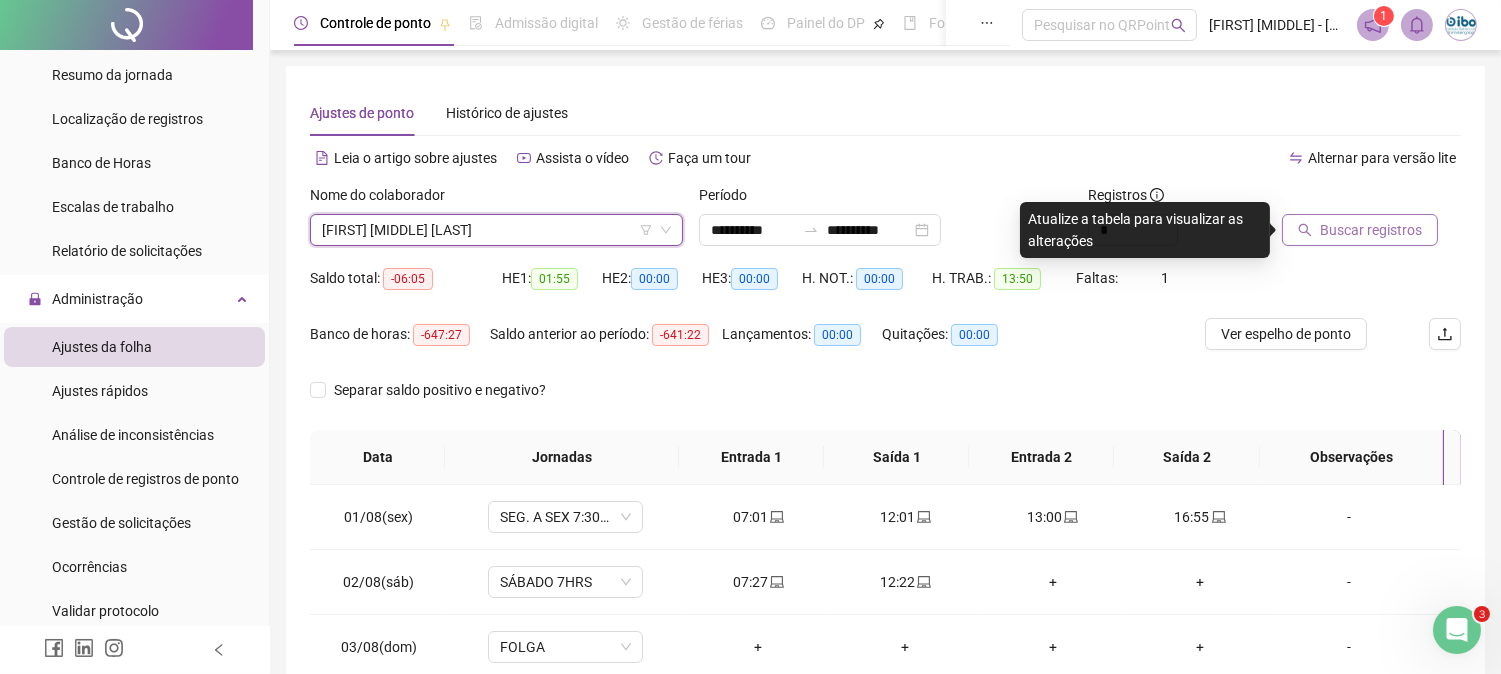 click 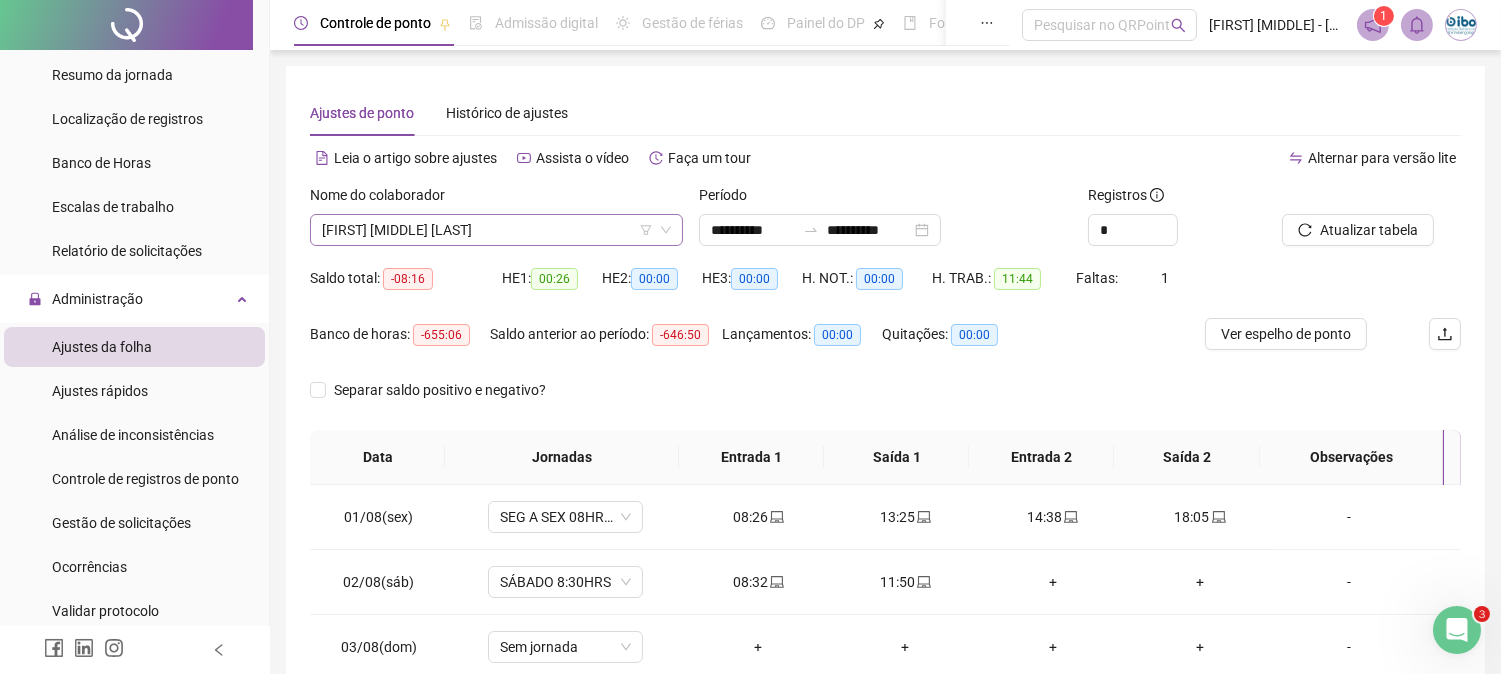 click on "[FIRST] [MIDDLE] [LAST]" at bounding box center (496, 230) 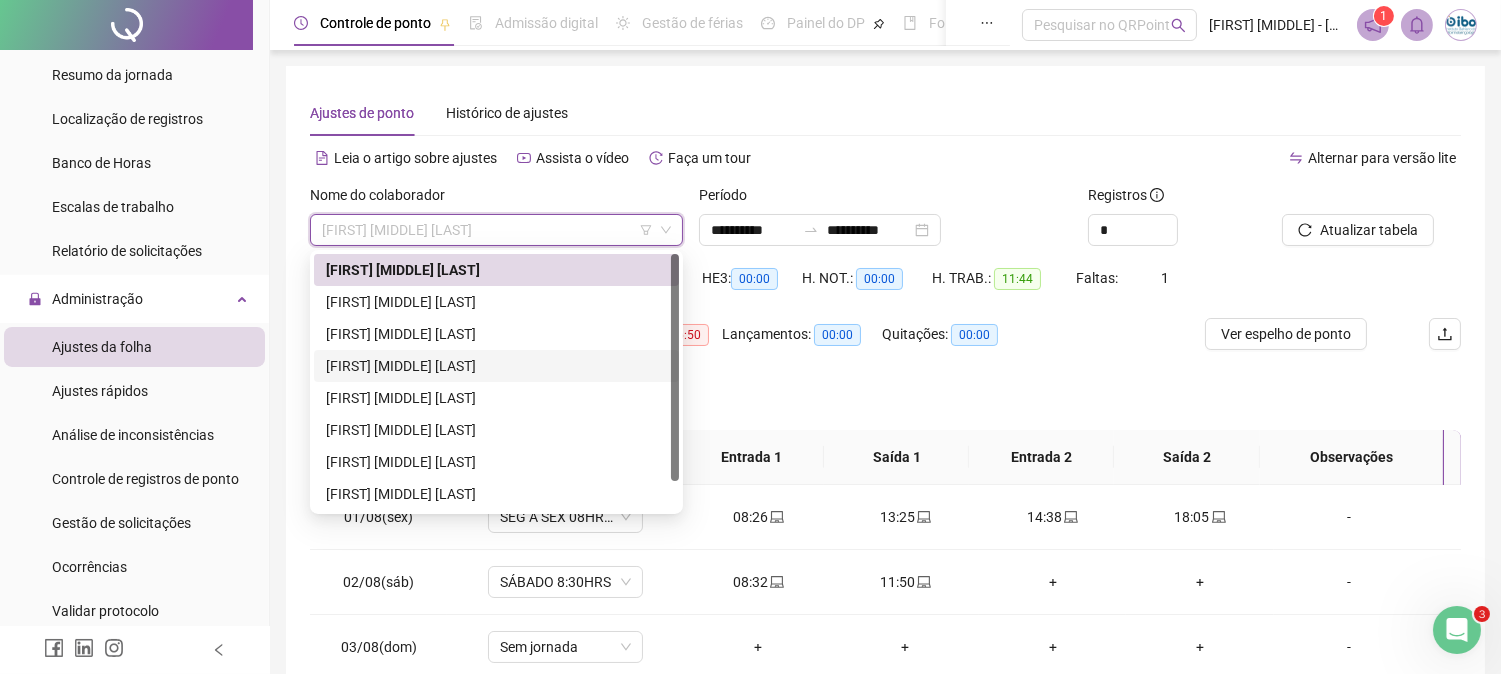 click on "Separar saldo positivo e negativo?" at bounding box center [885, 402] 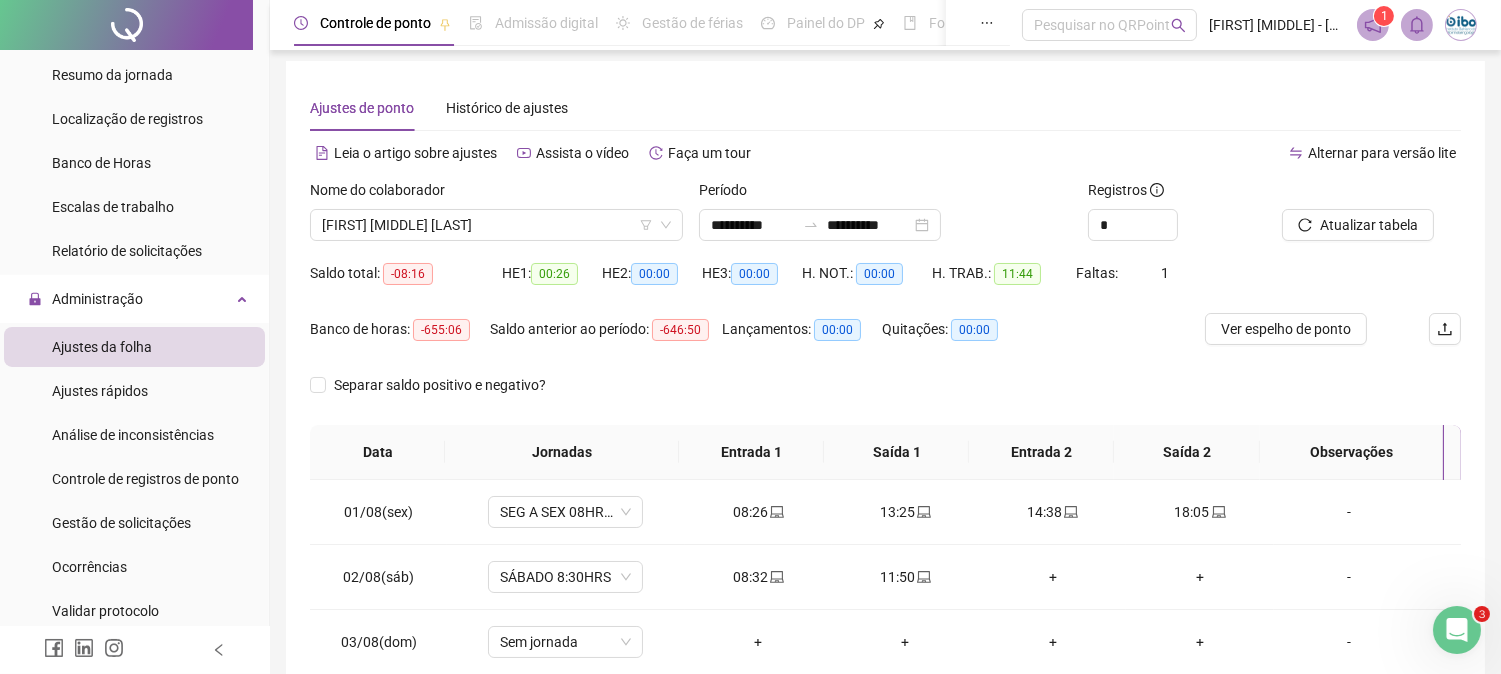 scroll, scrollTop: 0, scrollLeft: 0, axis: both 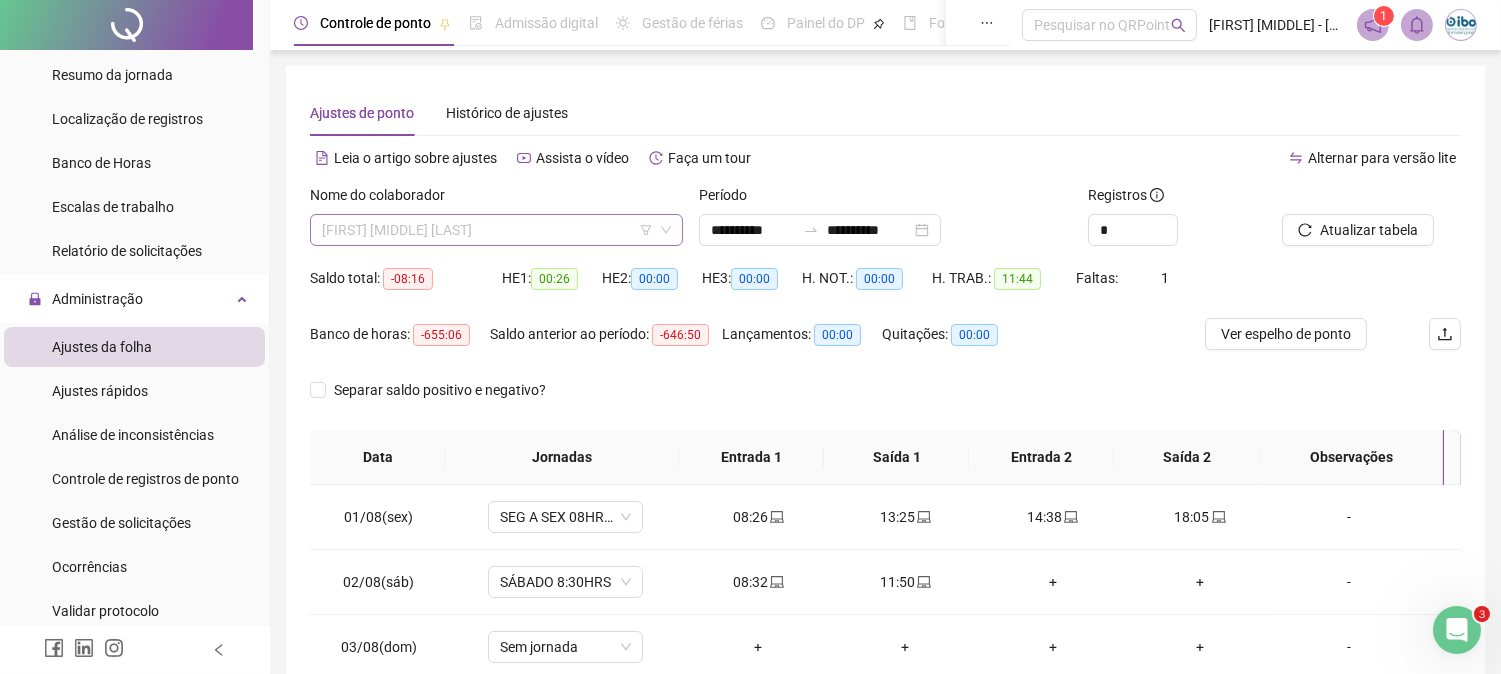 click on "[FIRST] [MIDDLE] [LAST]" at bounding box center [496, 230] 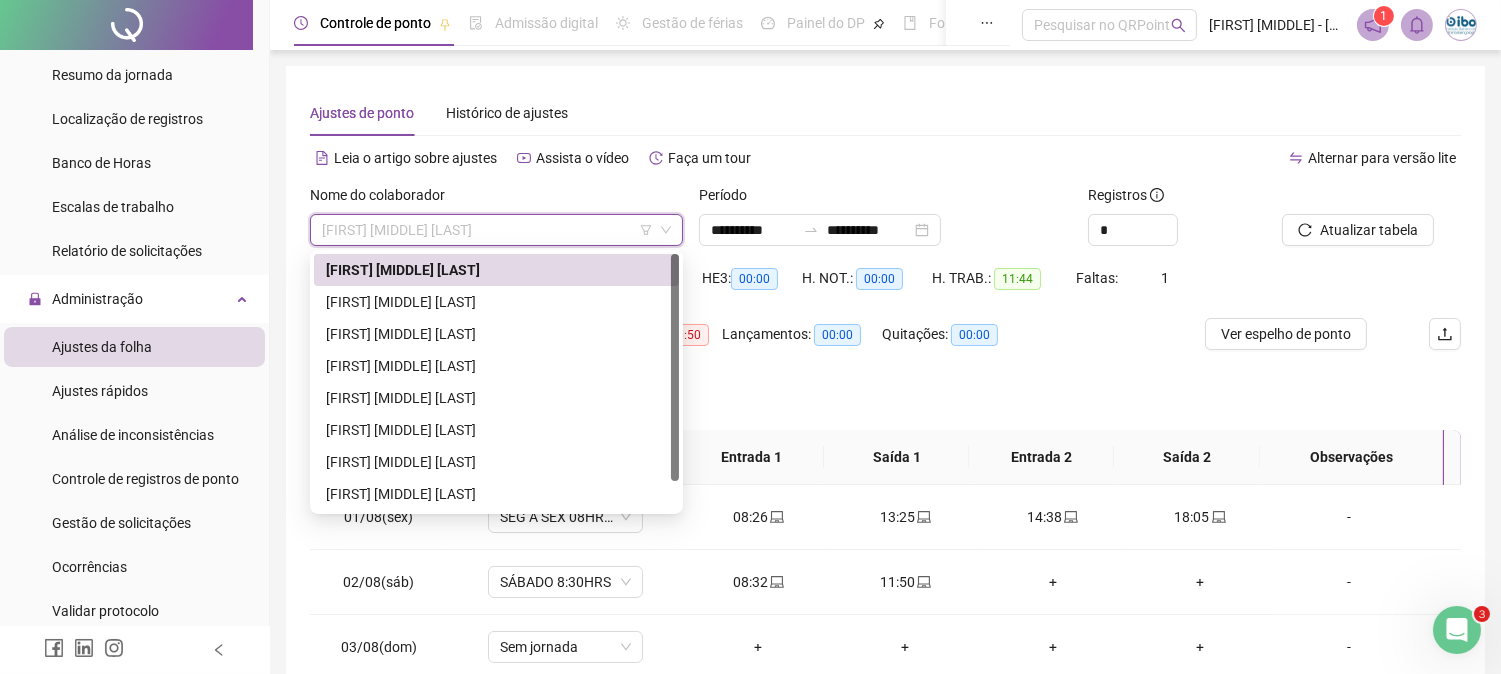 click on "[FIRST] [MIDDLE] [LAST]" at bounding box center (496, 270) 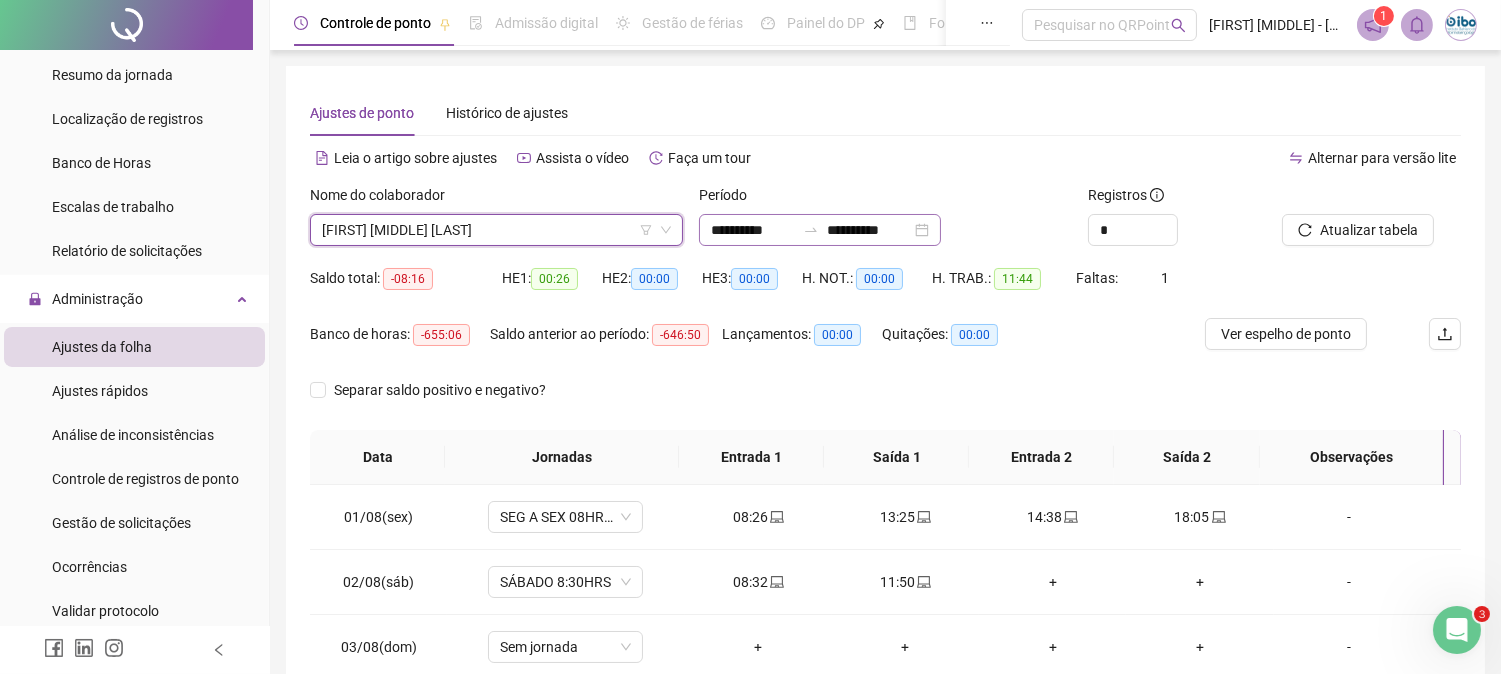 click on "**********" at bounding box center (820, 230) 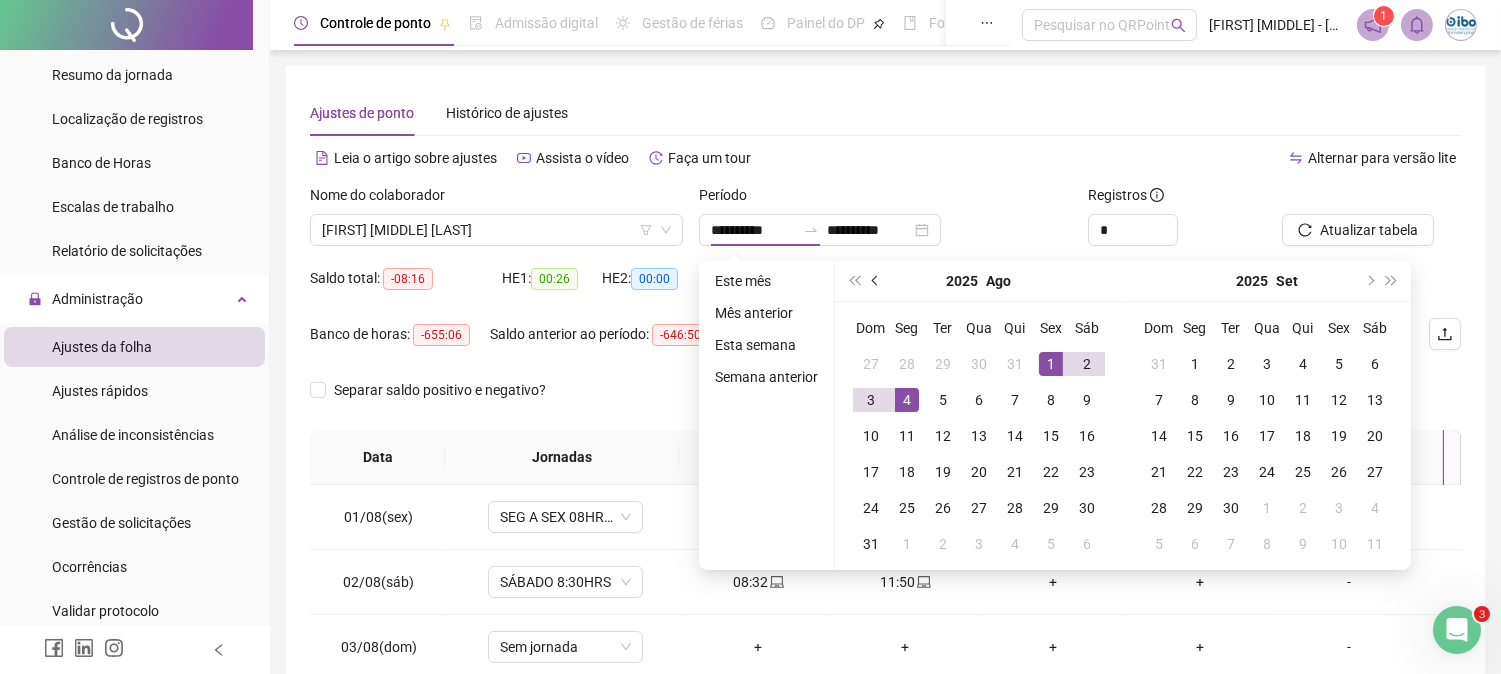 click at bounding box center [877, 281] 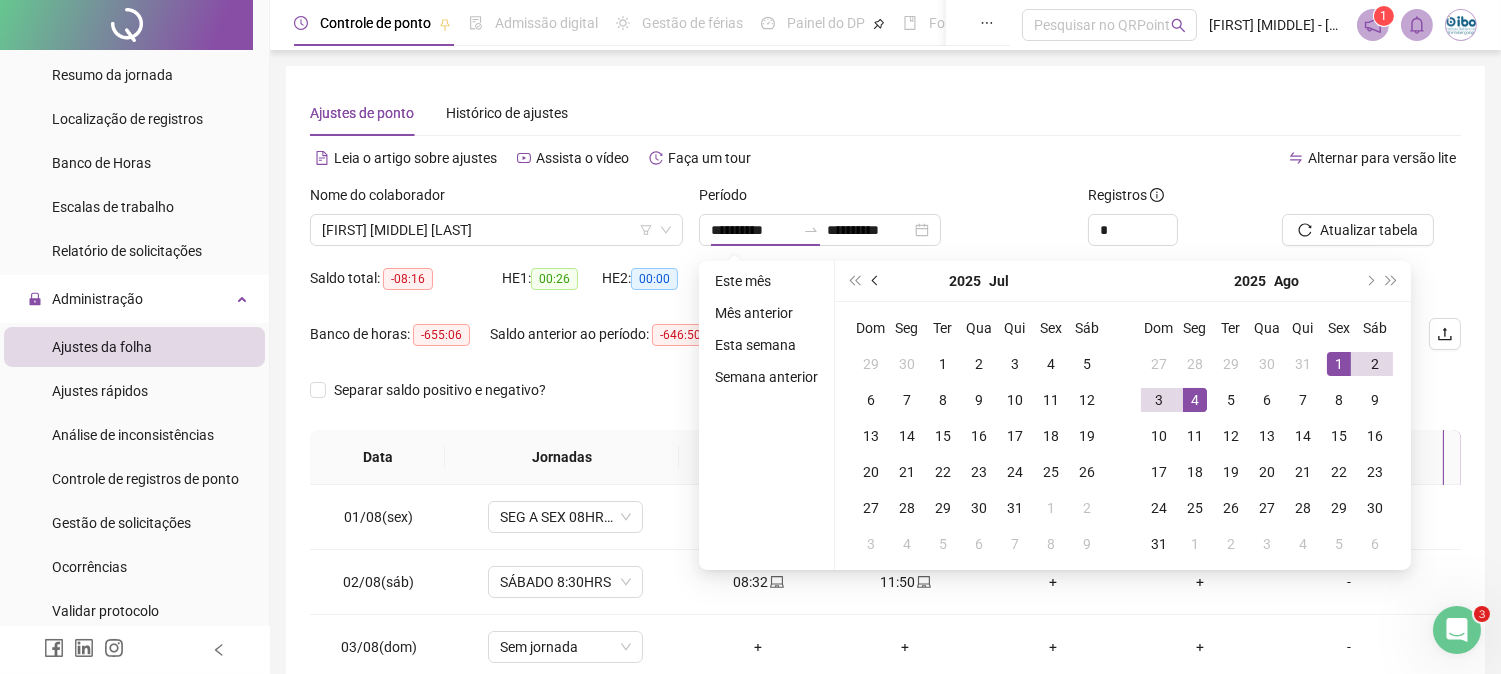 click at bounding box center [877, 281] 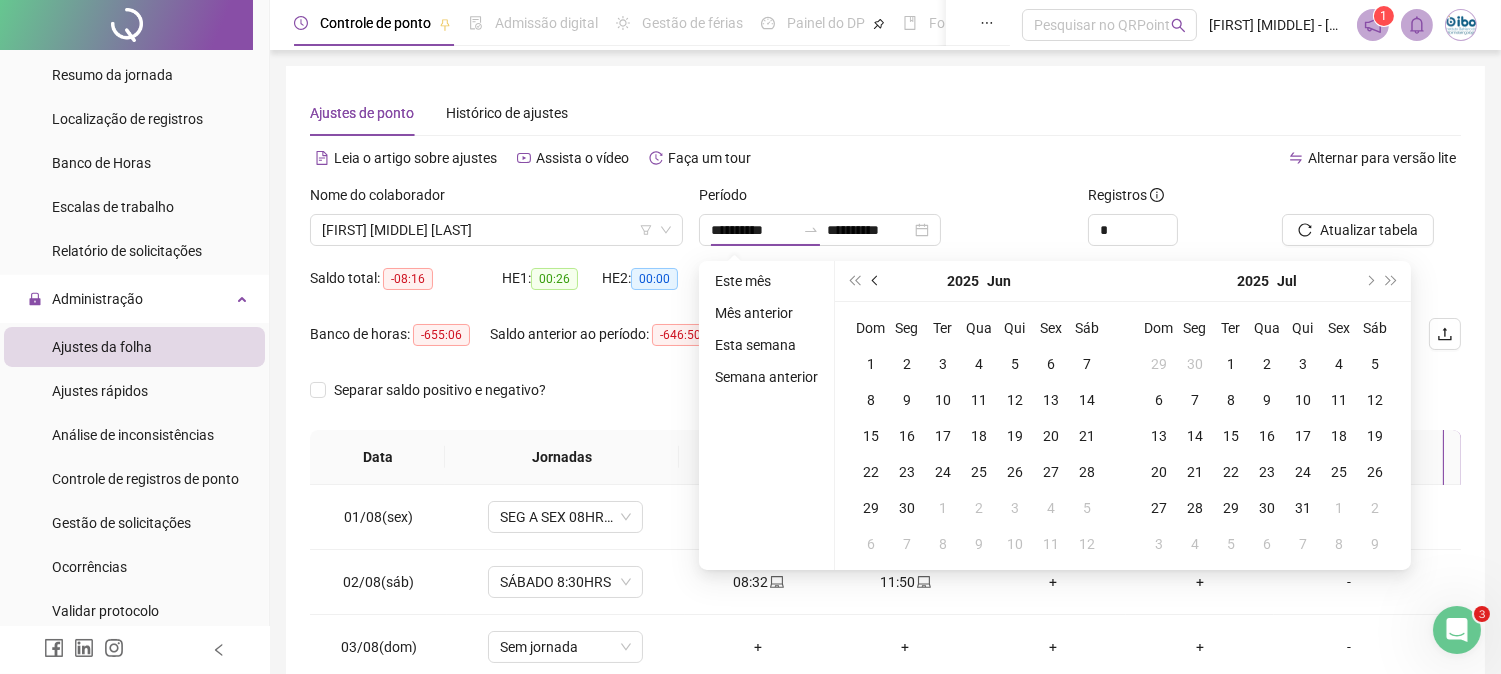 click at bounding box center (877, 281) 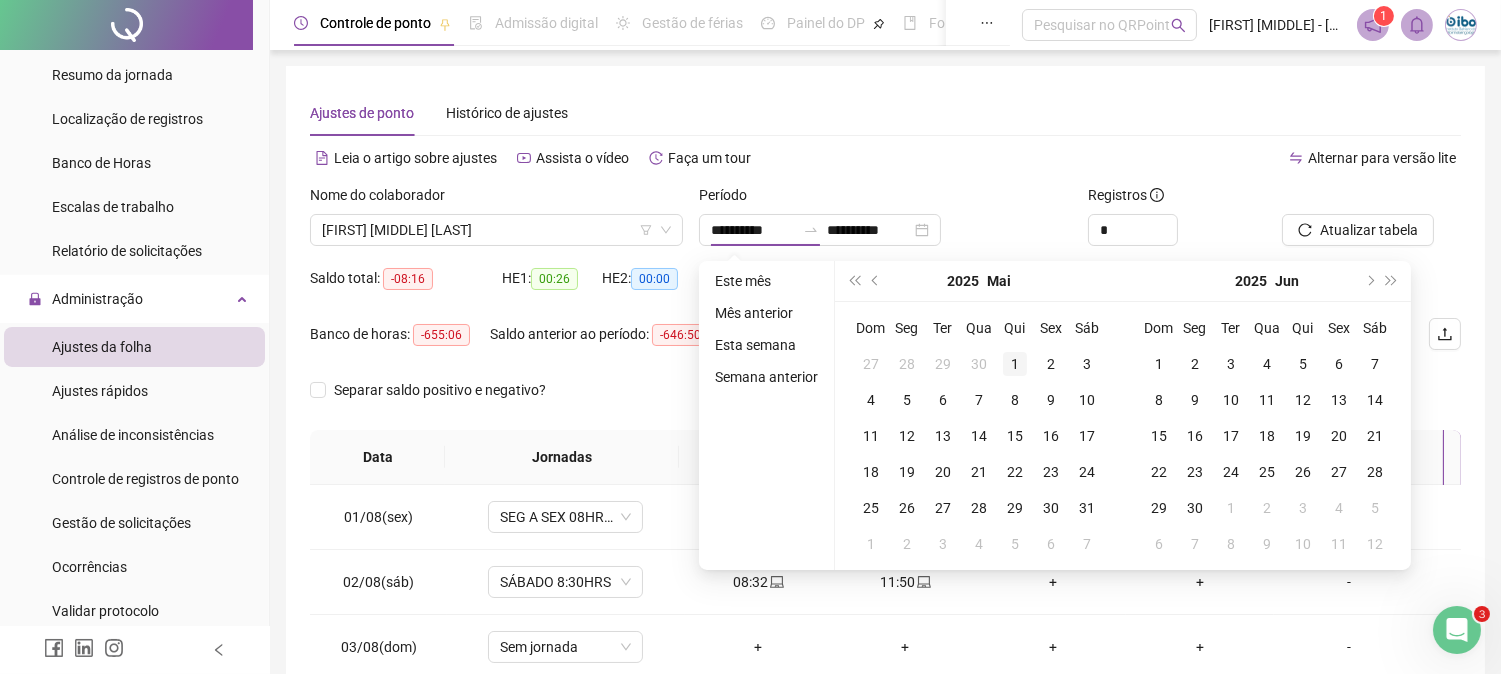 type on "**********" 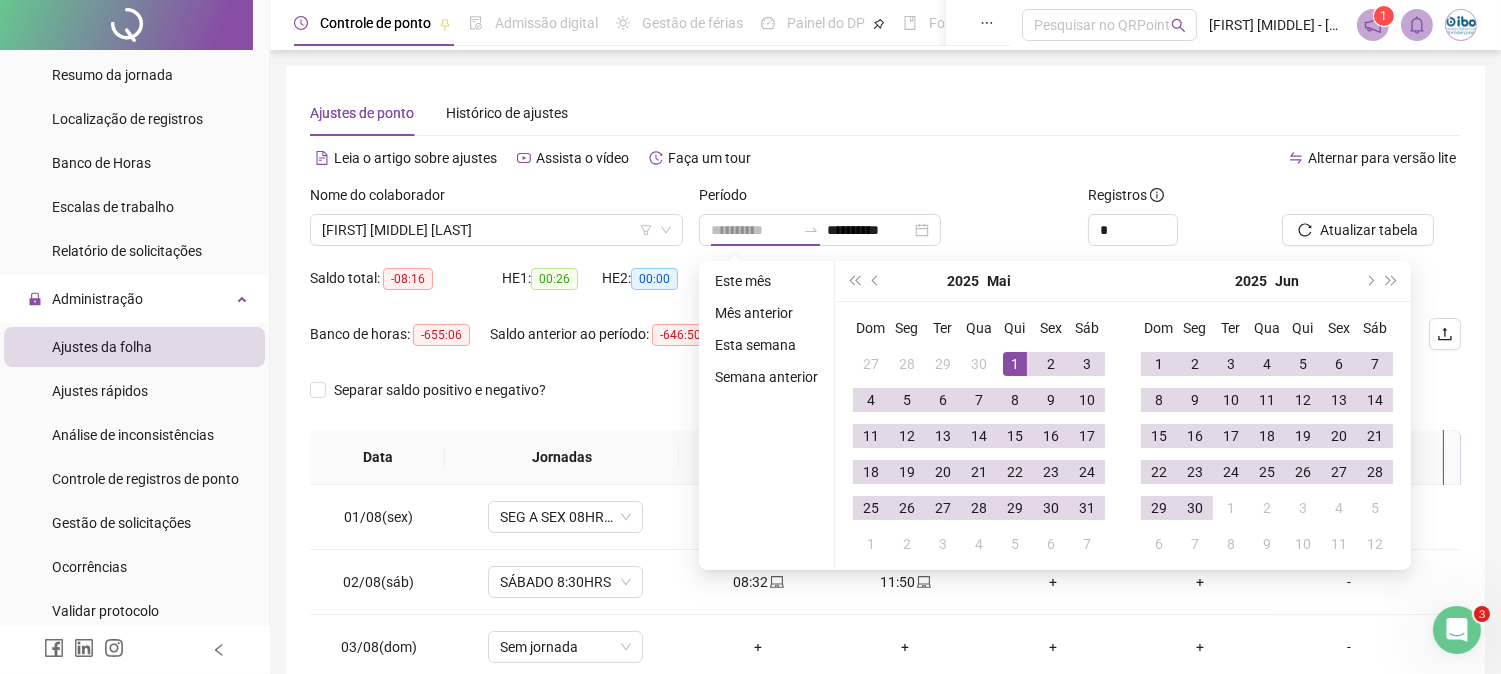 click on "1" at bounding box center [1015, 364] 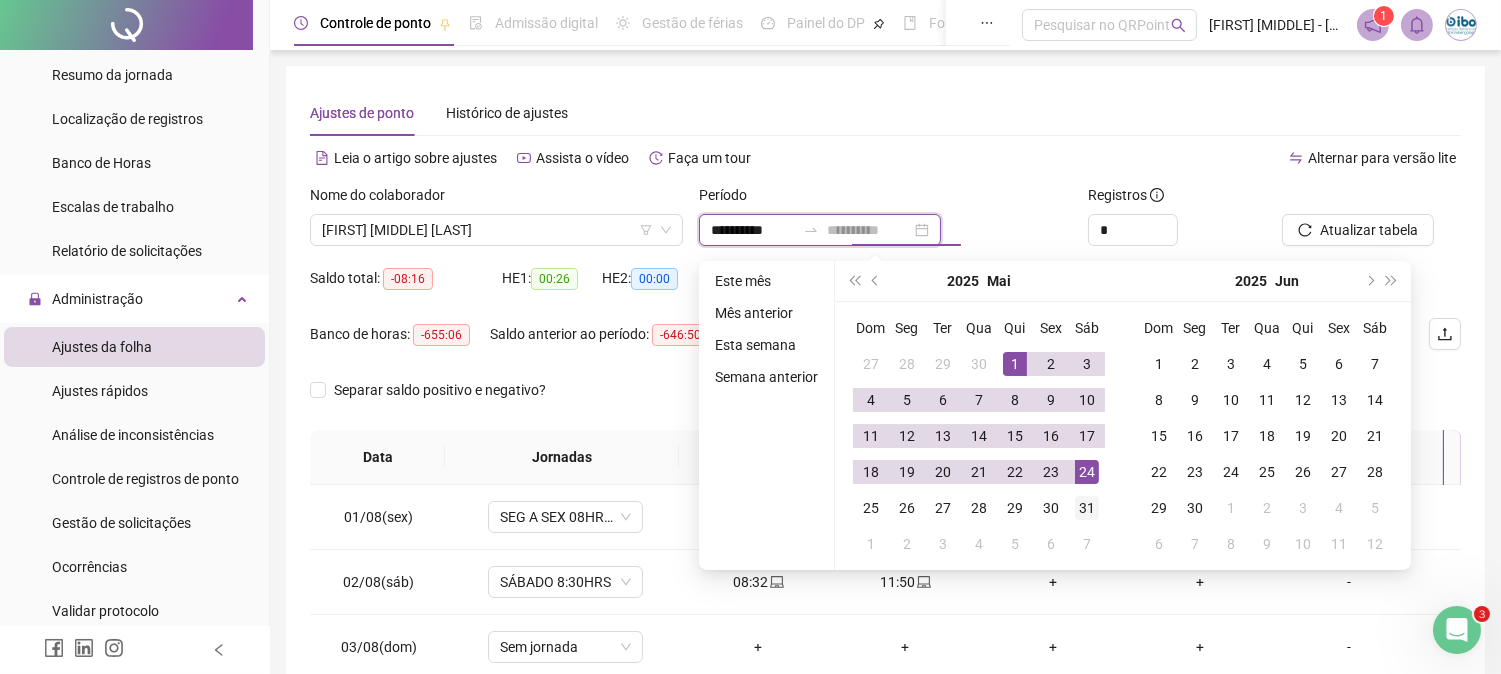 type on "**********" 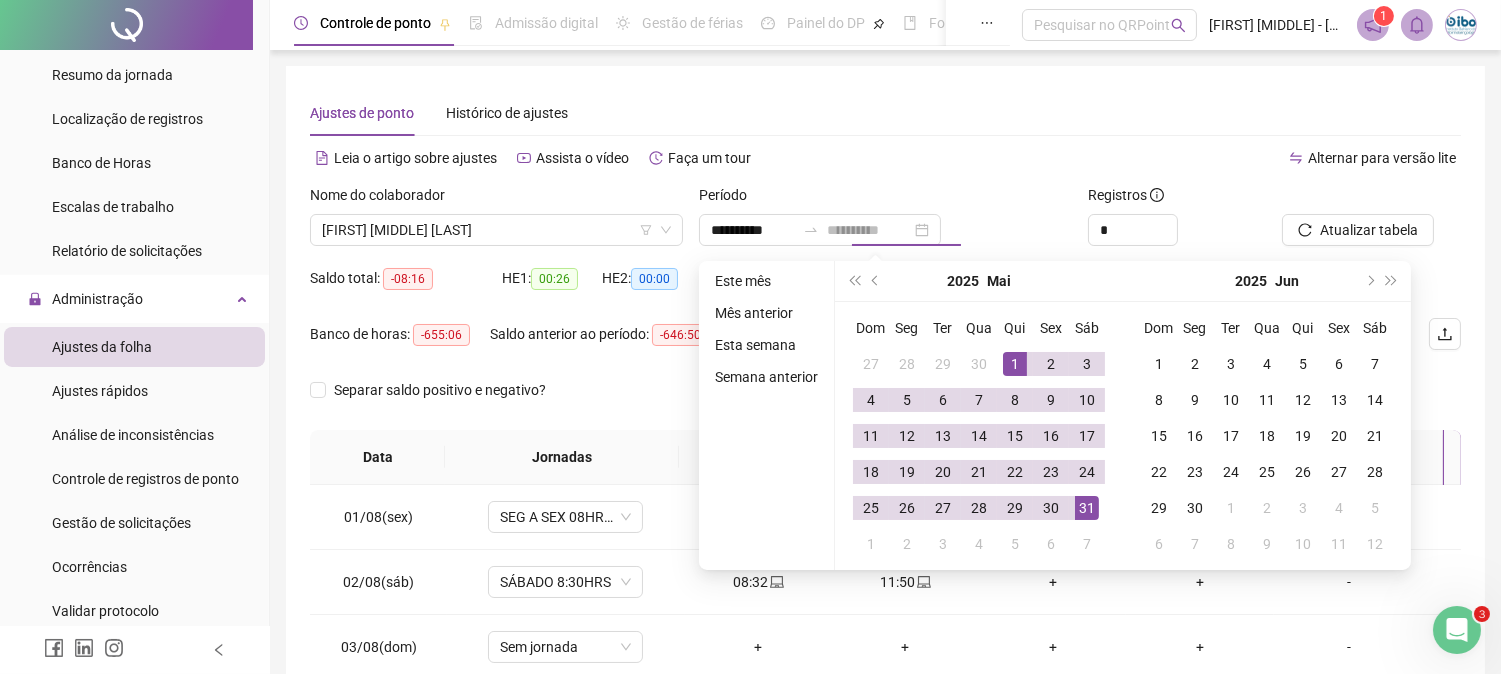 click on "31" at bounding box center [1087, 508] 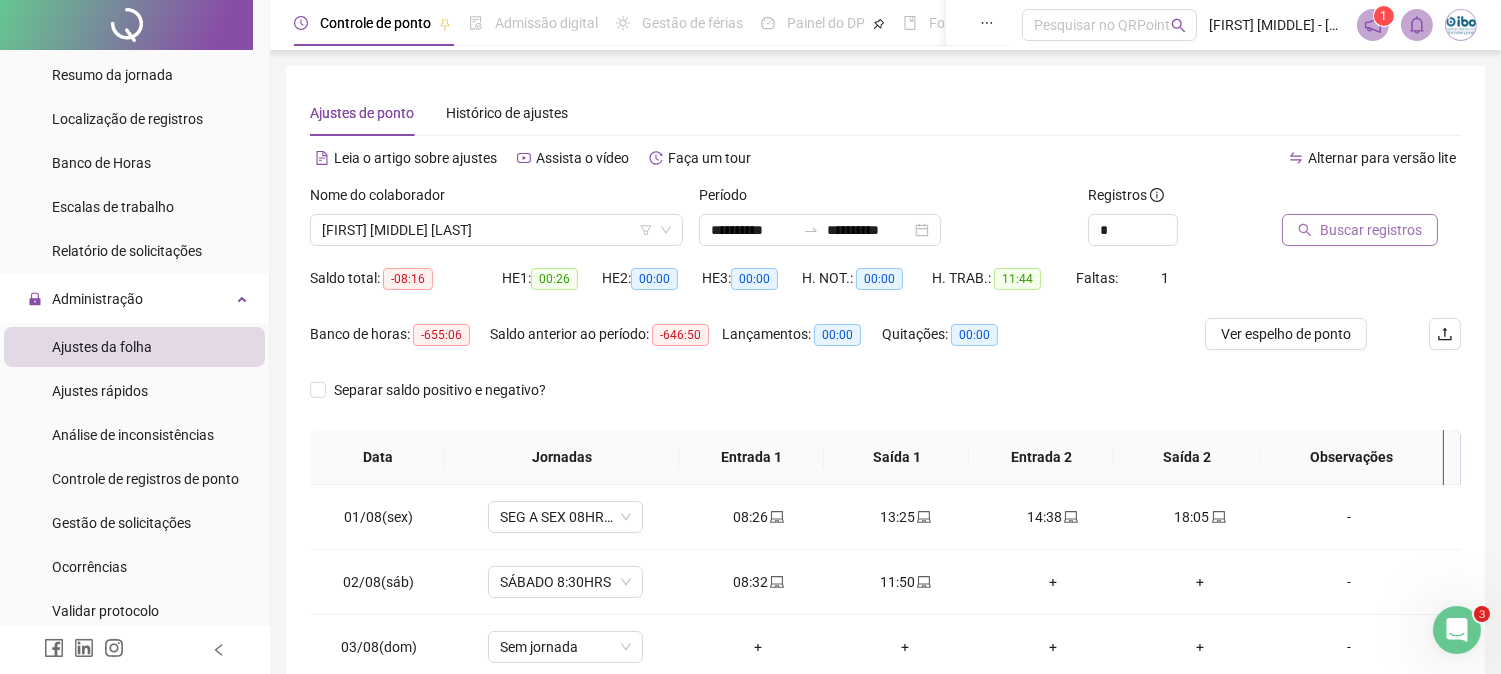 click on "Buscar registros" at bounding box center [1371, 230] 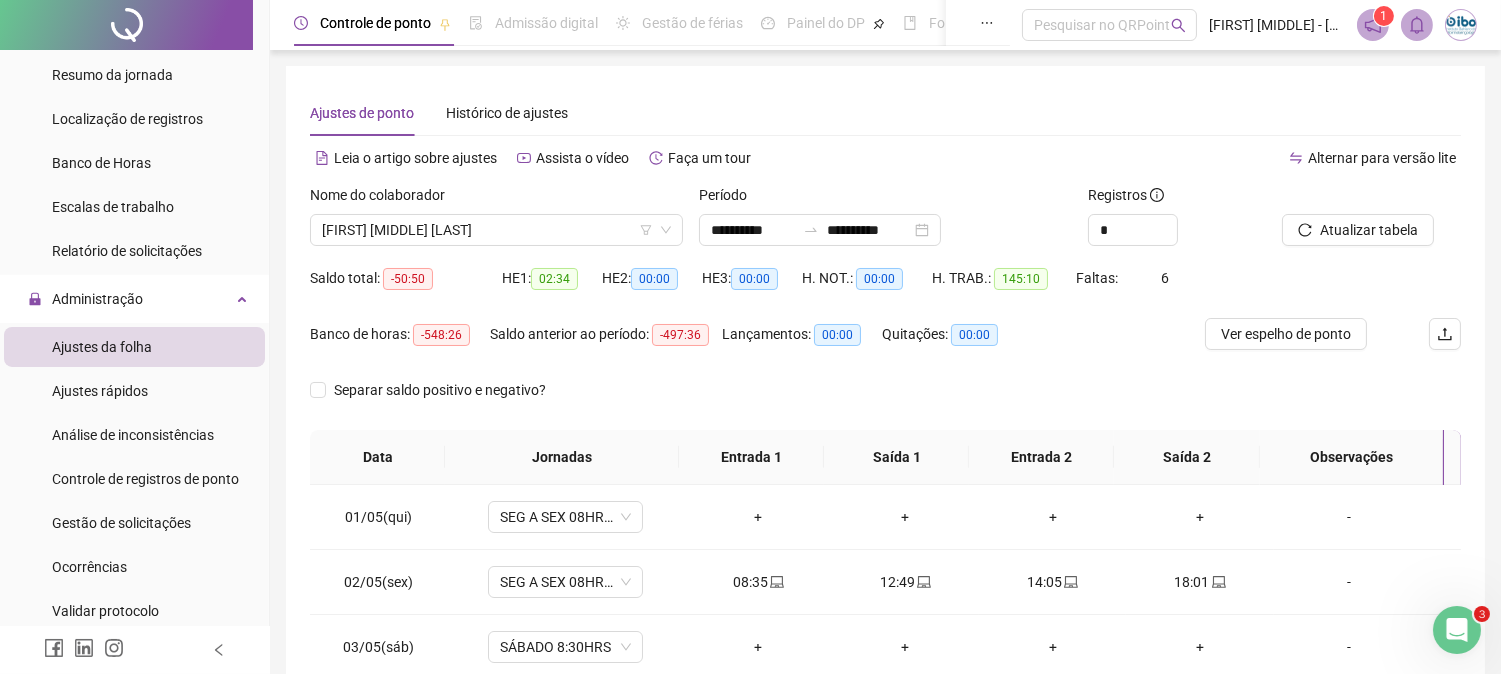 click on "Ajustes de ponto Histórico de ajustes" at bounding box center [885, 113] 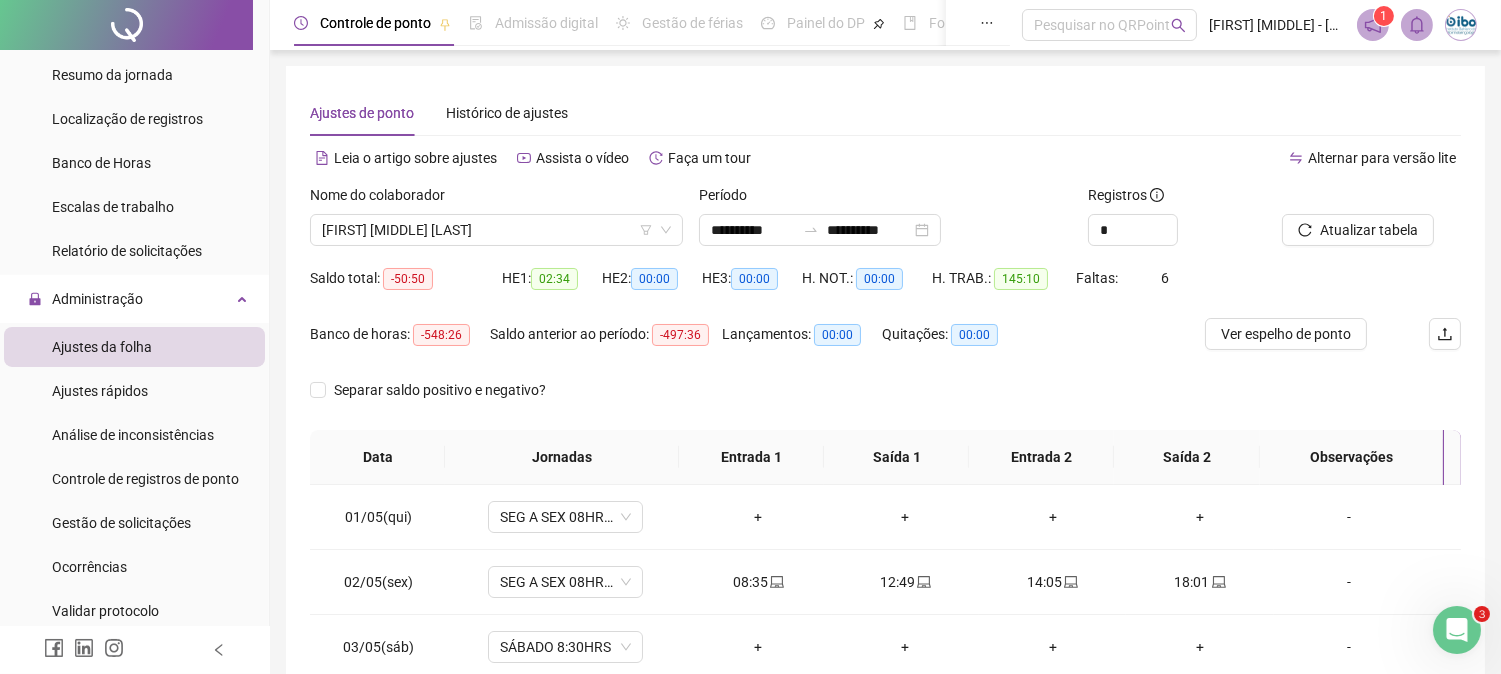 click on "Ajustes de ponto Histórico de ajustes" at bounding box center [885, 113] 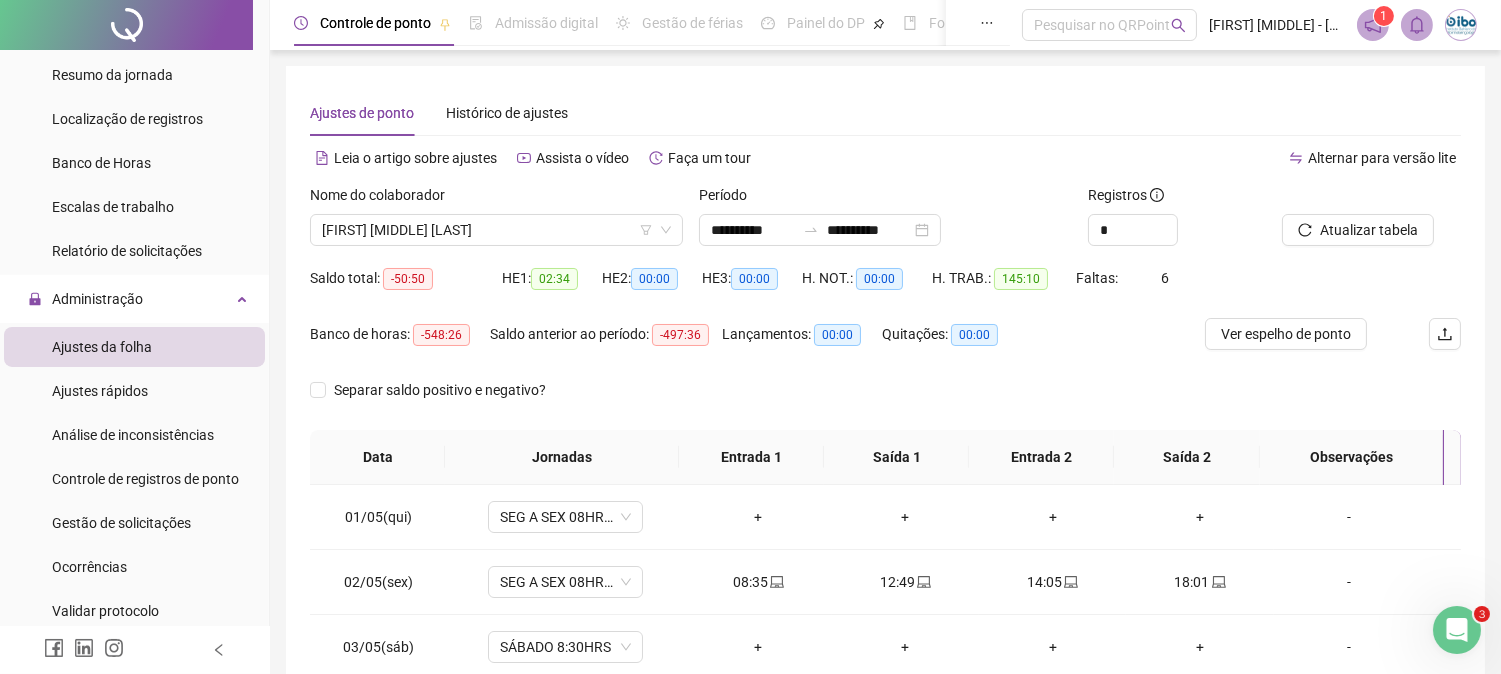 click on "Ajustes de ponto Histórico de ajustes" at bounding box center [885, 113] 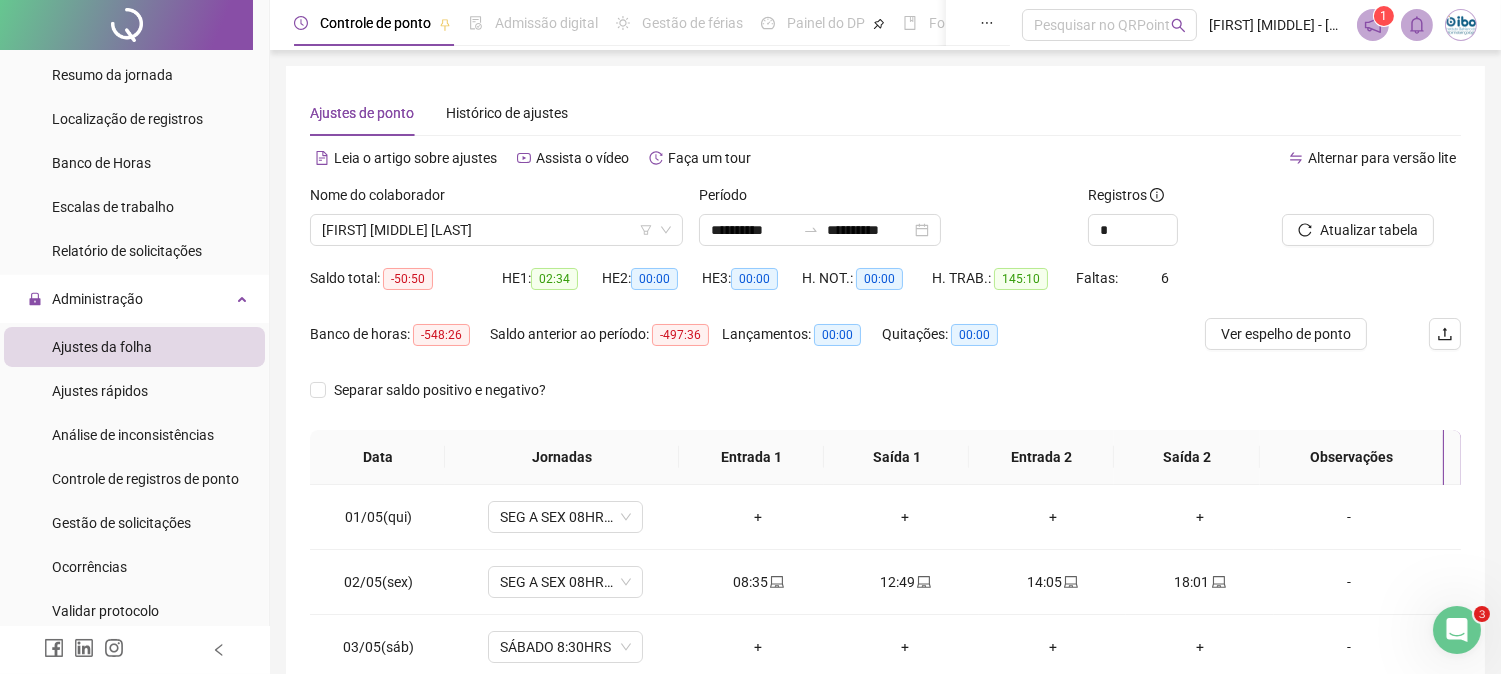 click on "Ajustes de ponto Histórico de ajustes" at bounding box center (885, 113) 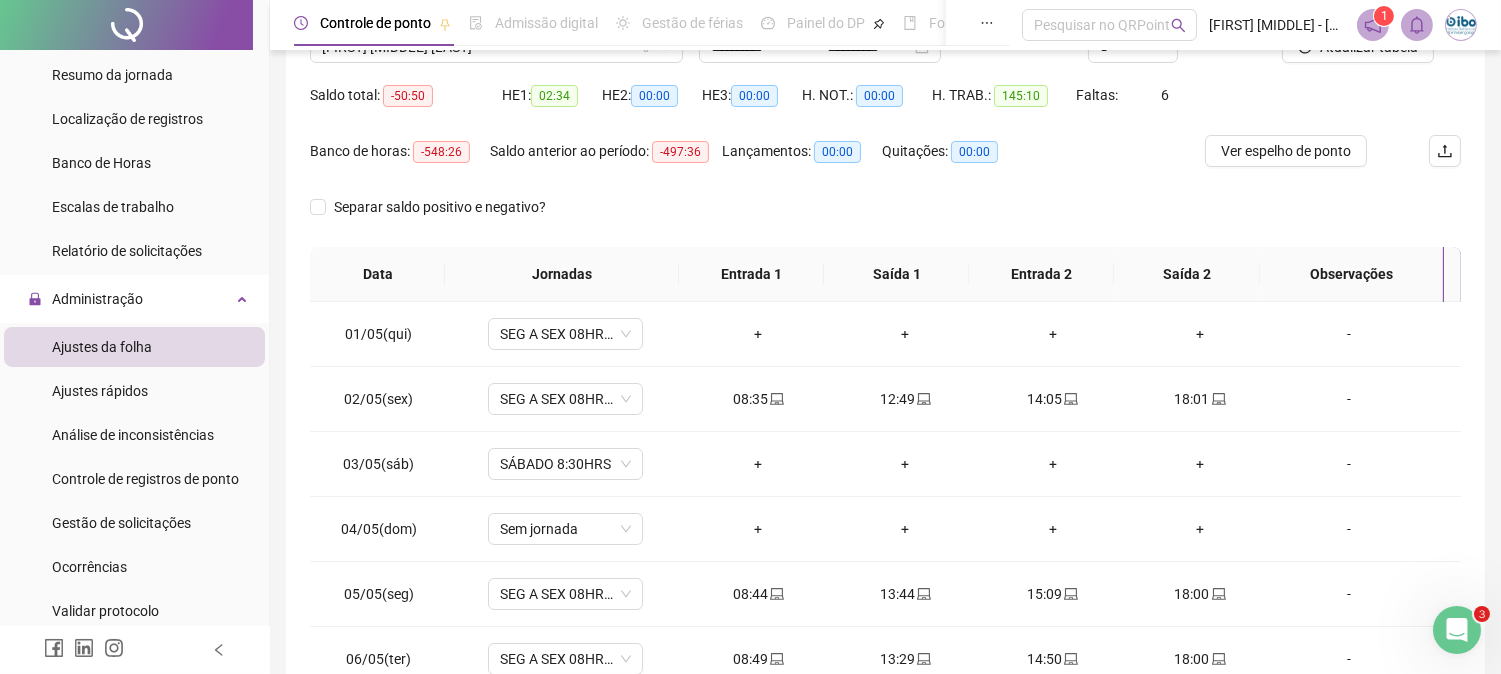 scroll, scrollTop: 222, scrollLeft: 0, axis: vertical 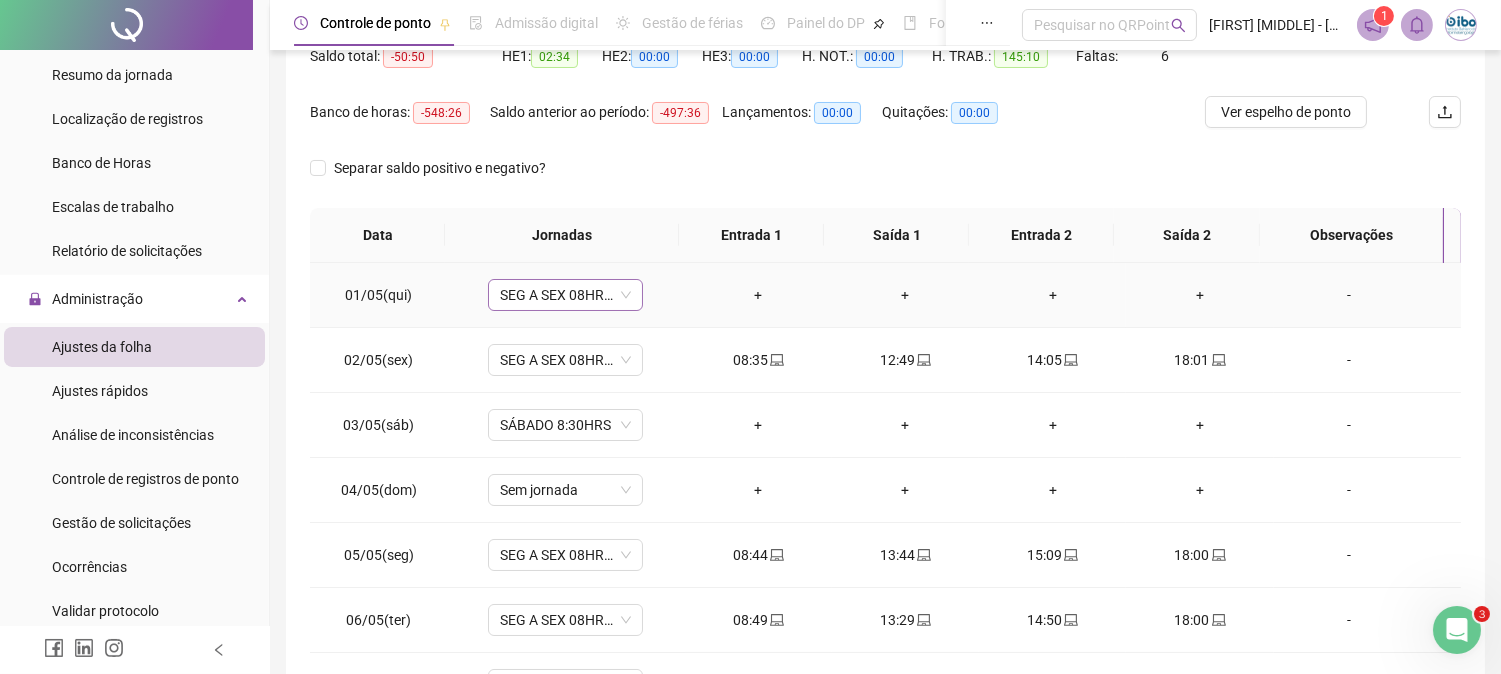 click on "SEG A SEX 08HRS ADM" at bounding box center (565, 295) 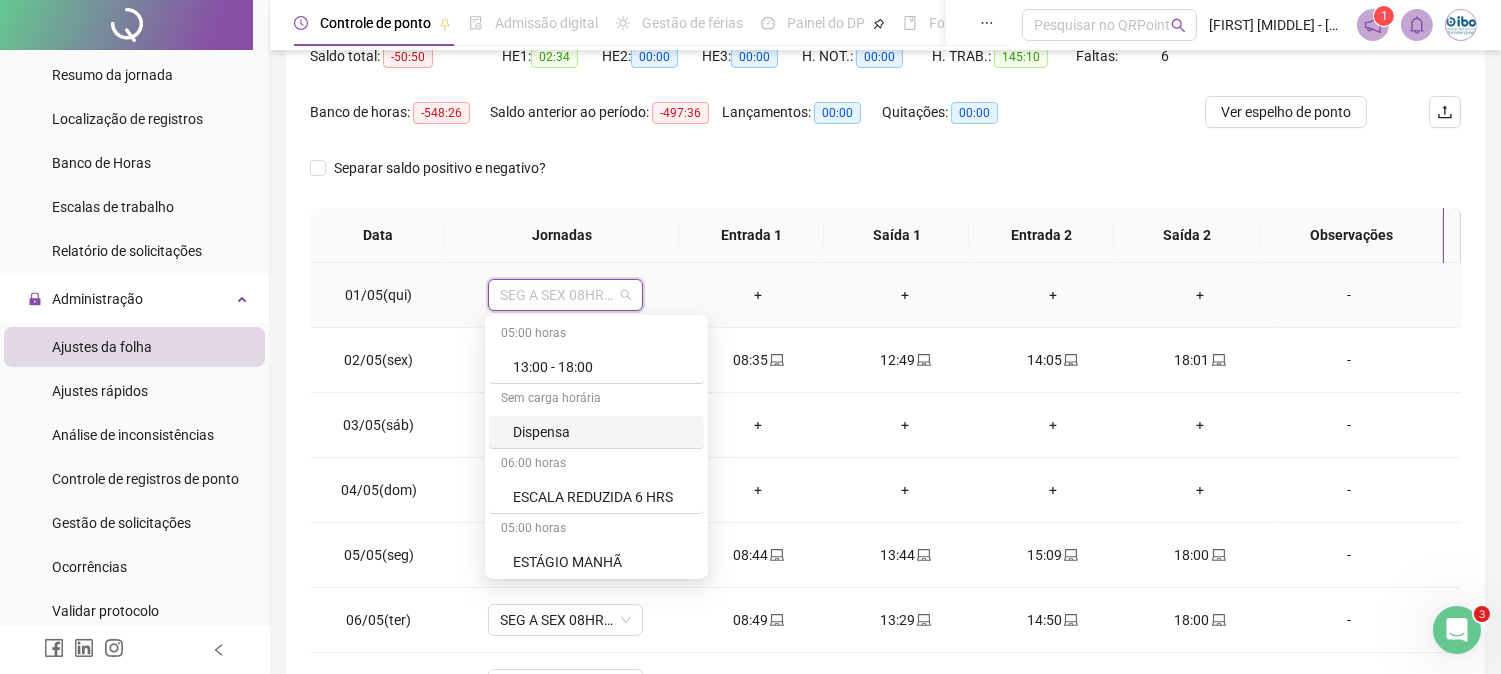 click on "Dispensa" at bounding box center [602, 432] 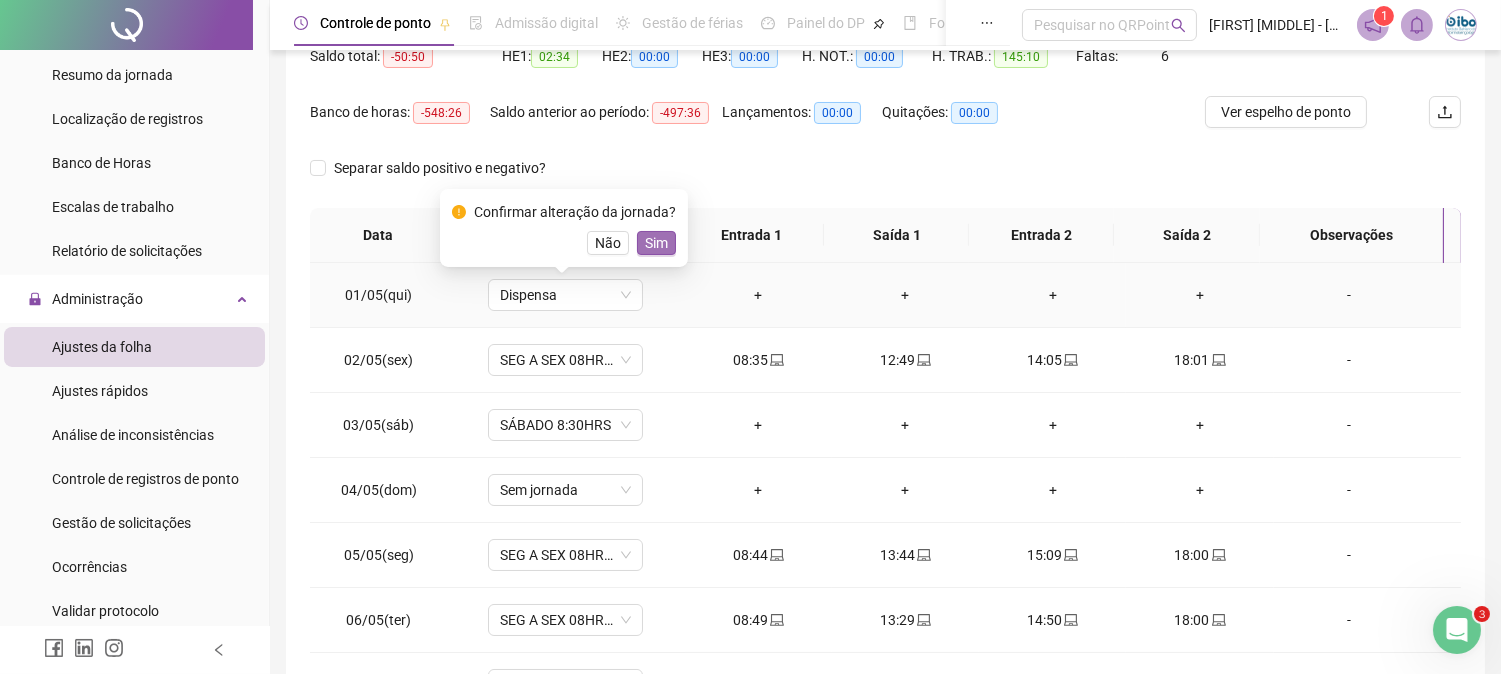 click on "Sim" at bounding box center [656, 243] 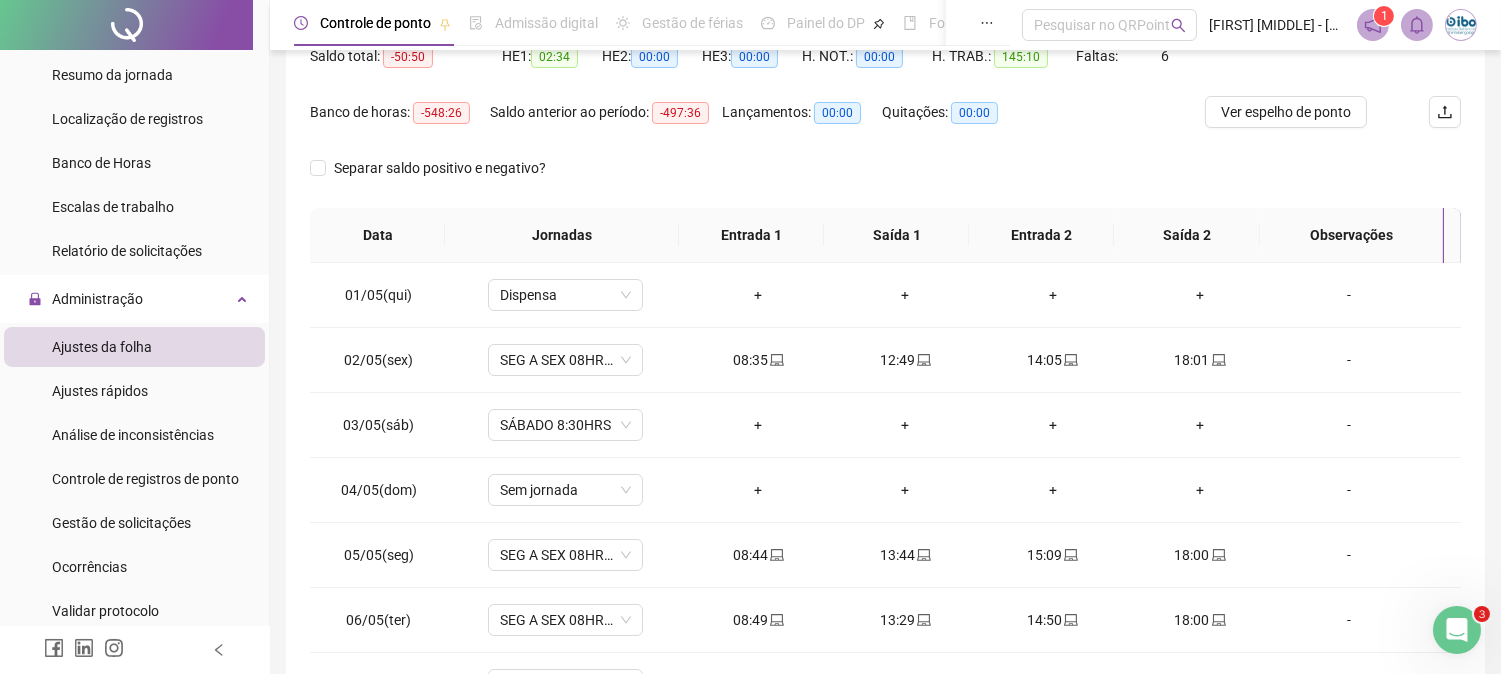 click on "Saldo total:   -50:50" at bounding box center [406, 68] 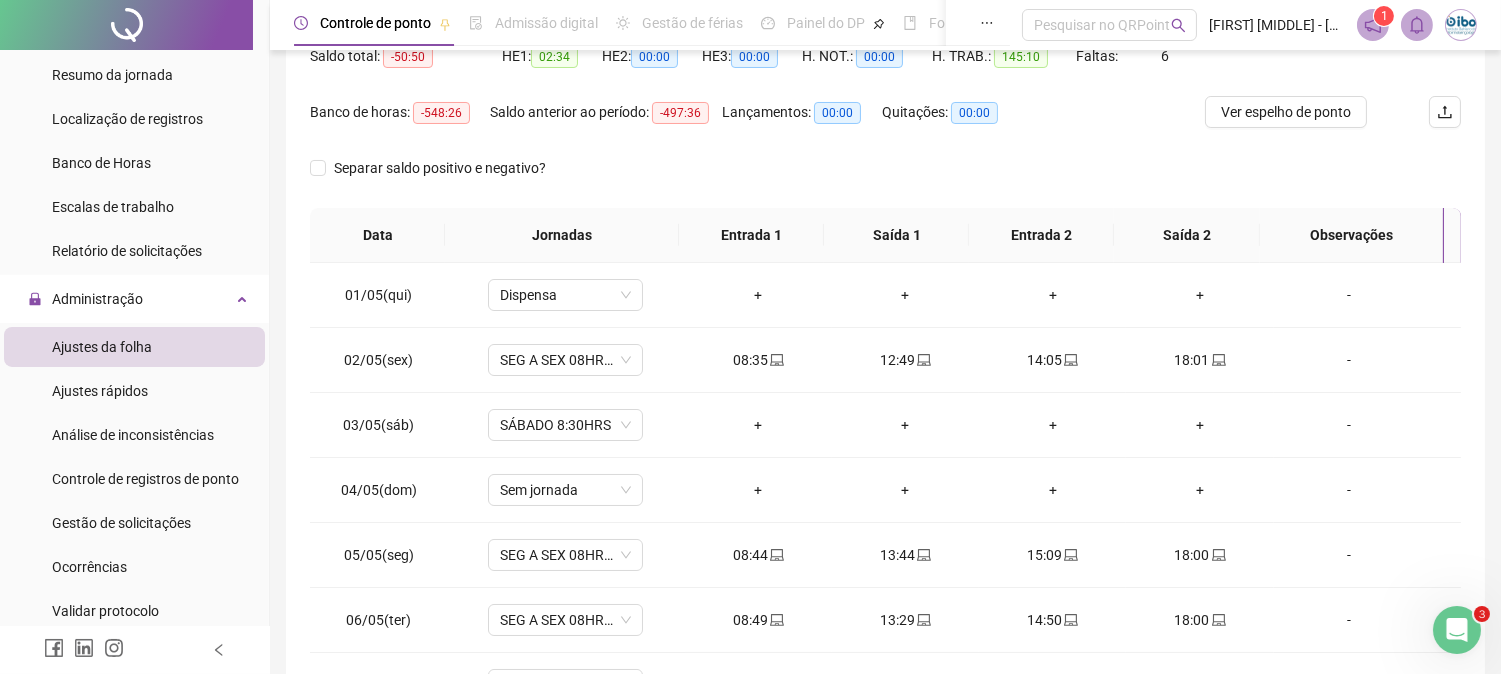 click on "Banco de horas:   -548:26" at bounding box center (400, 124) 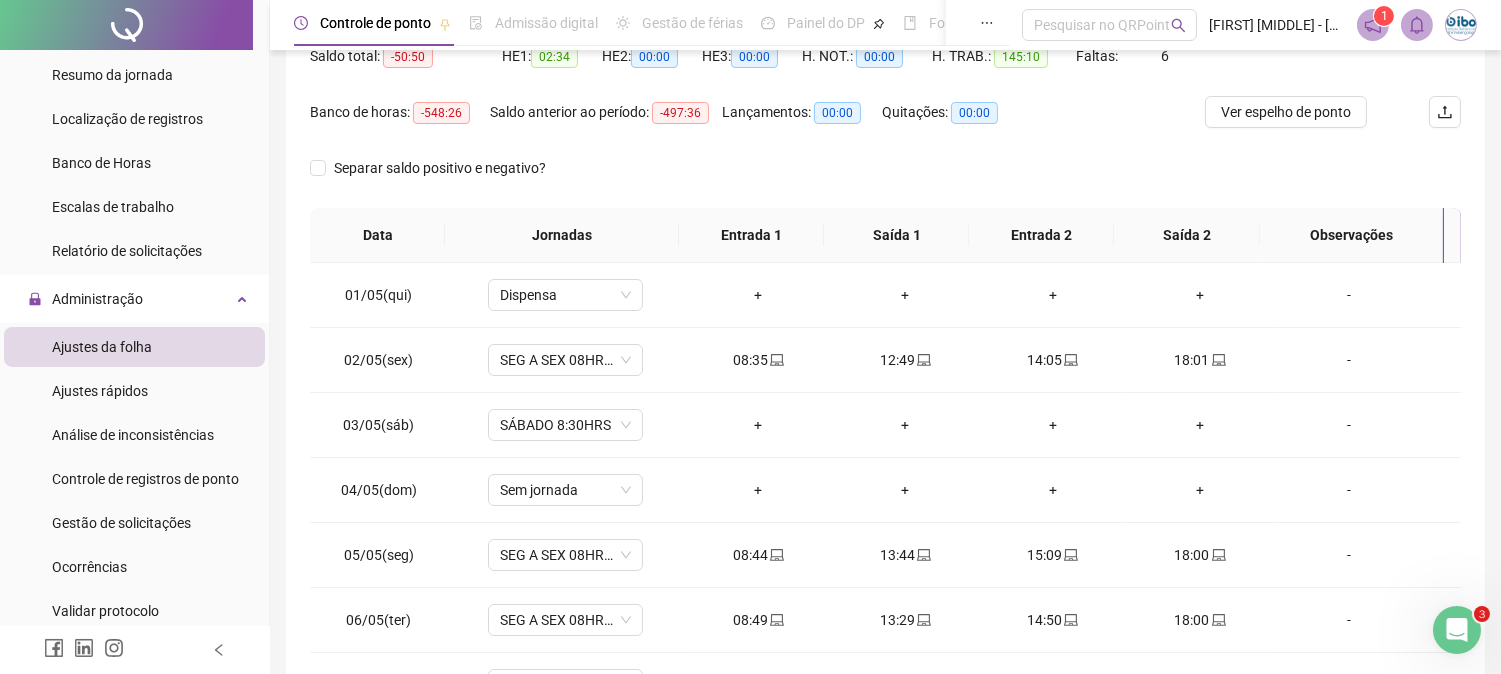 click on "Banco de horas:   -548:26" at bounding box center (400, 112) 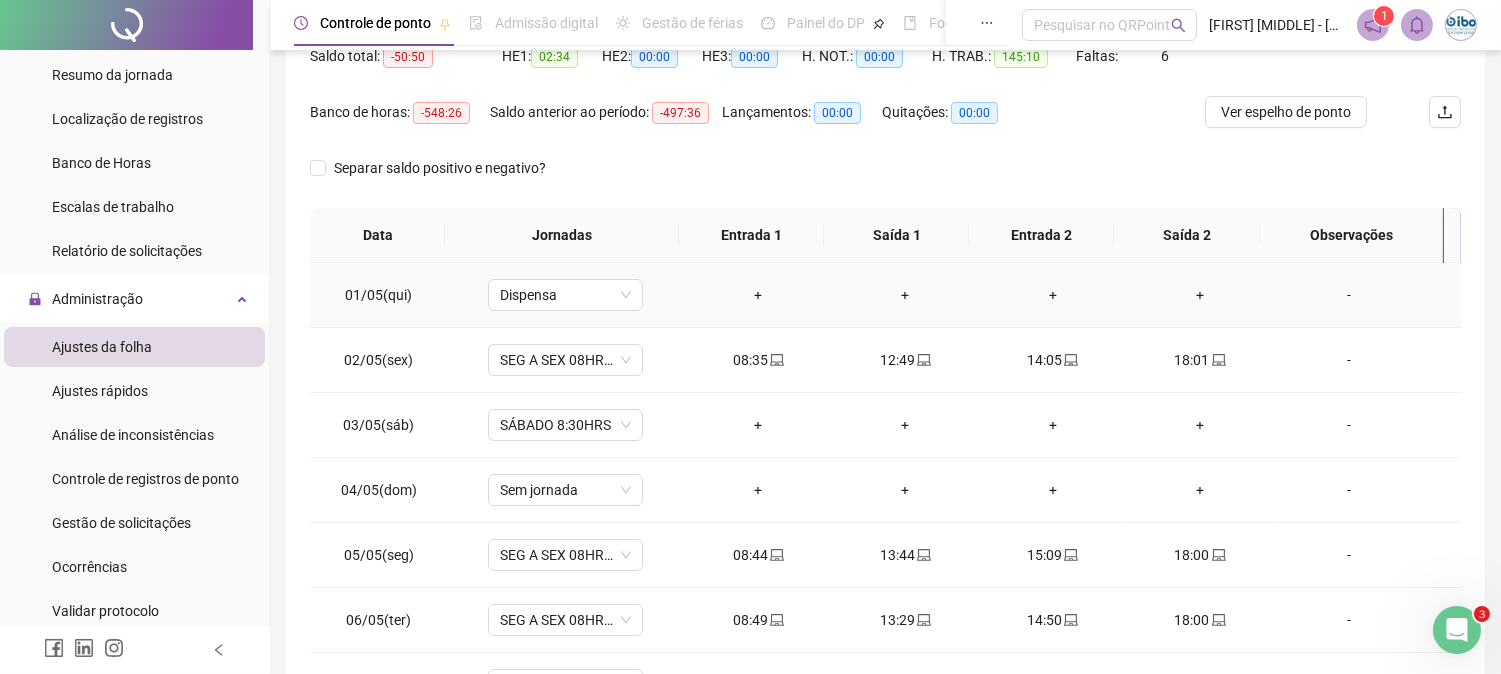 click on "-" at bounding box center [1349, 295] 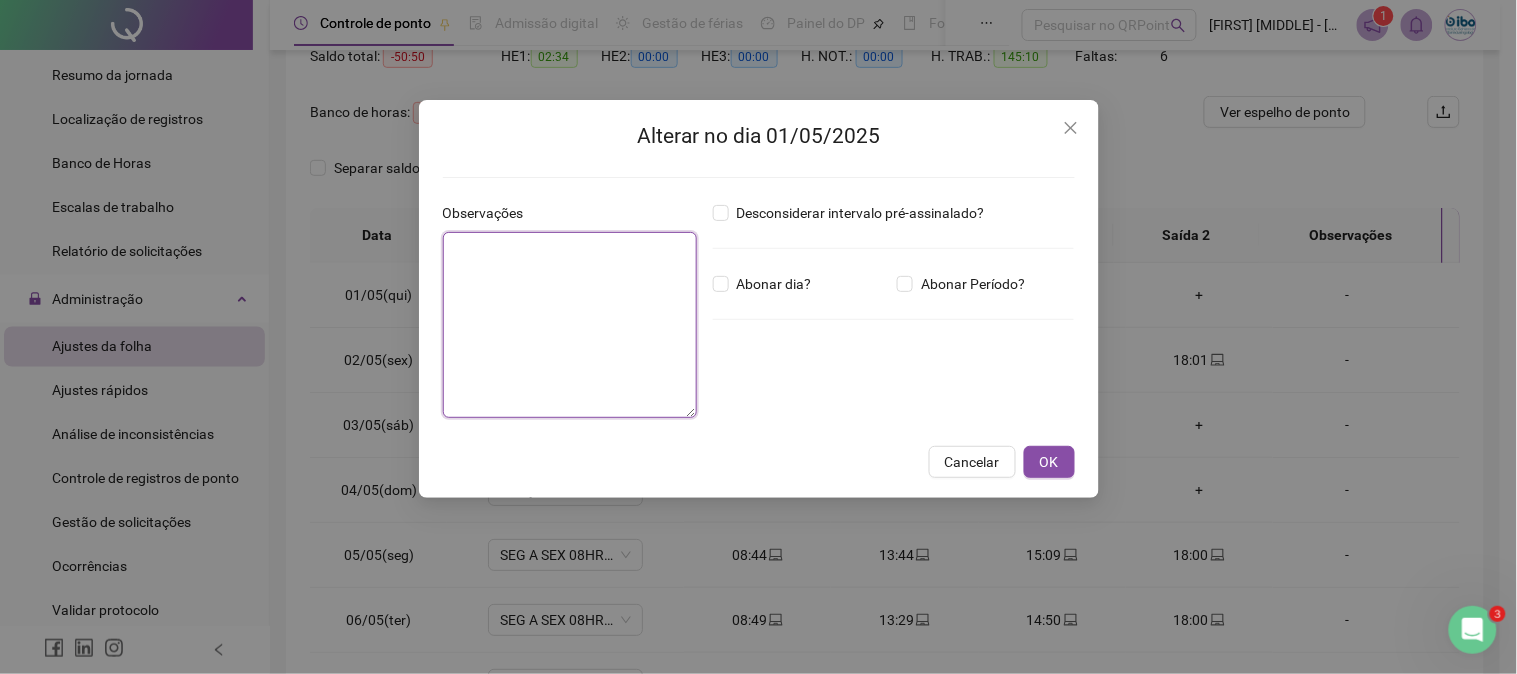 click at bounding box center [570, 325] 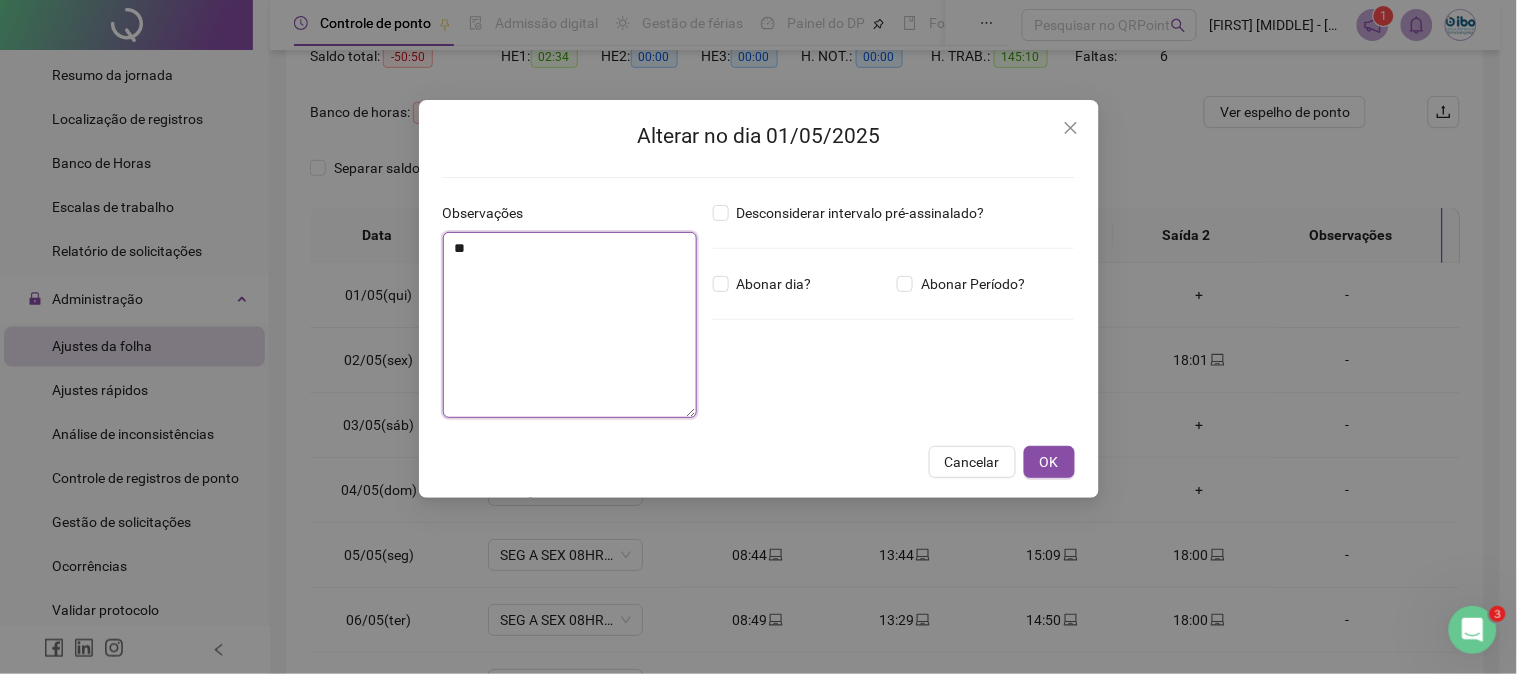 type on "*" 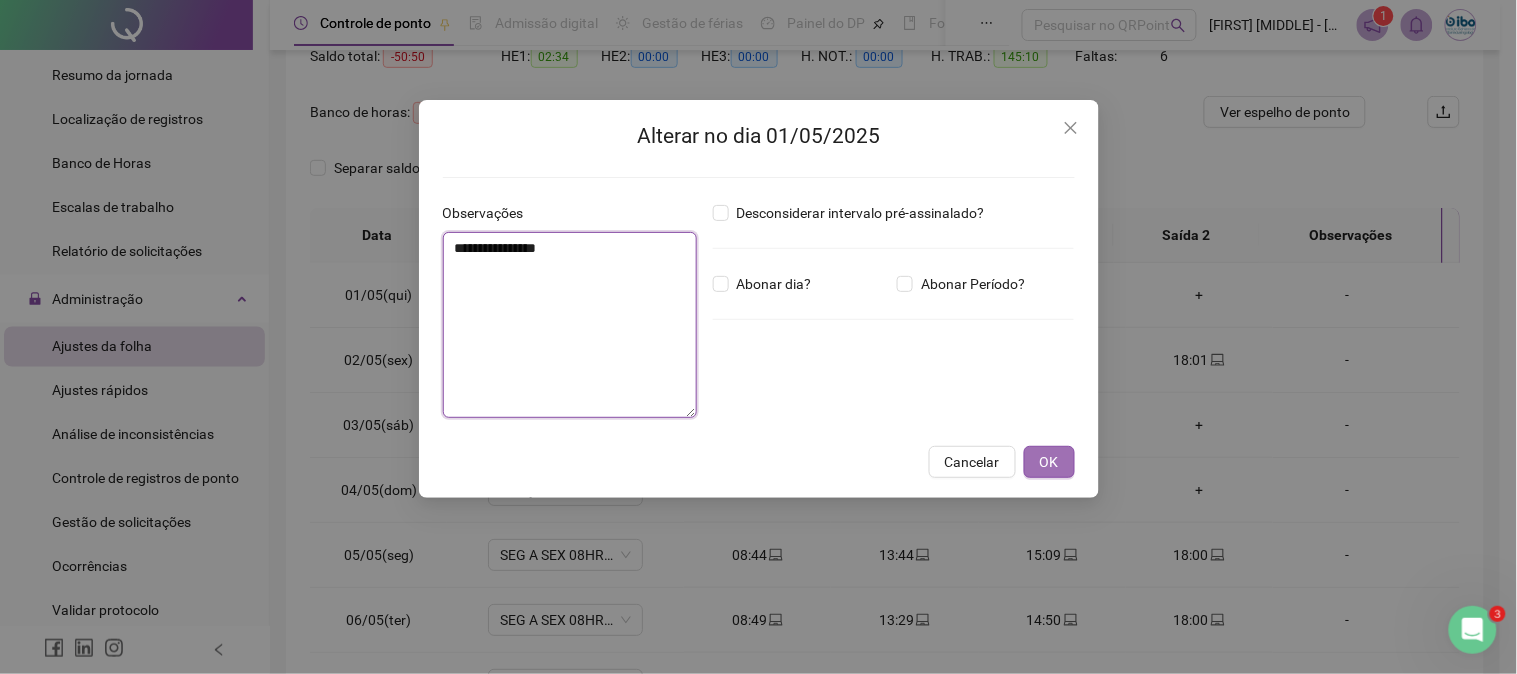type on "**********" 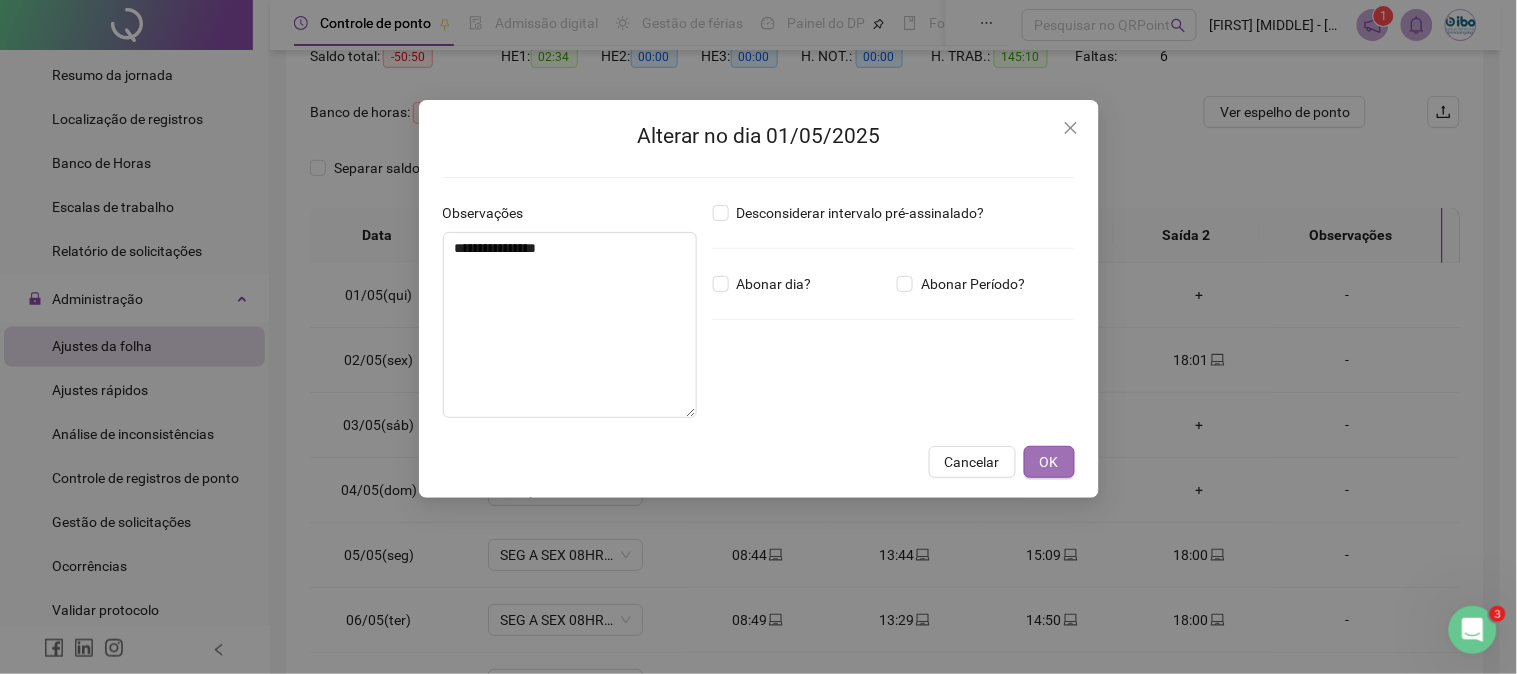 click on "OK" at bounding box center (1049, 462) 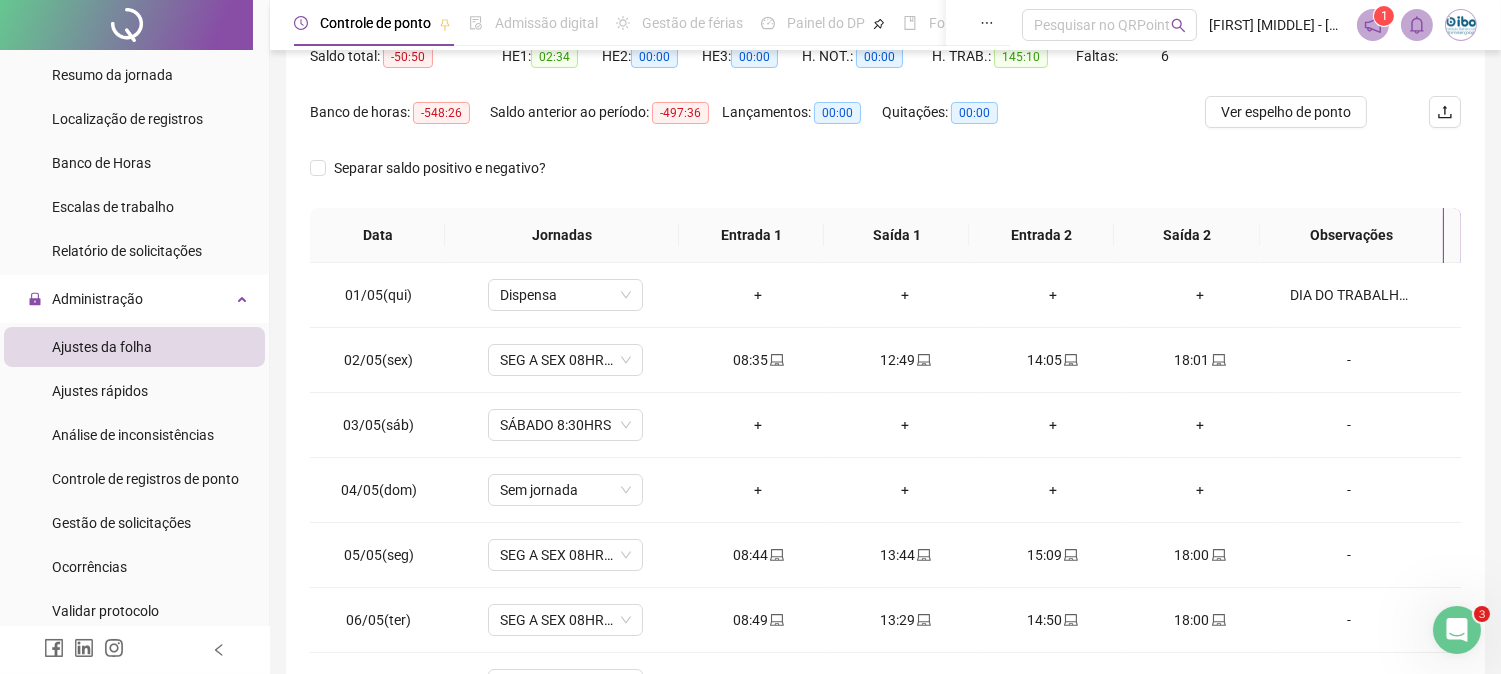 click on "Separar saldo positivo e negativo?" at bounding box center (885, 180) 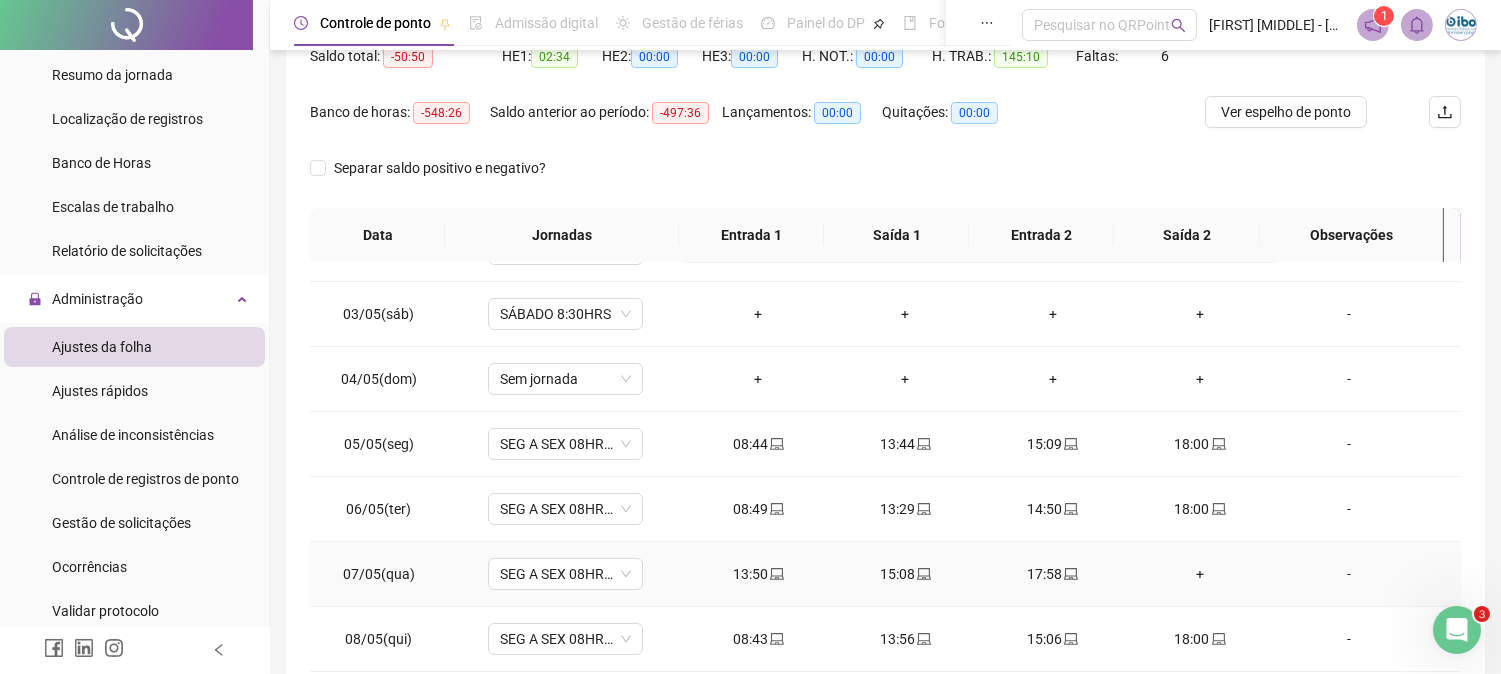 scroll, scrollTop: 222, scrollLeft: 0, axis: vertical 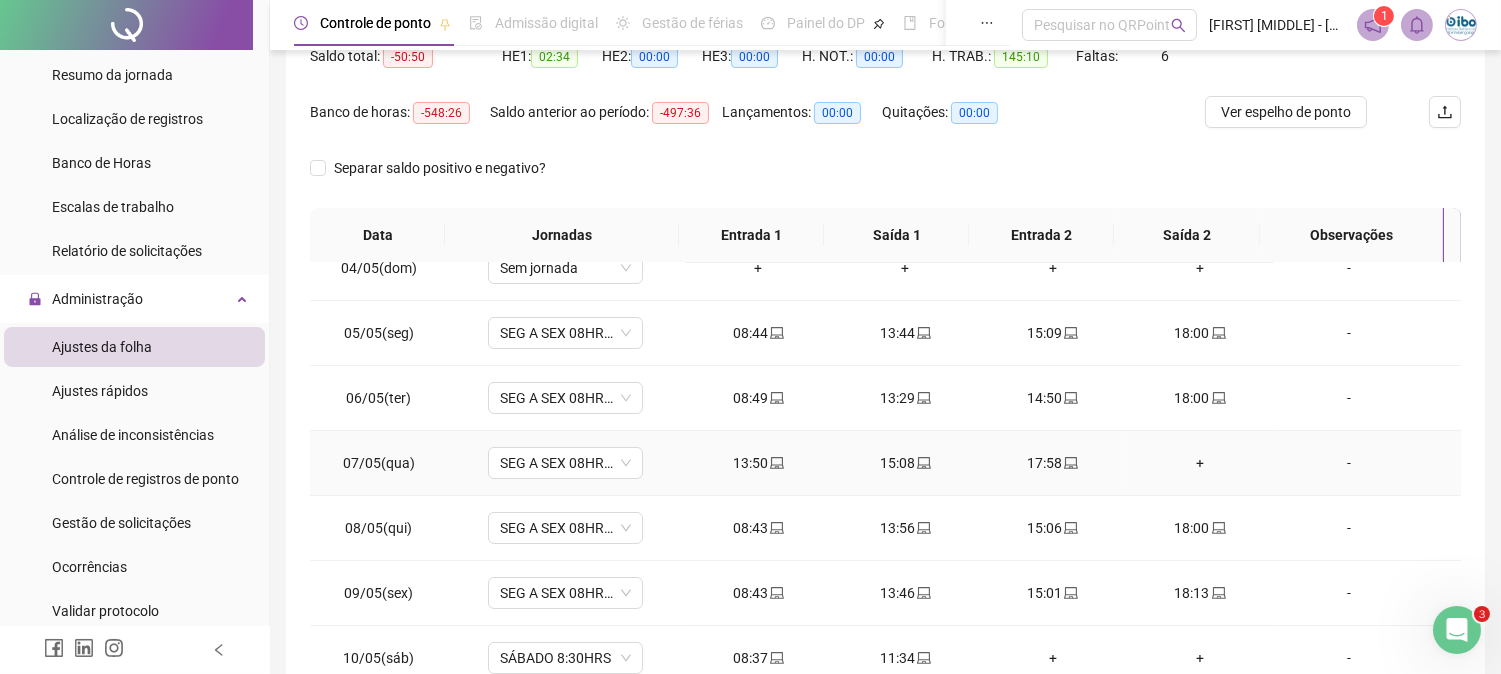 click on "+" at bounding box center (1199, 463) 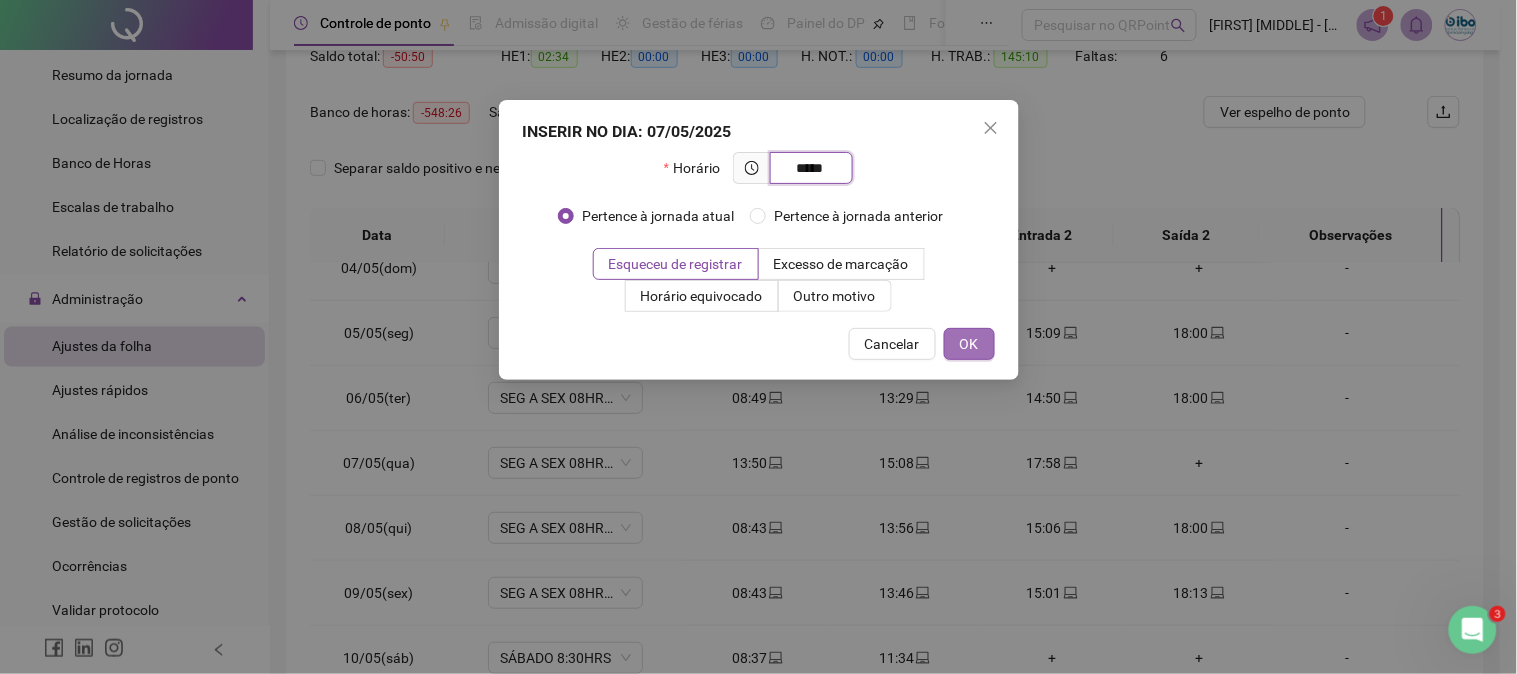 type on "*****" 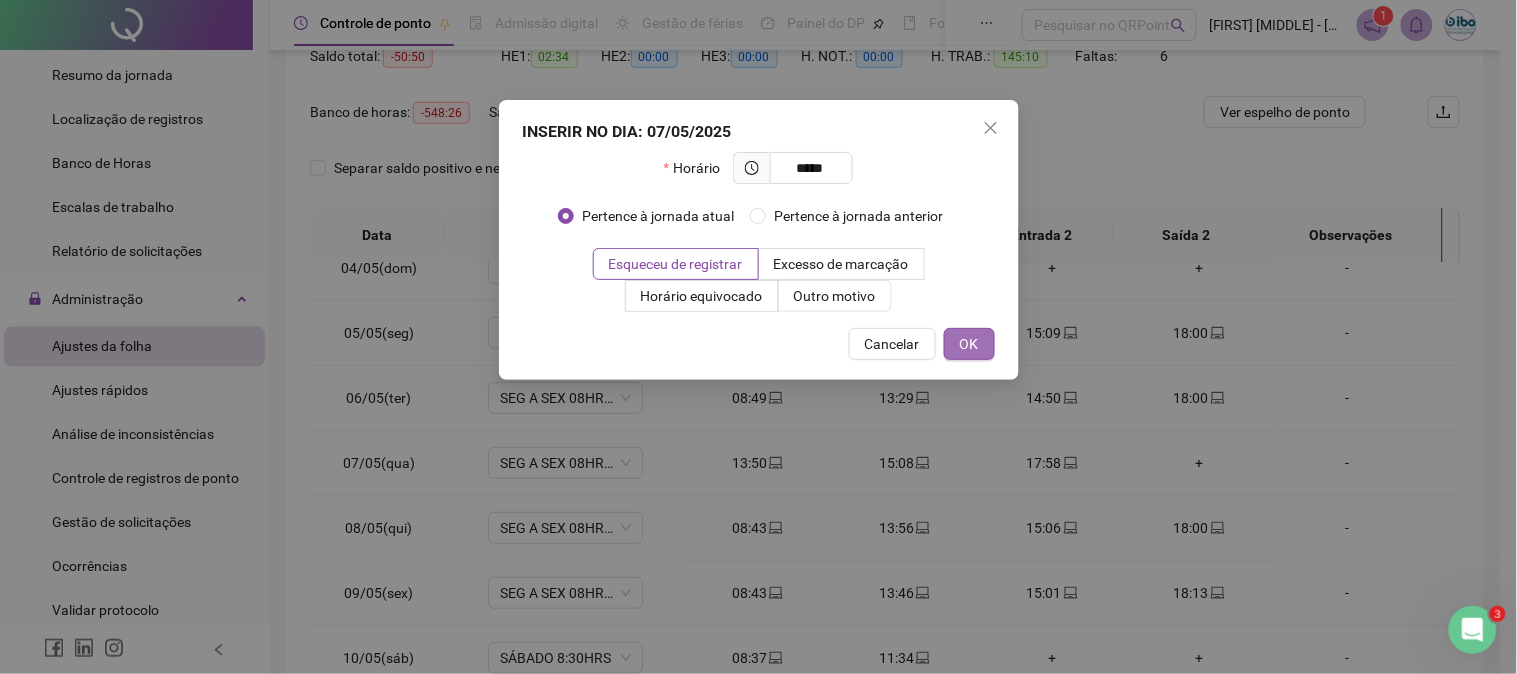 click on "OK" at bounding box center (969, 344) 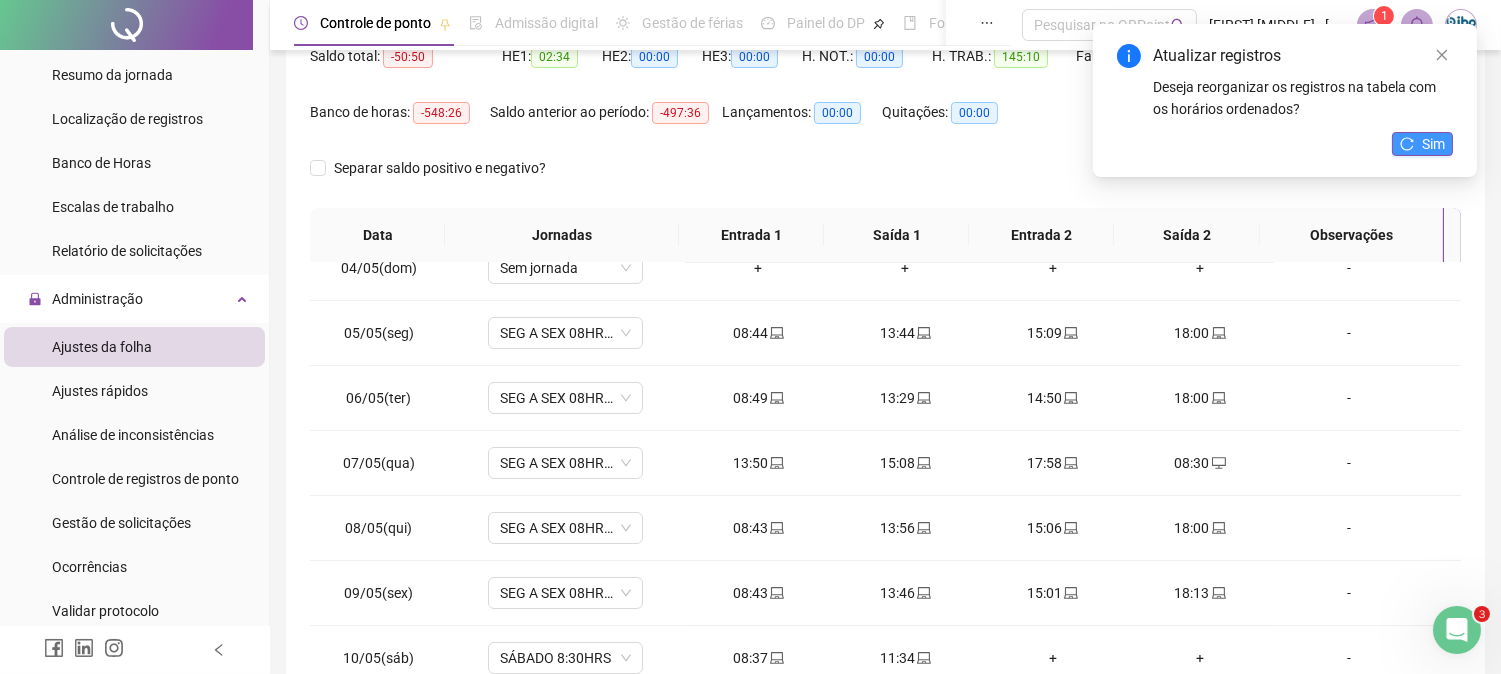 click 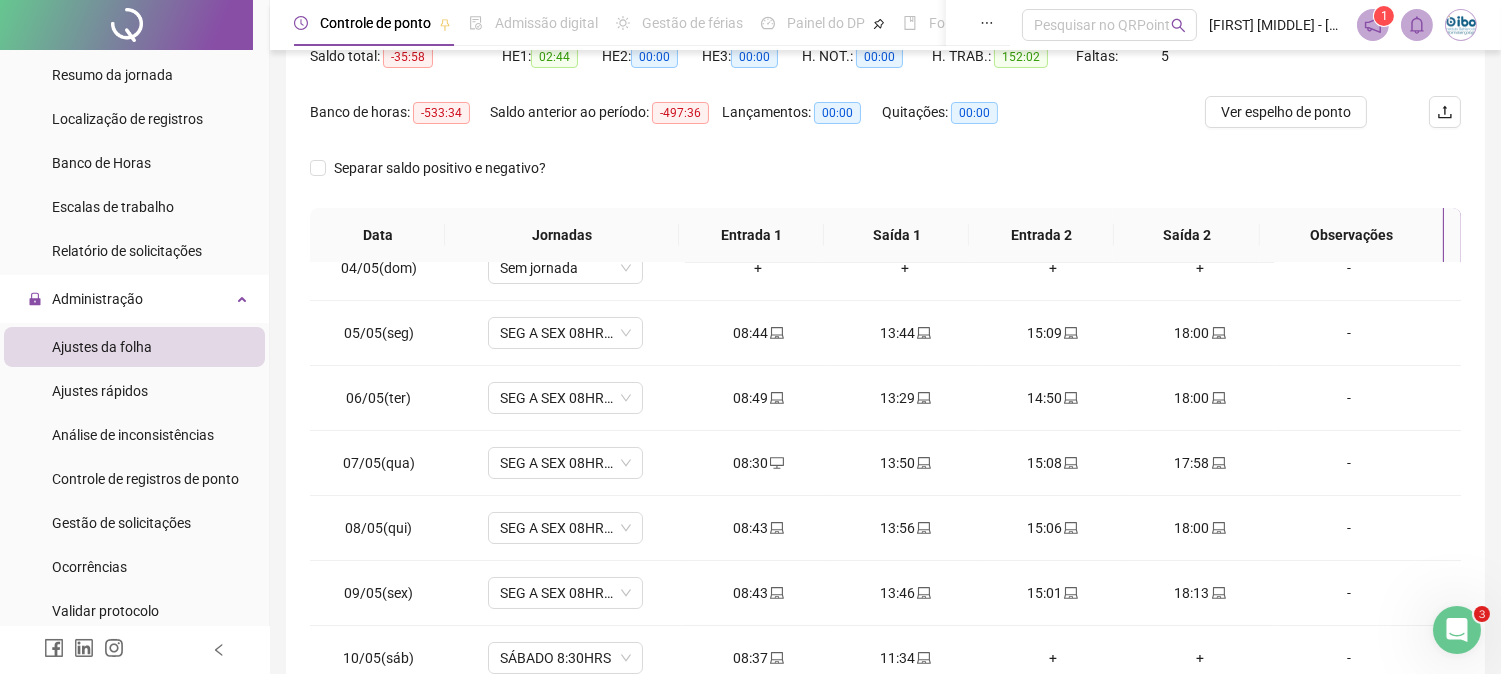 click on "Separar saldo positivo e negativo?" at bounding box center (885, 180) 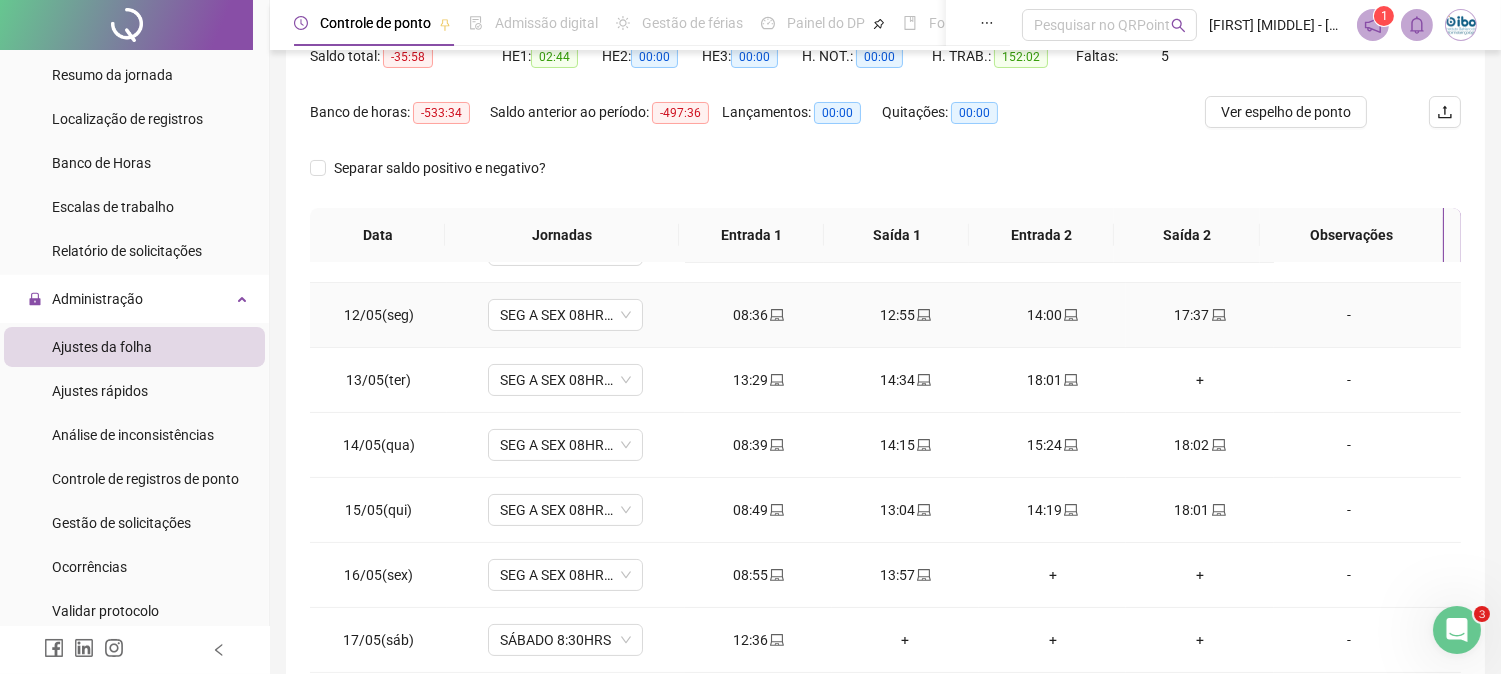 scroll, scrollTop: 555, scrollLeft: 0, axis: vertical 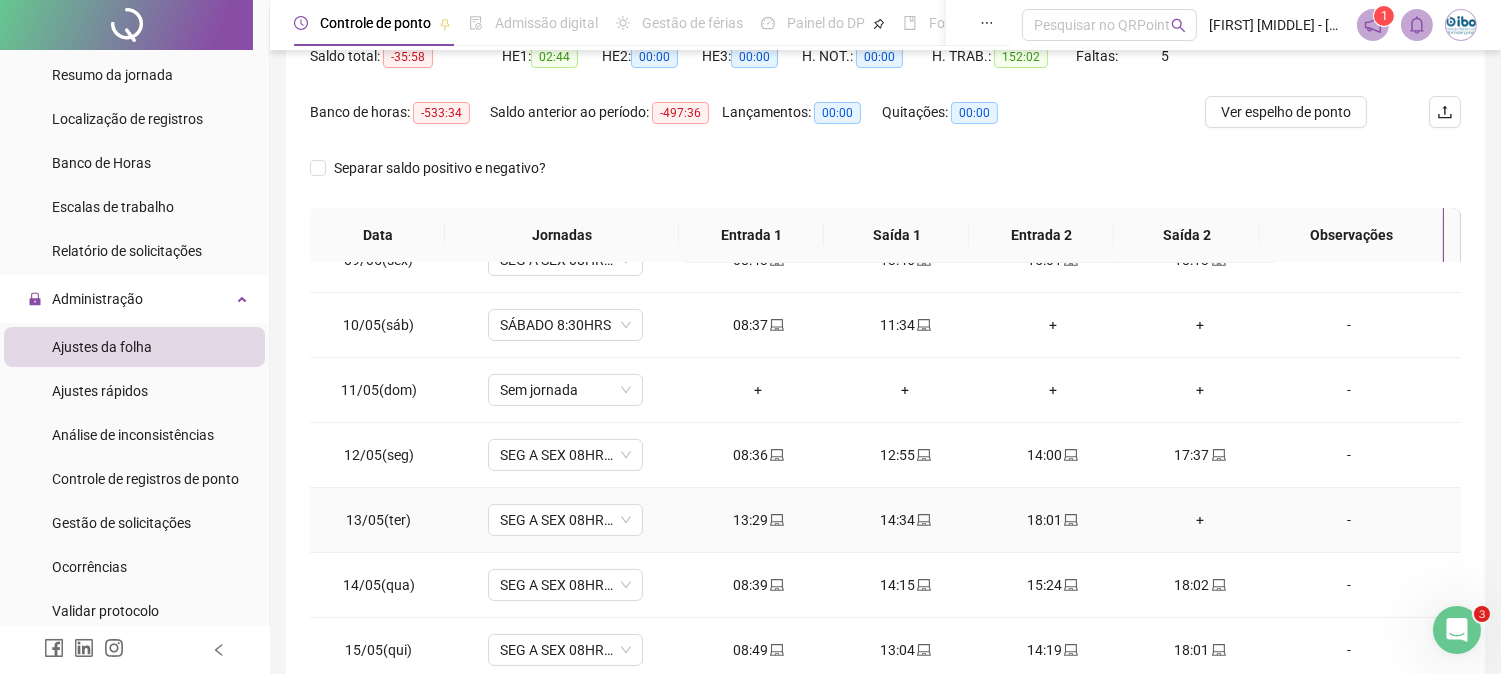 click on "+" at bounding box center [1199, 520] 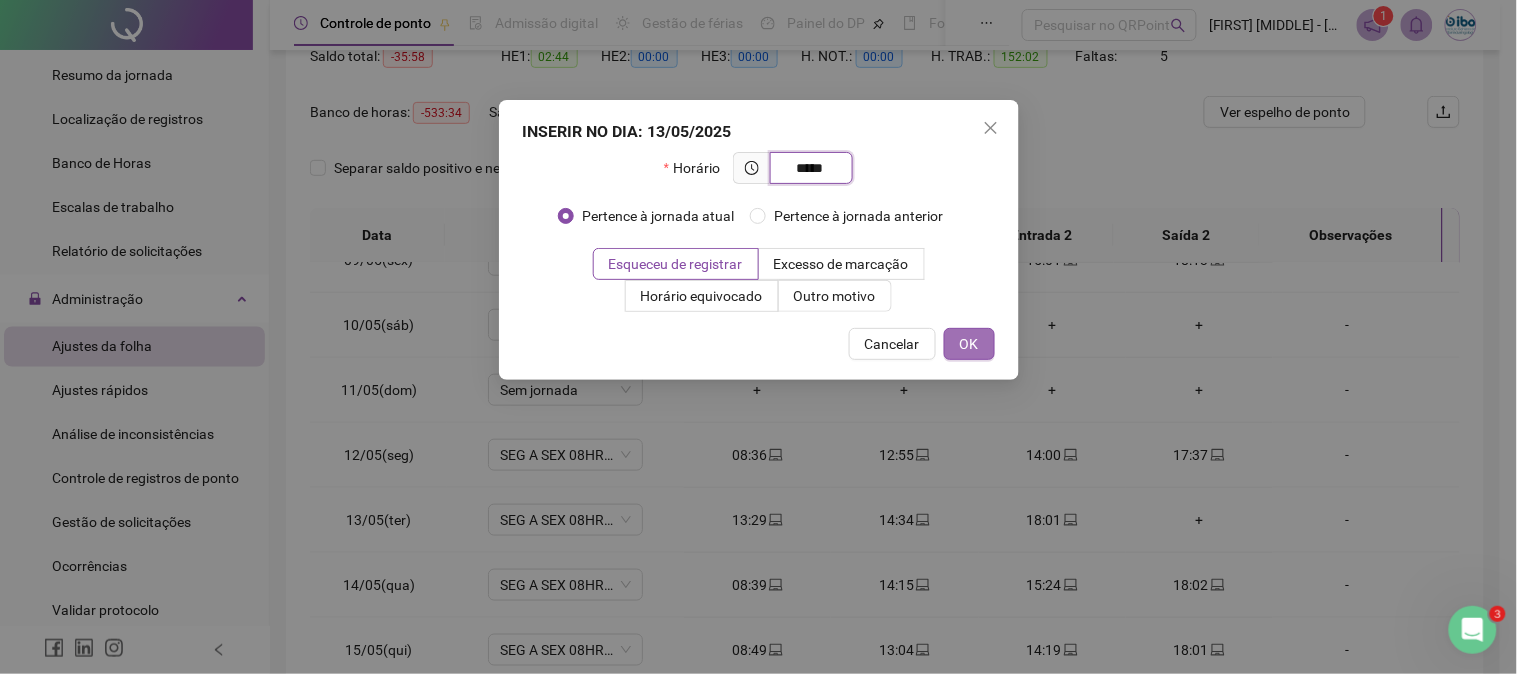 type on "*****" 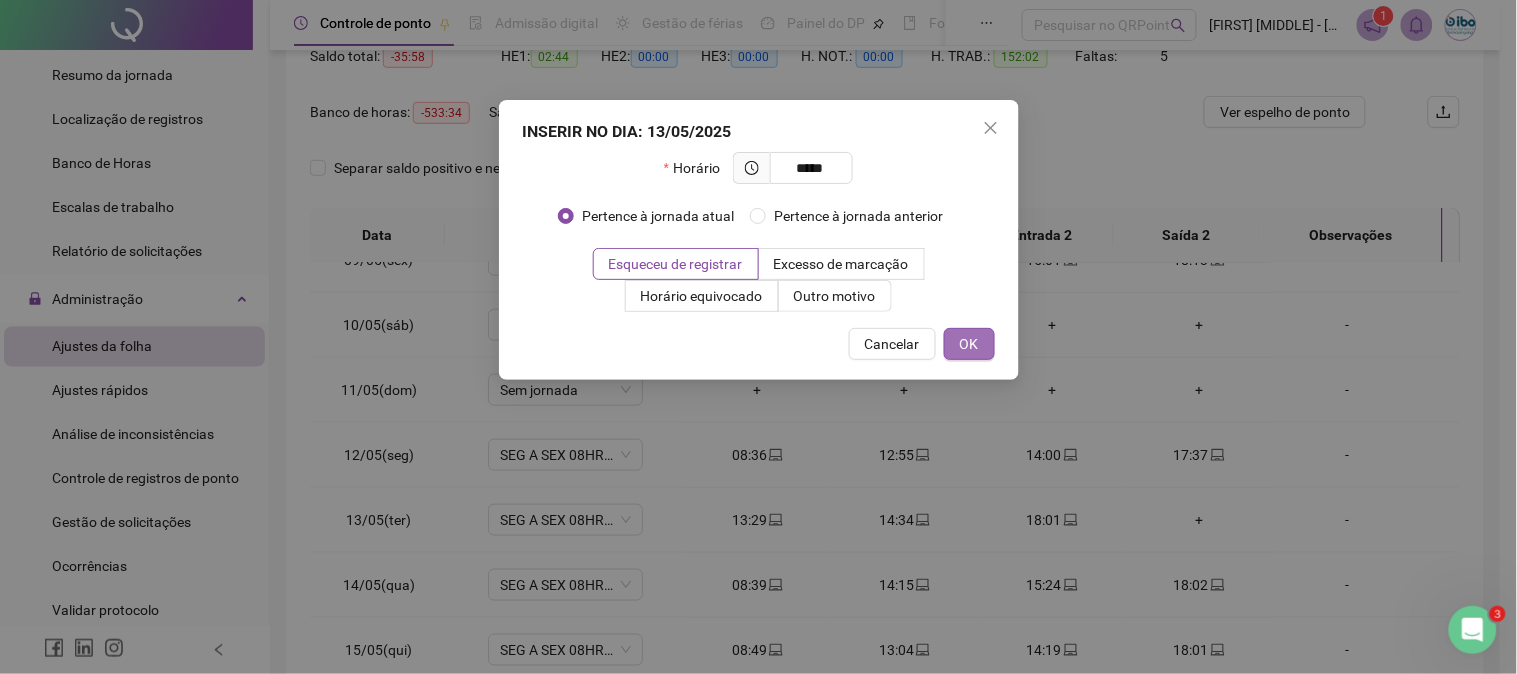 click on "OK" at bounding box center (969, 344) 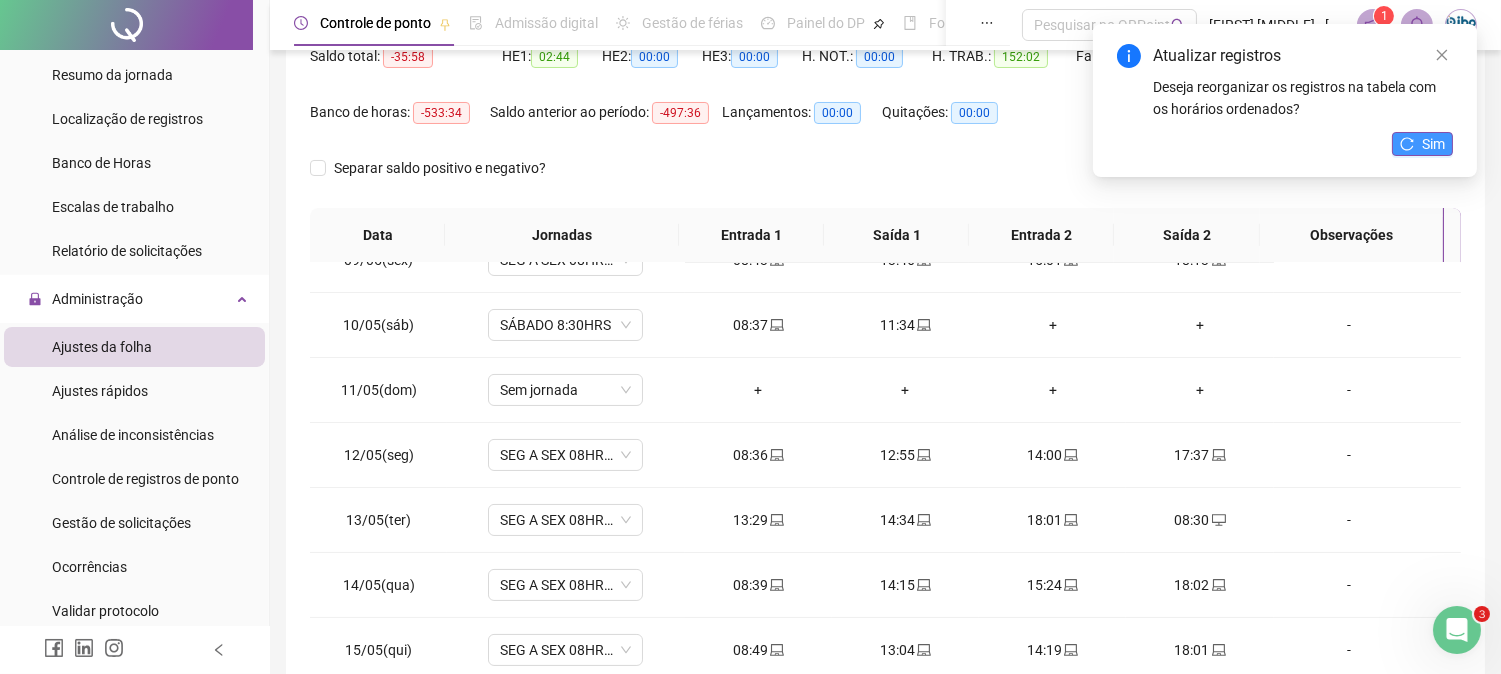 click on "Sim" at bounding box center [1433, 144] 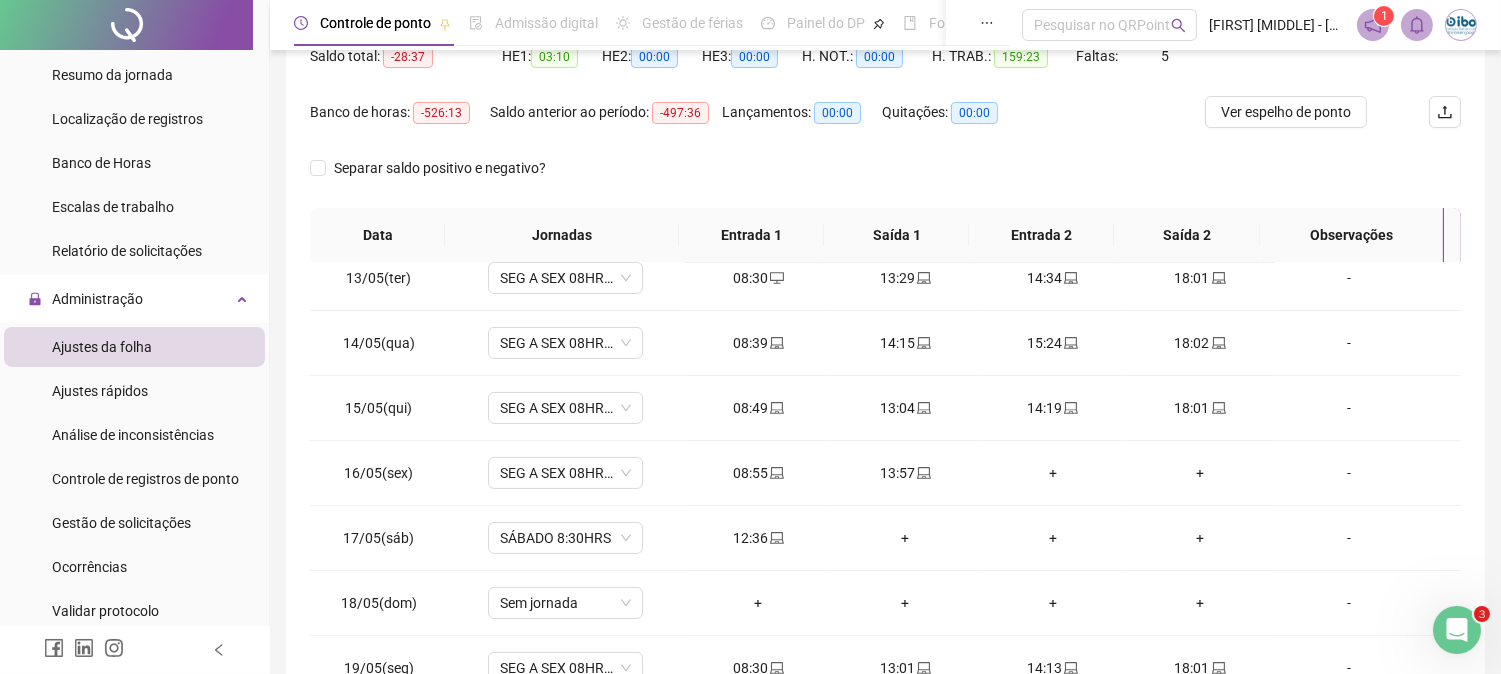 scroll, scrollTop: 888, scrollLeft: 0, axis: vertical 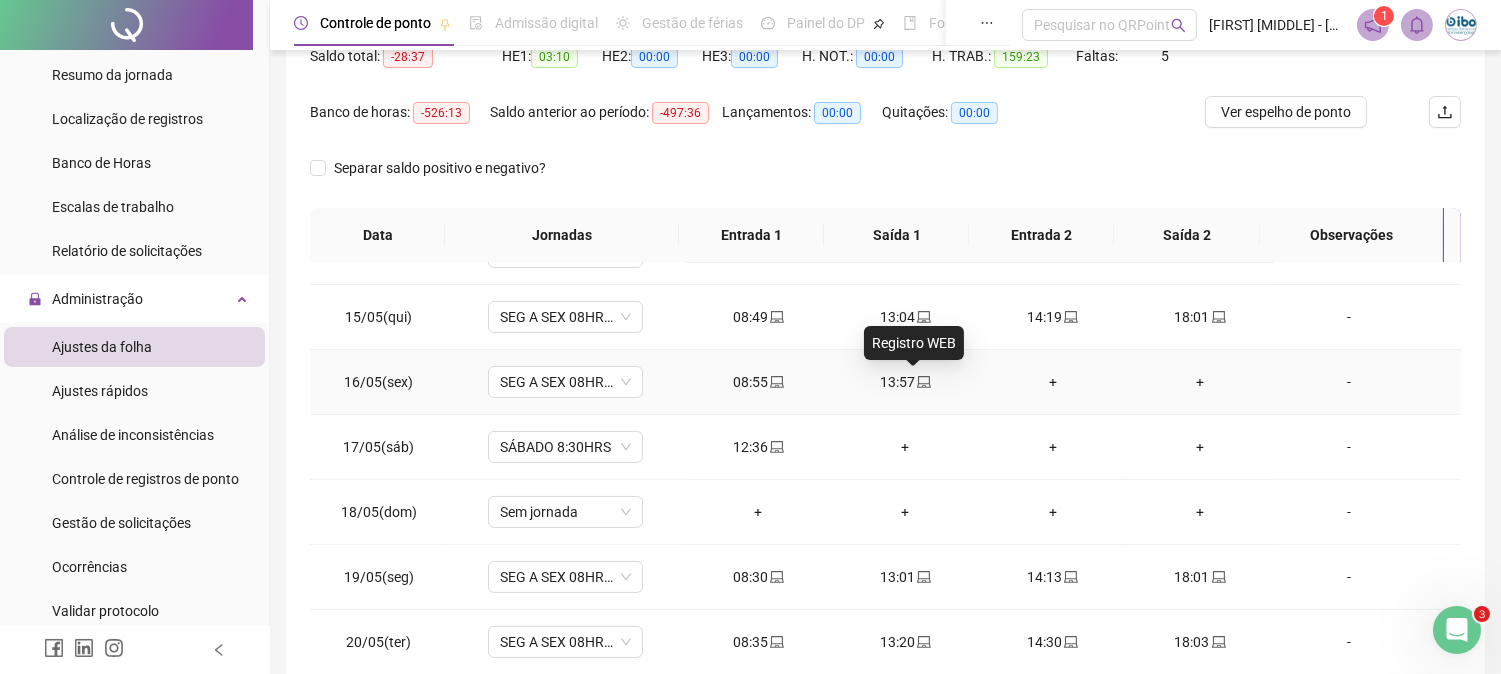 click 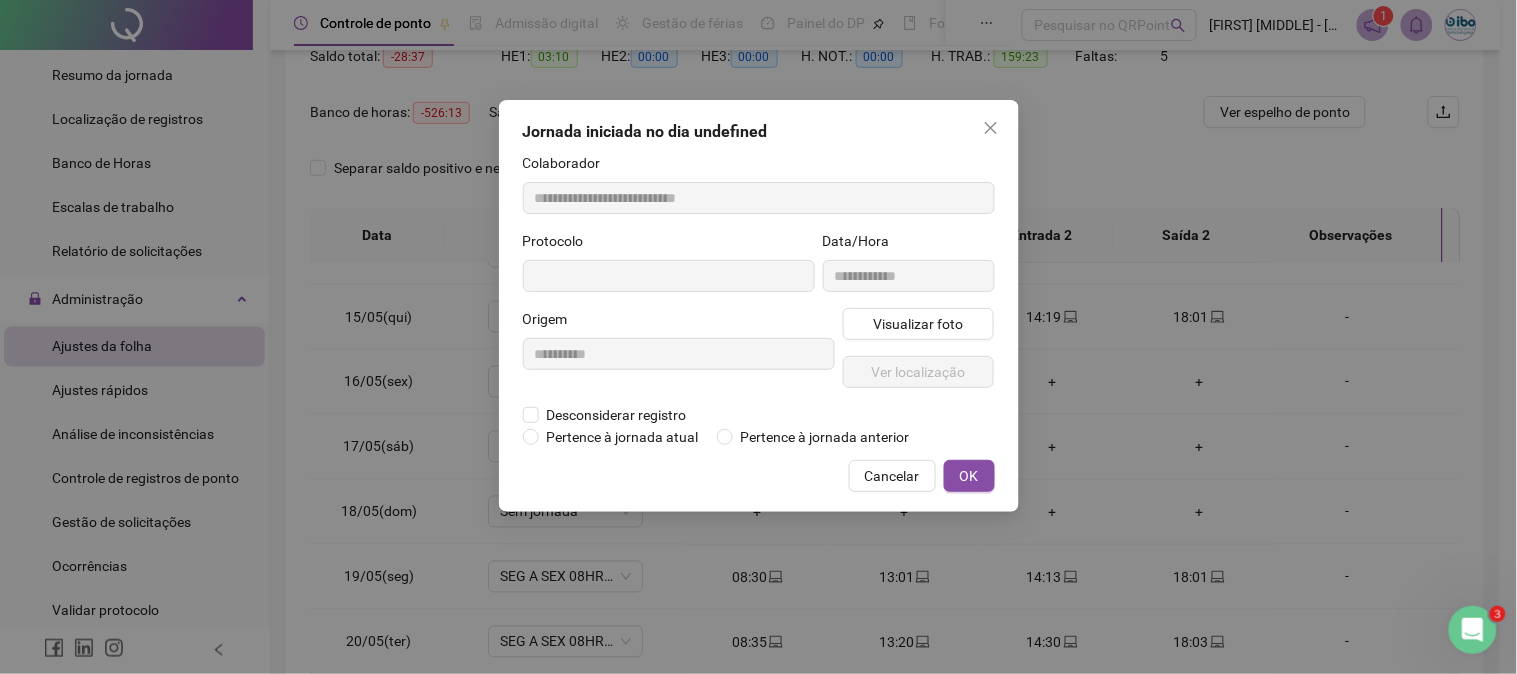 type on "**********" 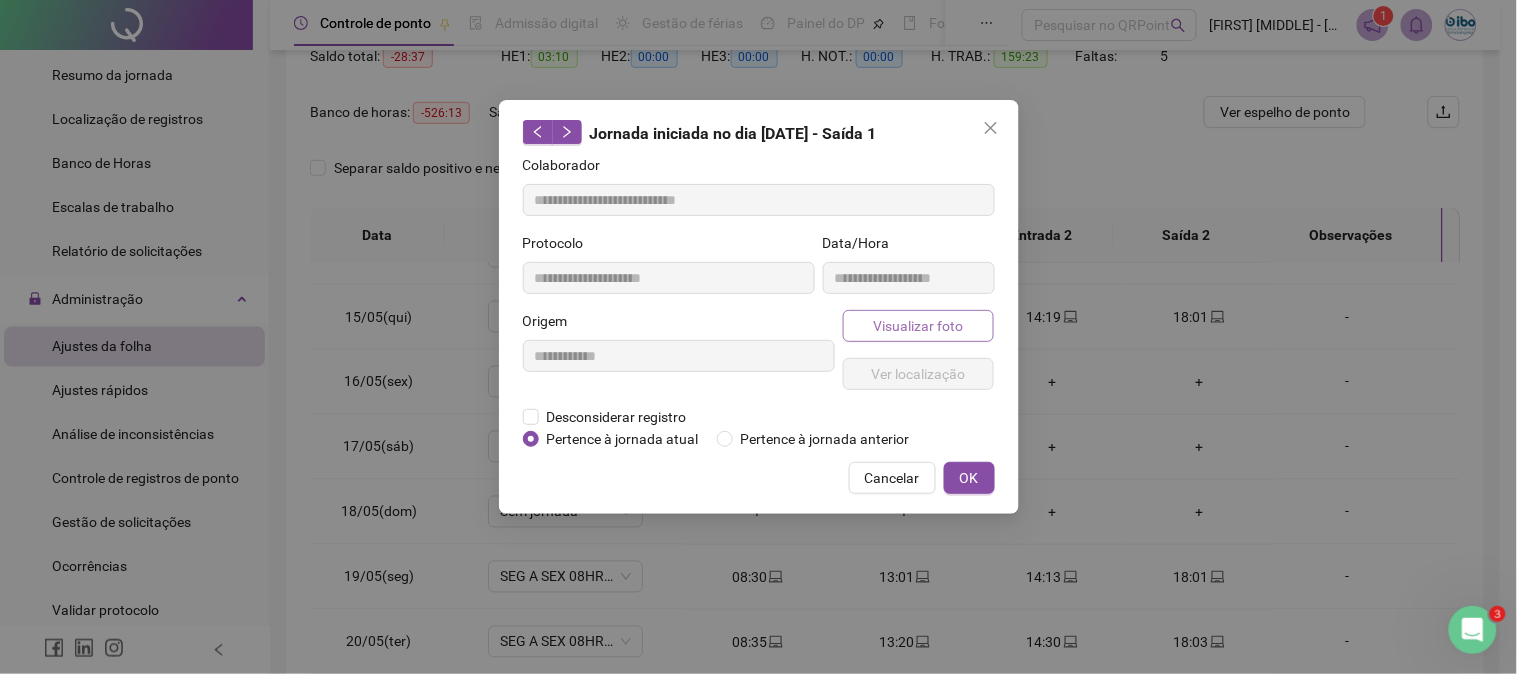 click on "Visualizar foto" at bounding box center (918, 326) 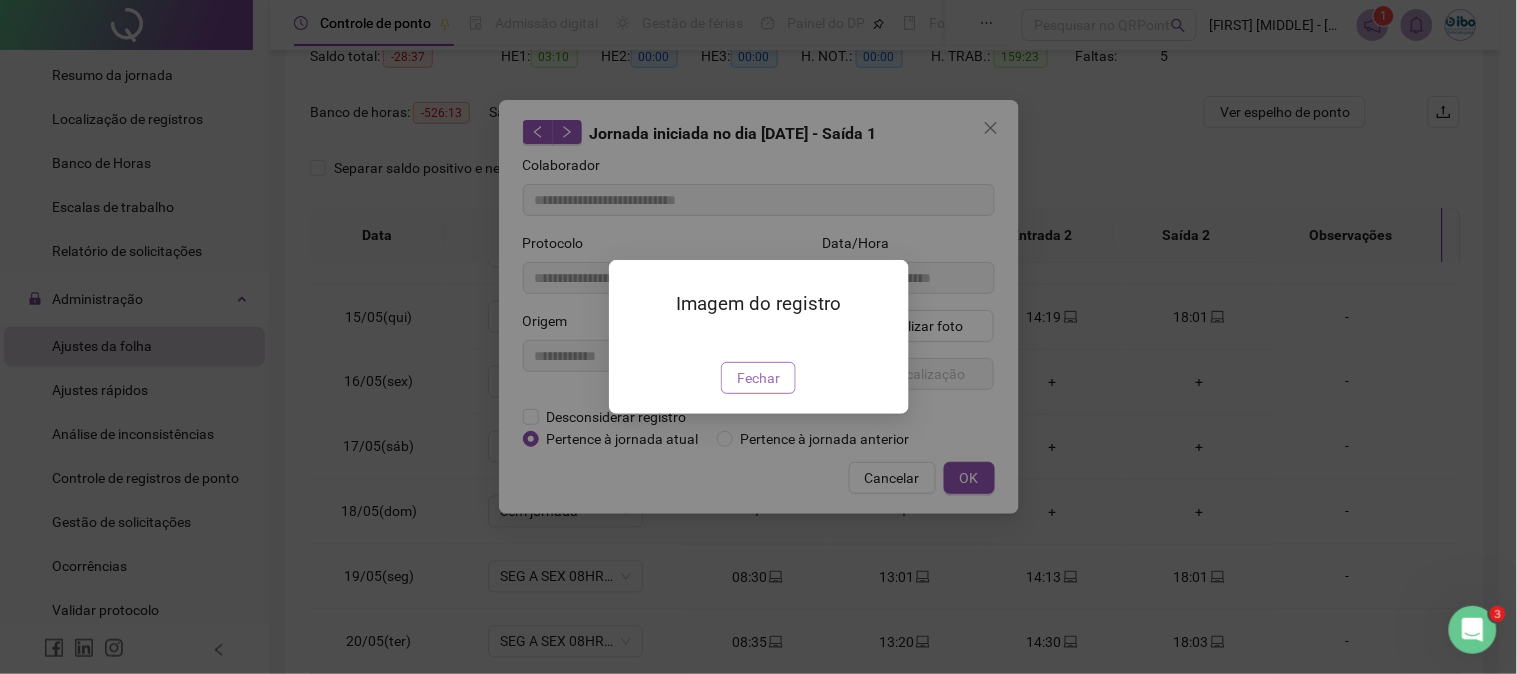 click on "Fechar" at bounding box center (758, 378) 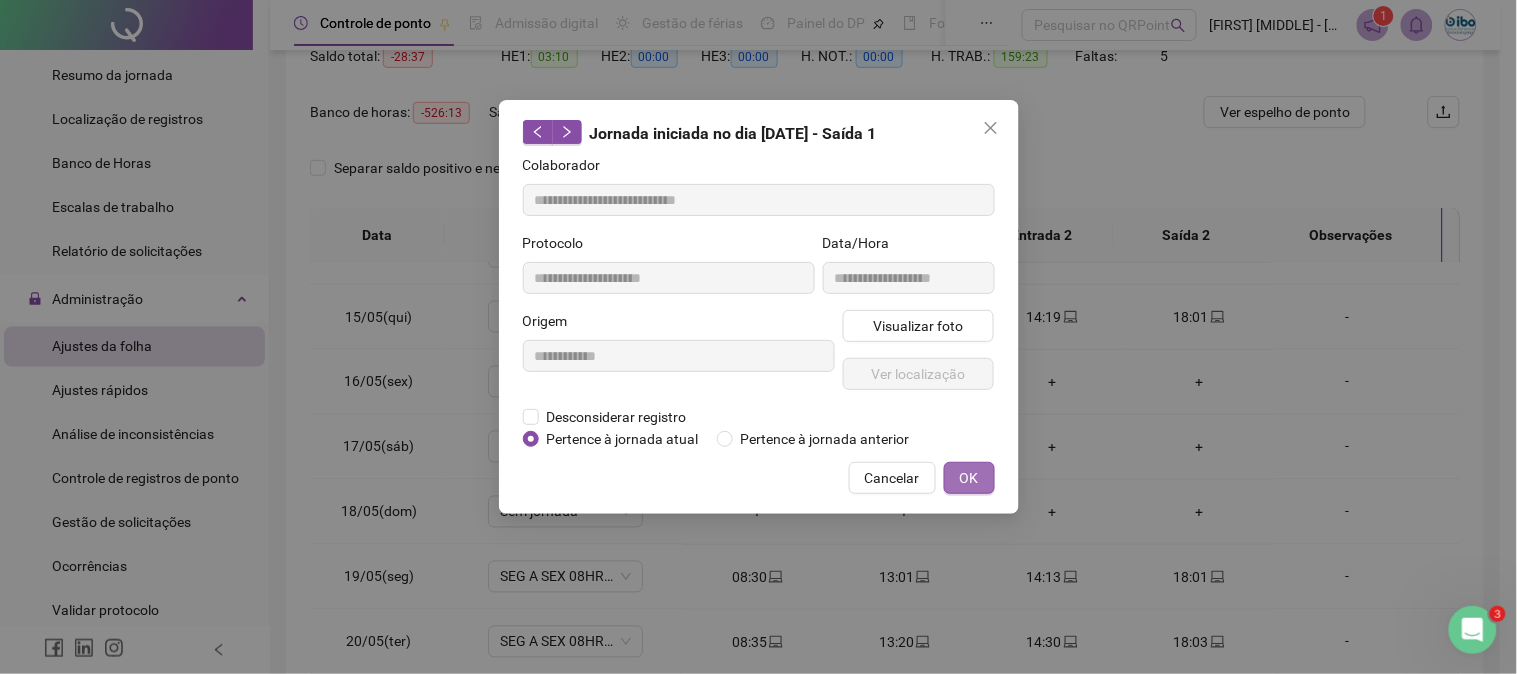 click on "OK" at bounding box center (969, 478) 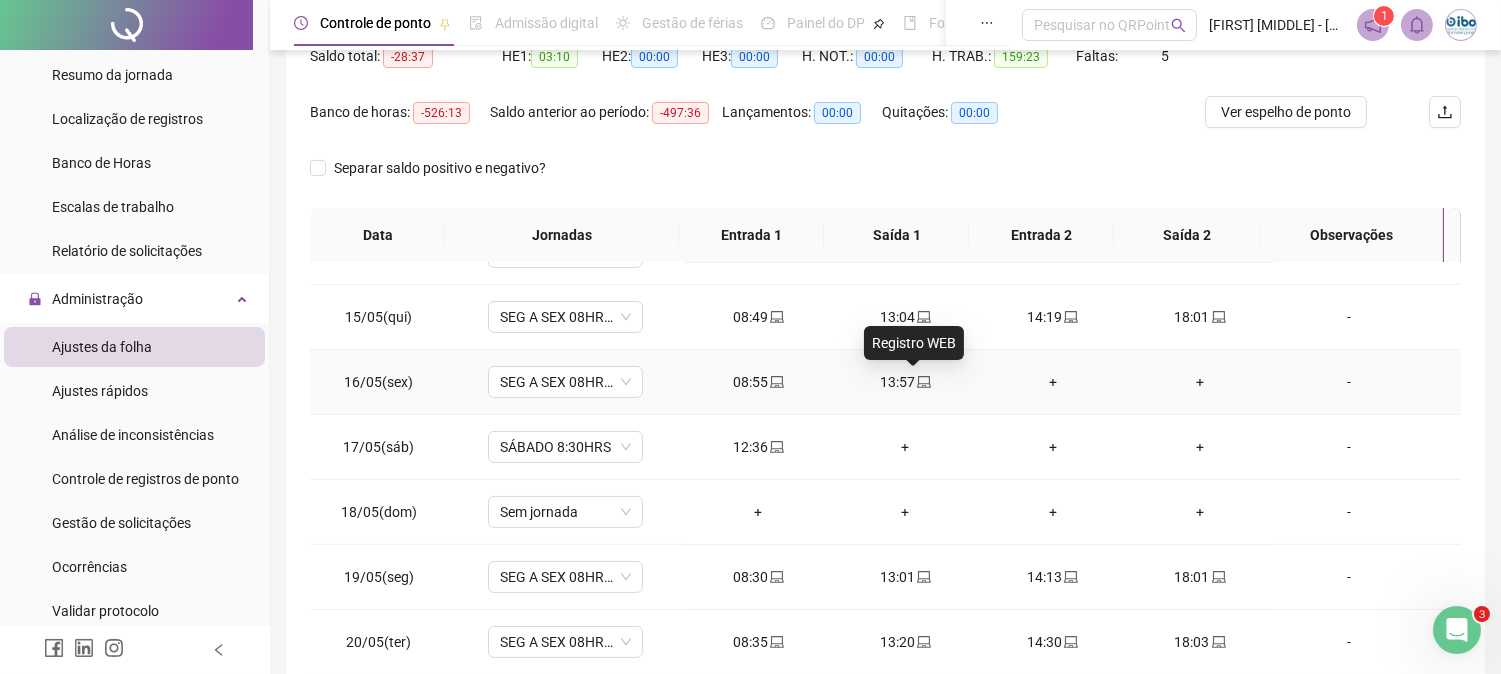 click 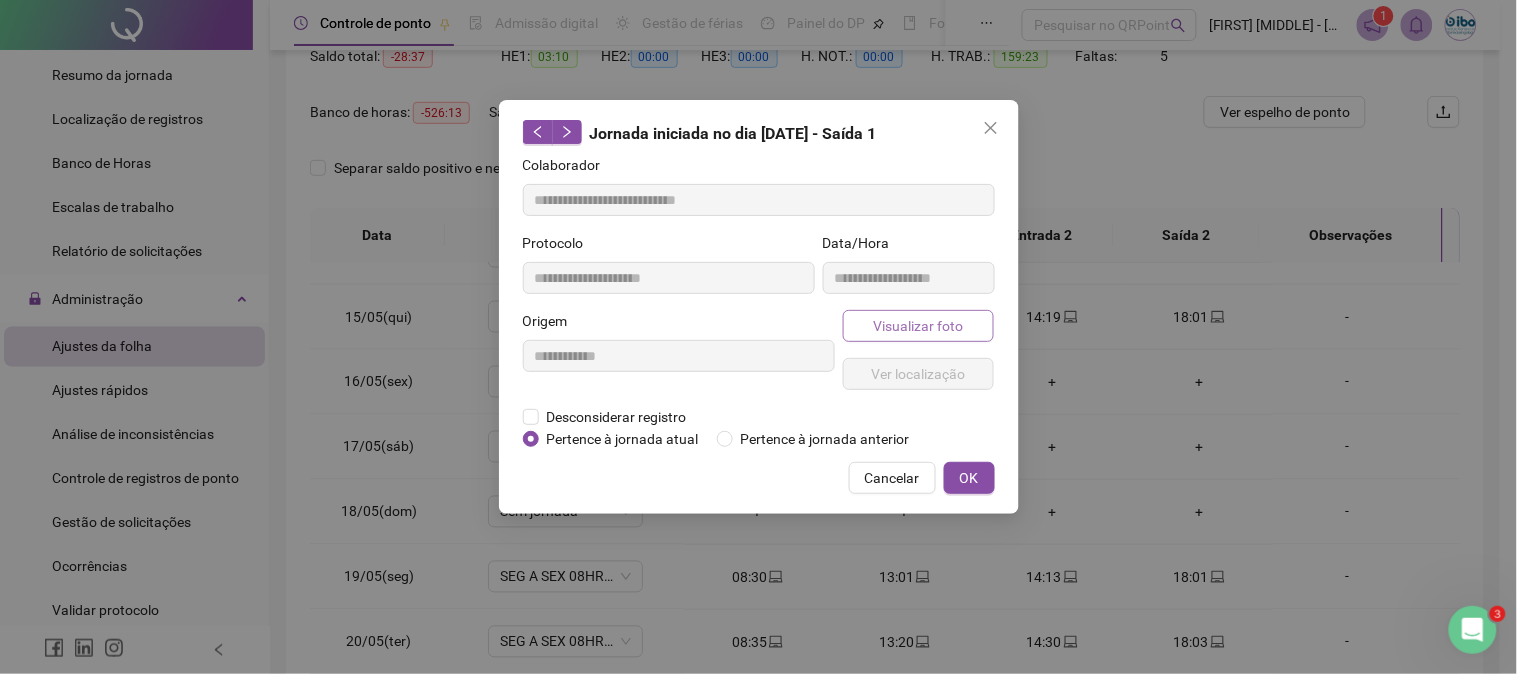 click on "Visualizar foto" at bounding box center (918, 326) 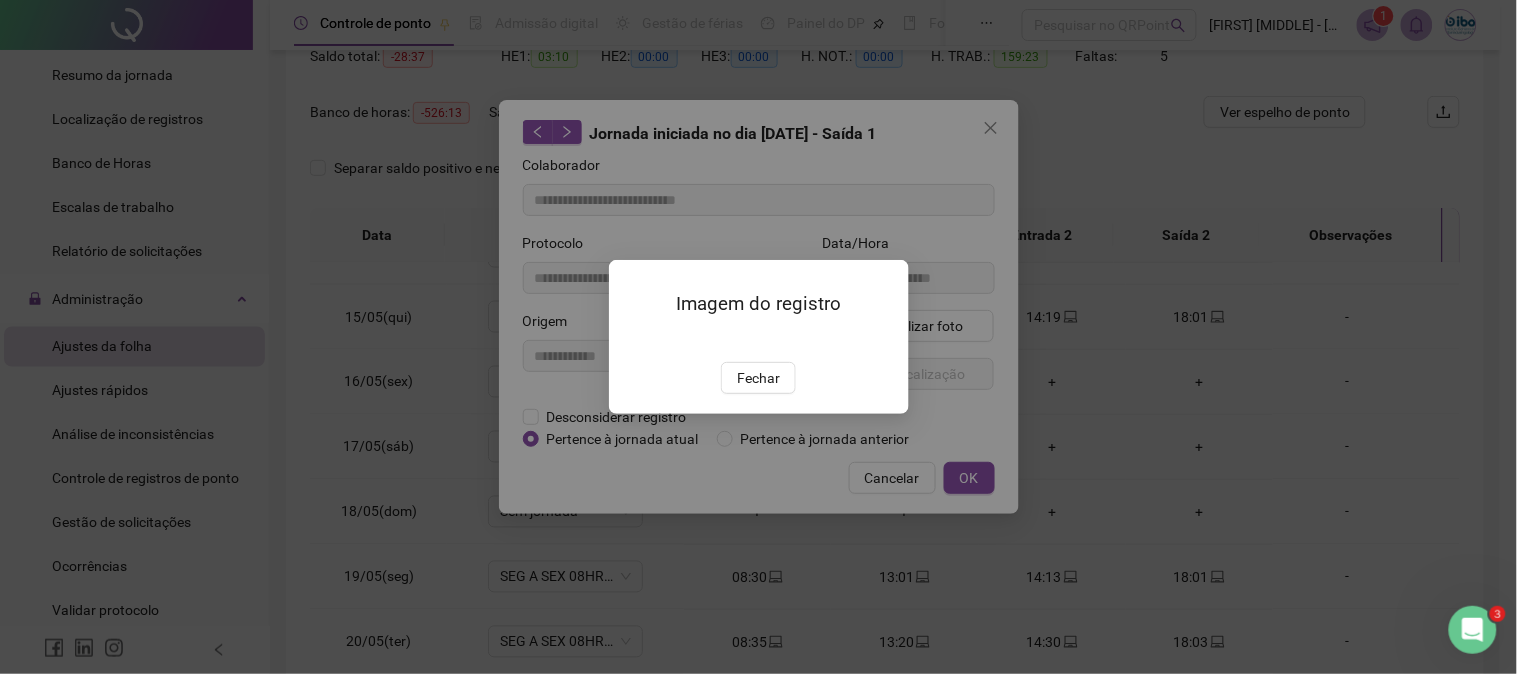 click at bounding box center (633, 340) 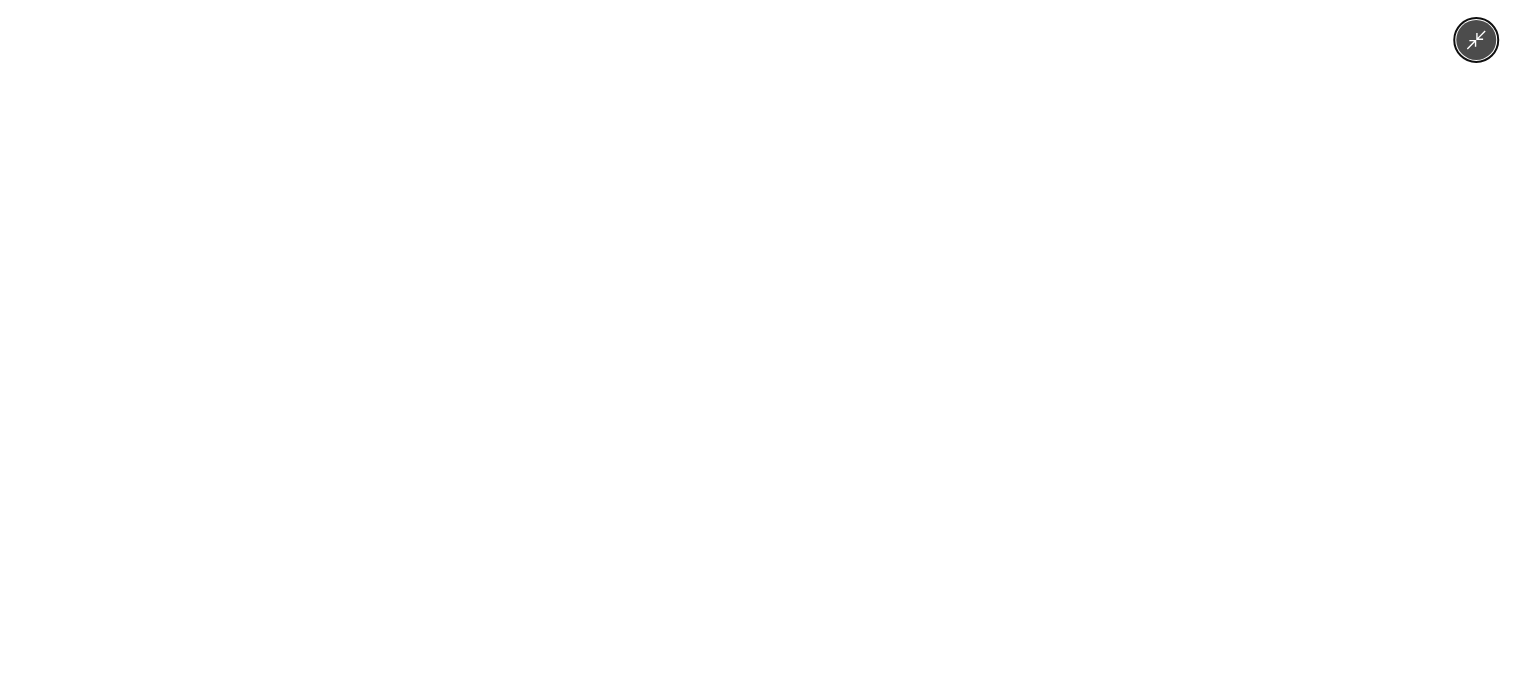 click at bounding box center [758, 337] 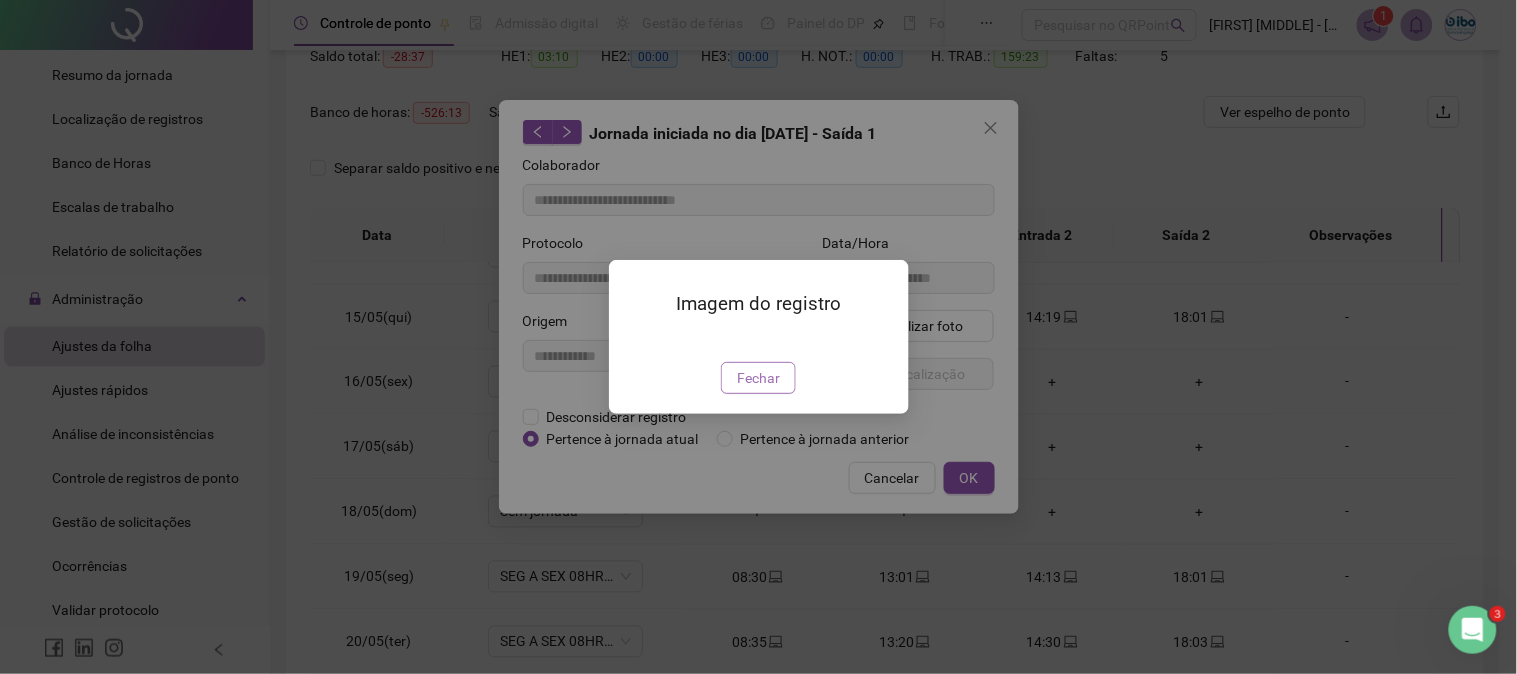 click on "Fechar" at bounding box center [758, 378] 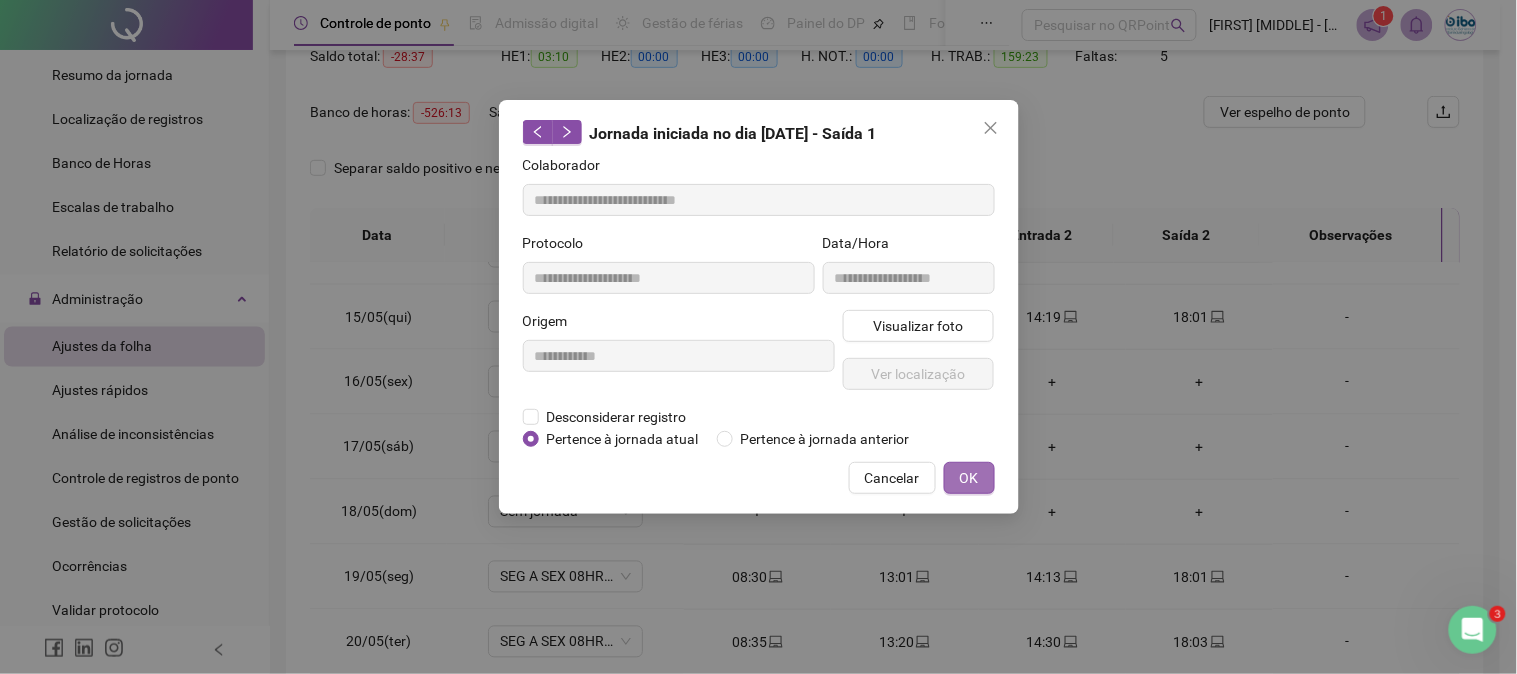 click on "OK" at bounding box center (969, 478) 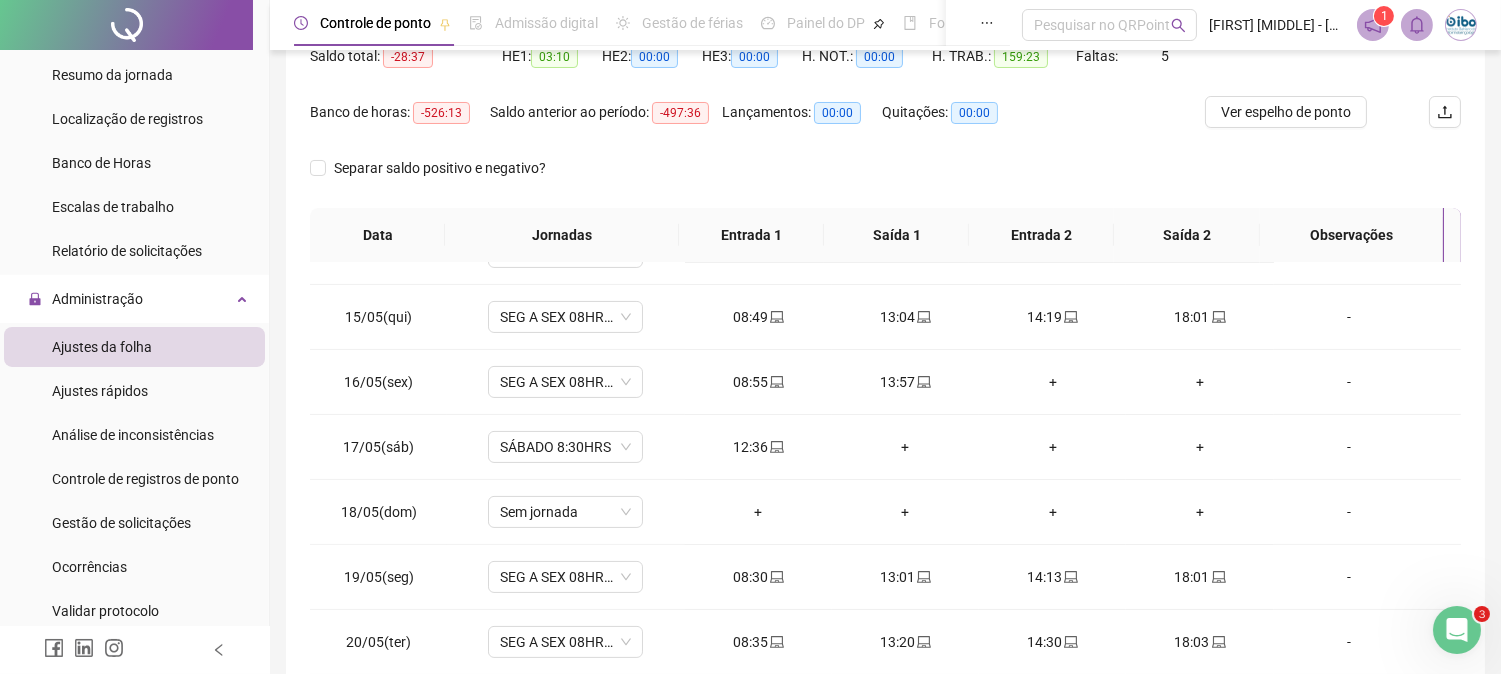 click on "Separar saldo positivo e negativo?" at bounding box center (885, 180) 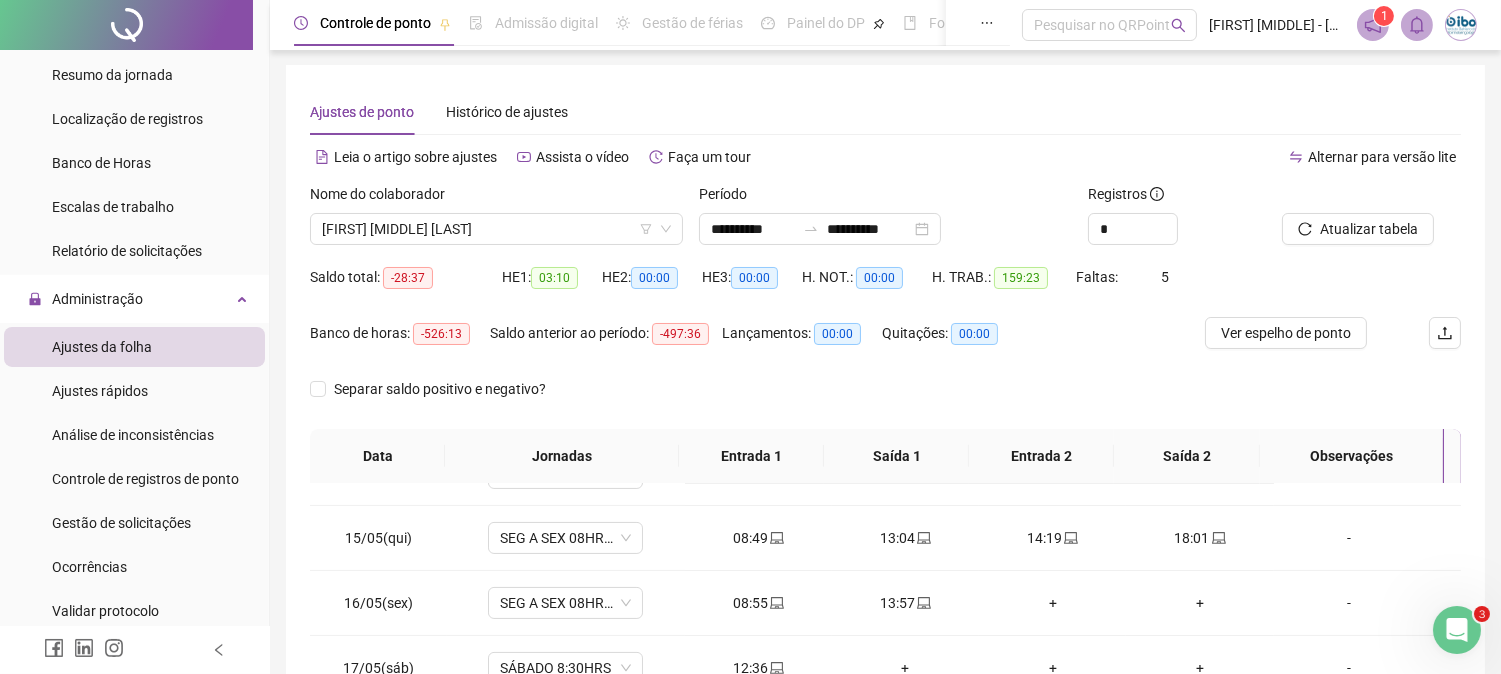 scroll, scrollTop: 0, scrollLeft: 0, axis: both 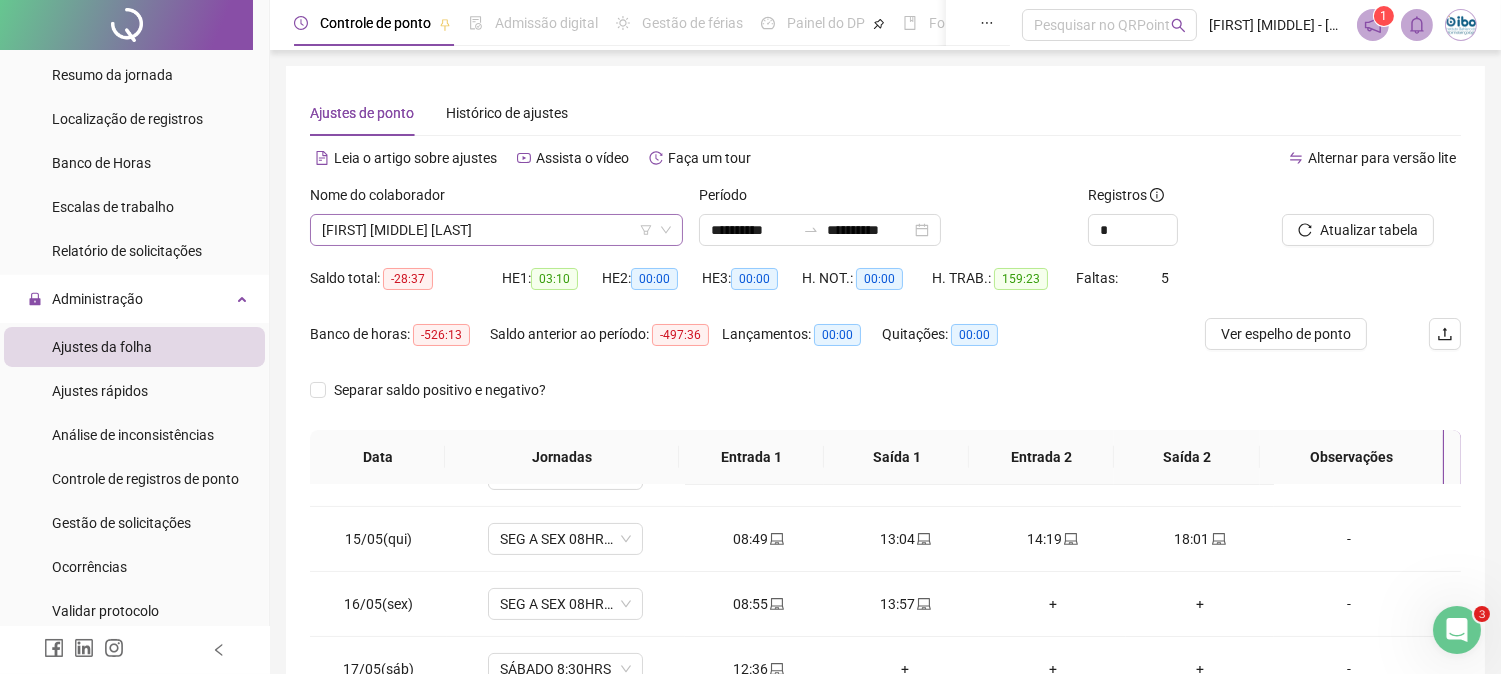 click 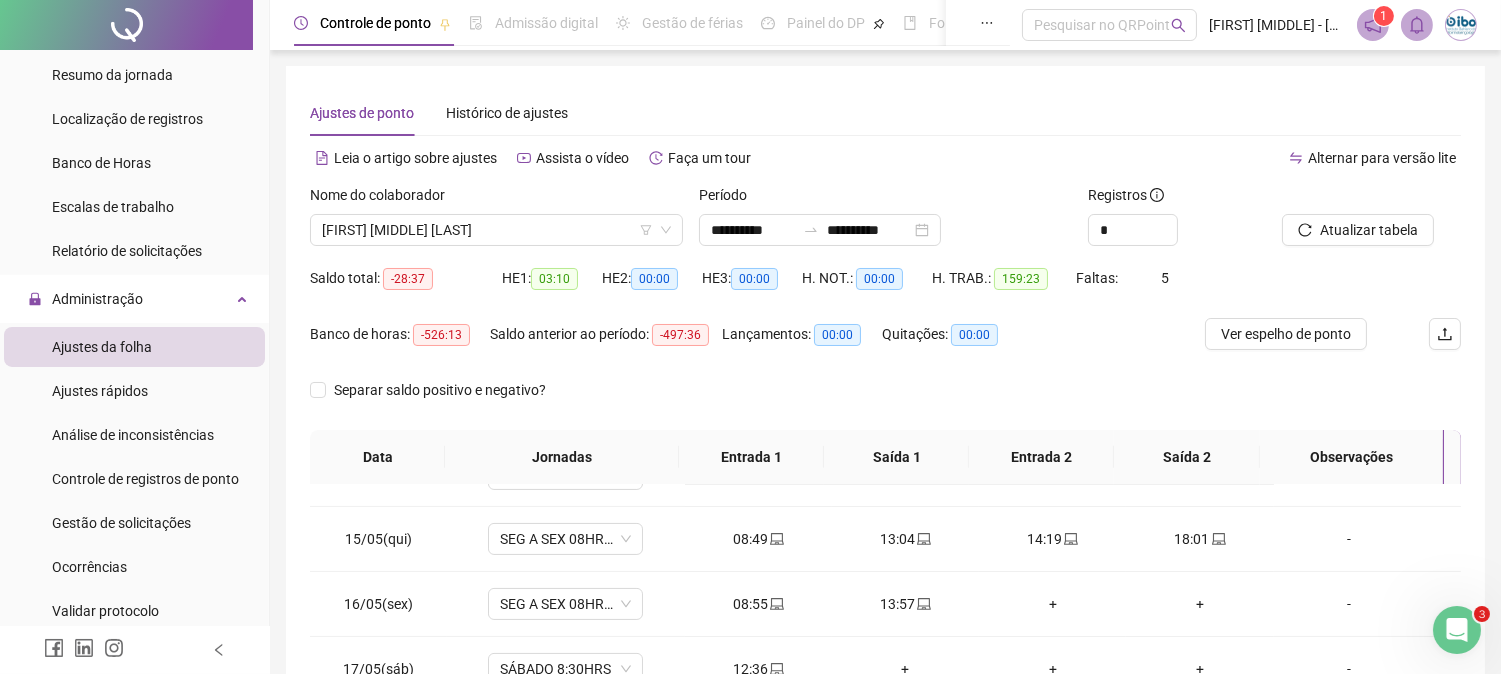 click on "Leia o artigo sobre ajustes Assista o vídeo Faça um tour" at bounding box center [598, 158] 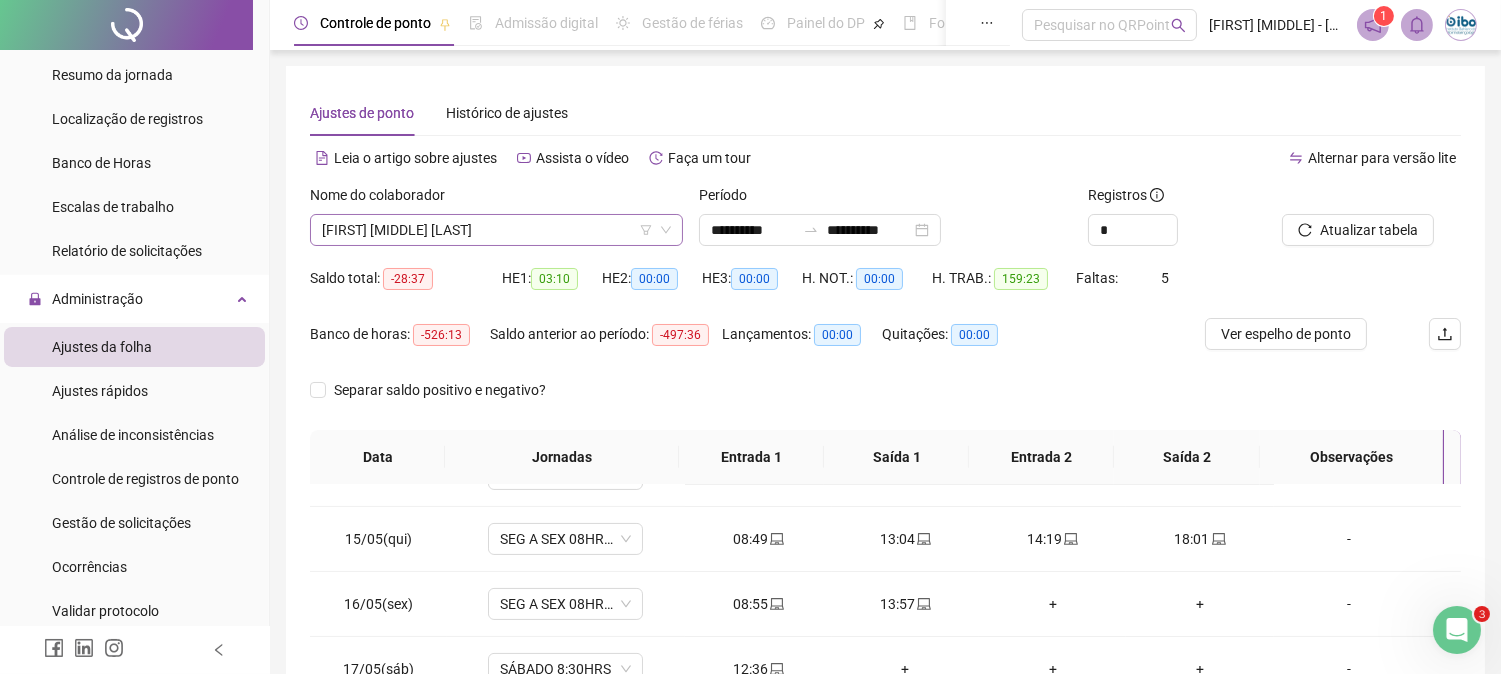 click on "[FIRST] [MIDDLE] [LAST]" at bounding box center (496, 230) 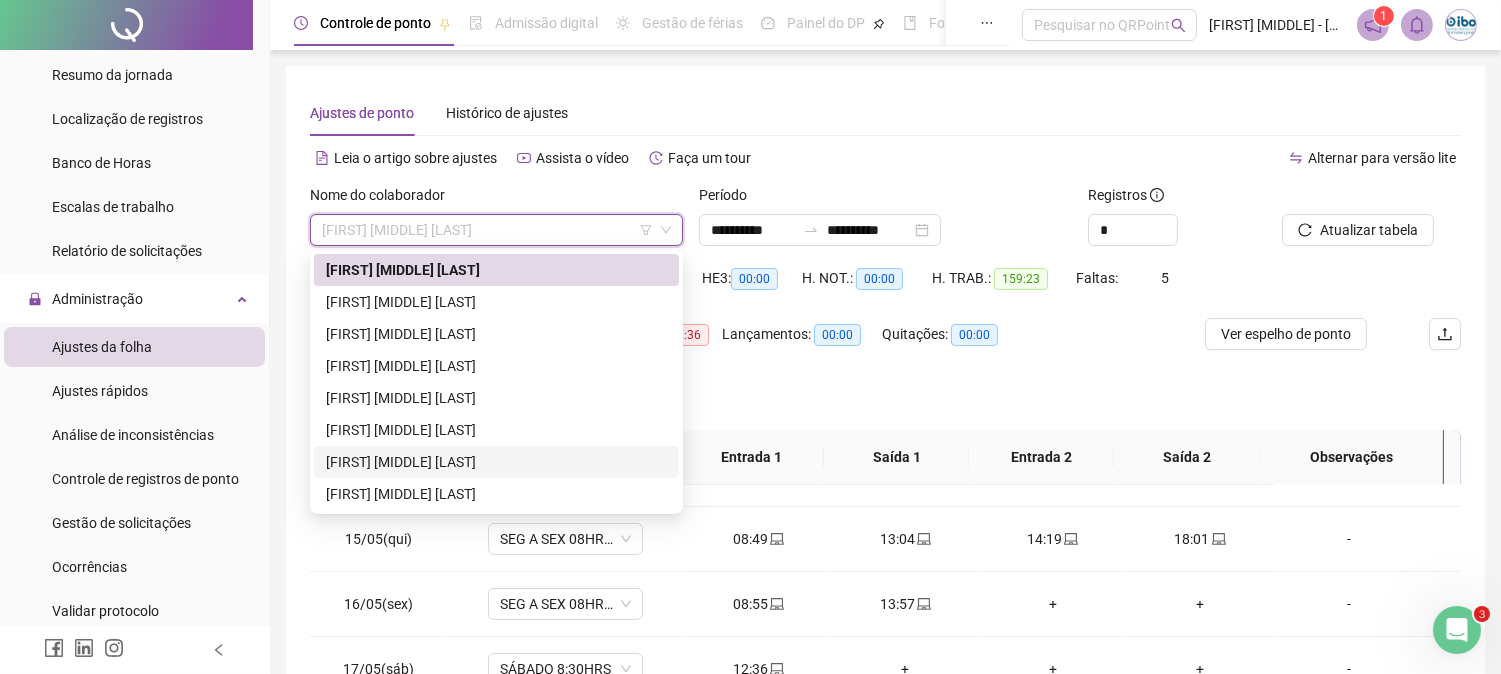 drag, startPoint x: 381, startPoint y: 452, endPoint x: 414, endPoint y: 450, distance: 33.06055 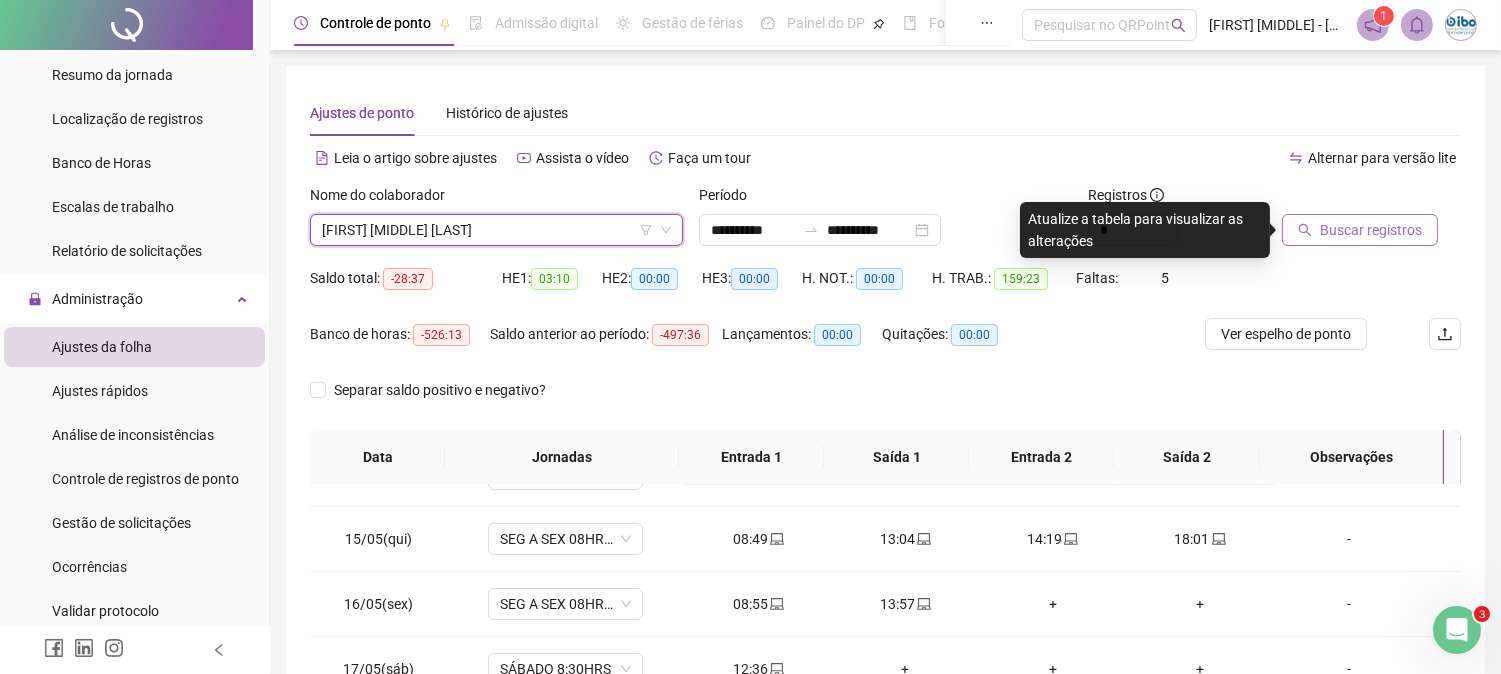 click on "Buscar registros" at bounding box center [1371, 230] 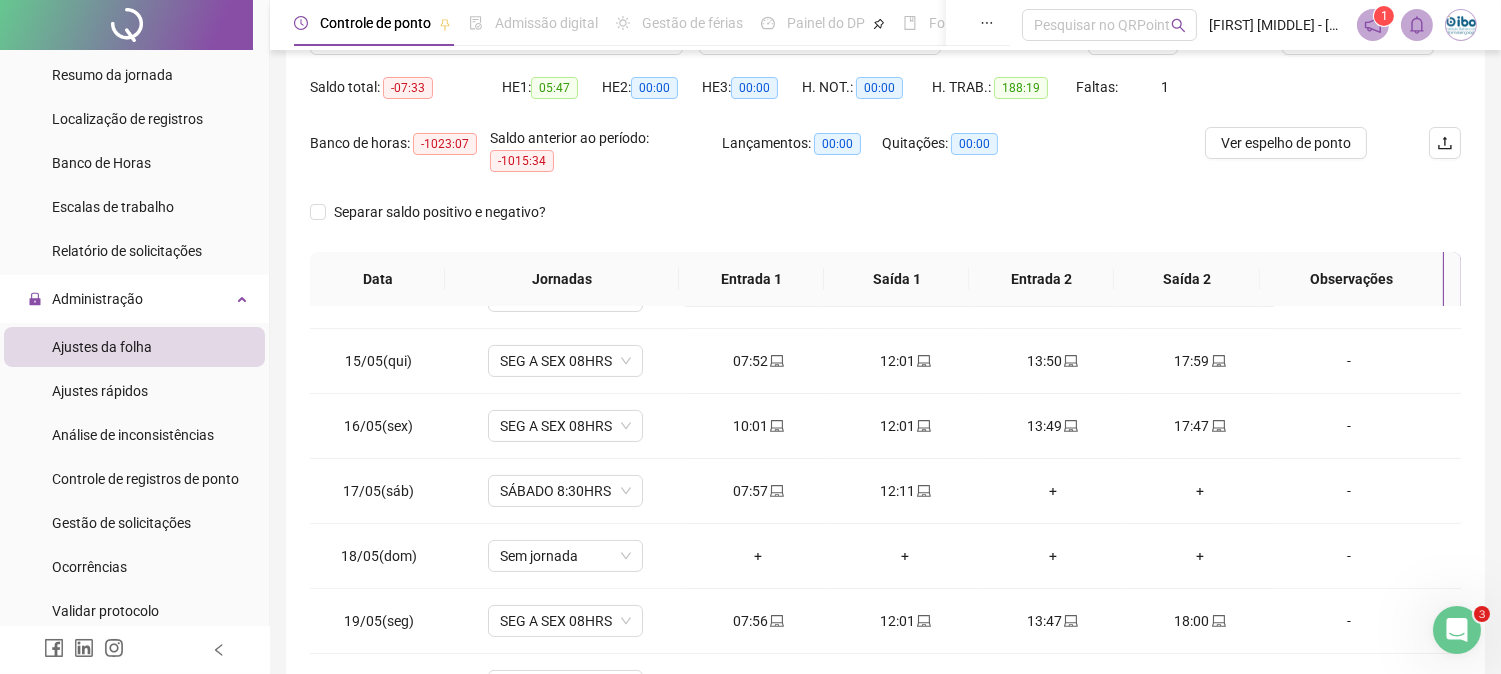 scroll, scrollTop: 222, scrollLeft: 0, axis: vertical 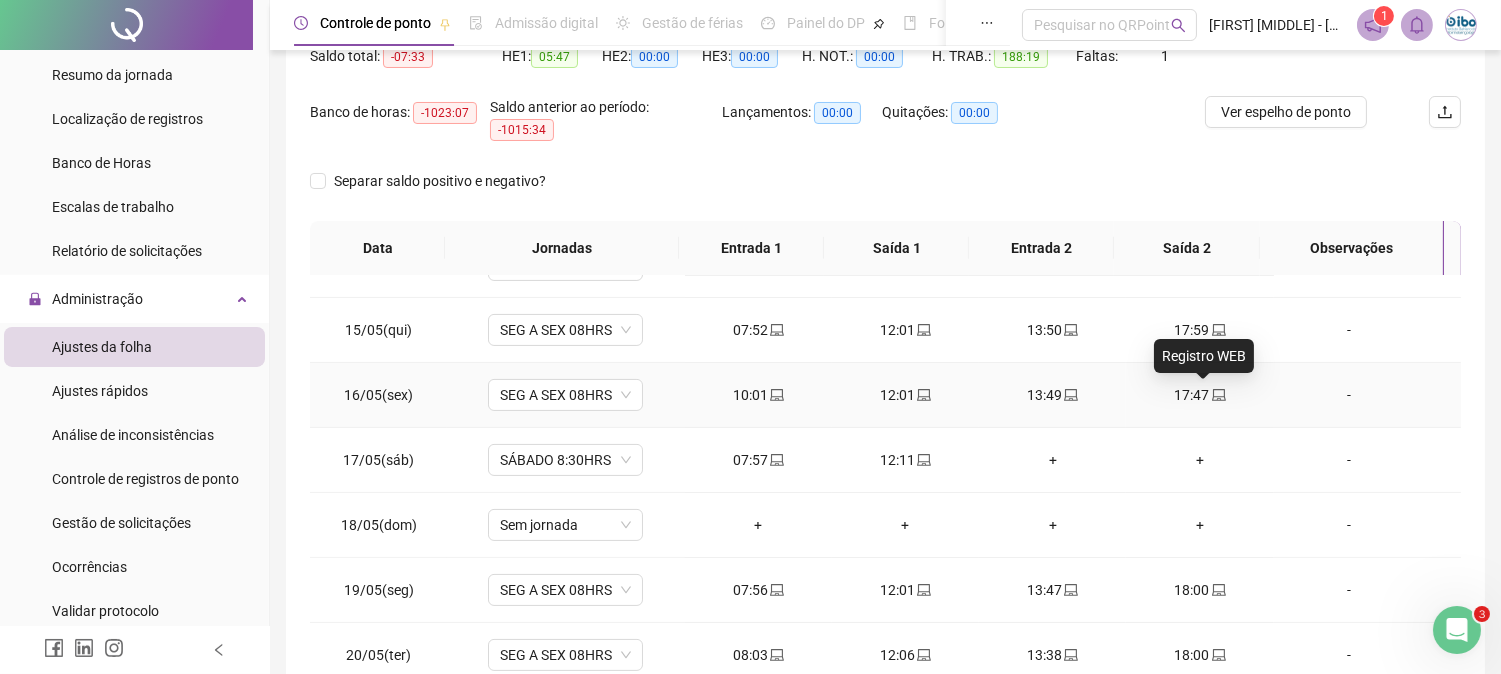 click 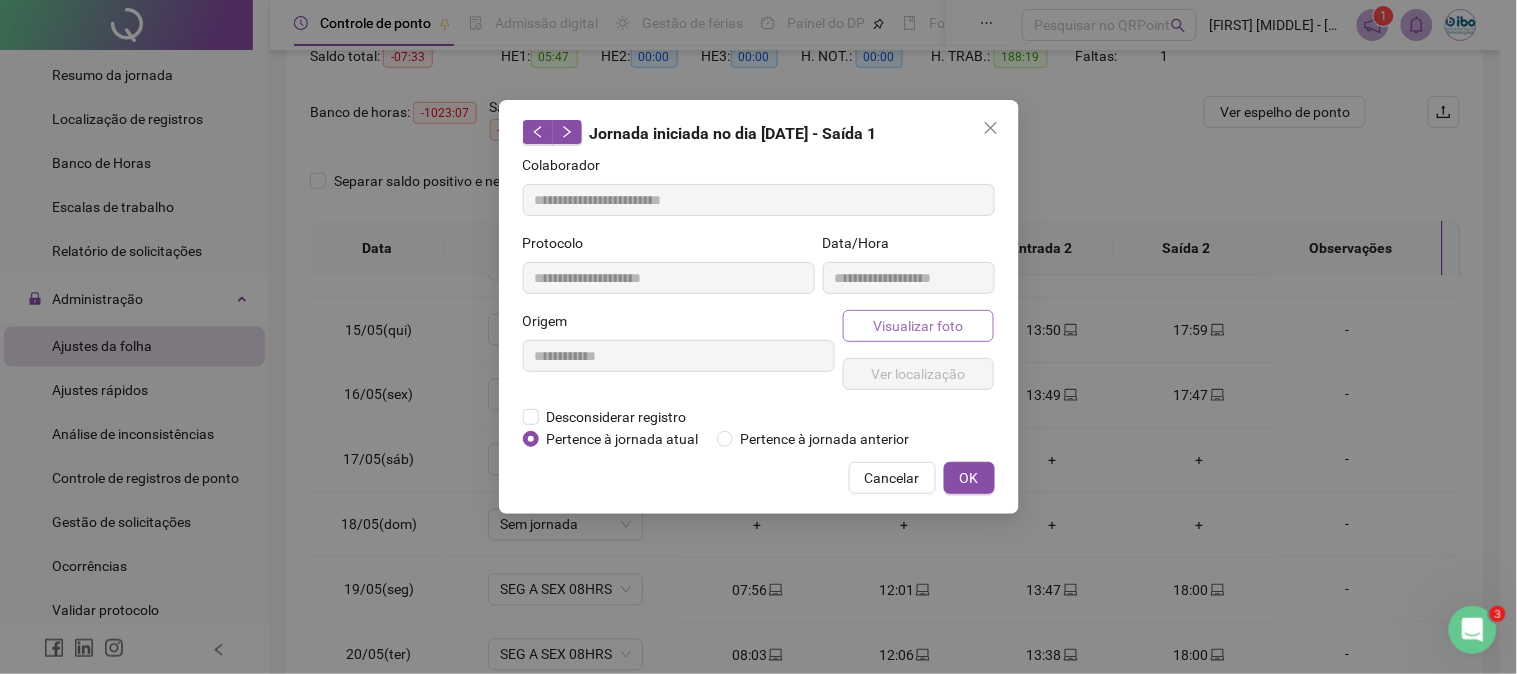 click on "Visualizar foto" at bounding box center [919, 326] 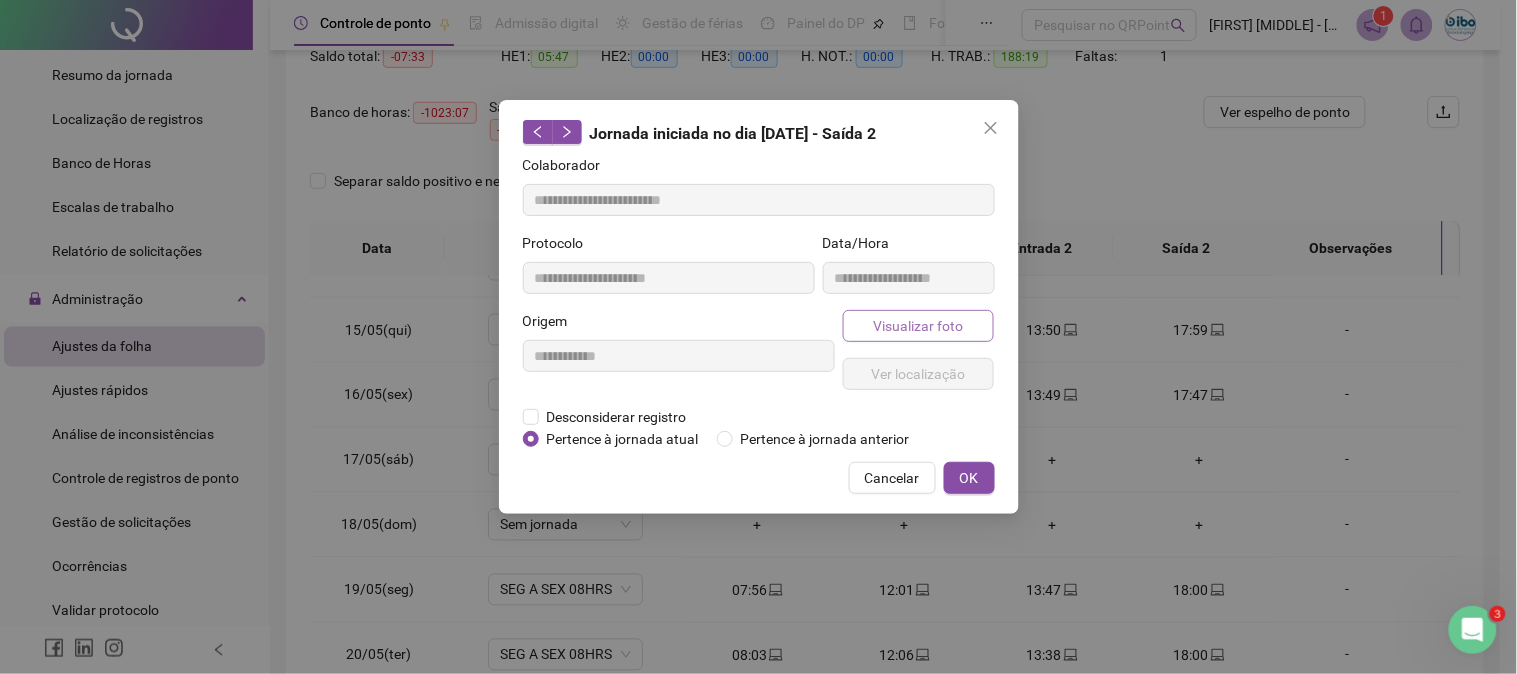 type on "**********" 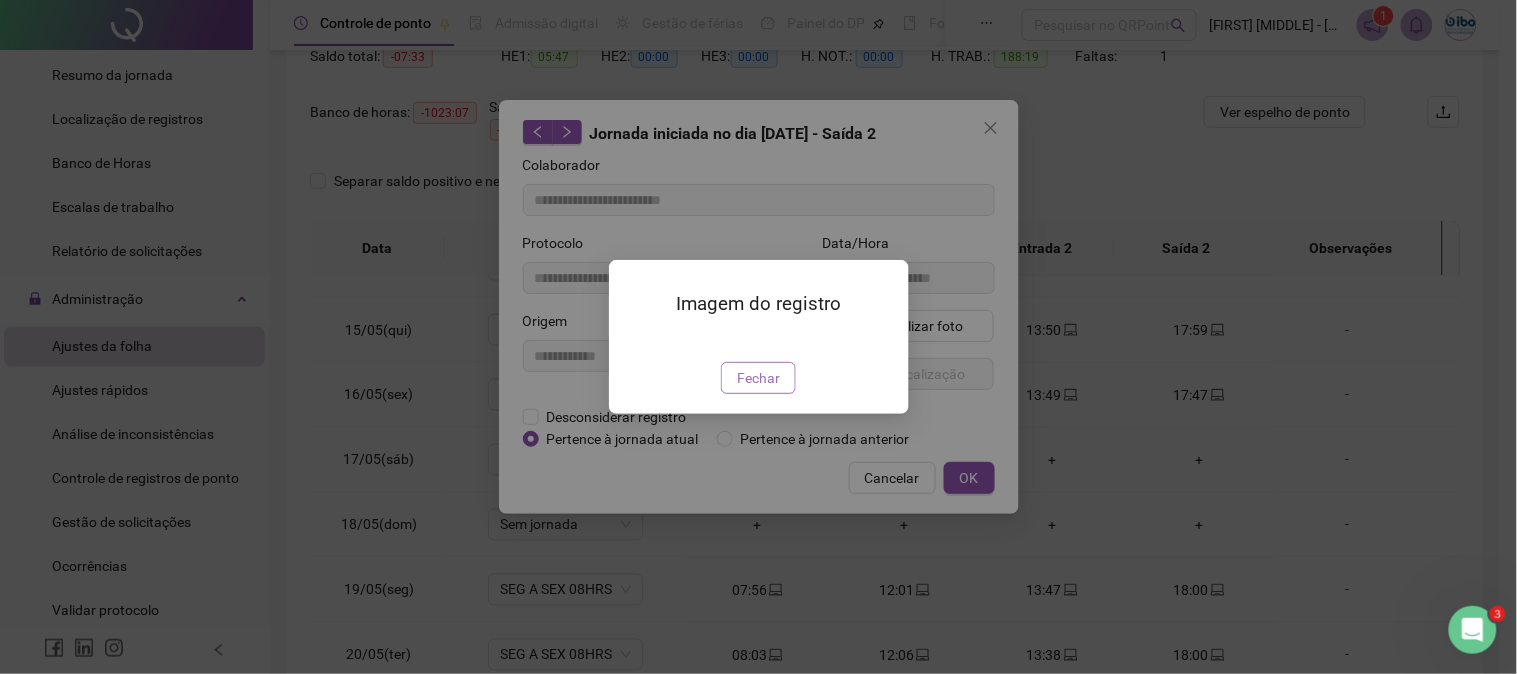 click on "Fechar" at bounding box center (758, 378) 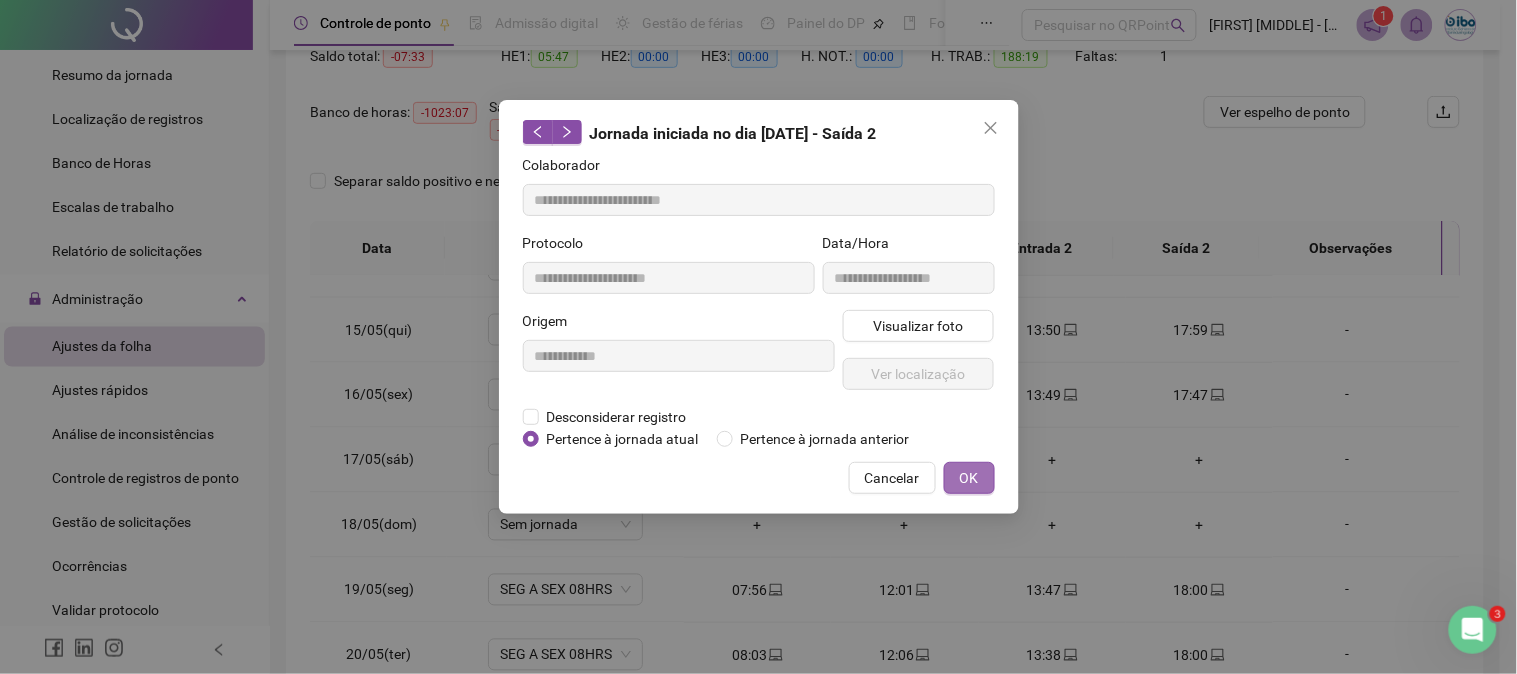 click on "OK" at bounding box center (969, 478) 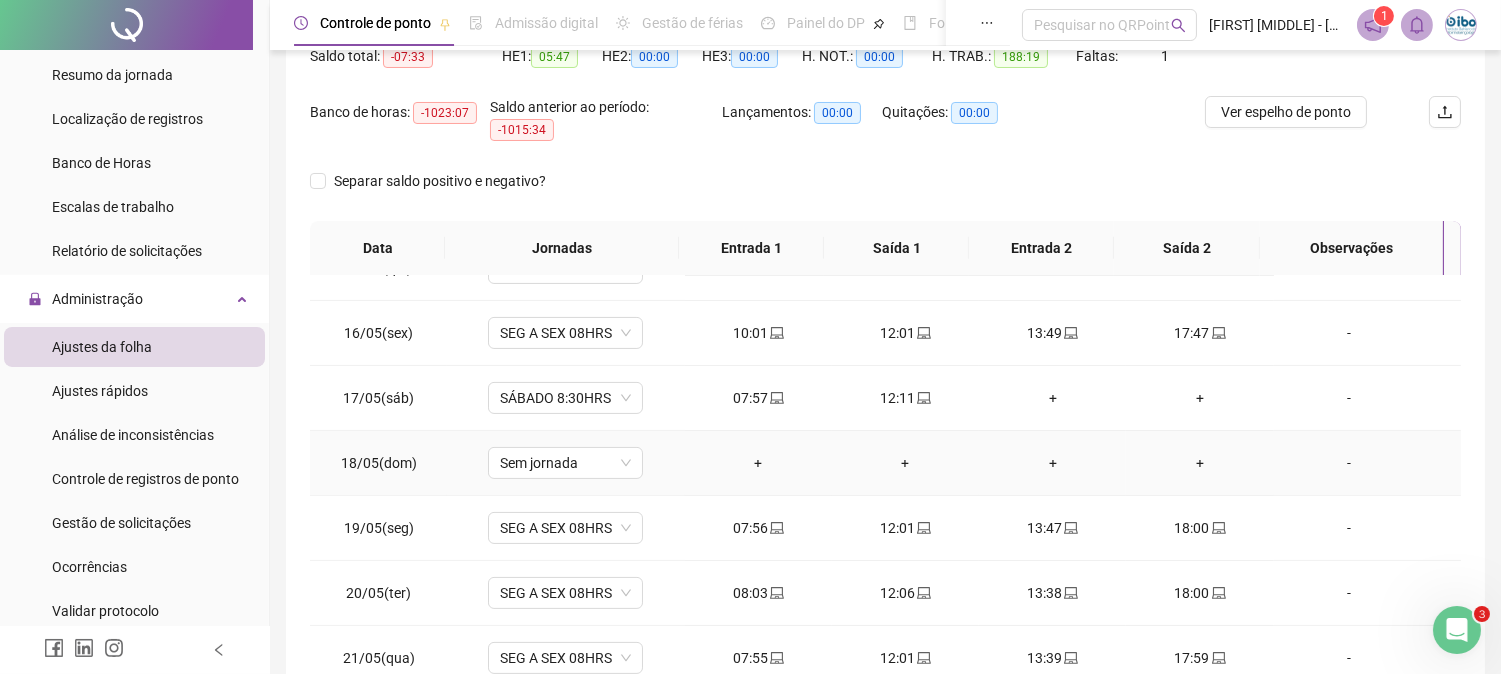scroll, scrollTop: 1000, scrollLeft: 0, axis: vertical 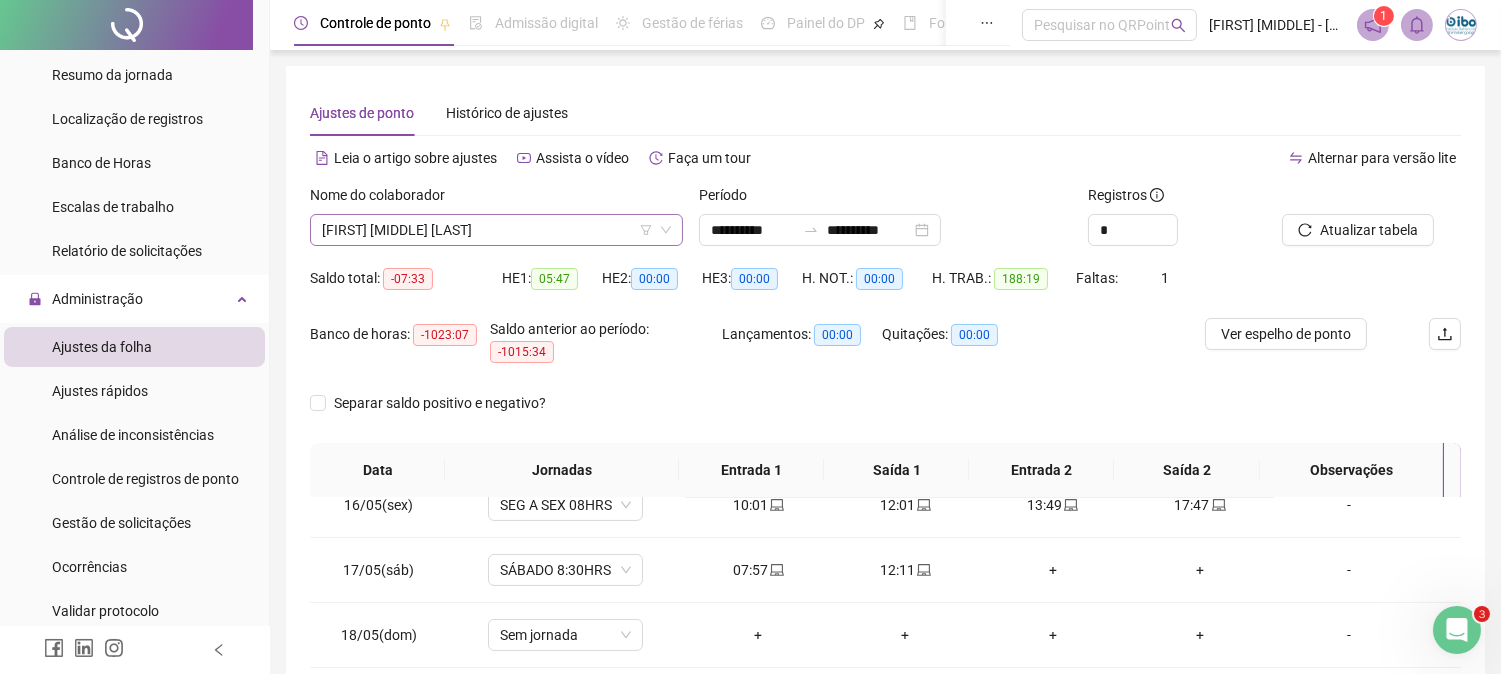click on "[FIRST] [MIDDLE] [LAST]" at bounding box center (496, 230) 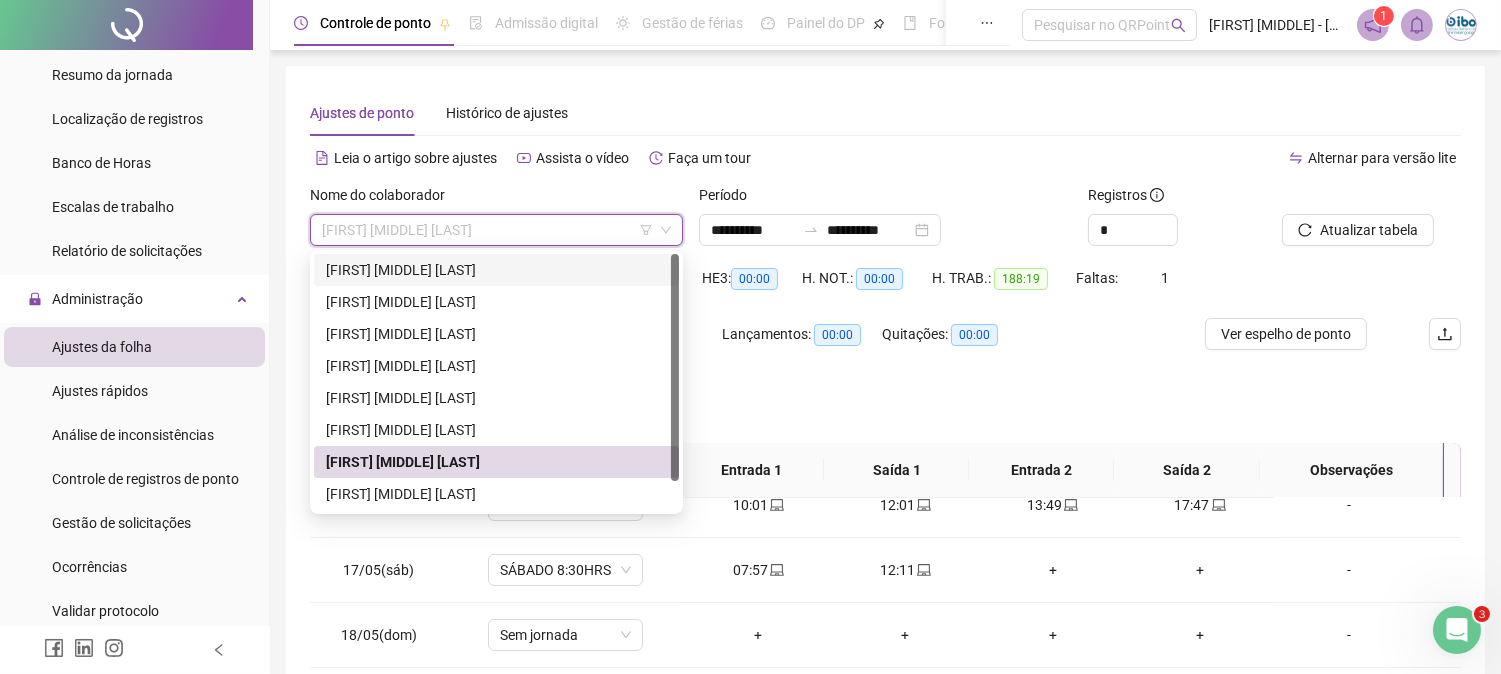 click on "[FIRST] [MIDDLE] [LAST]" at bounding box center [496, 270] 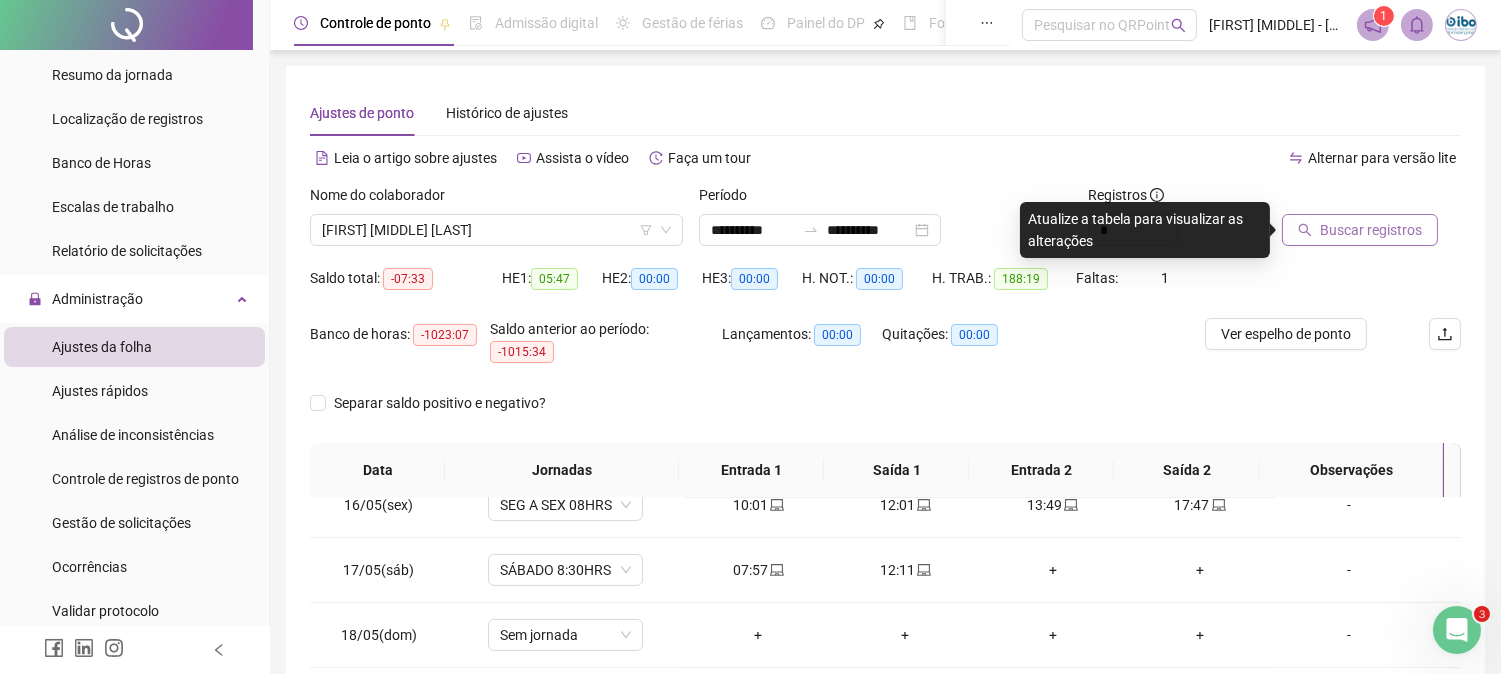 click on "Buscar registros" at bounding box center (1371, 230) 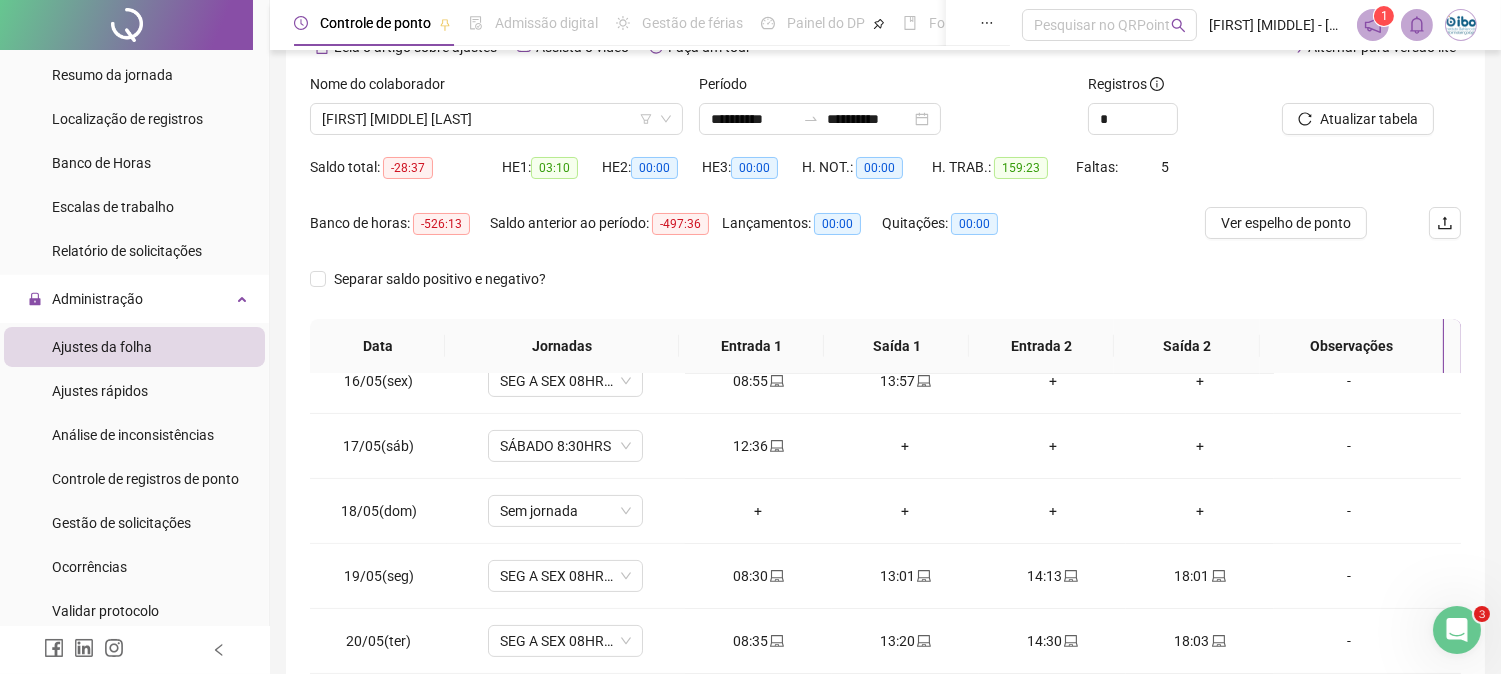 scroll, scrollTop: 222, scrollLeft: 0, axis: vertical 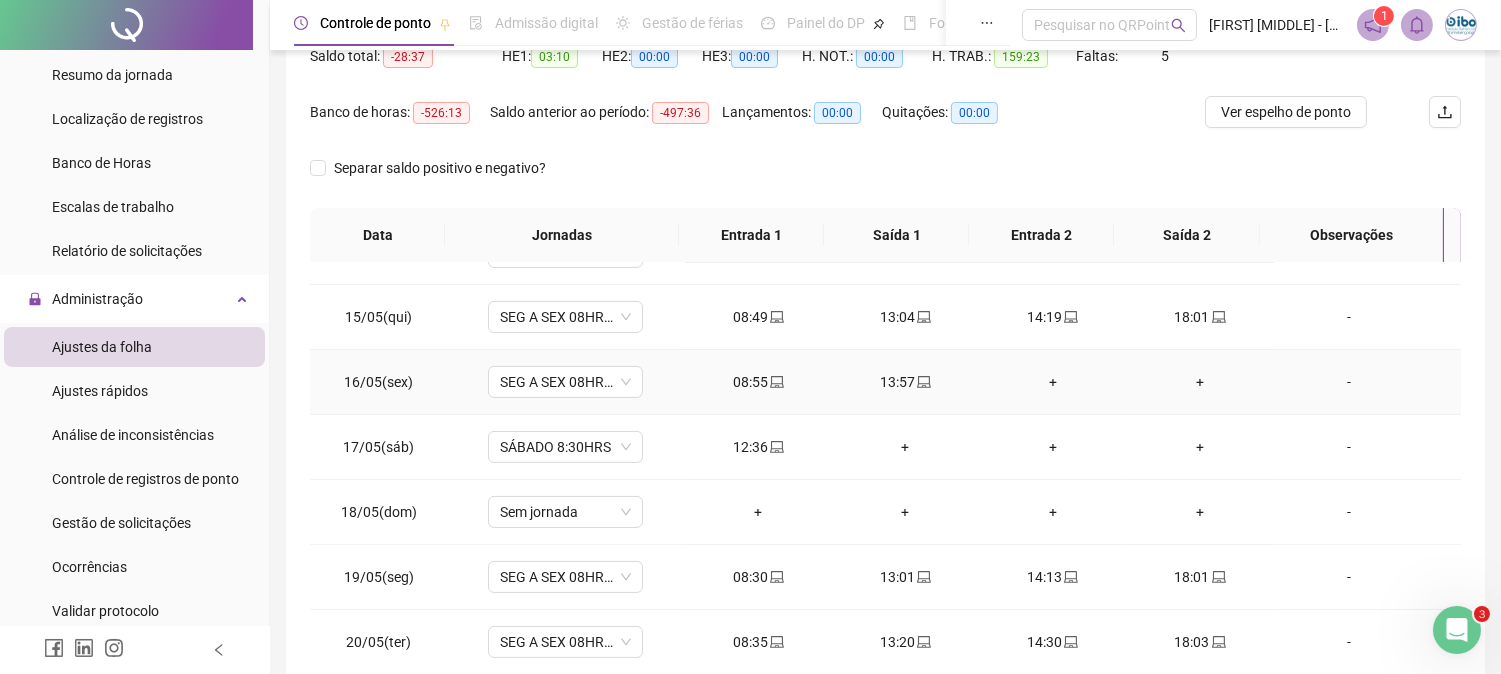 click on "+" at bounding box center [1052, 382] 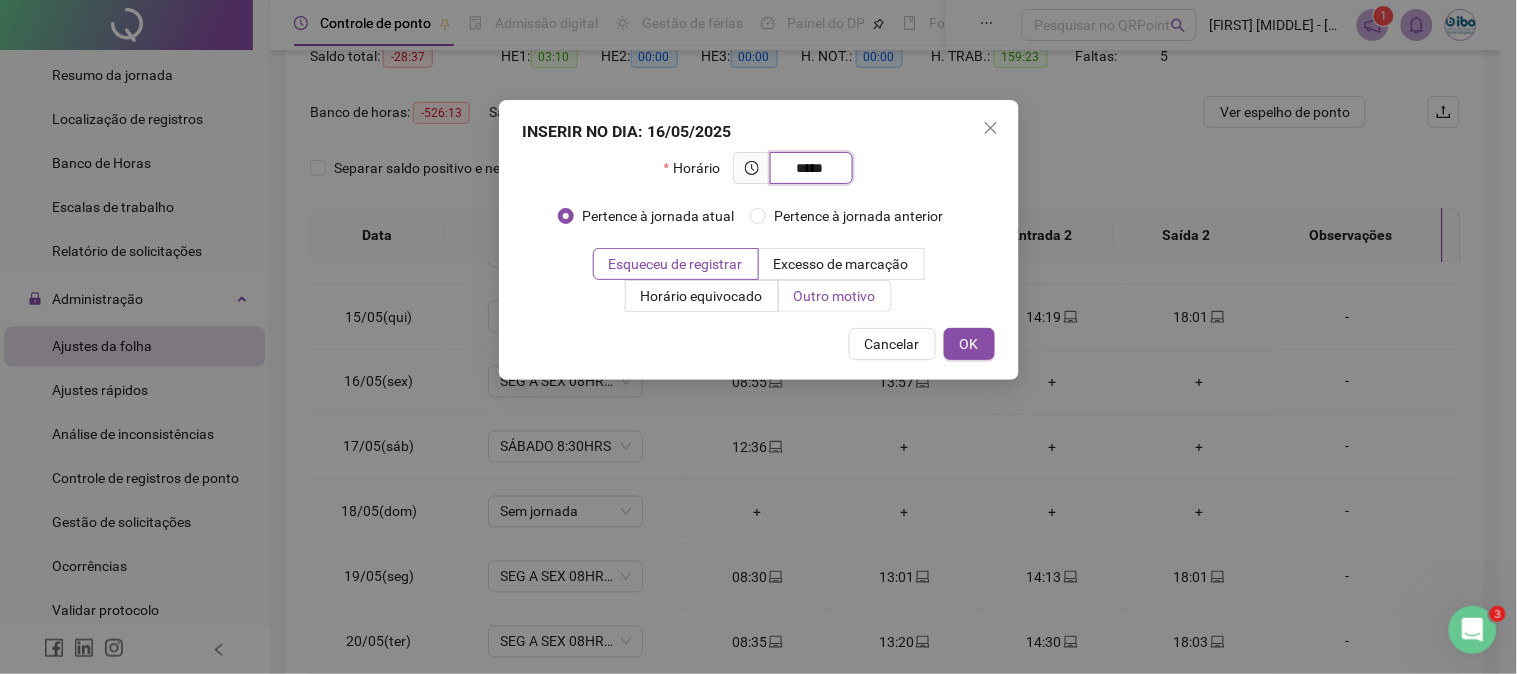 type on "*****" 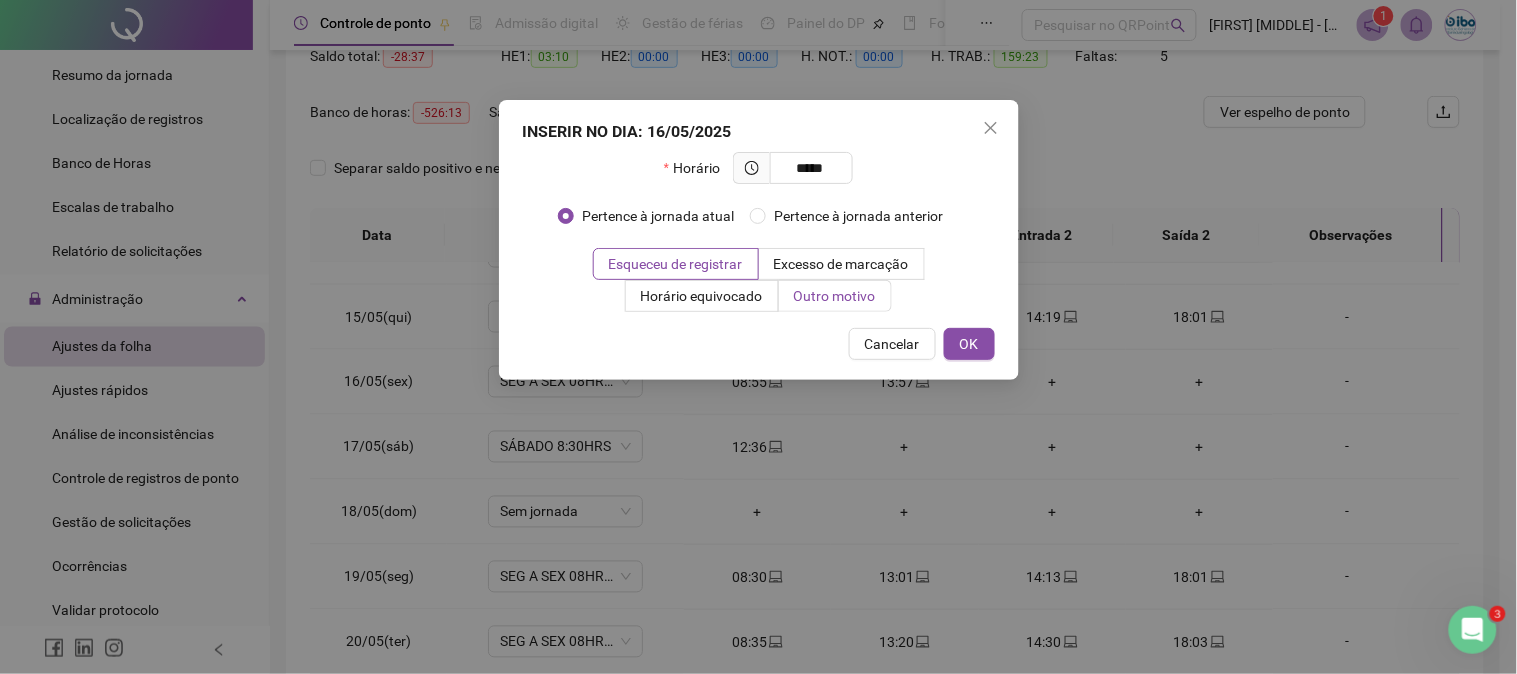 click on "Outro motivo" at bounding box center [835, 296] 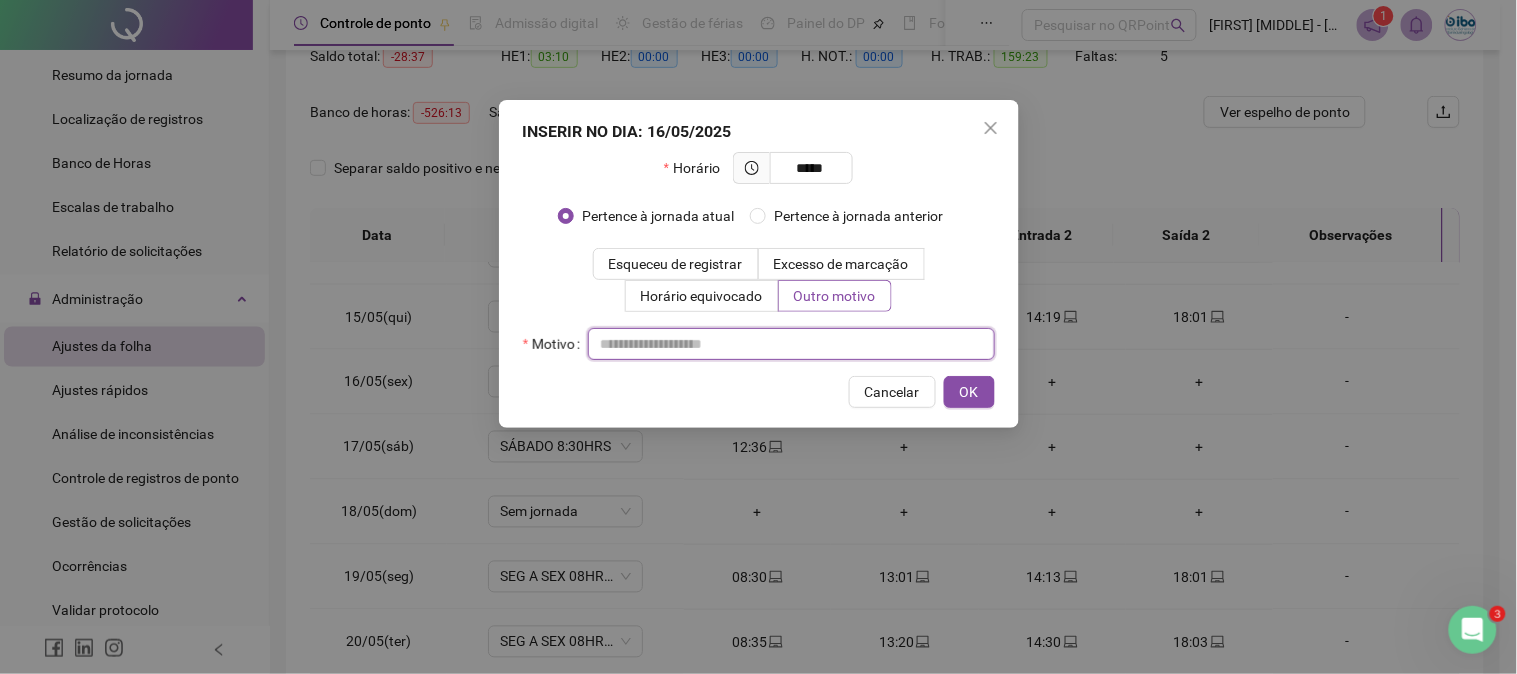 click at bounding box center [791, 344] 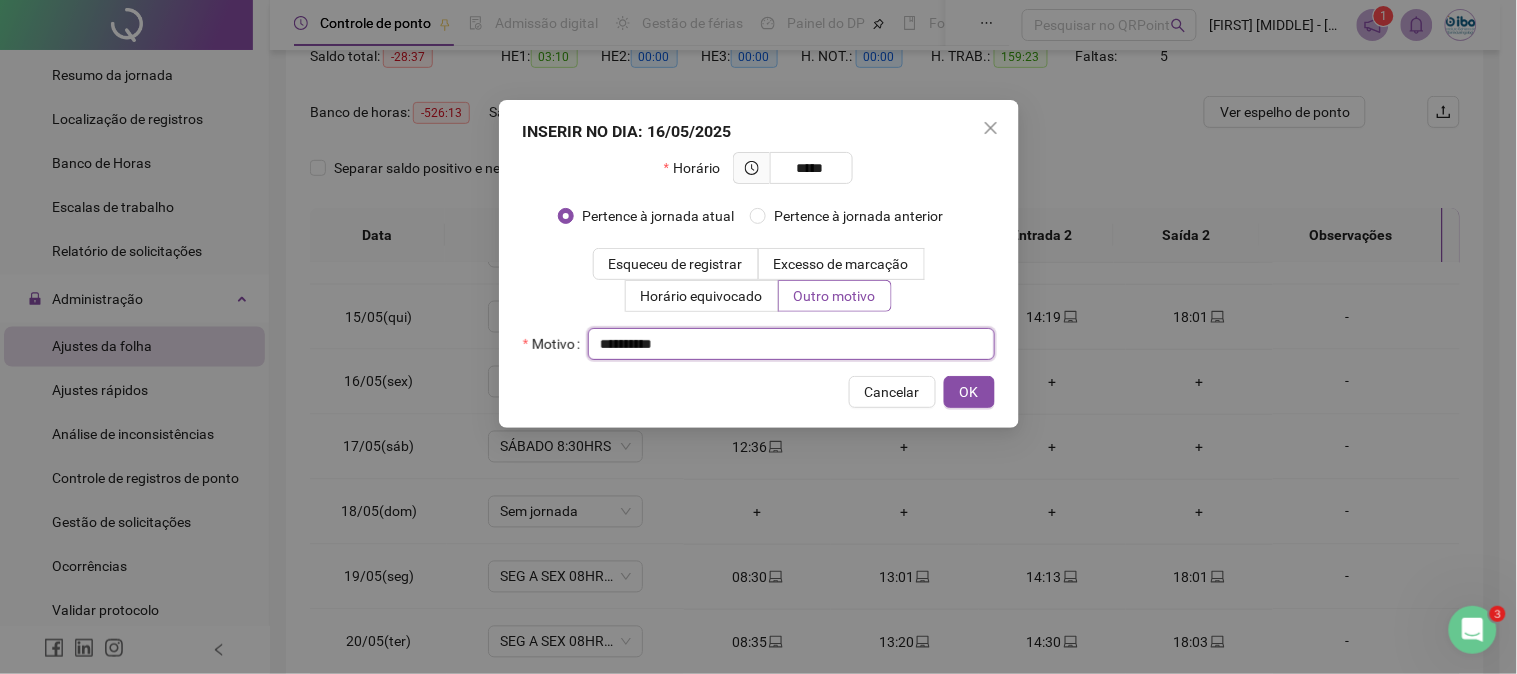 click on "**********" at bounding box center [791, 344] 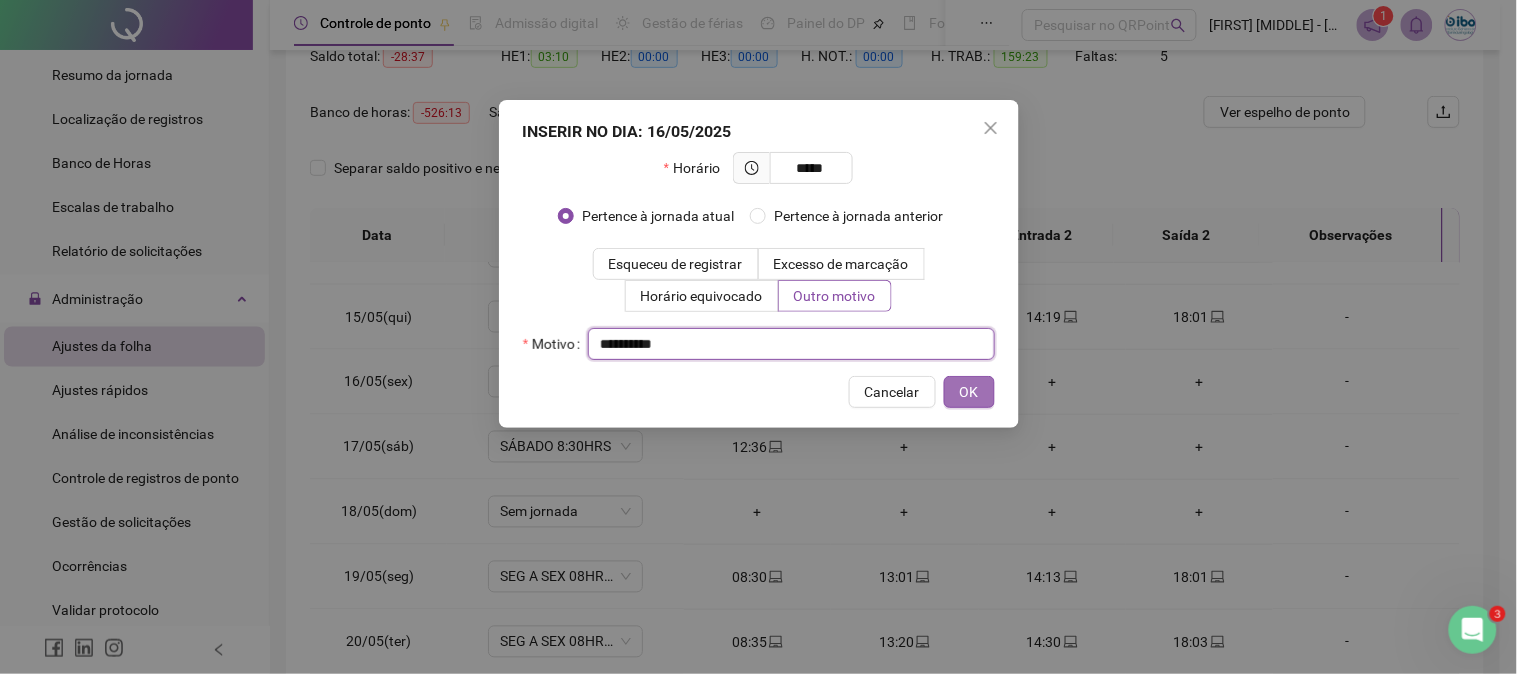 type on "**********" 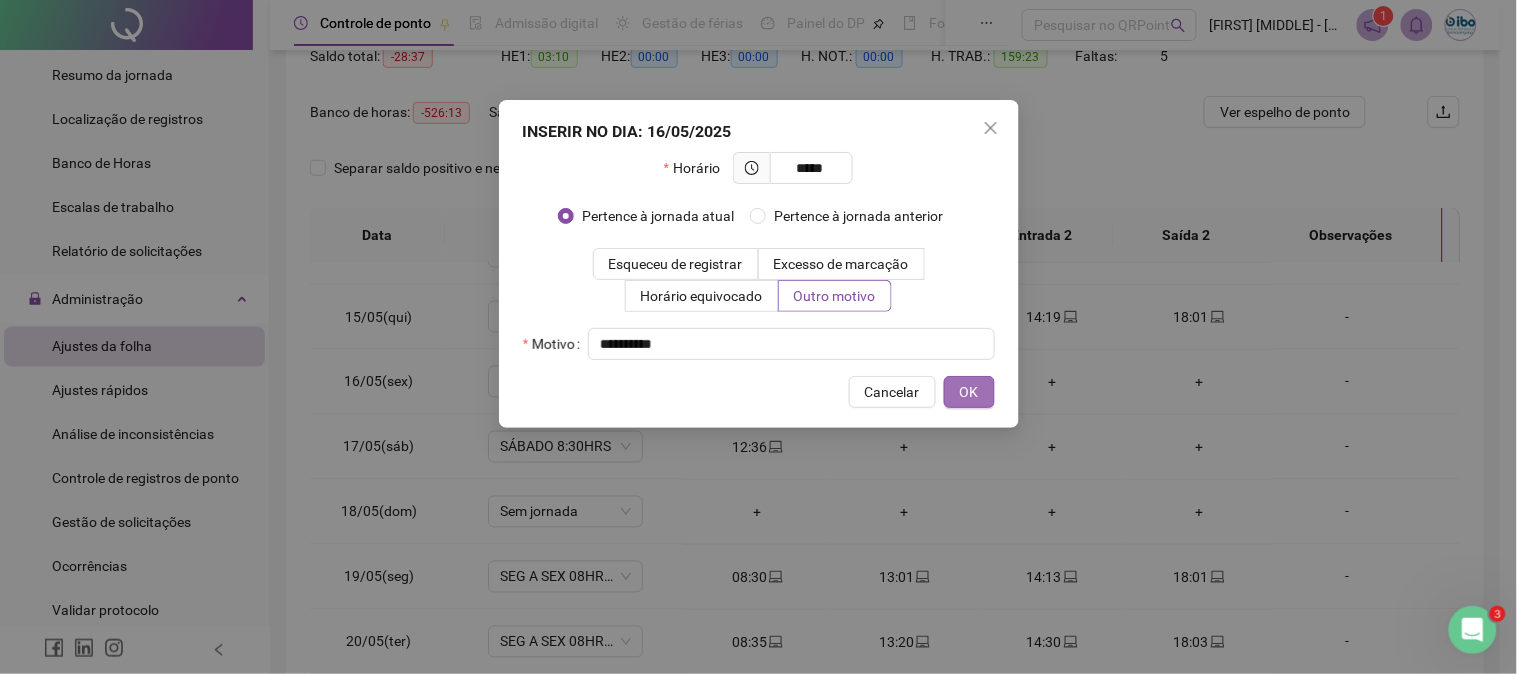 click on "OK" at bounding box center (969, 392) 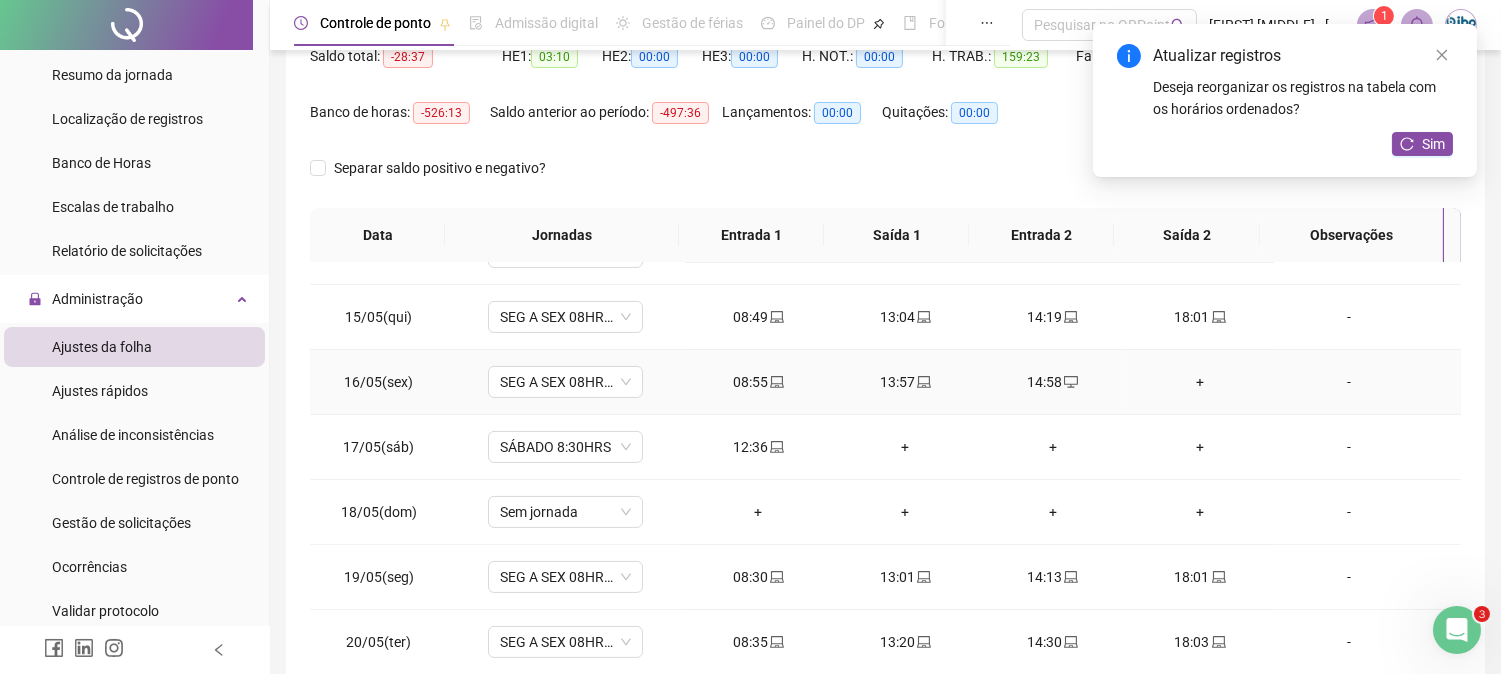 click on "+" at bounding box center (1199, 382) 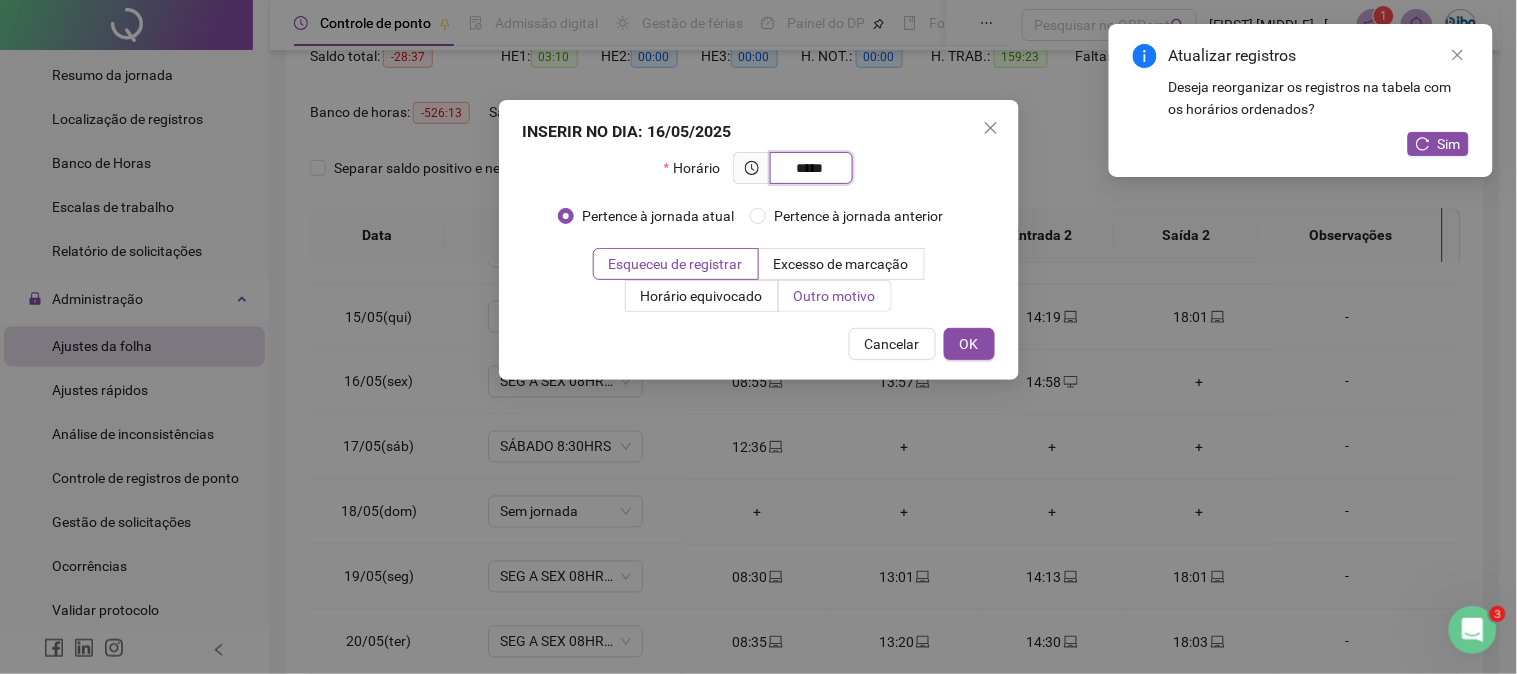 type on "*****" 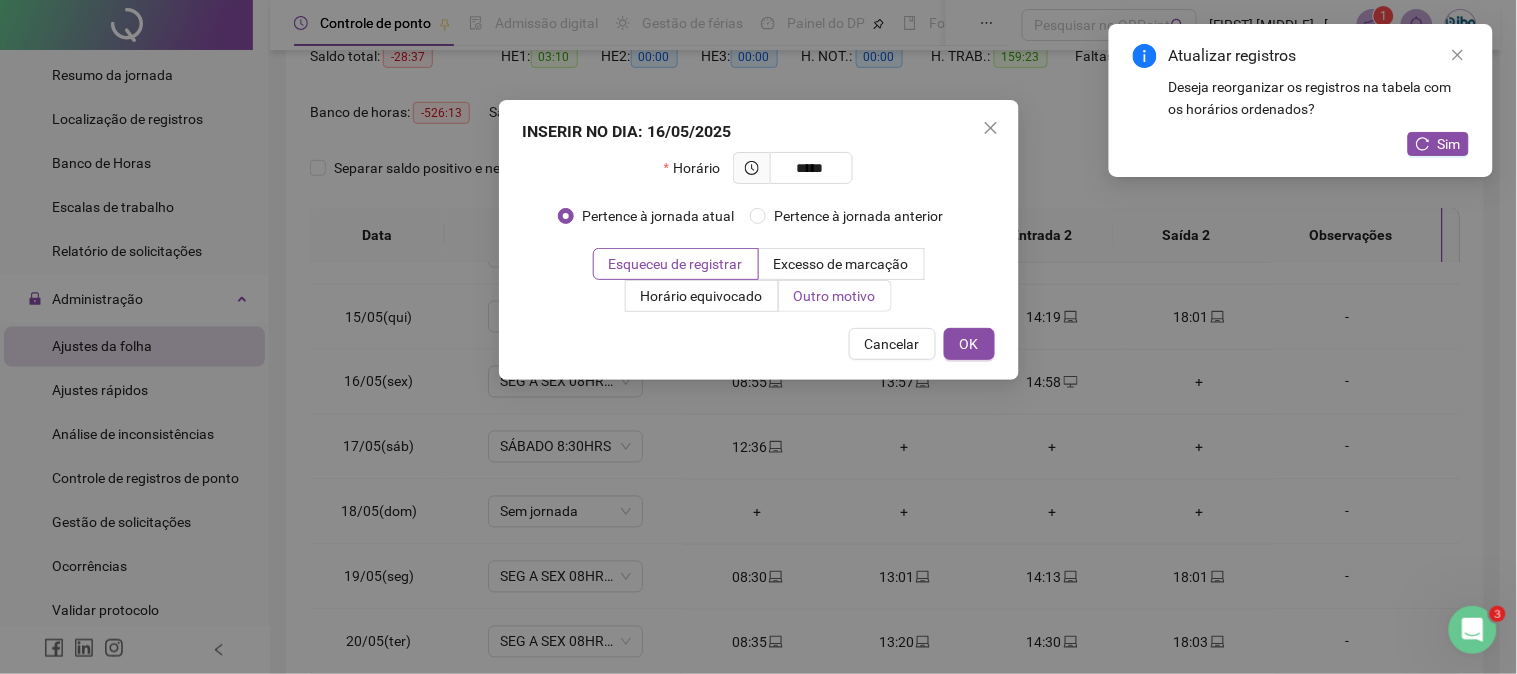 click on "Outro motivo" at bounding box center (835, 296) 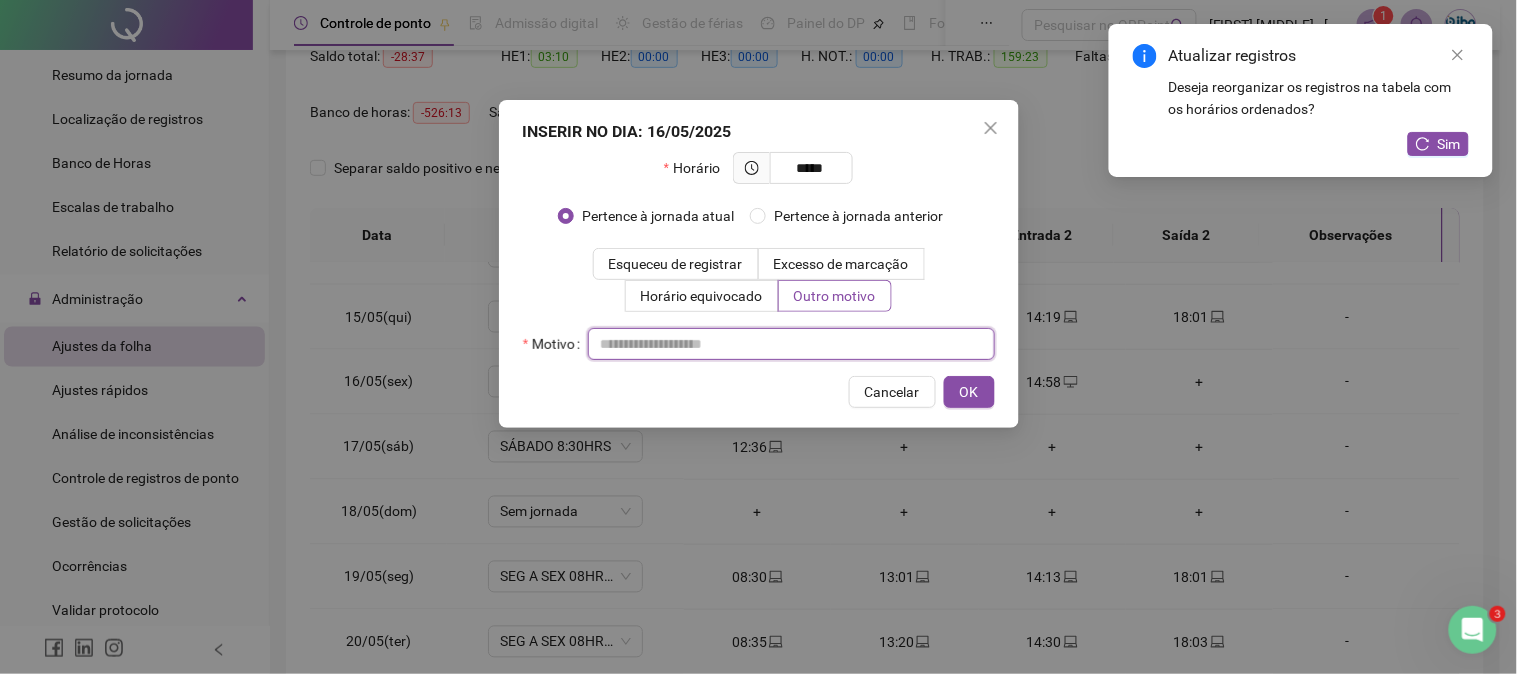 click at bounding box center [791, 344] 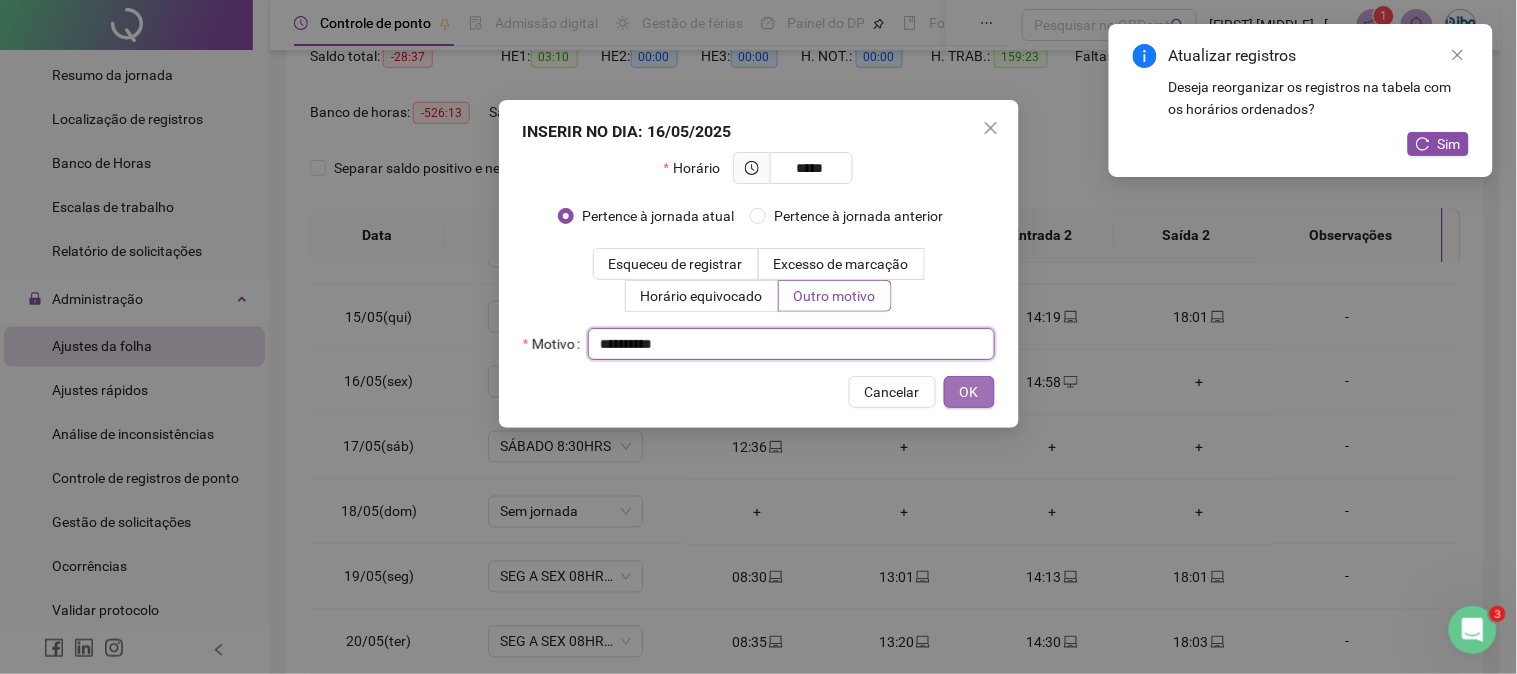 type on "**********" 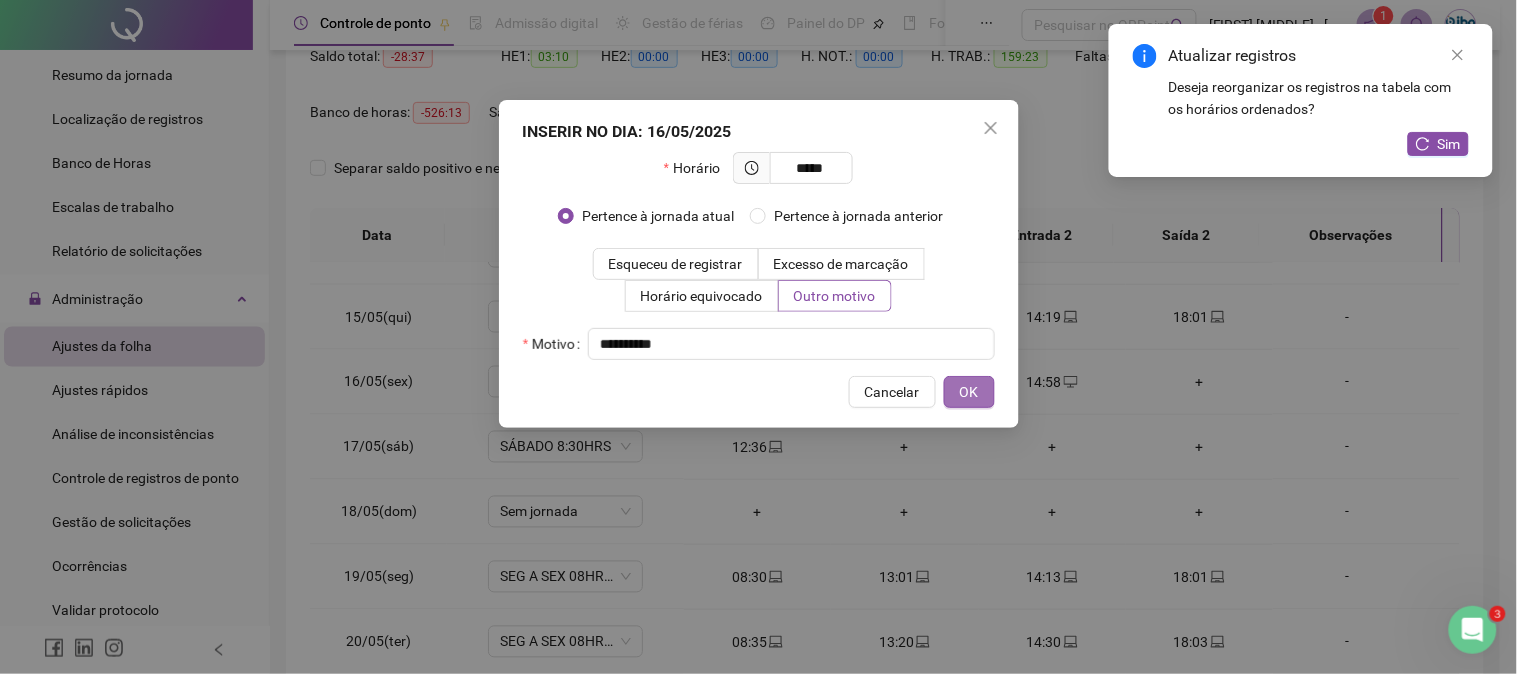 click on "OK" at bounding box center [969, 392] 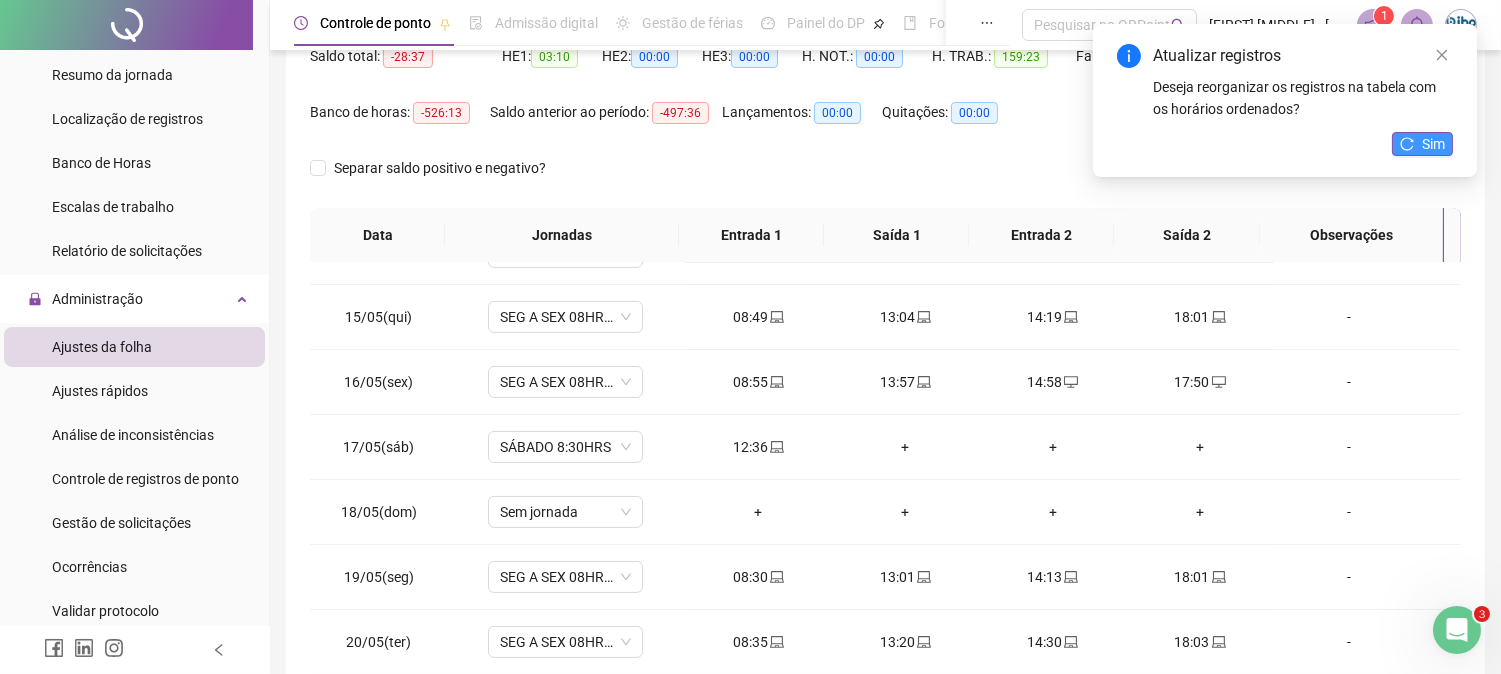 click on "Sim" at bounding box center [1433, 144] 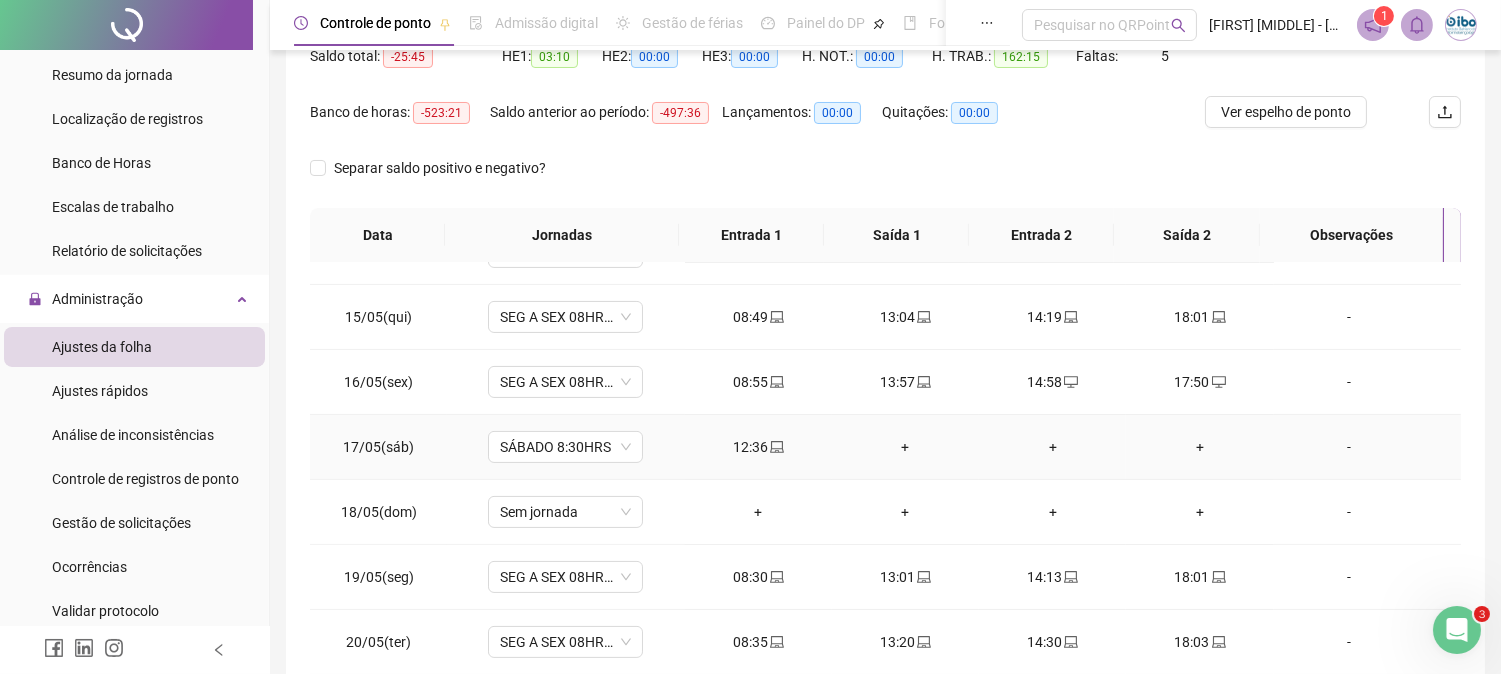 click on "+" at bounding box center [905, 447] 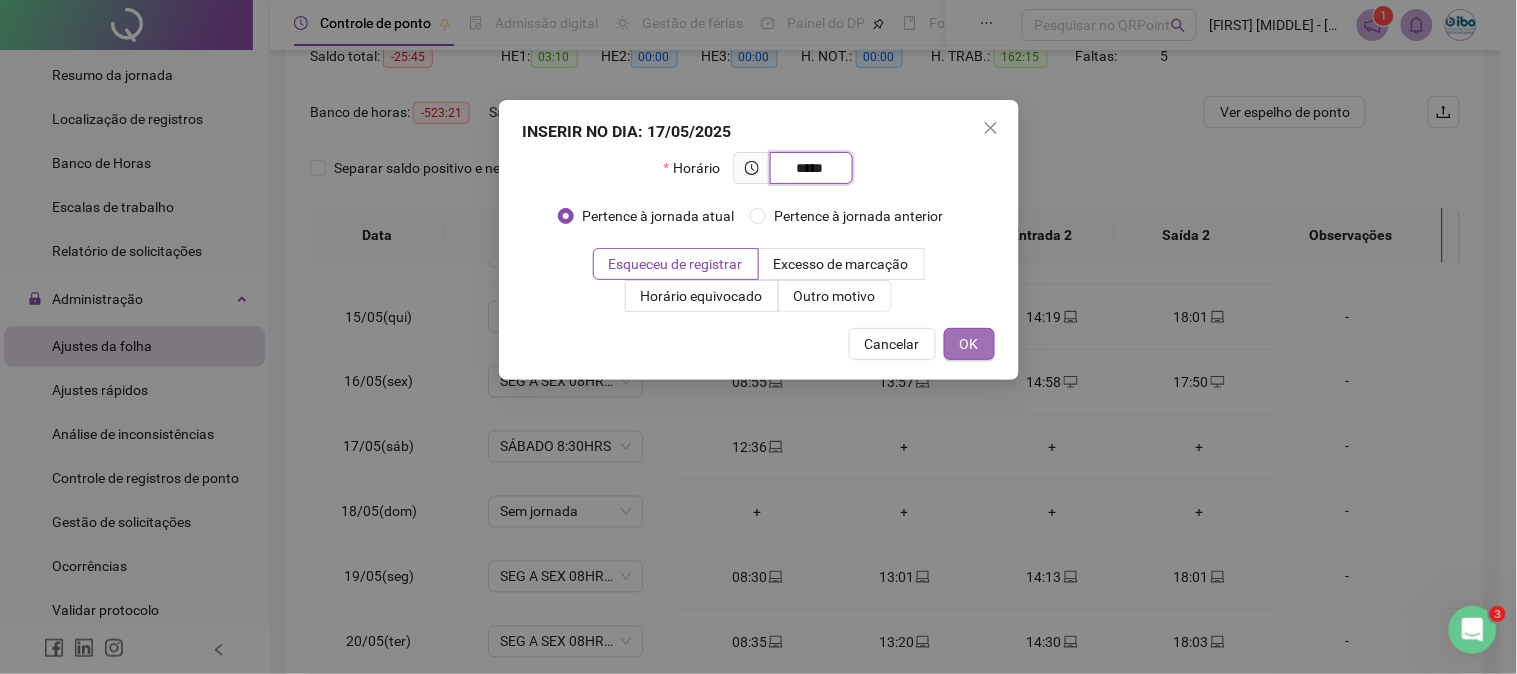 type on "*****" 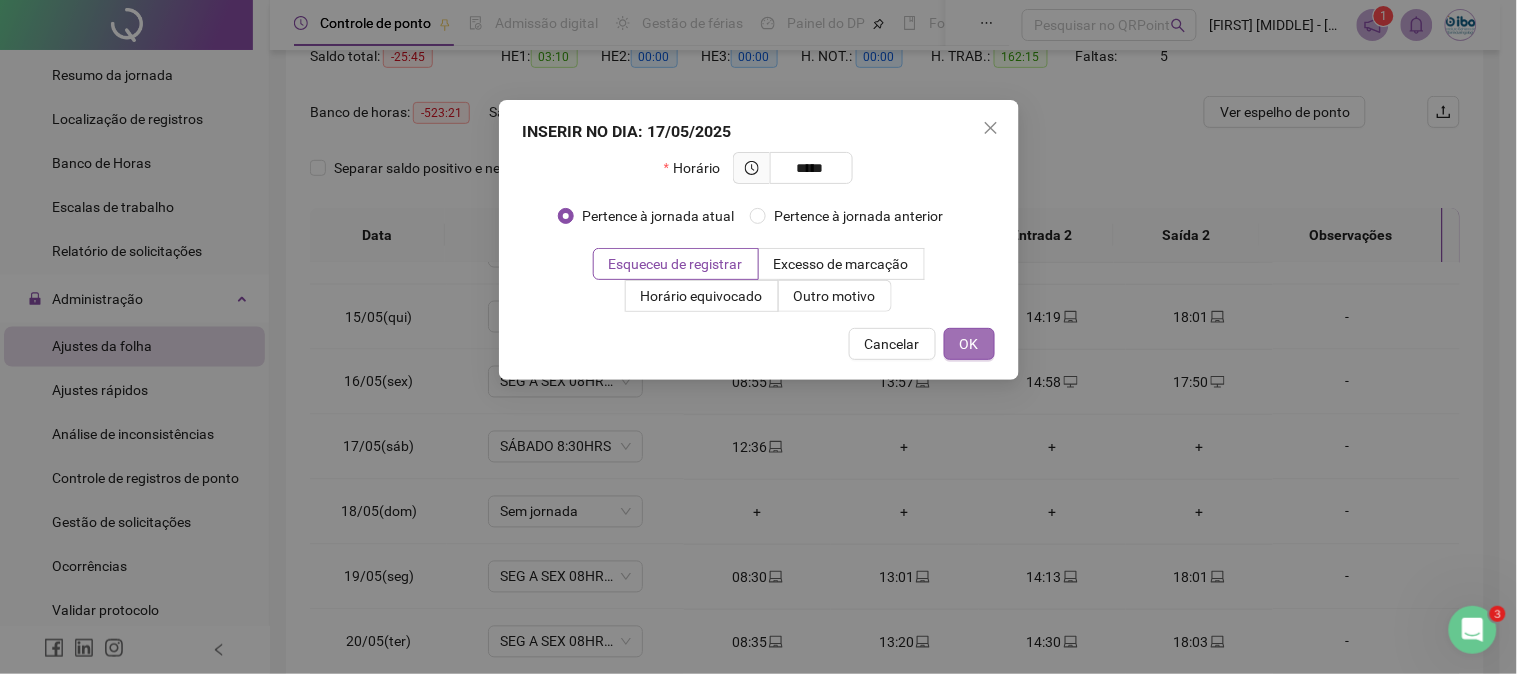 click on "OK" at bounding box center (969, 344) 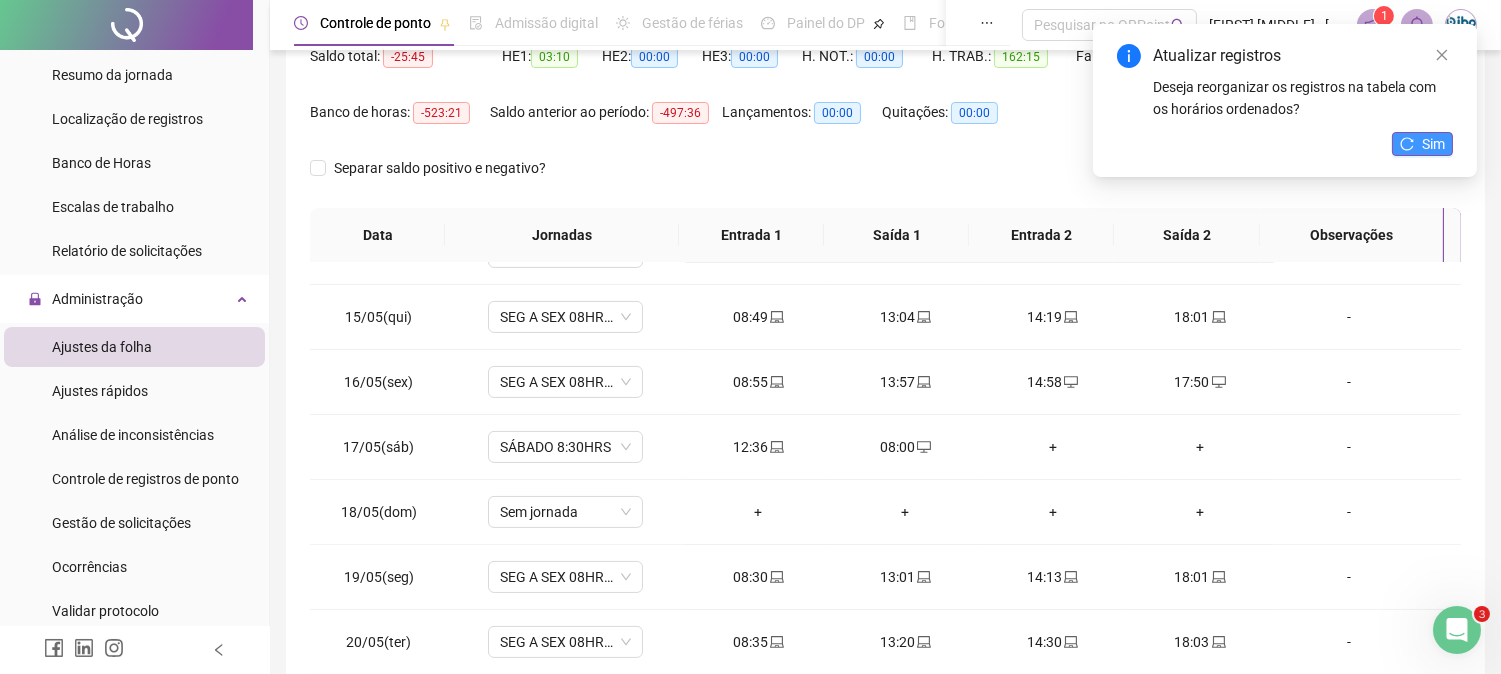 click on "Sim" at bounding box center (1433, 144) 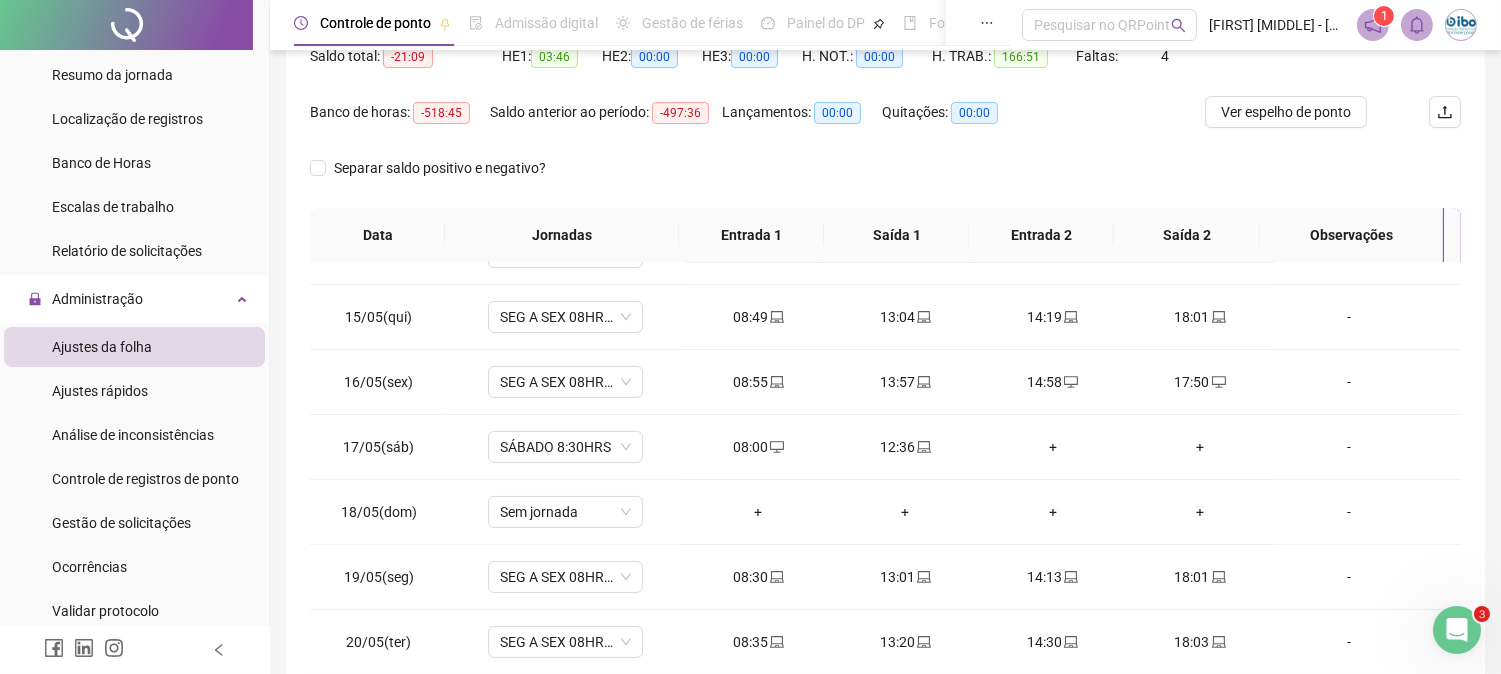 click on "Banco de horas:   -518:45 Saldo anterior ao período:   -497:36 Lançamentos:   00:00 Quitações:   00:00" at bounding box center [741, 124] 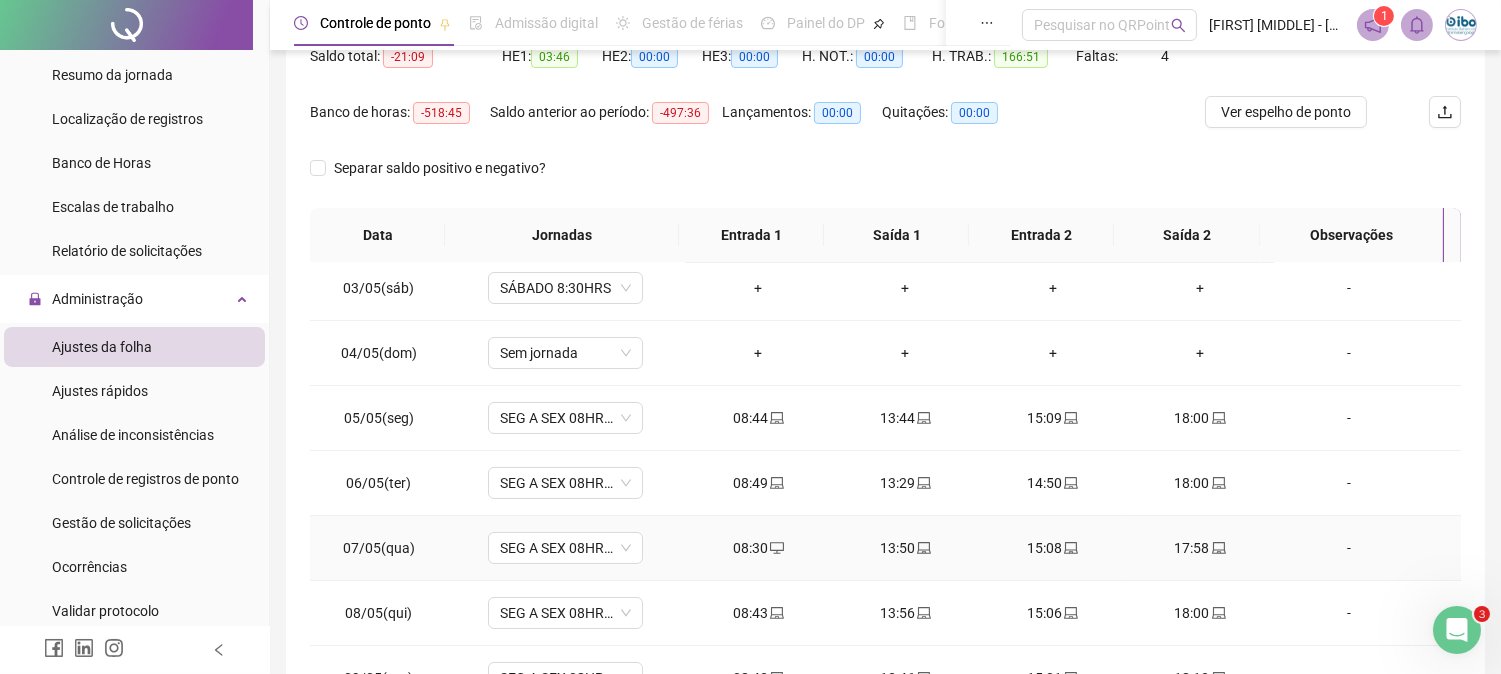 scroll, scrollTop: 0, scrollLeft: 0, axis: both 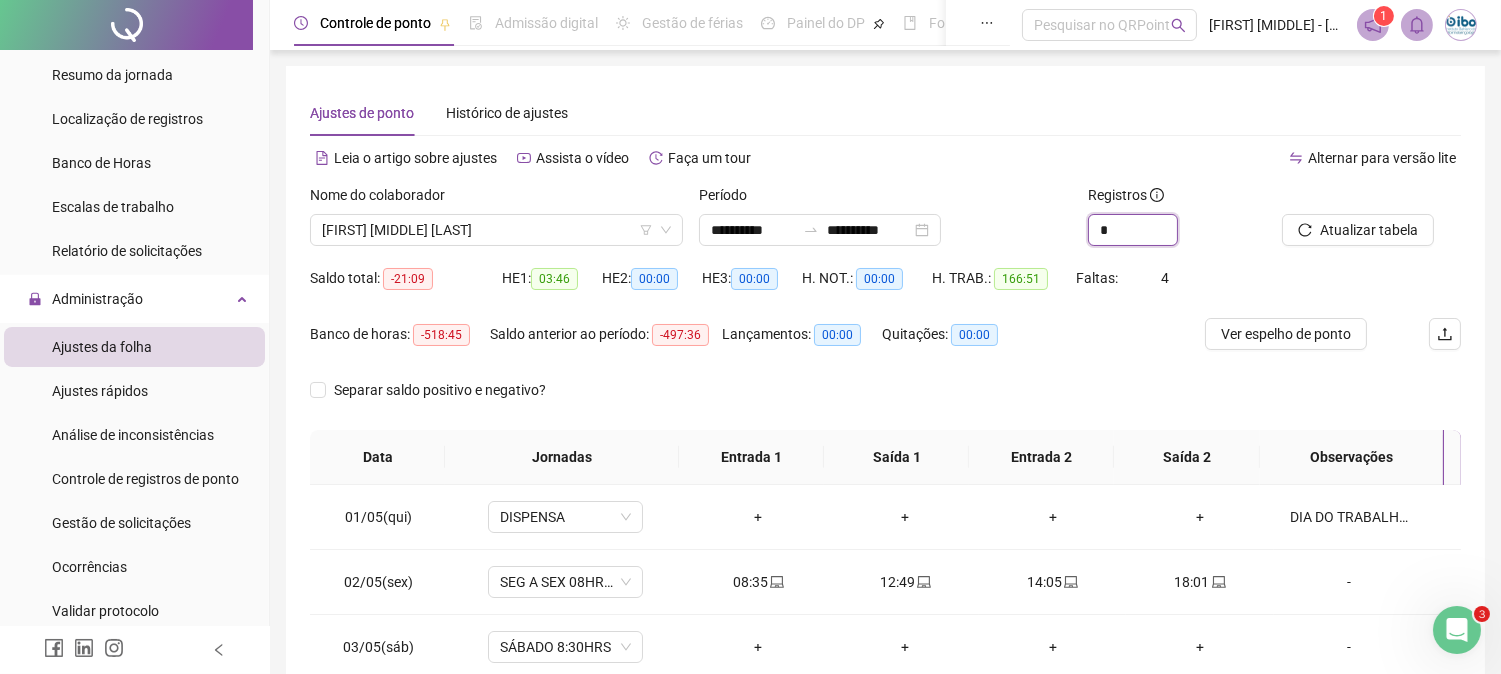 drag, startPoint x: 1125, startPoint y: 230, endPoint x: 1050, endPoint y: 218, distance: 75.95393 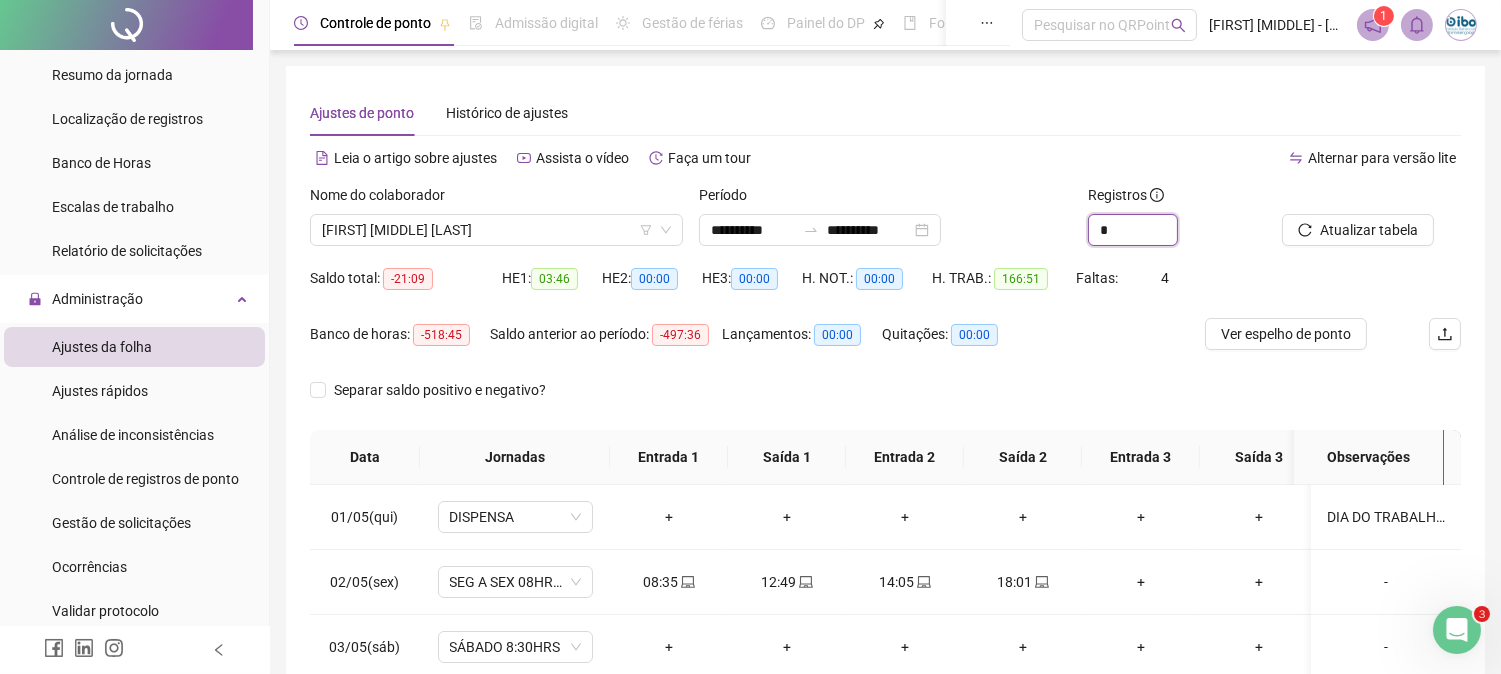type on "*" 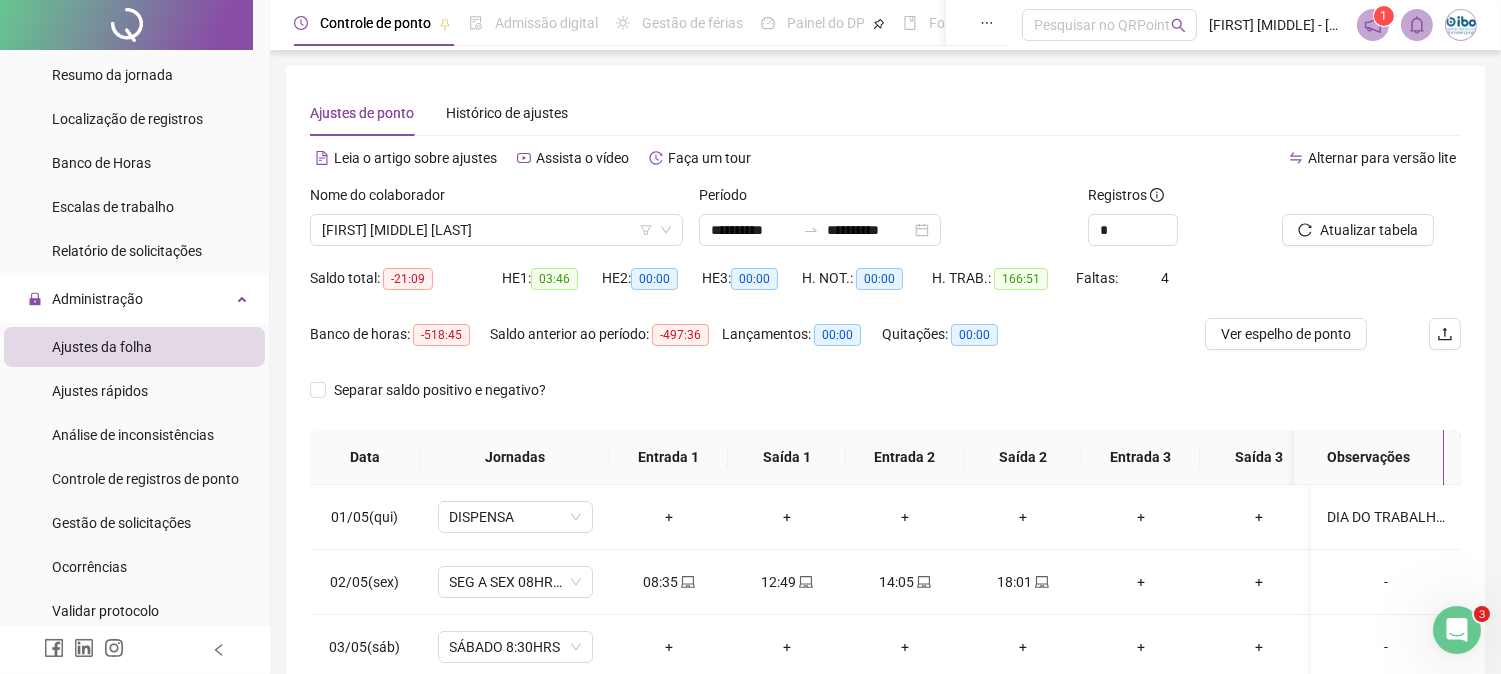 click on "Alternar para versão lite" at bounding box center [1174, 168] 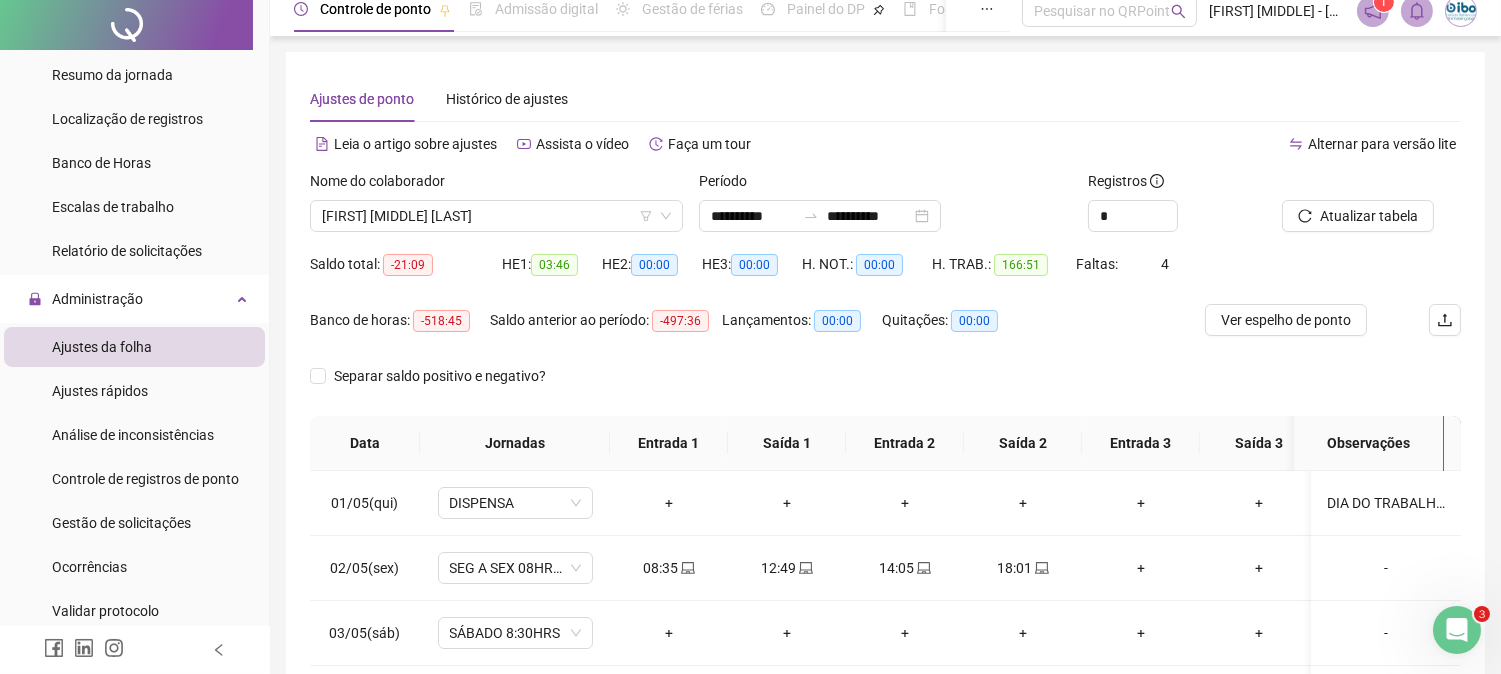 scroll, scrollTop: 222, scrollLeft: 0, axis: vertical 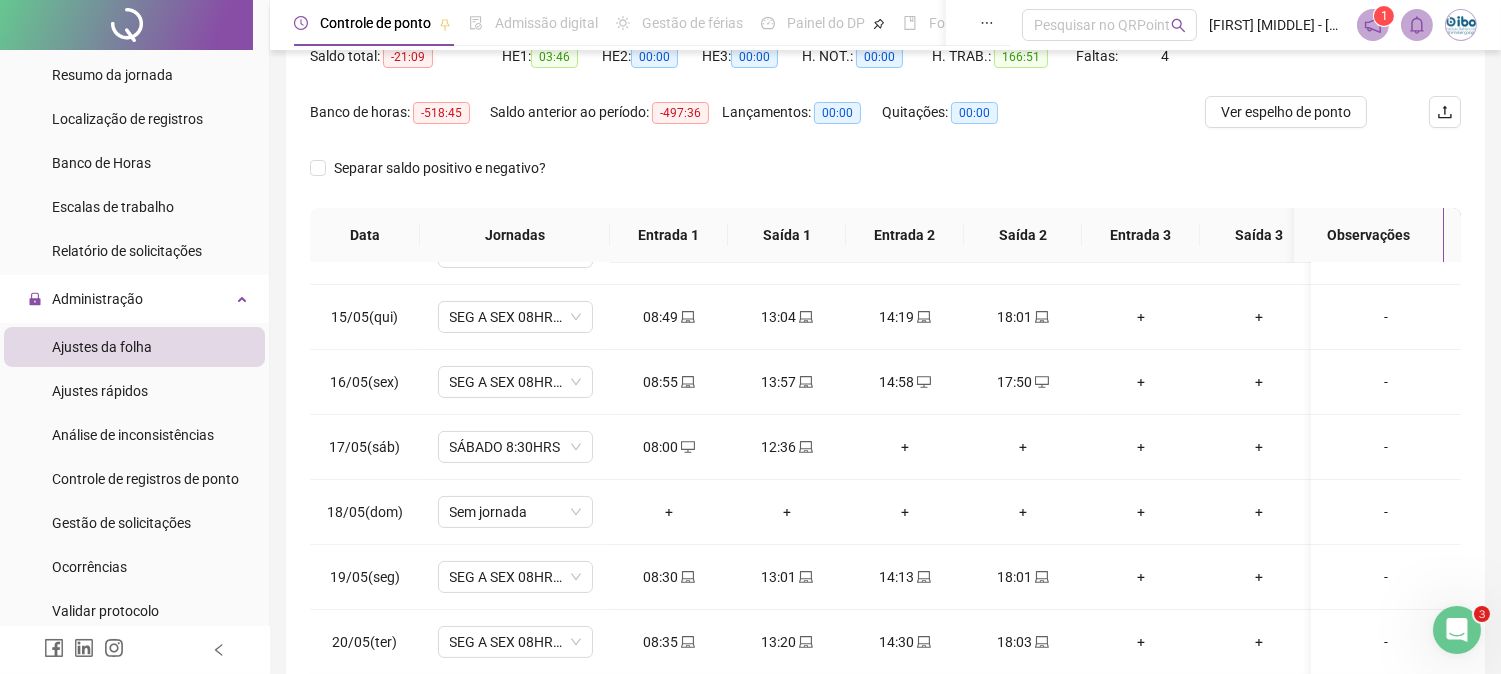 click on "Separar saldo positivo e negativo?" at bounding box center [885, 180] 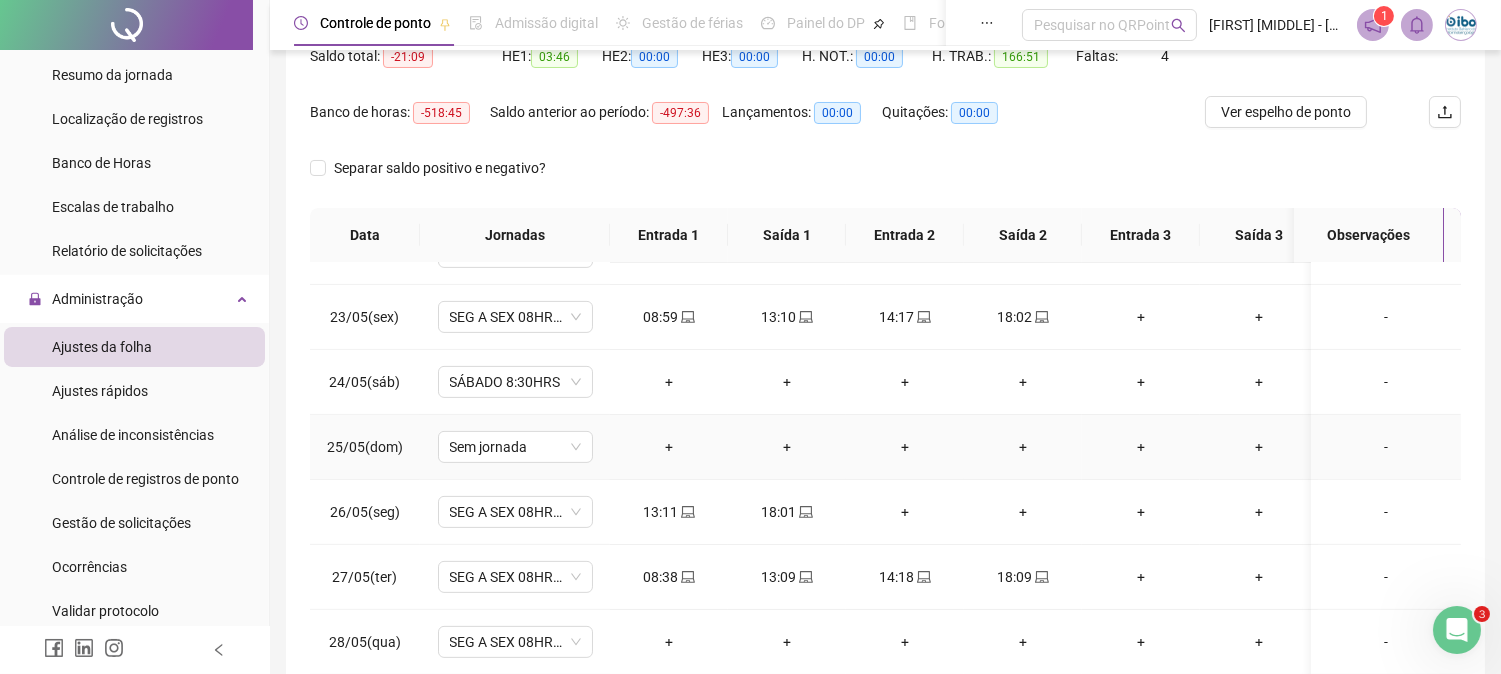 scroll, scrollTop: 1444, scrollLeft: 0, axis: vertical 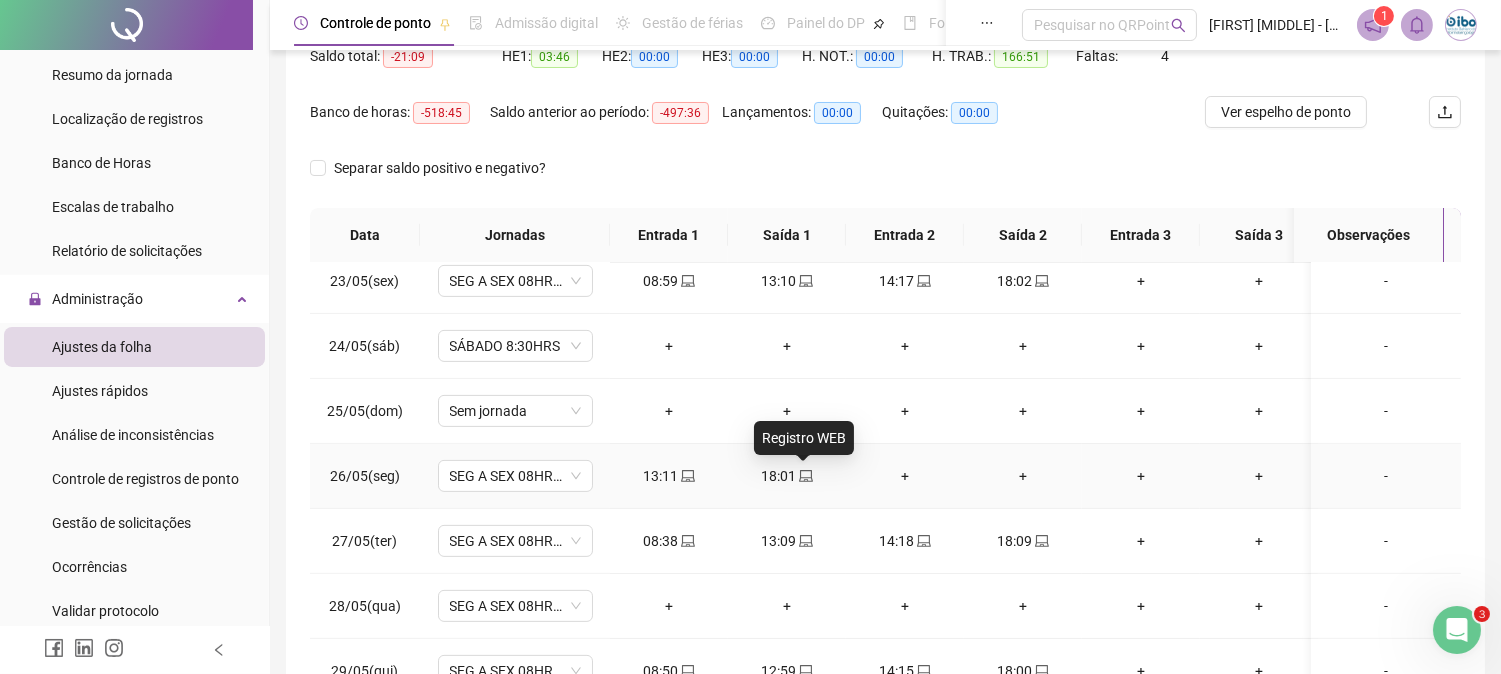 click 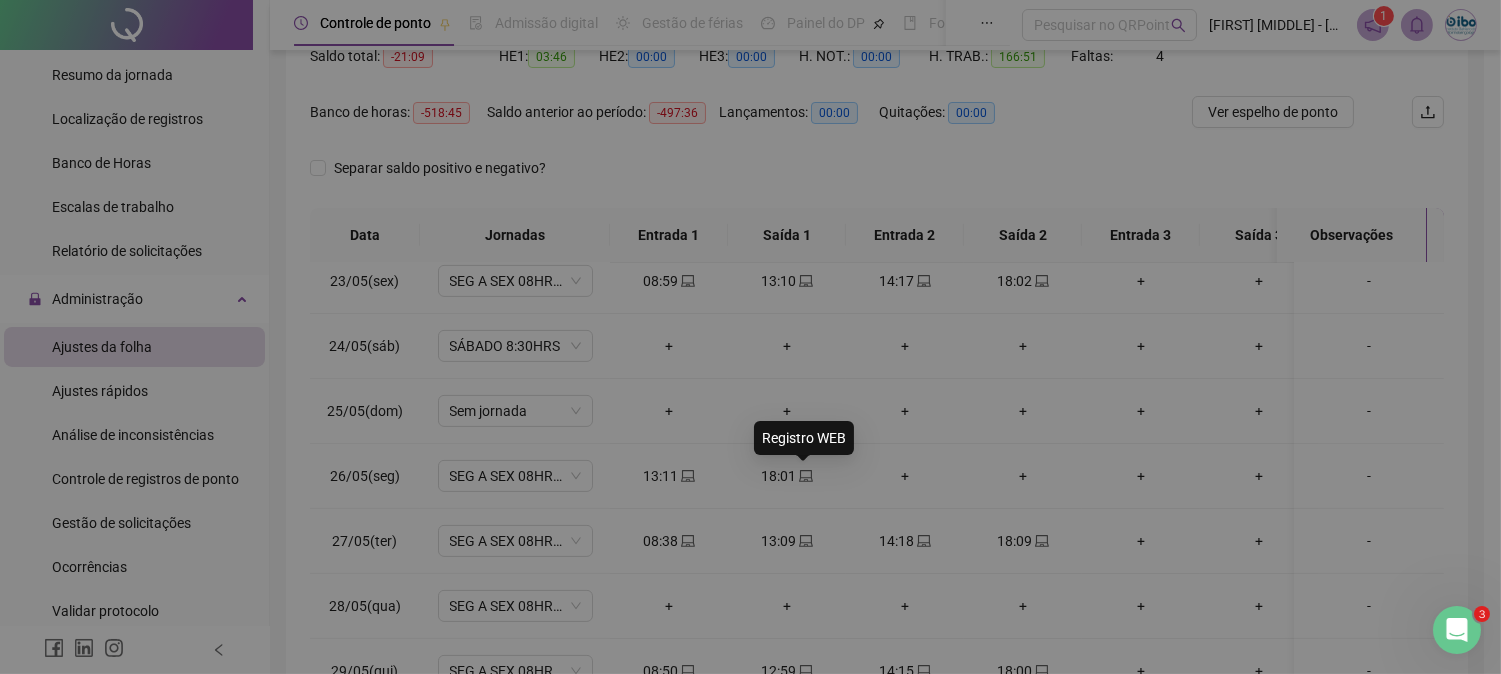 type on "**********" 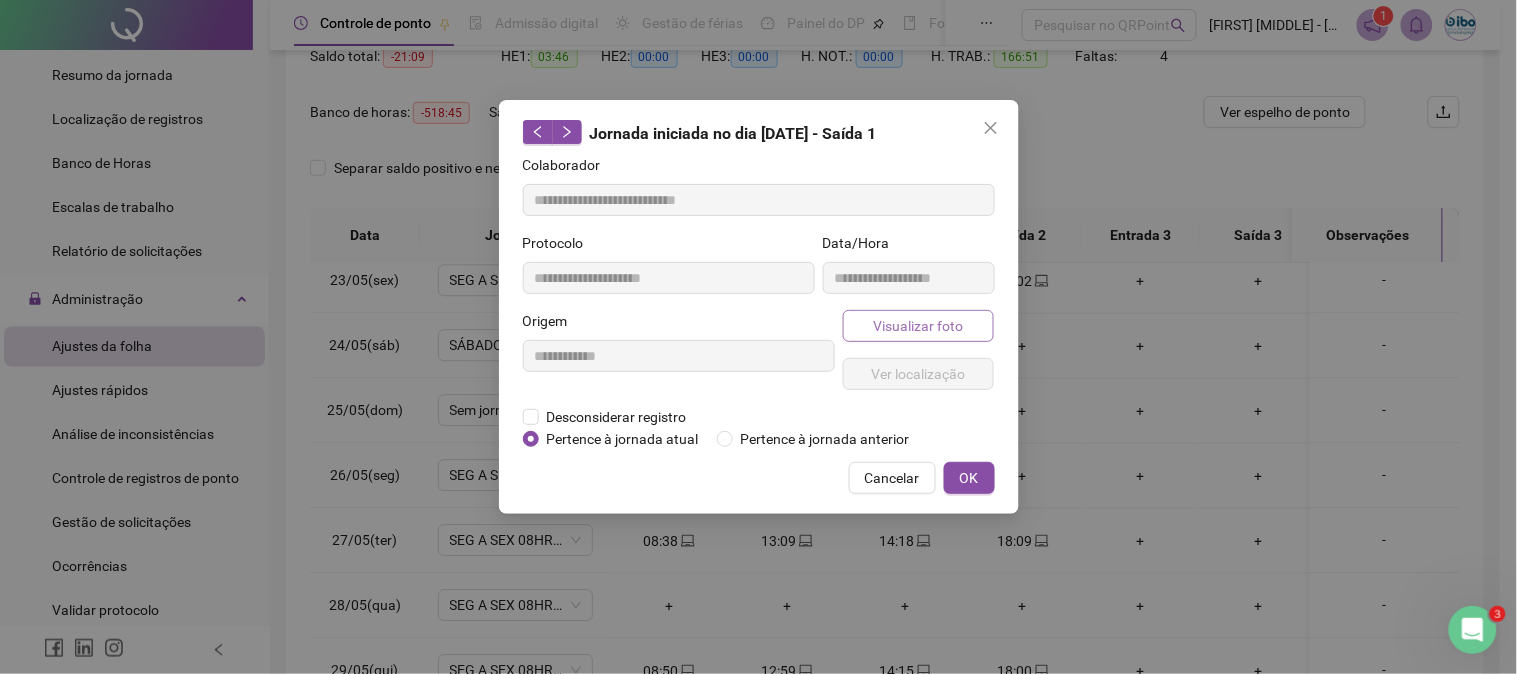 click on "Visualizar foto" at bounding box center (918, 326) 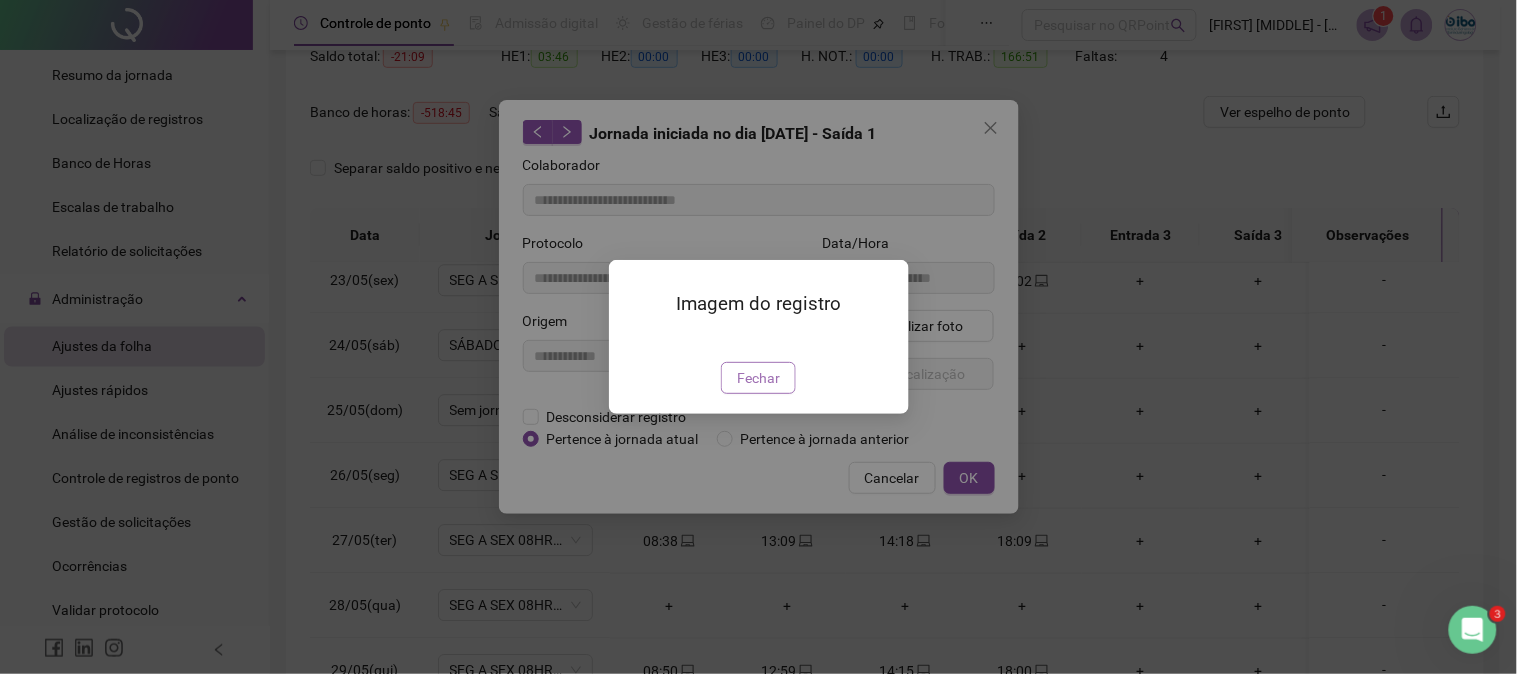 click on "Fechar" at bounding box center (758, 378) 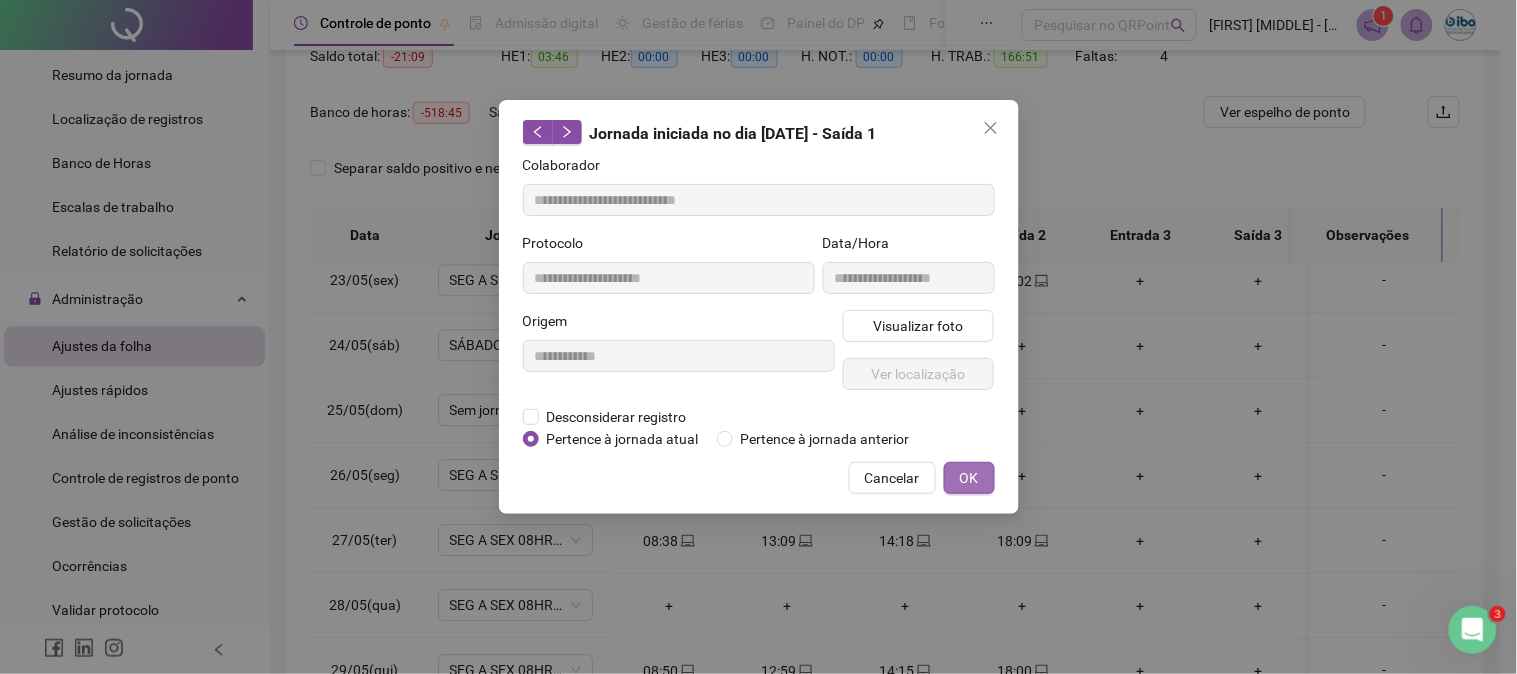 click on "OK" at bounding box center (969, 478) 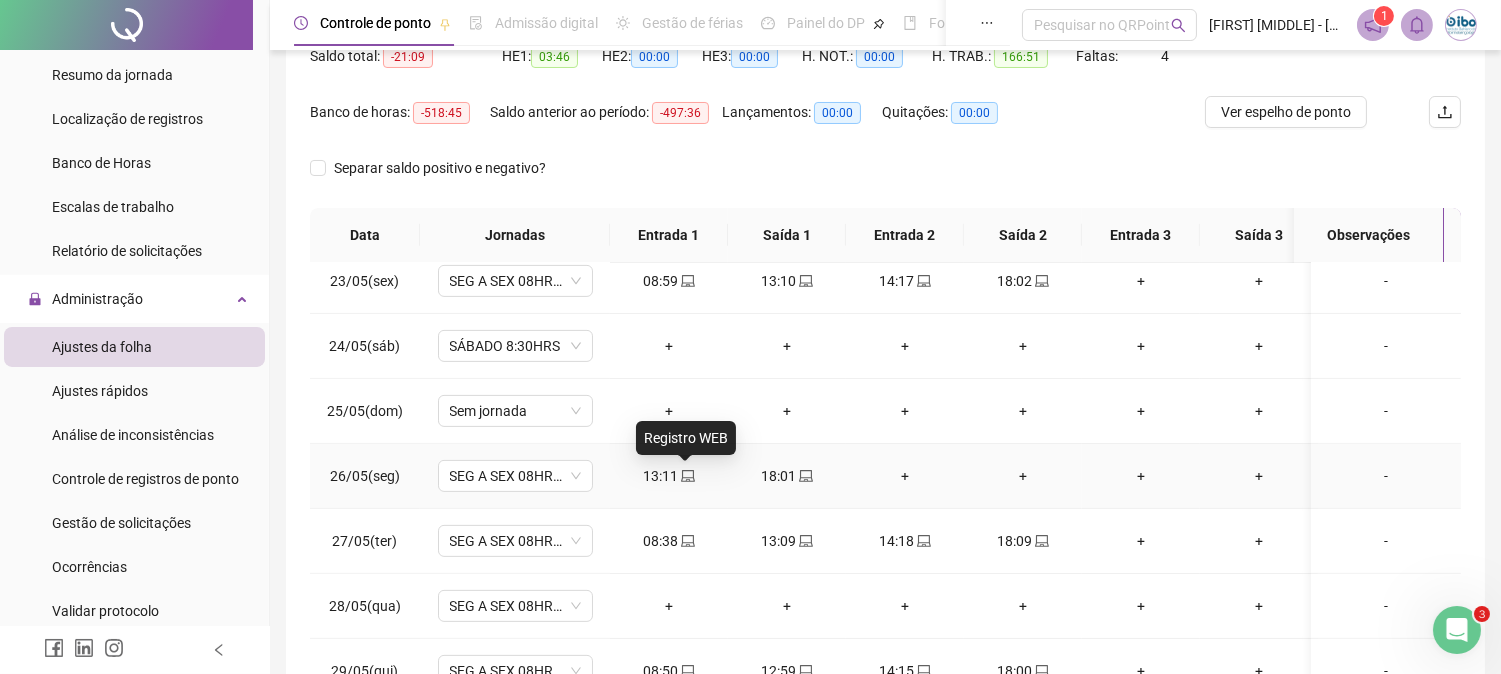 click 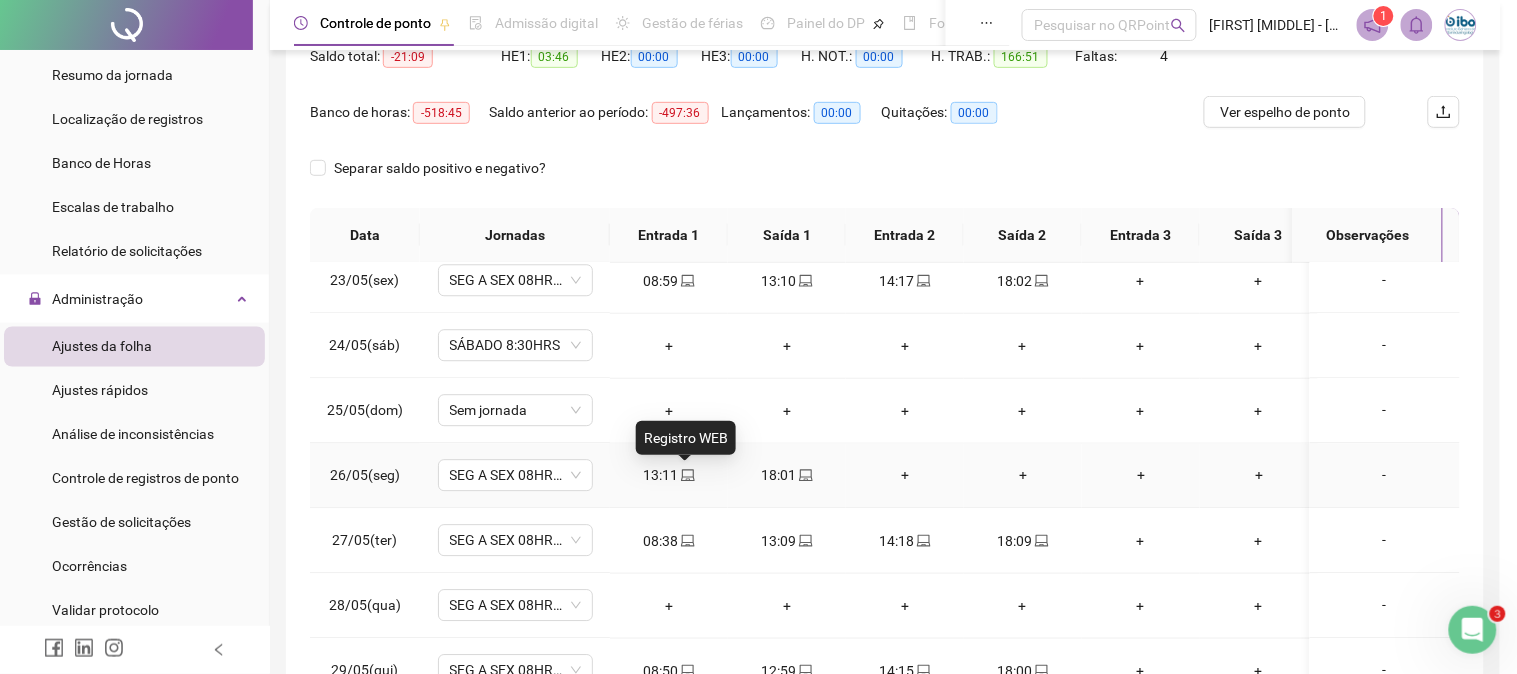 type on "**********" 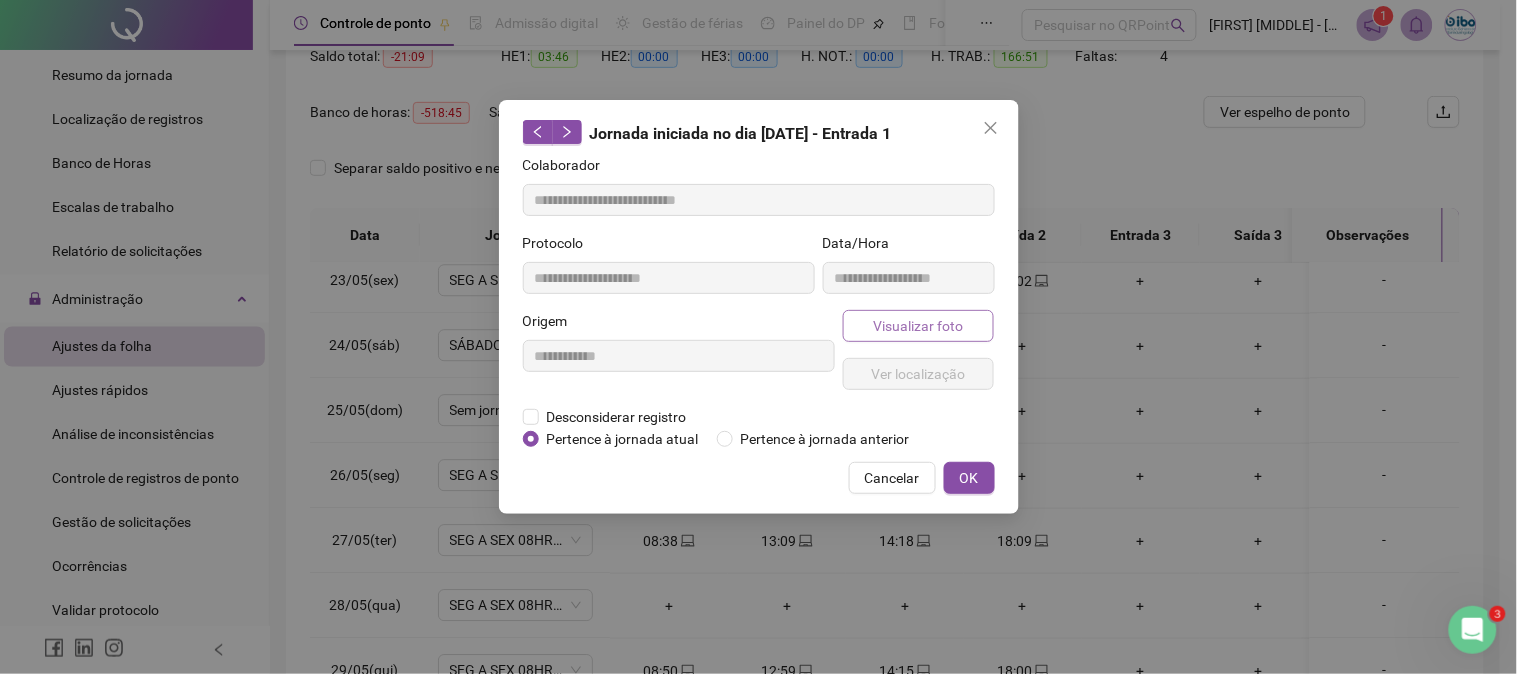 click on "Visualizar foto" at bounding box center [919, 326] 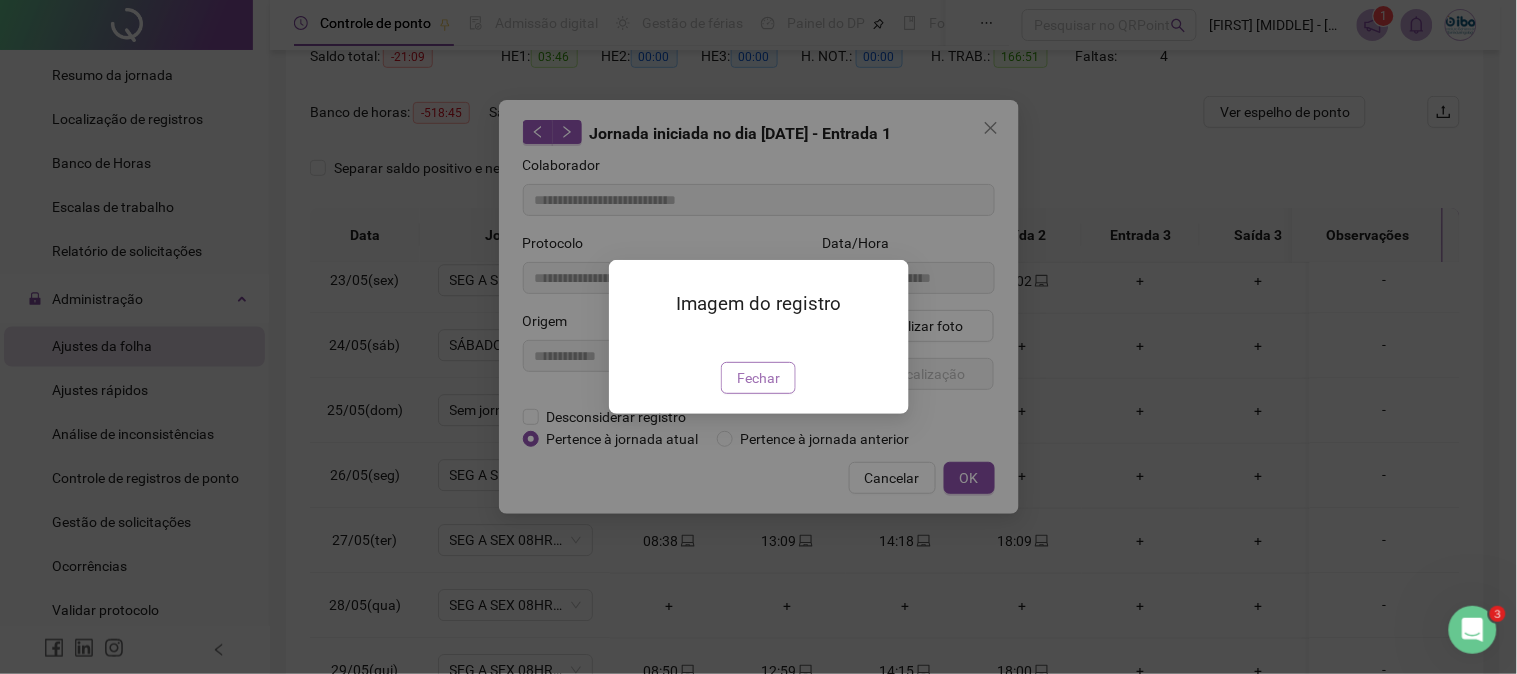 click on "Fechar" at bounding box center (758, 378) 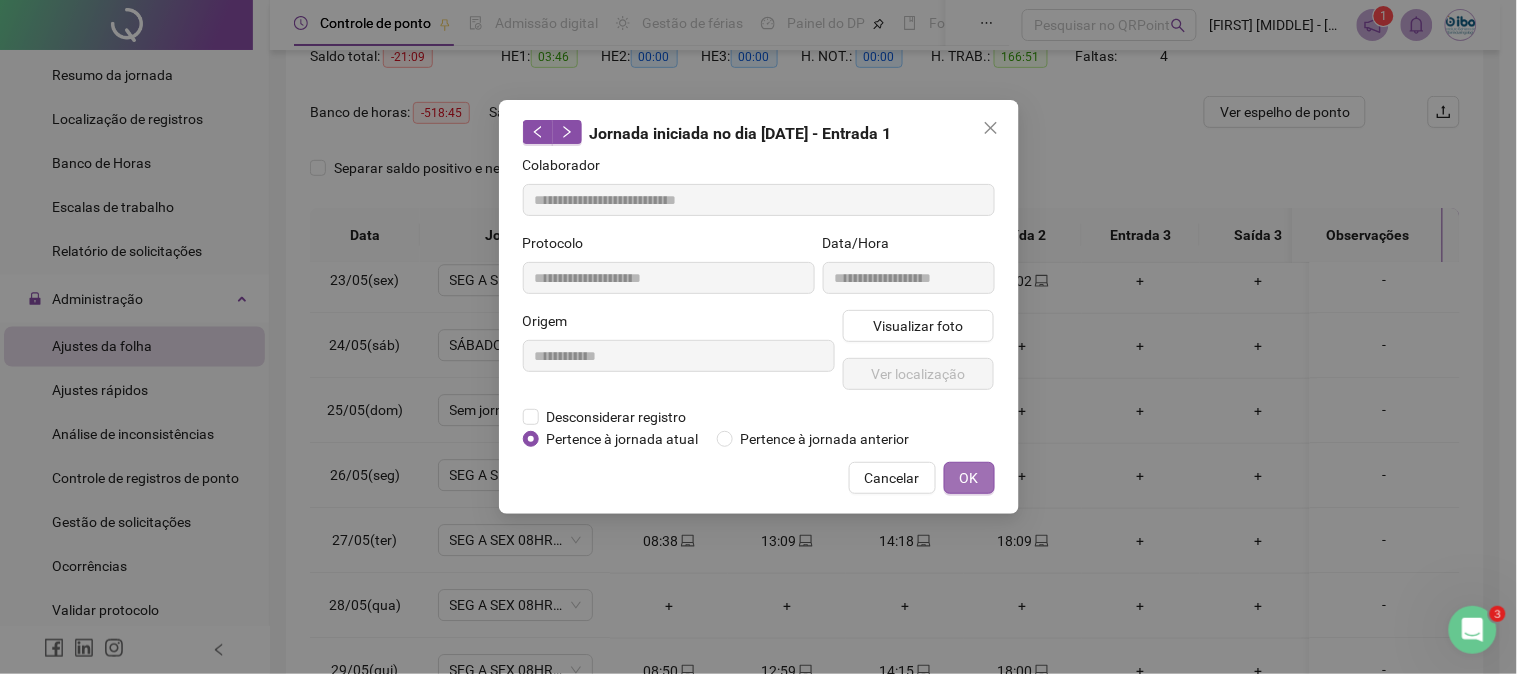 click on "OK" at bounding box center (969, 478) 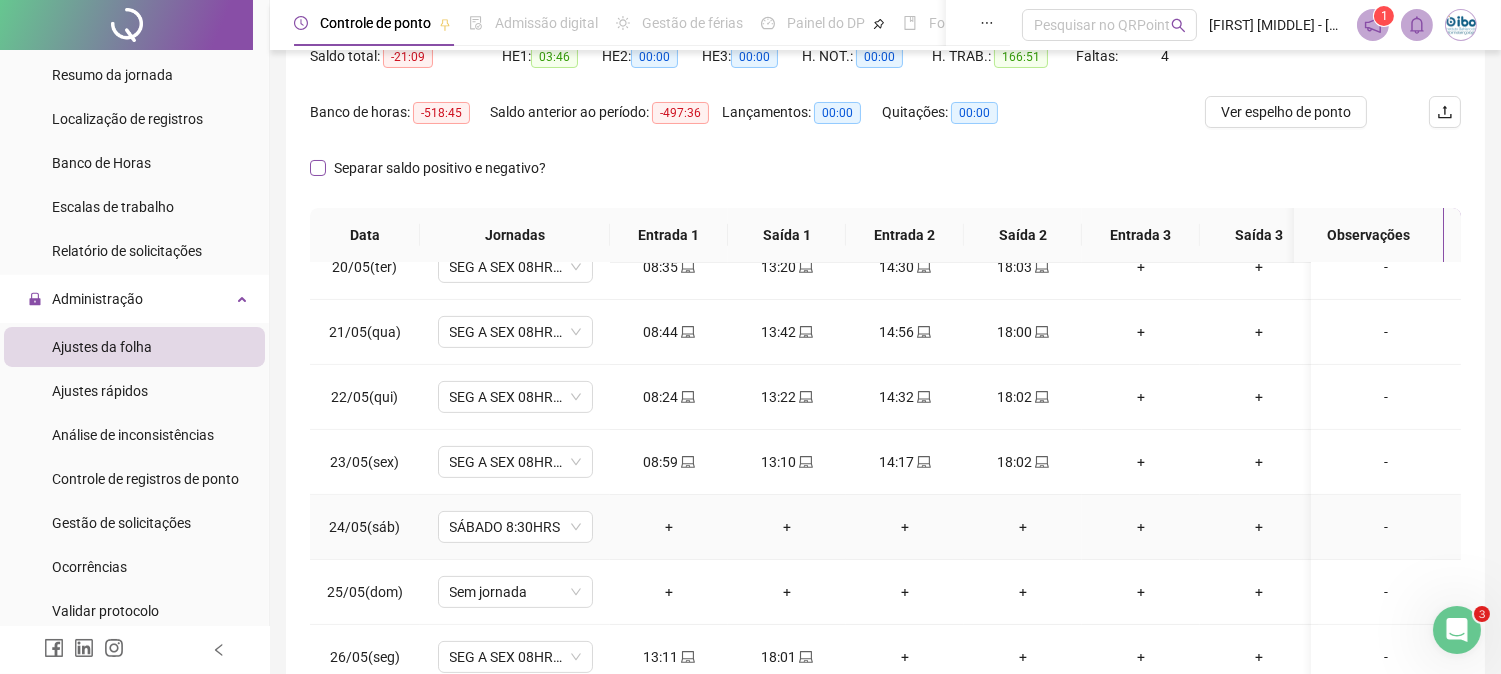 scroll, scrollTop: 1000, scrollLeft: 0, axis: vertical 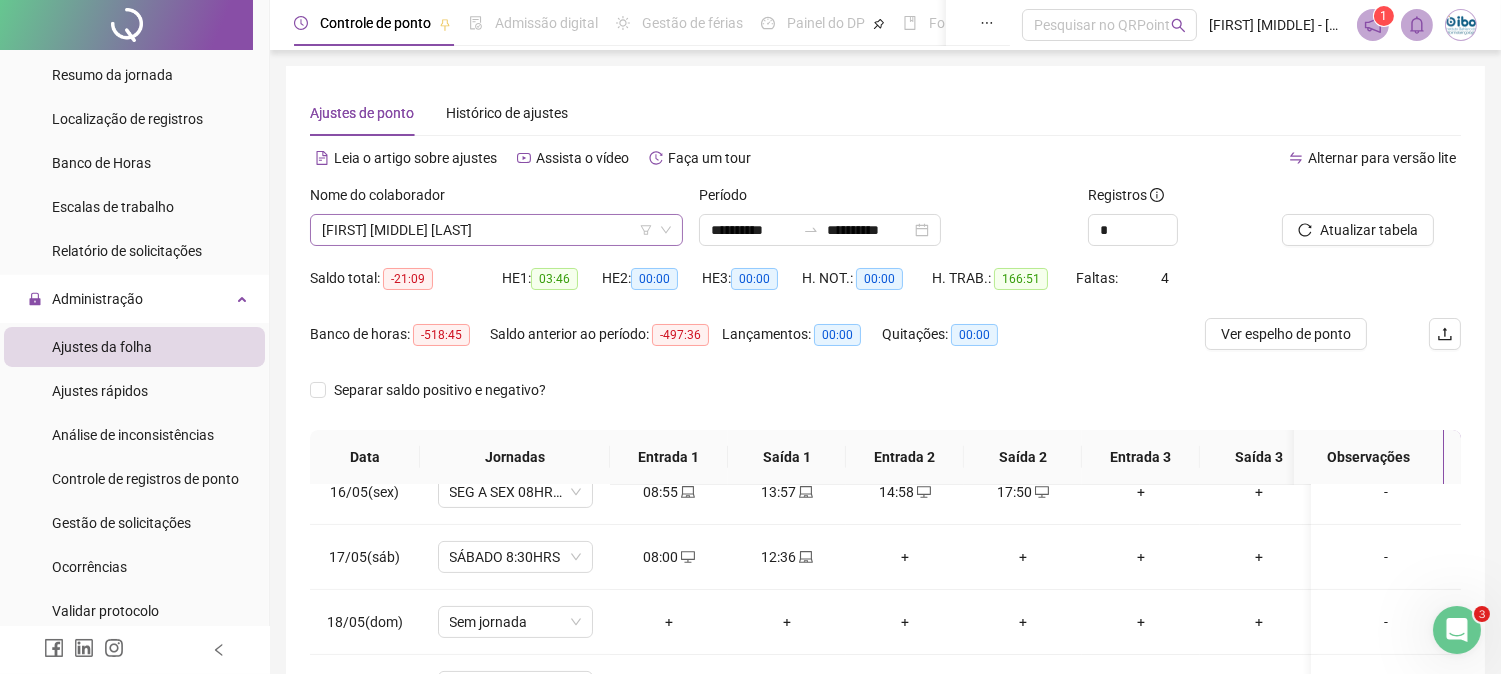 click on "[FIRST] [MIDDLE] [LAST]" at bounding box center (496, 230) 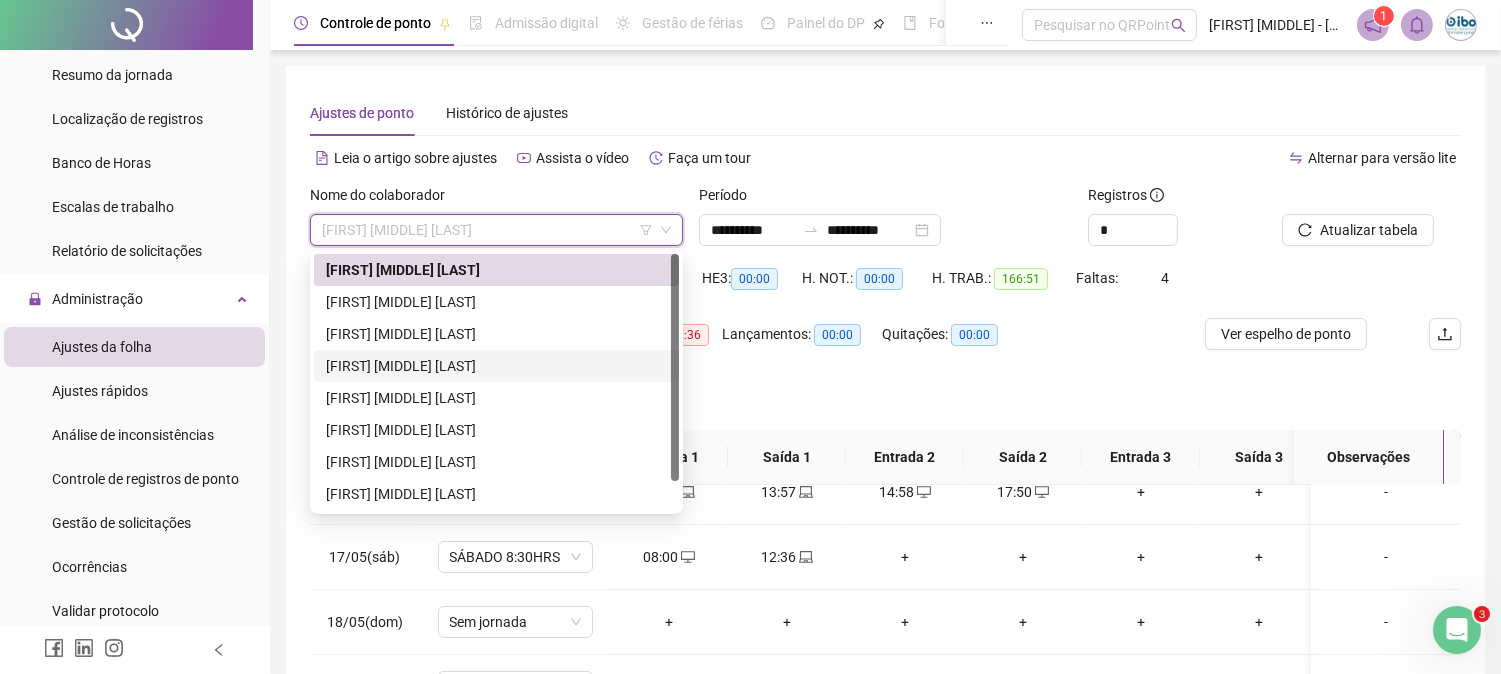 click on "[FIRST] [MIDDLE] [LAST]" at bounding box center [496, 366] 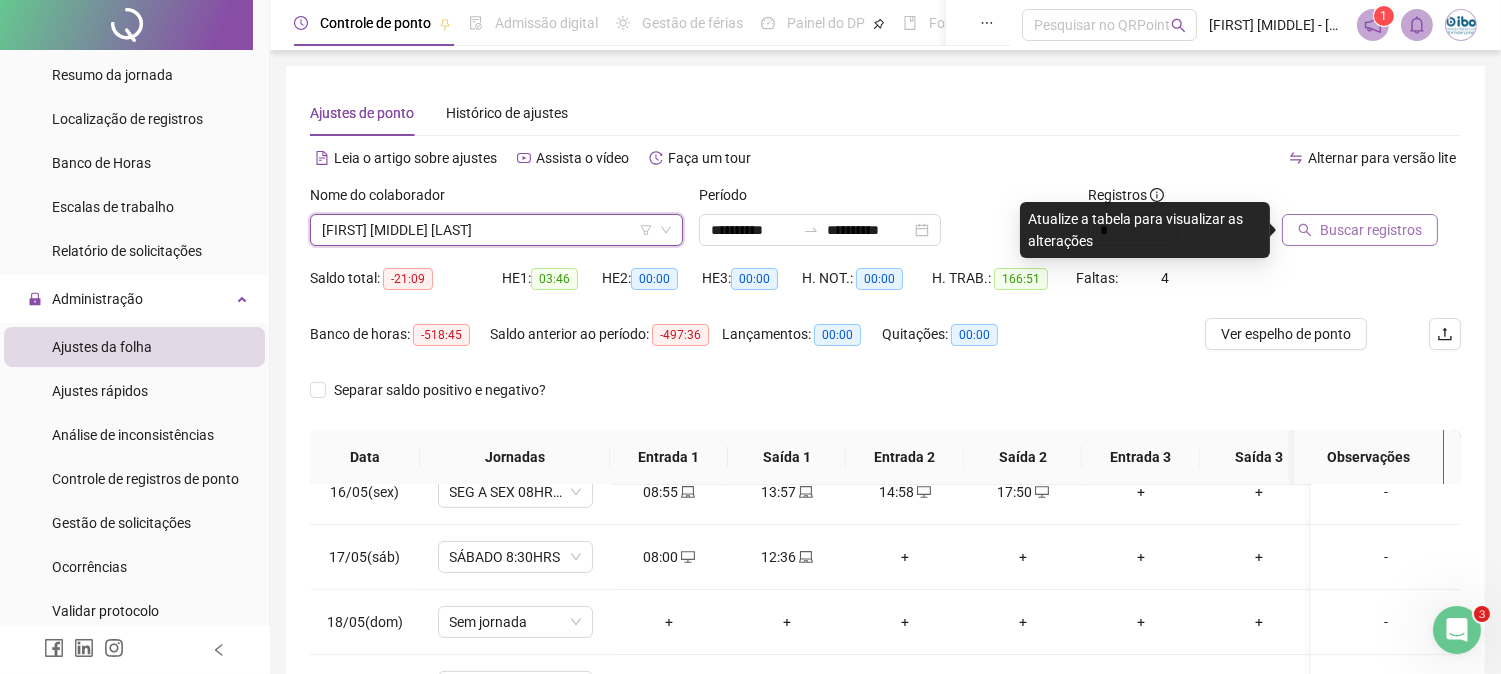 click on "Buscar registros" at bounding box center [1371, 230] 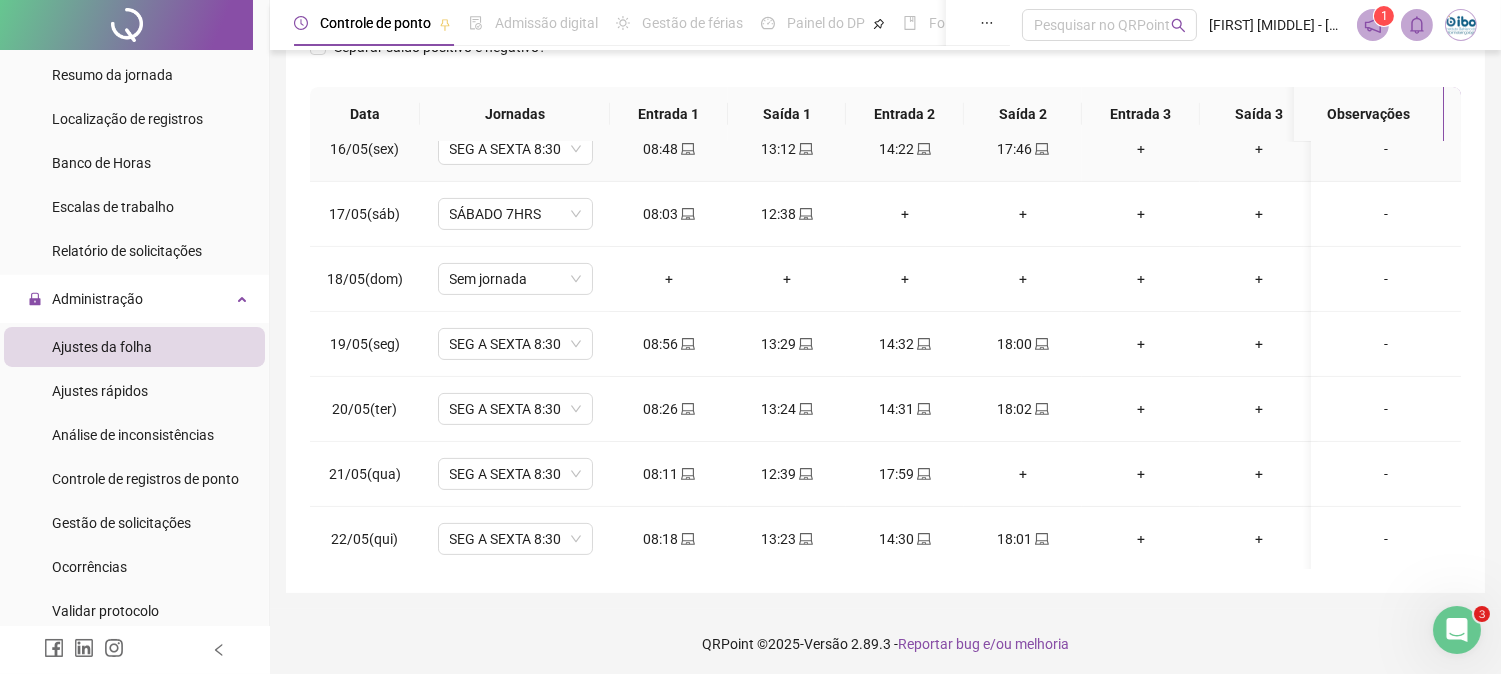 scroll, scrollTop: 347, scrollLeft: 0, axis: vertical 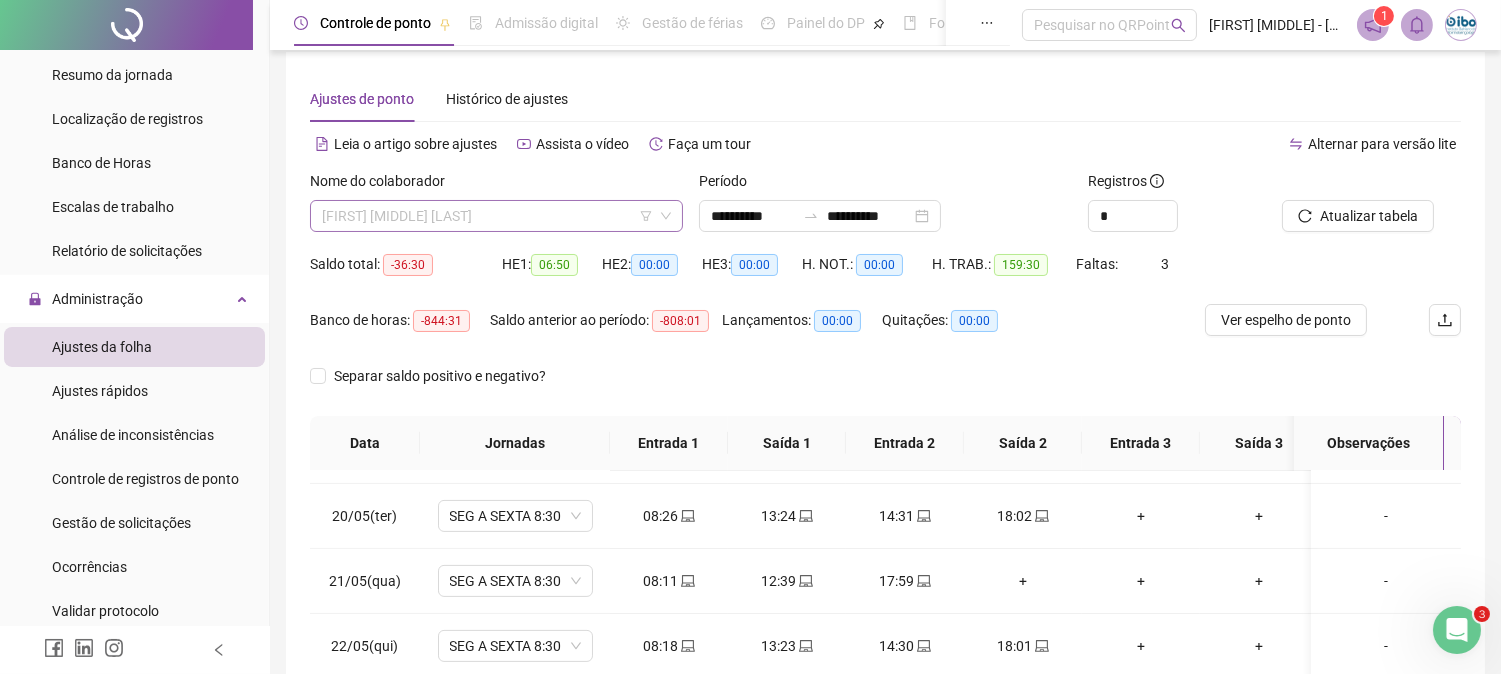 click on "[FIRST] [MIDDLE] [LAST]" at bounding box center (496, 216) 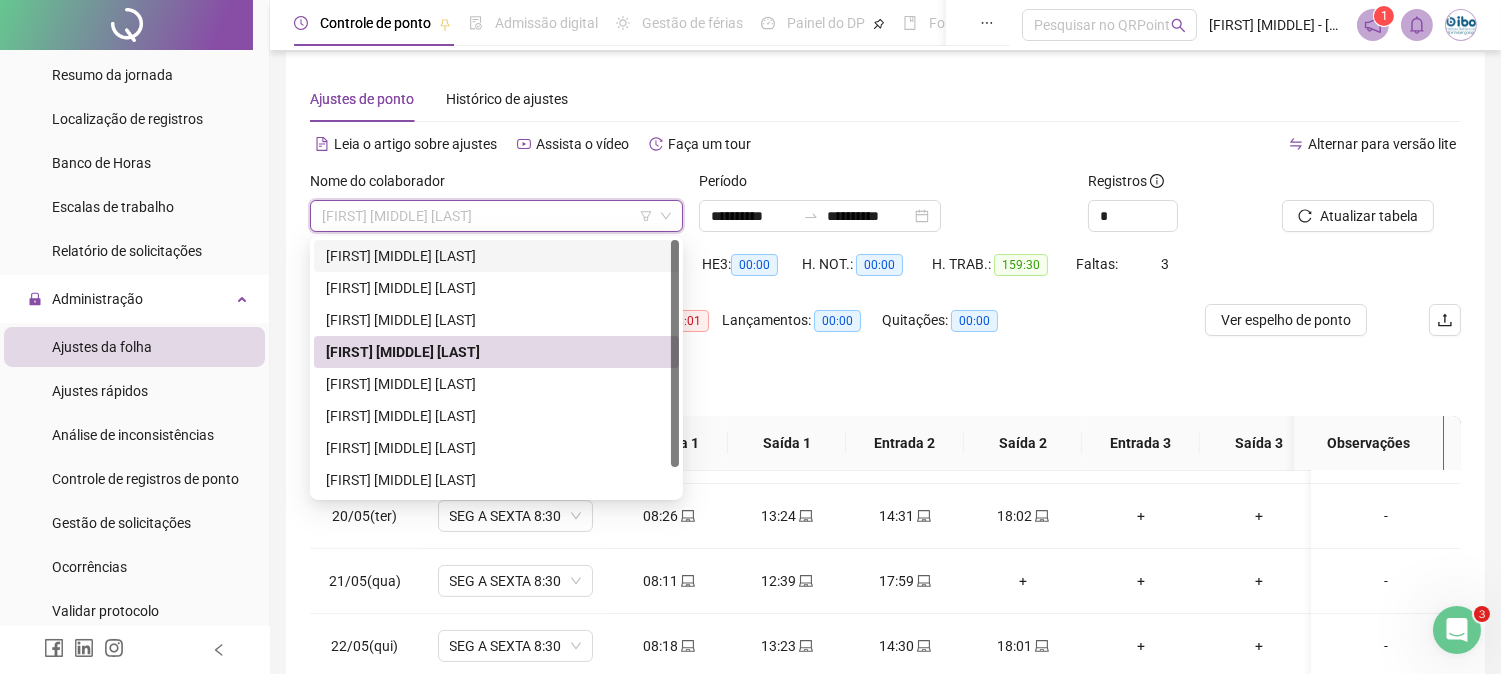 click on "[FIRST] [MIDDLE] [LAST]" at bounding box center (496, 256) 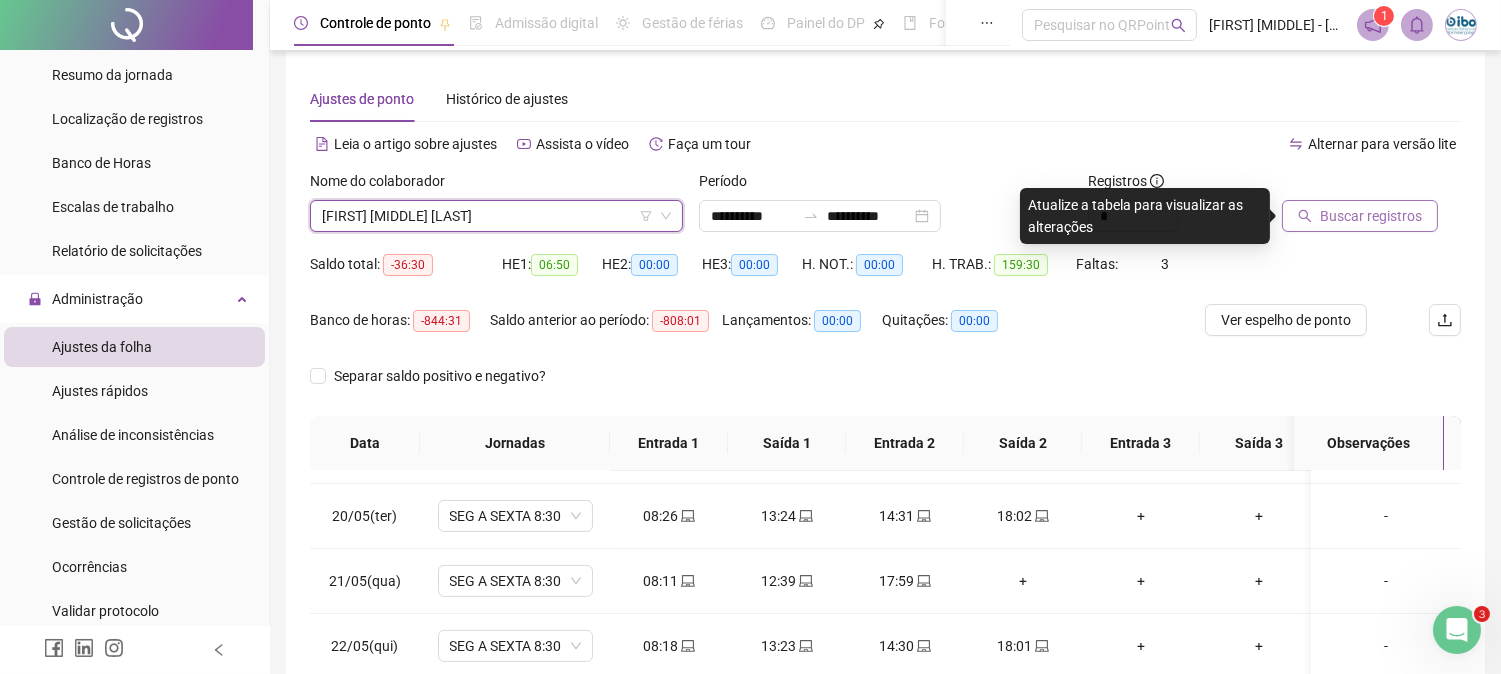 click 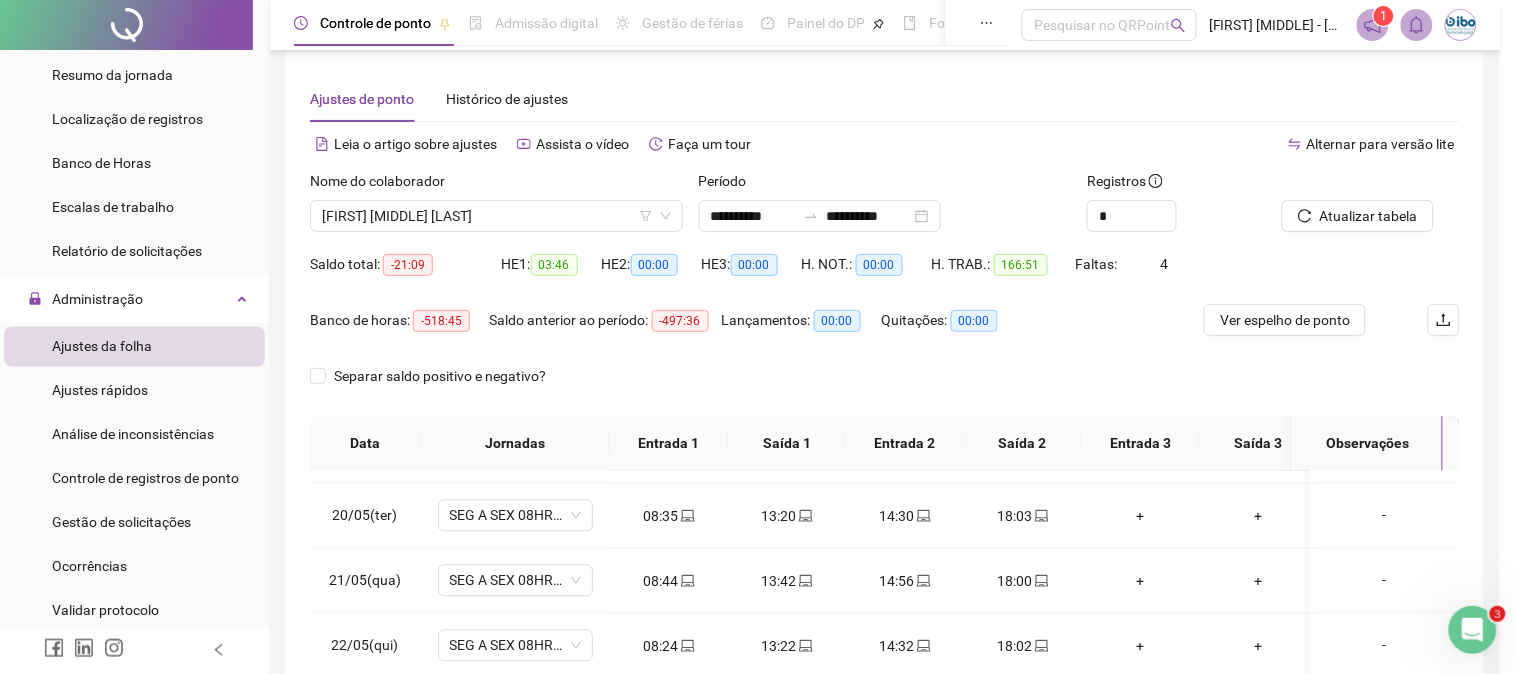 click on "Buscando registros Os registros de ponto estão sendo buscados... OK" at bounding box center (758, 337) 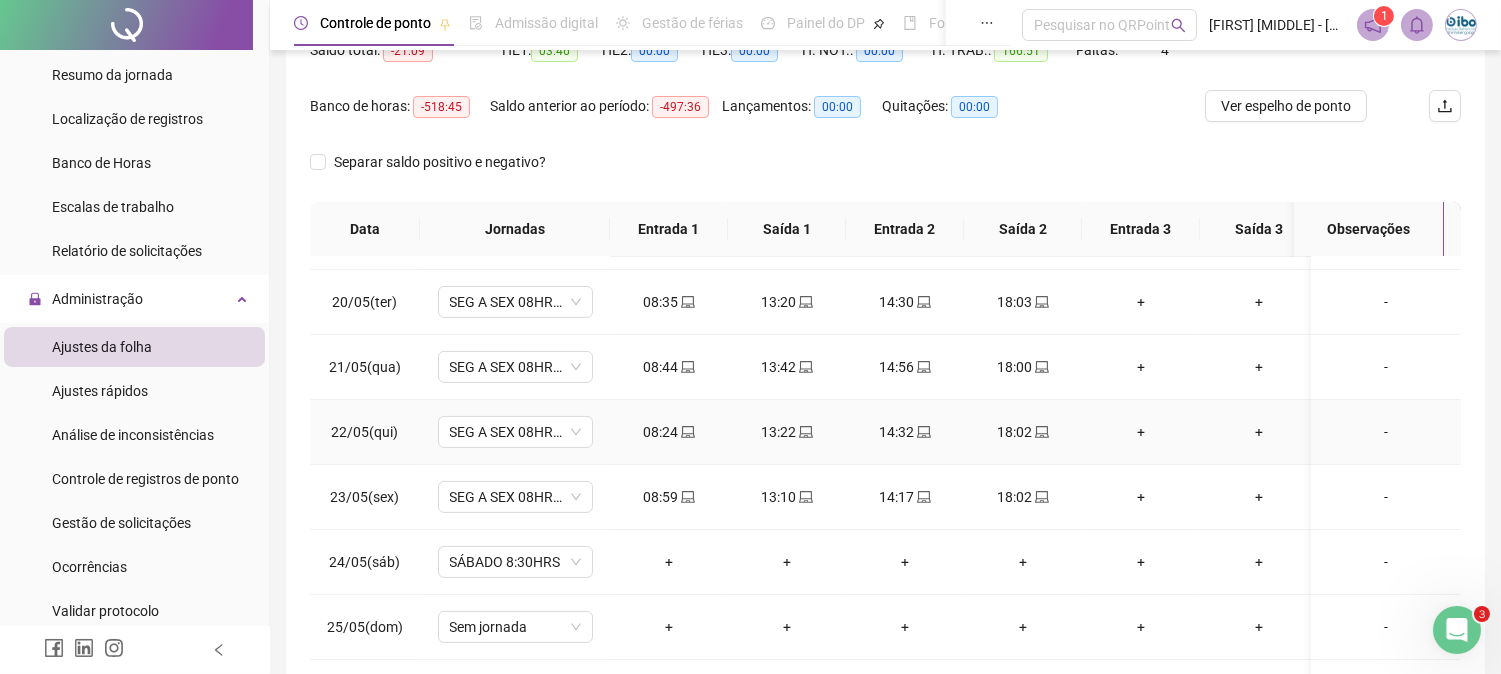 scroll, scrollTop: 347, scrollLeft: 0, axis: vertical 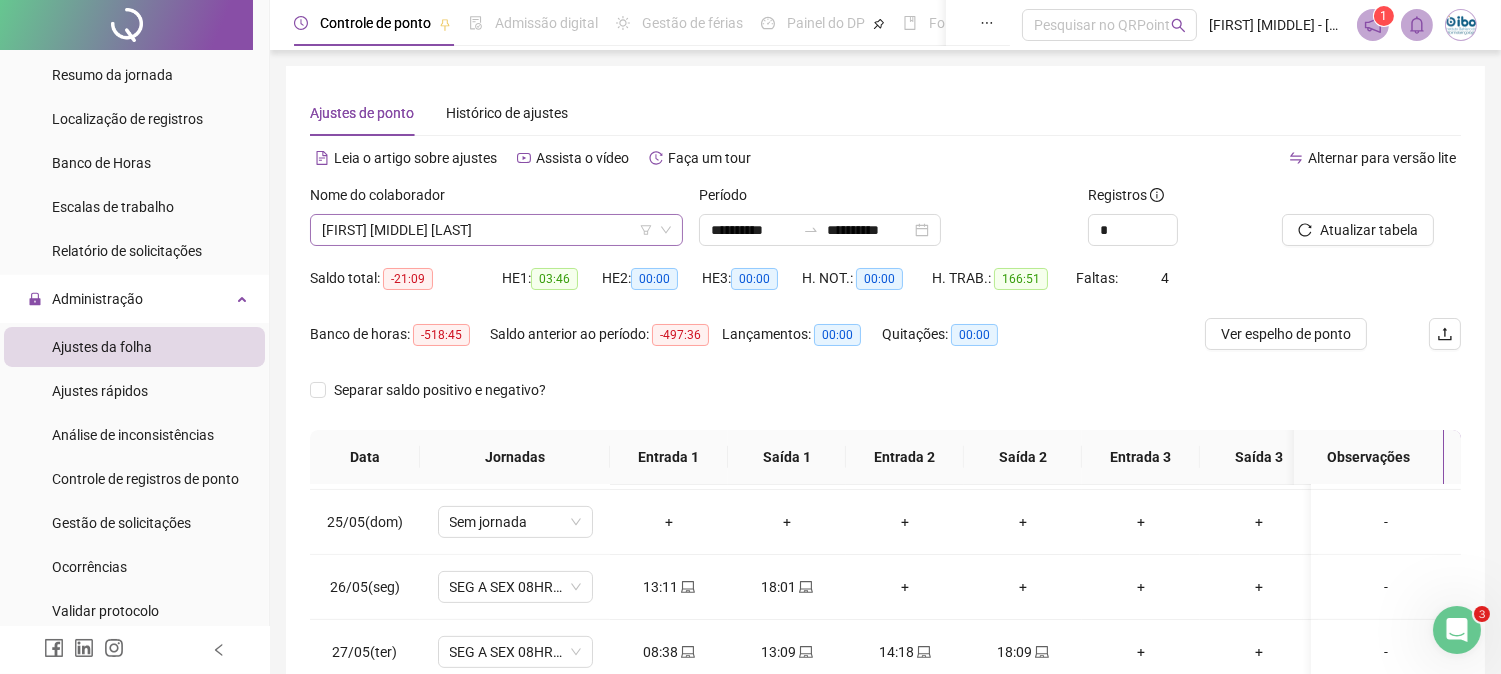 click on "[FIRST] [MIDDLE] [LAST]" at bounding box center [496, 230] 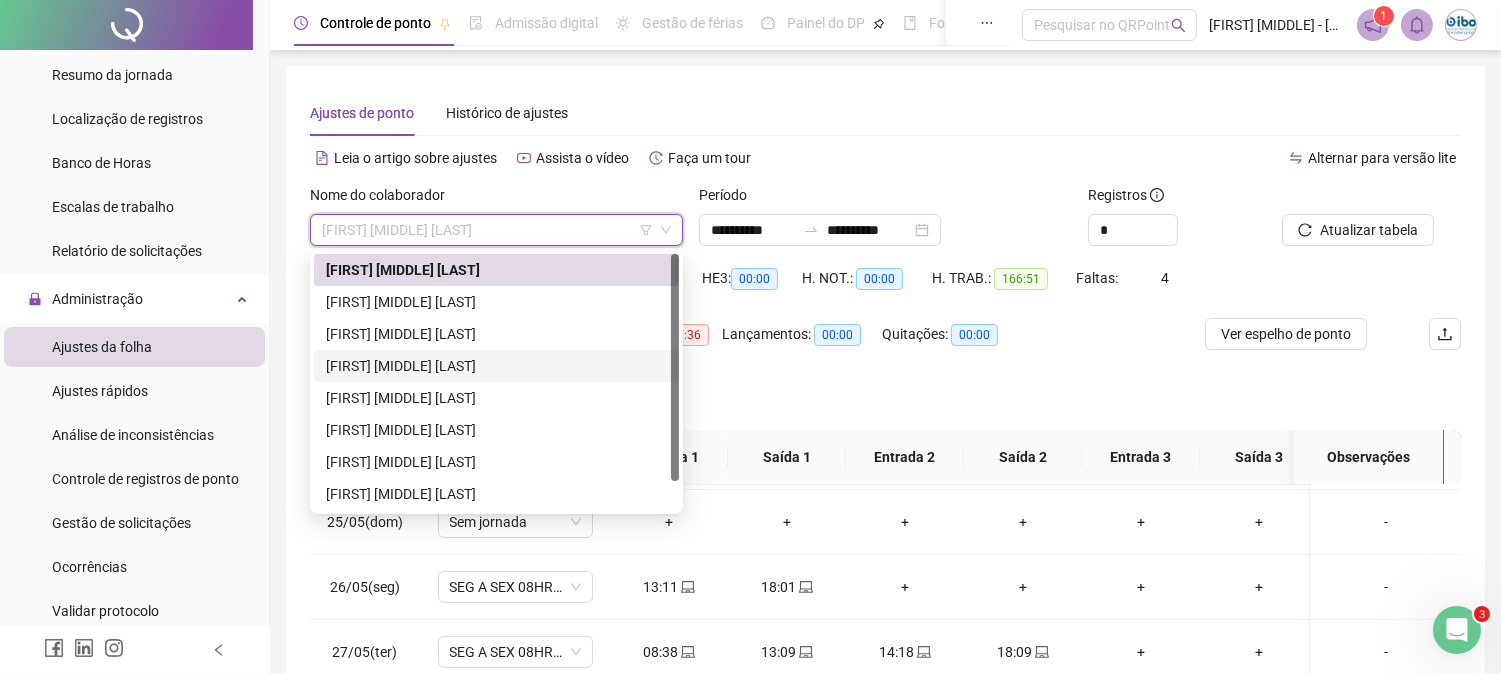 click on "[FIRST] [MIDDLE] [LAST]" at bounding box center [496, 366] 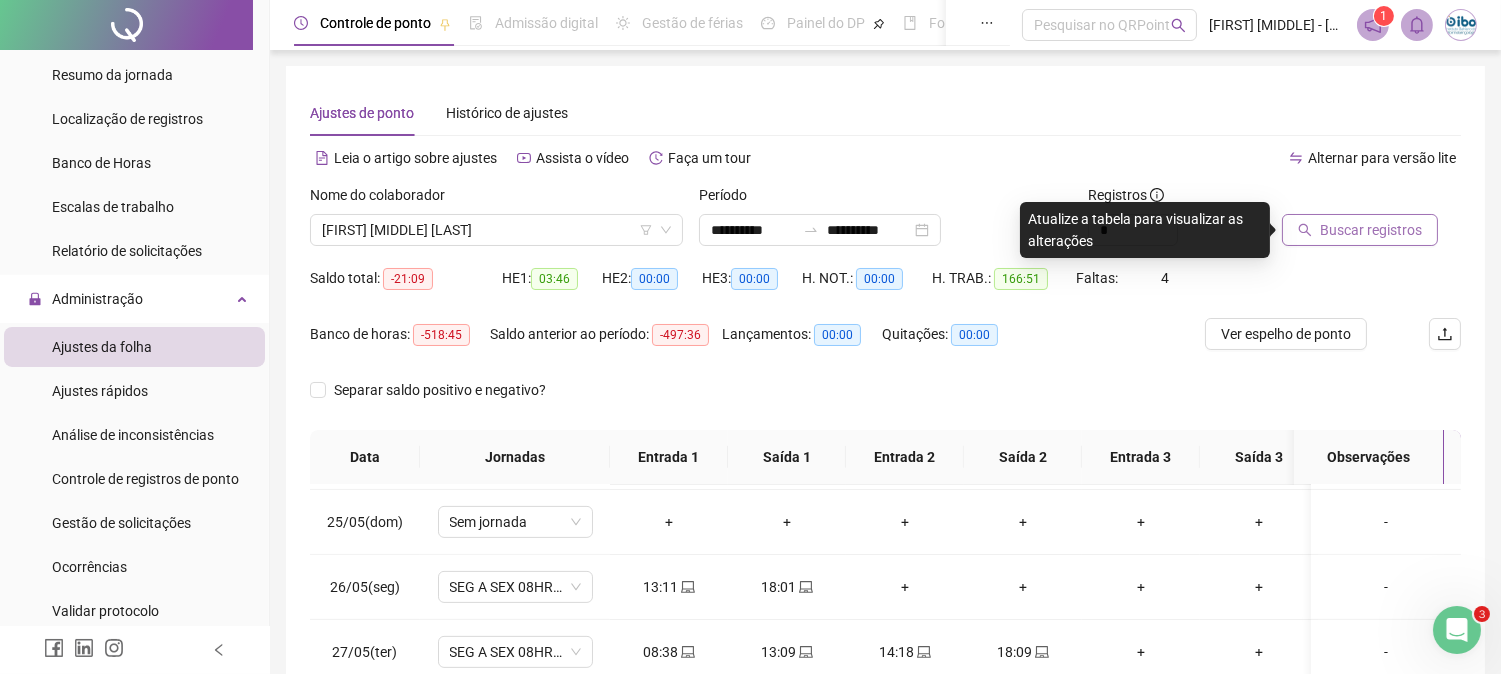 click on "Buscar registros" at bounding box center (1371, 230) 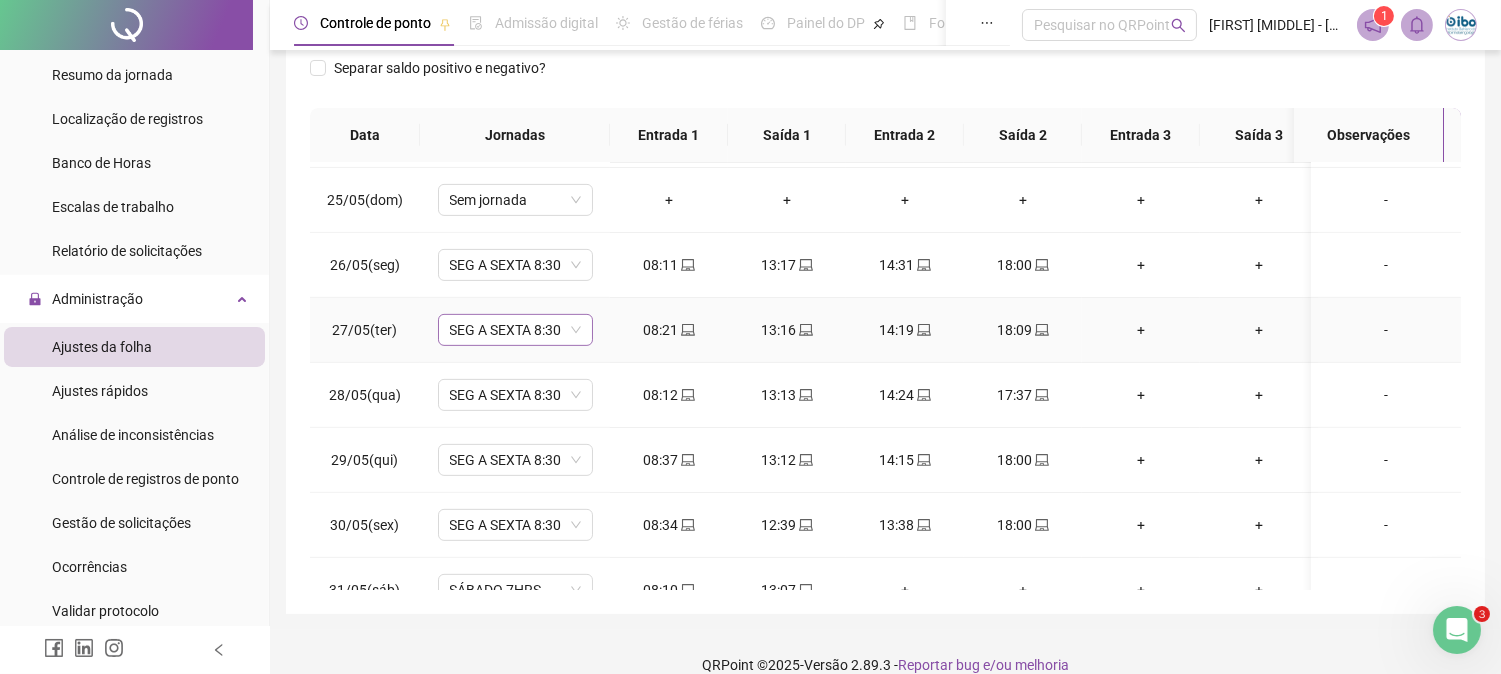 scroll, scrollTop: 333, scrollLeft: 0, axis: vertical 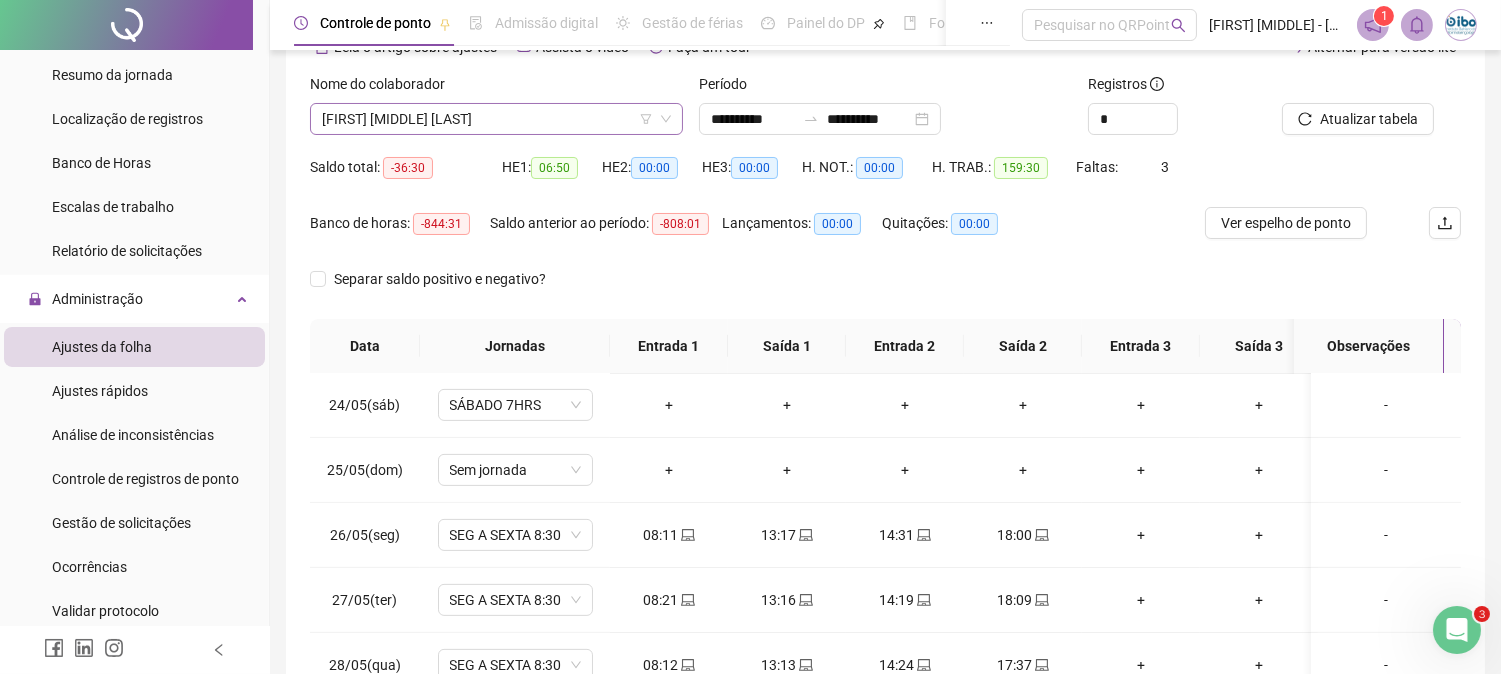 click on "[FIRST] [MIDDLE] [LAST]" at bounding box center (496, 119) 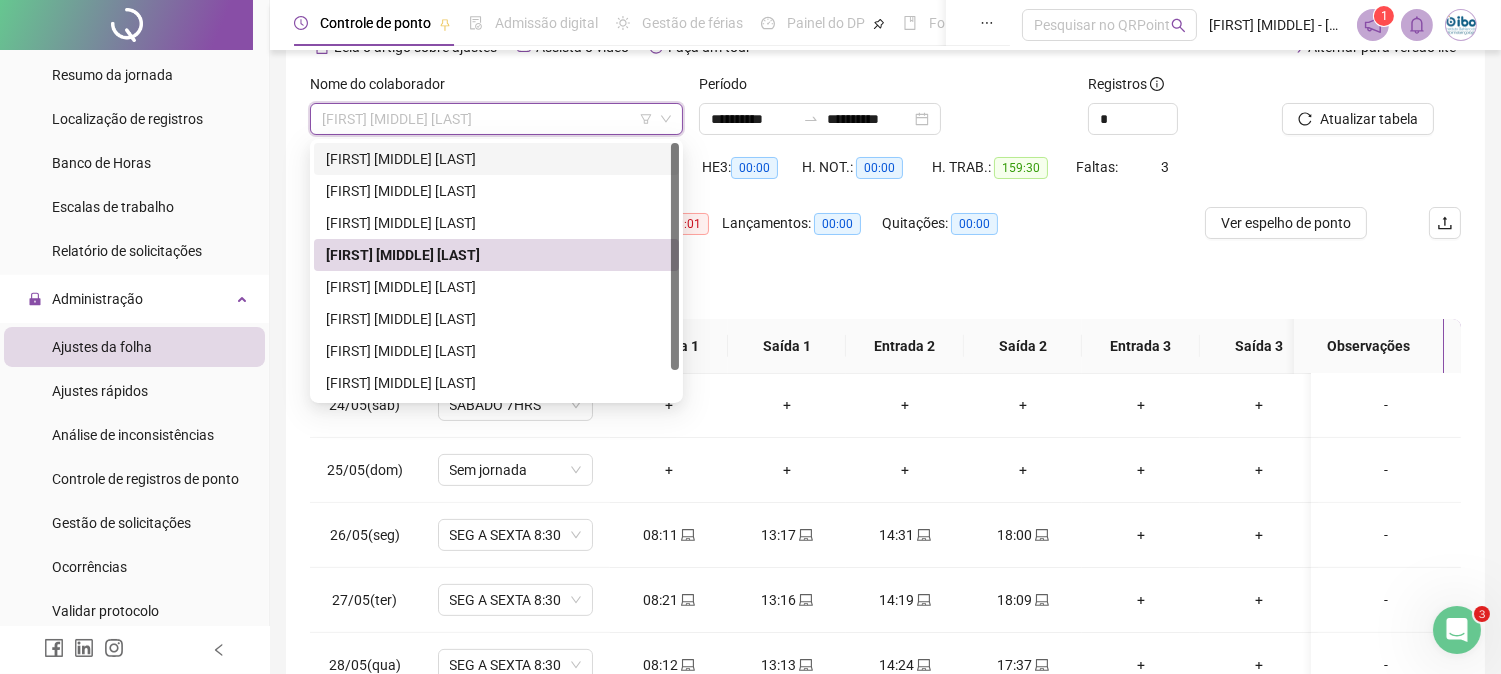 click on "[FIRST] [MIDDLE] [LAST]" at bounding box center (496, 159) 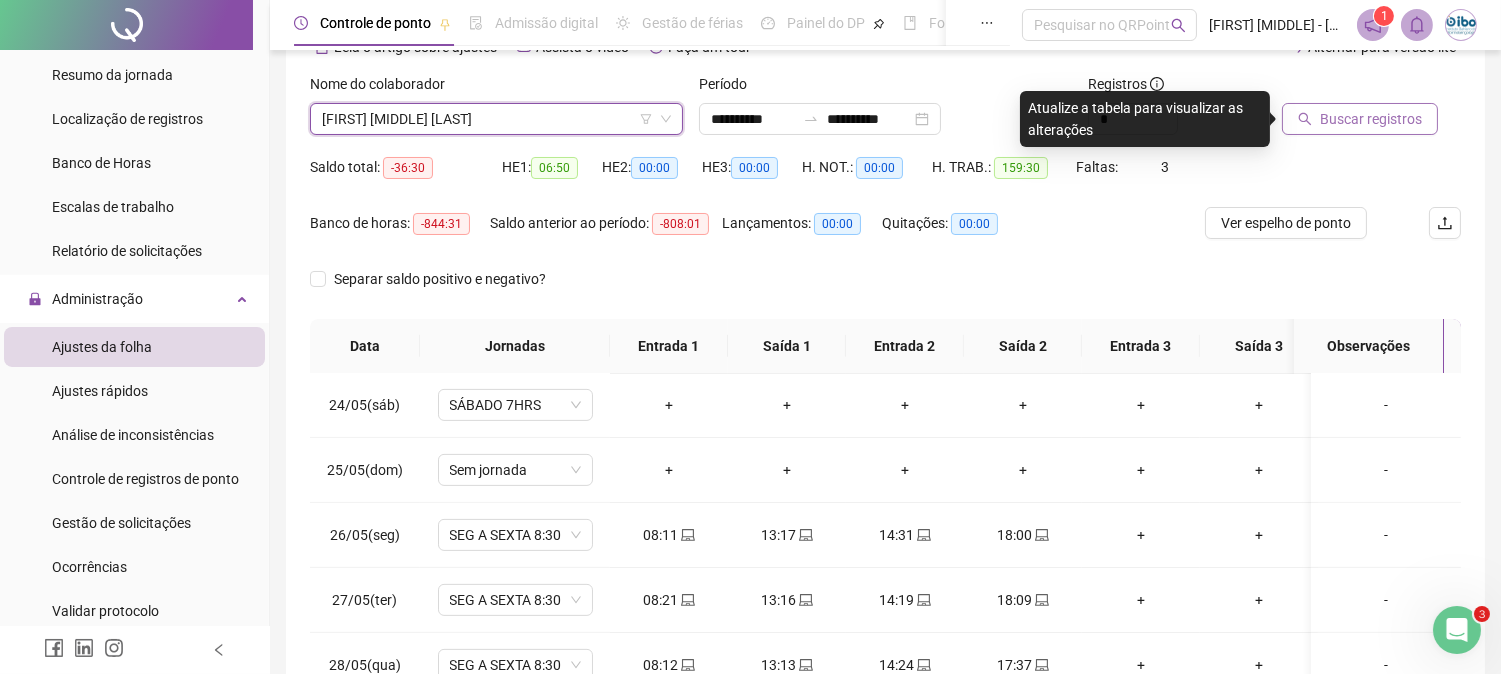 click 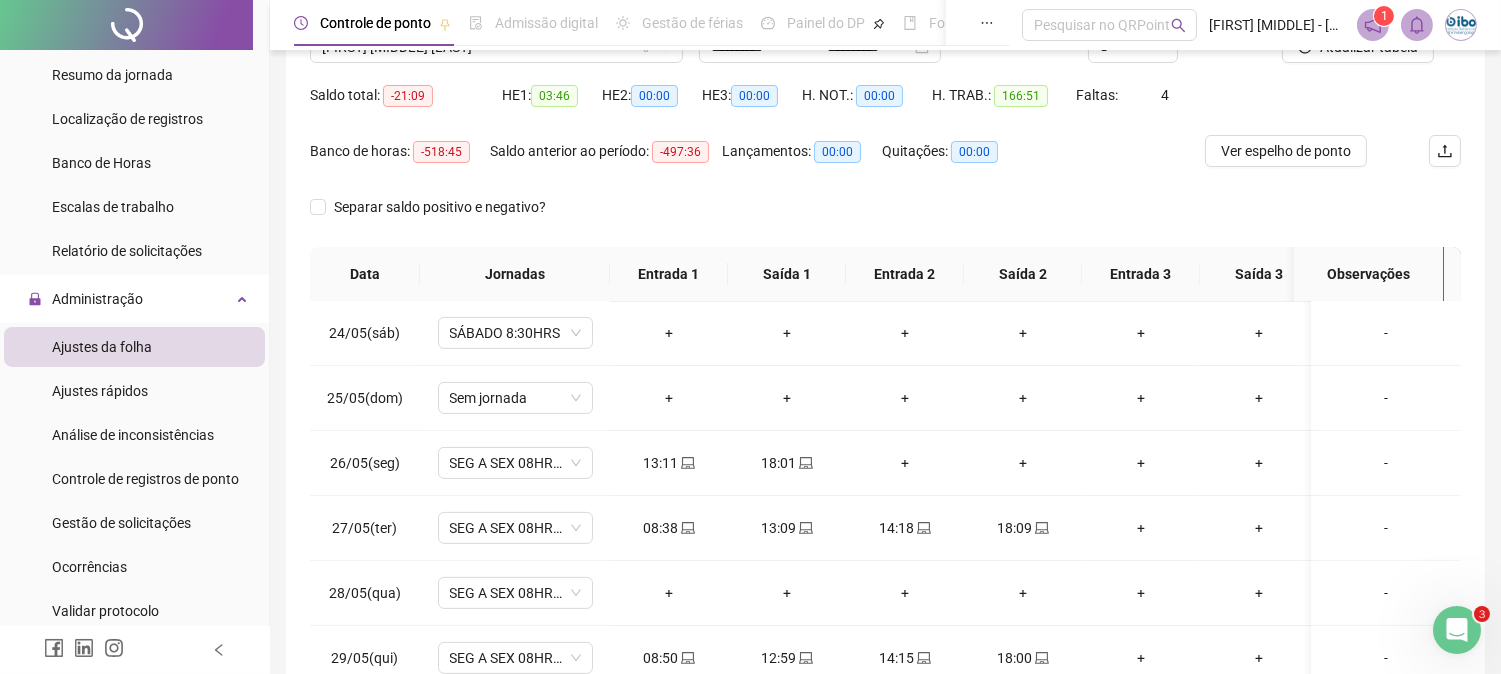scroll, scrollTop: 222, scrollLeft: 0, axis: vertical 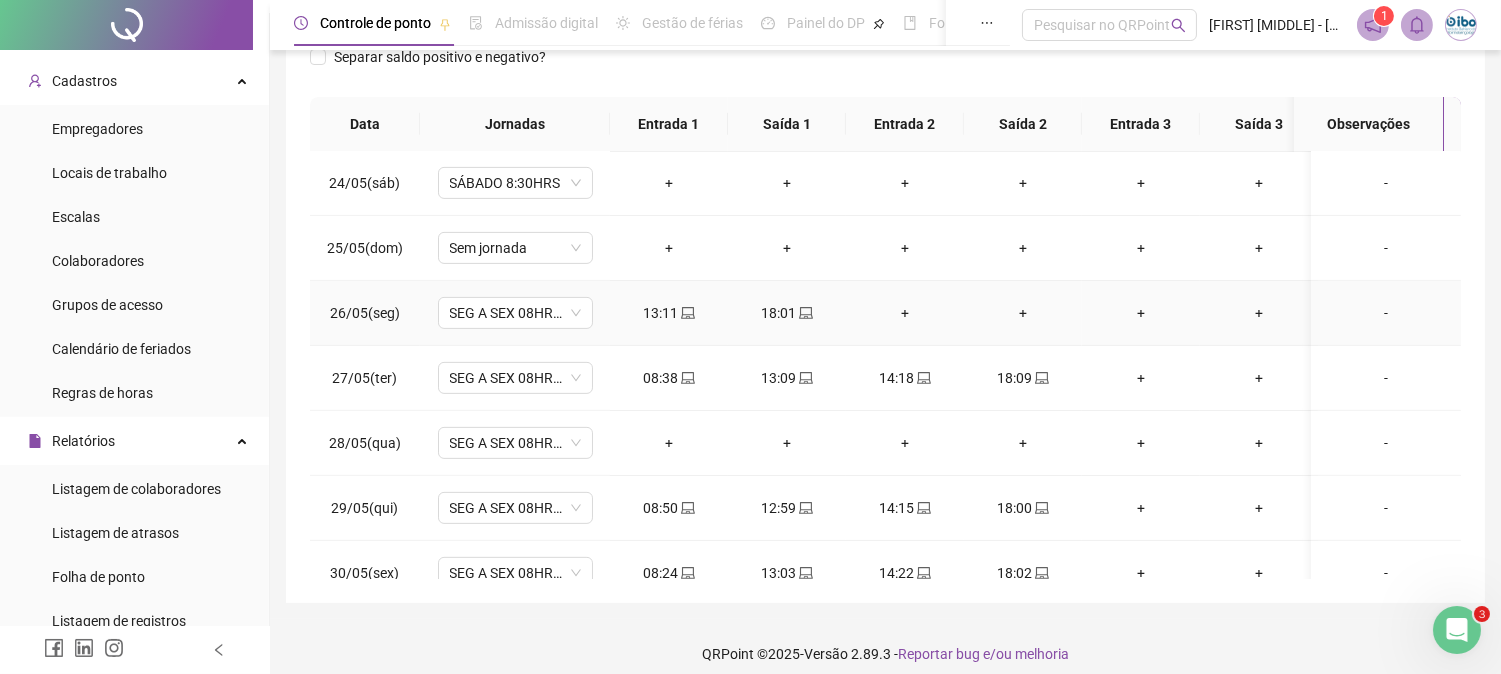 click on "+" at bounding box center (905, 313) 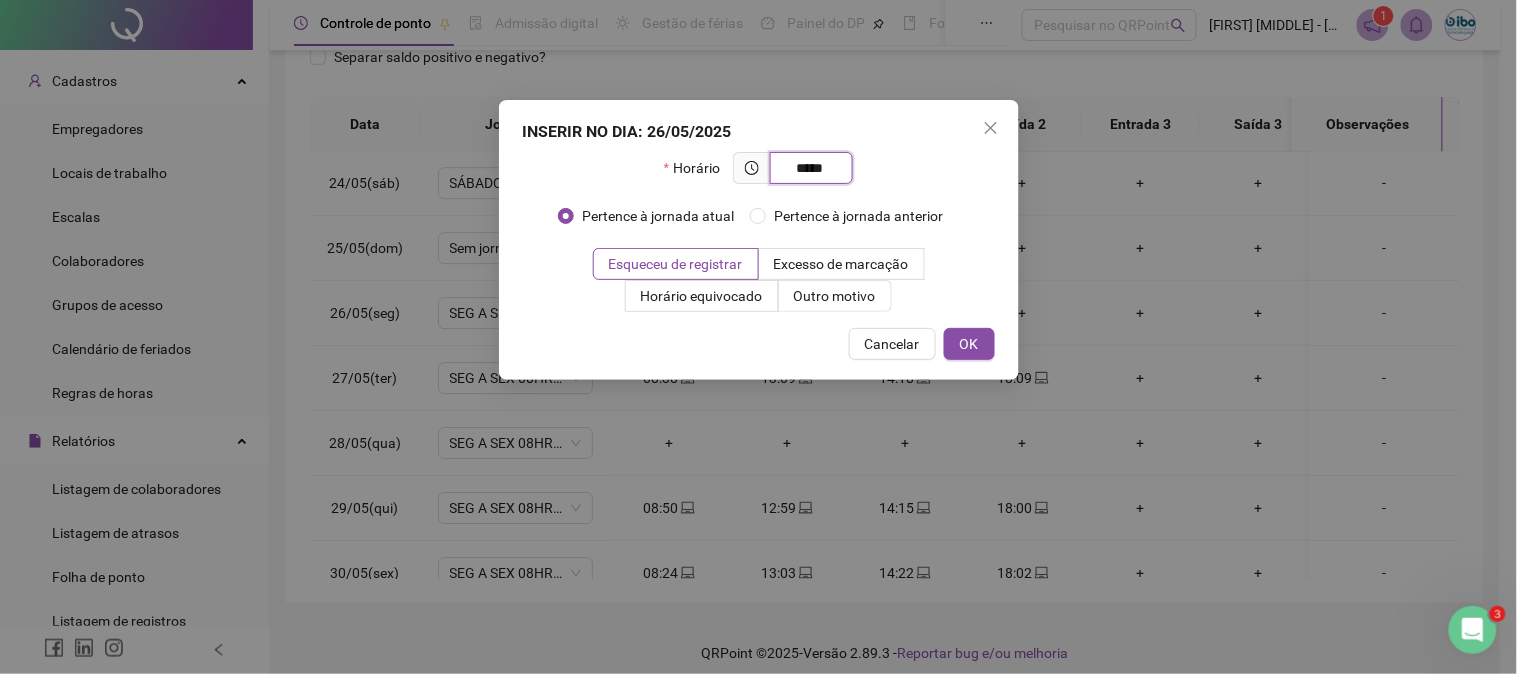 type on "*****" 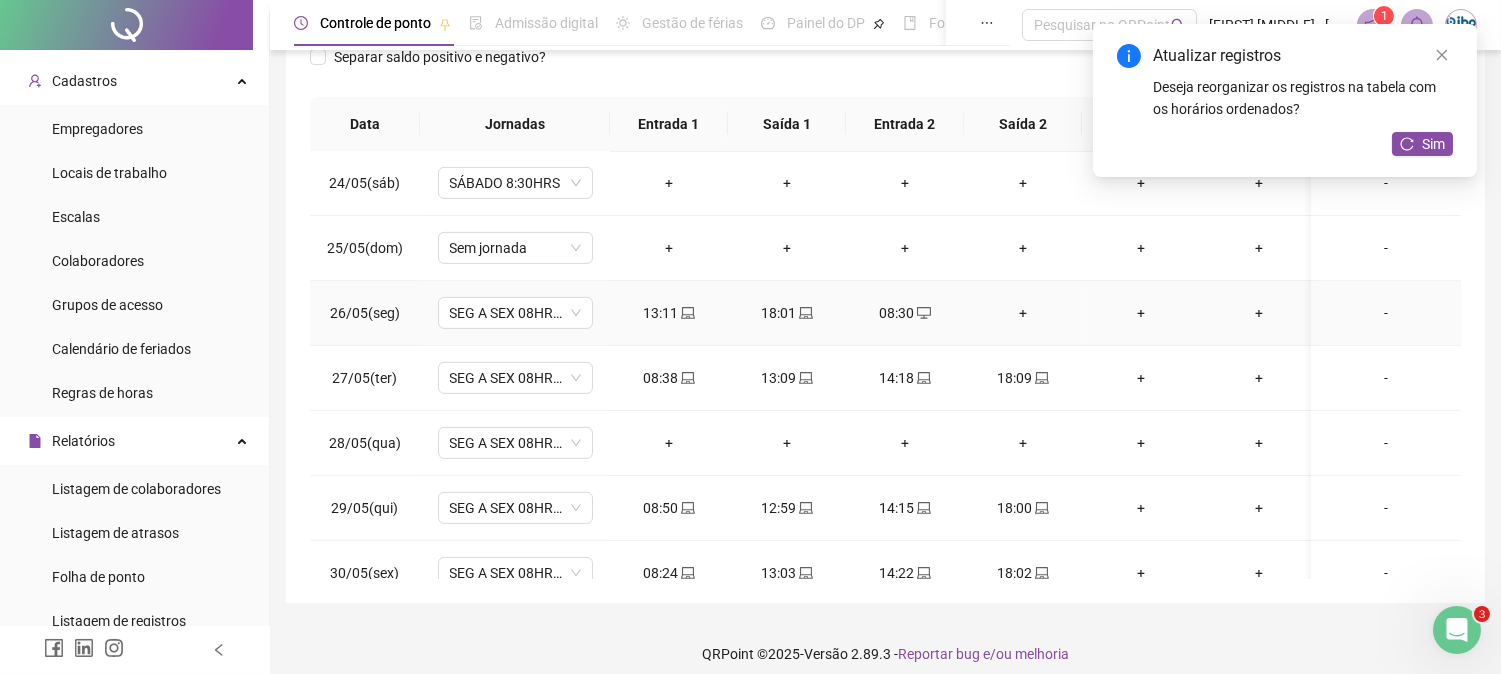 click on "+" at bounding box center [1023, 313] 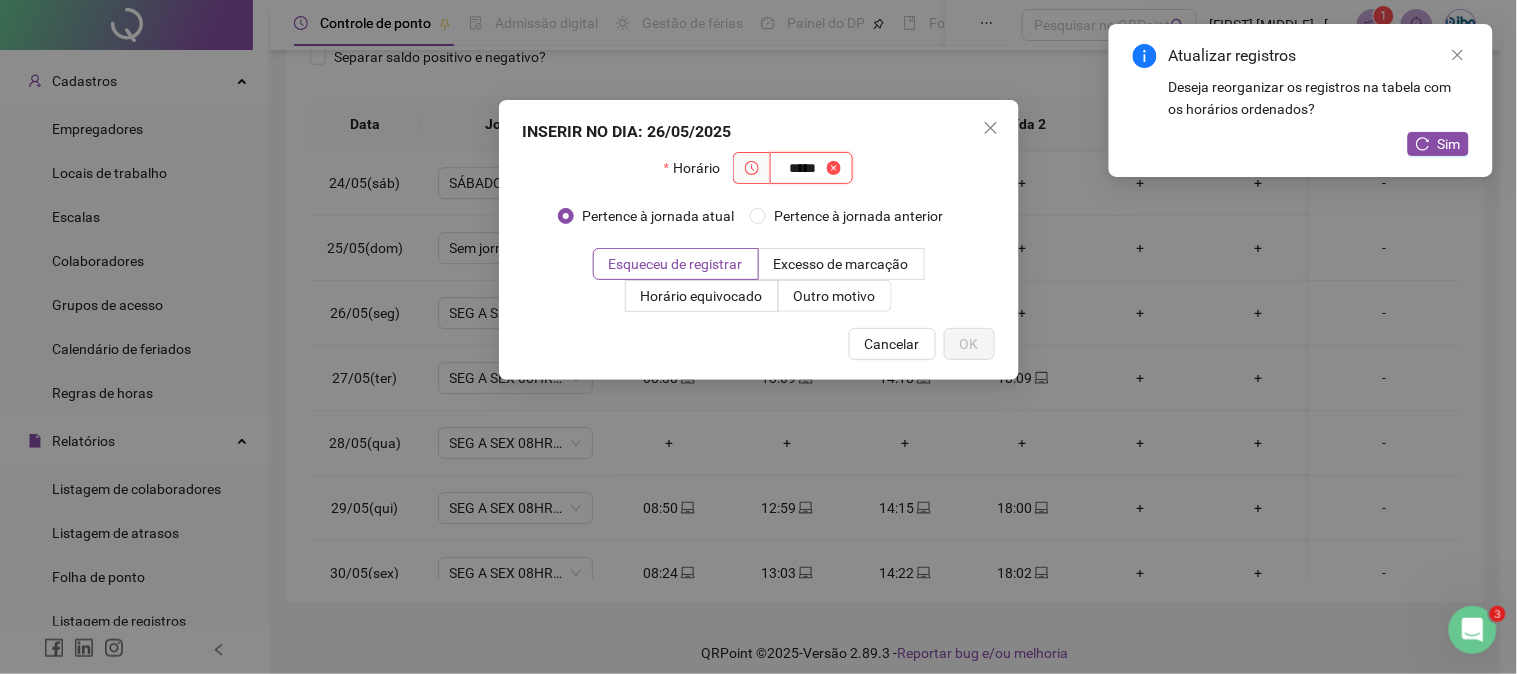 type on "*****" 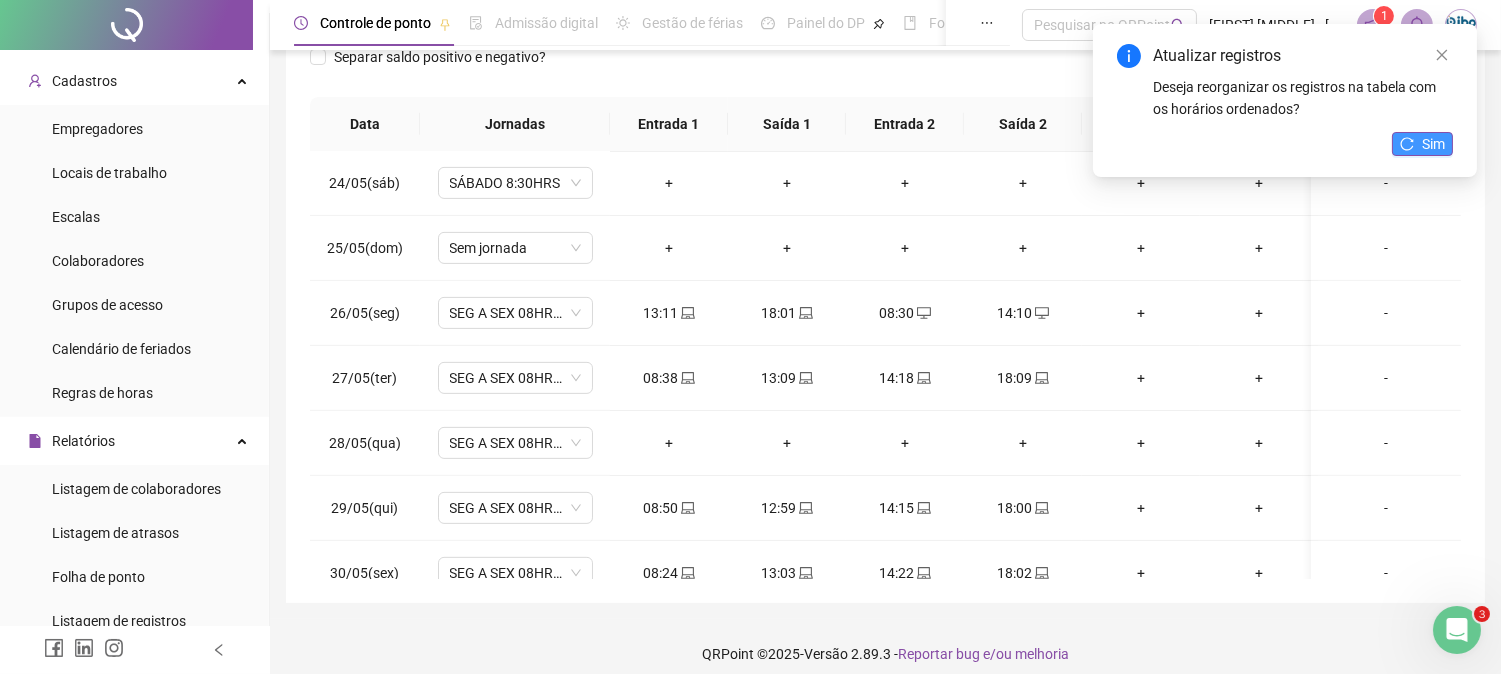 click on "Sim" at bounding box center [1422, 144] 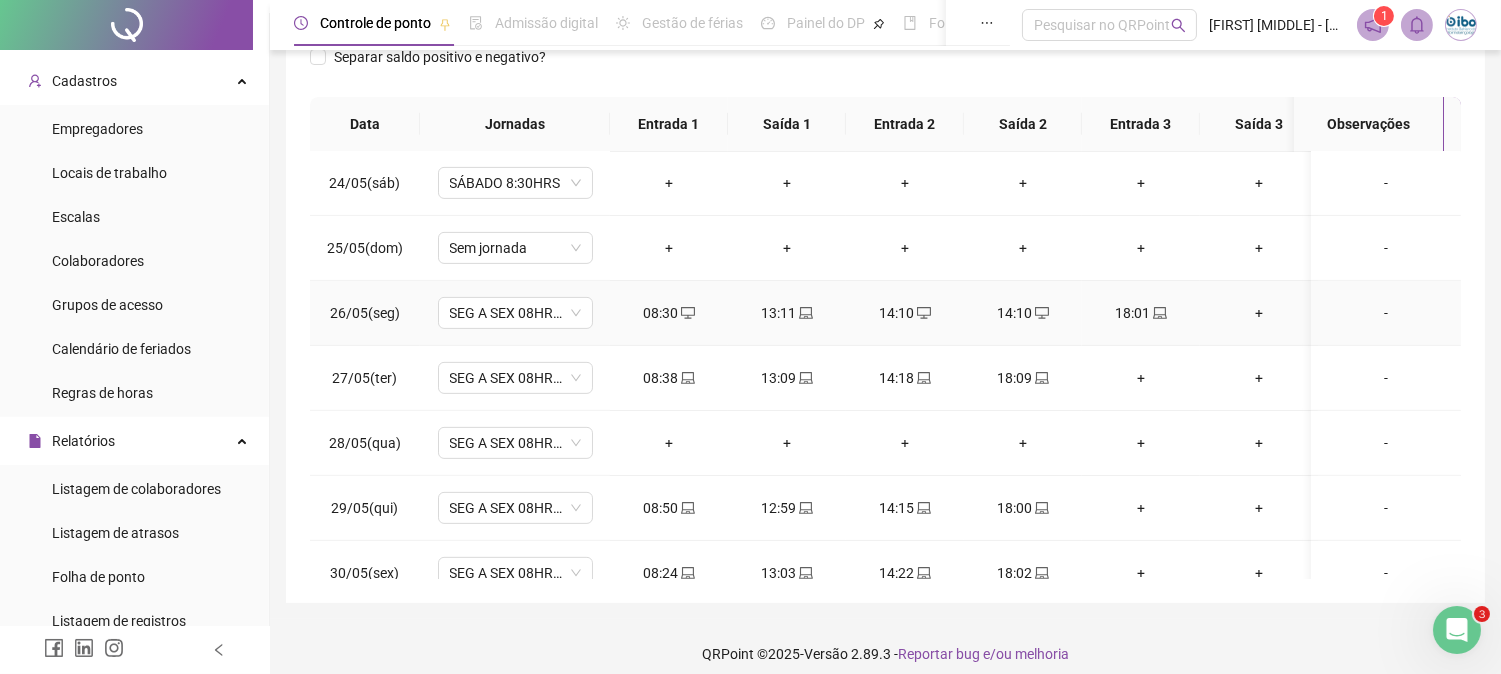 click 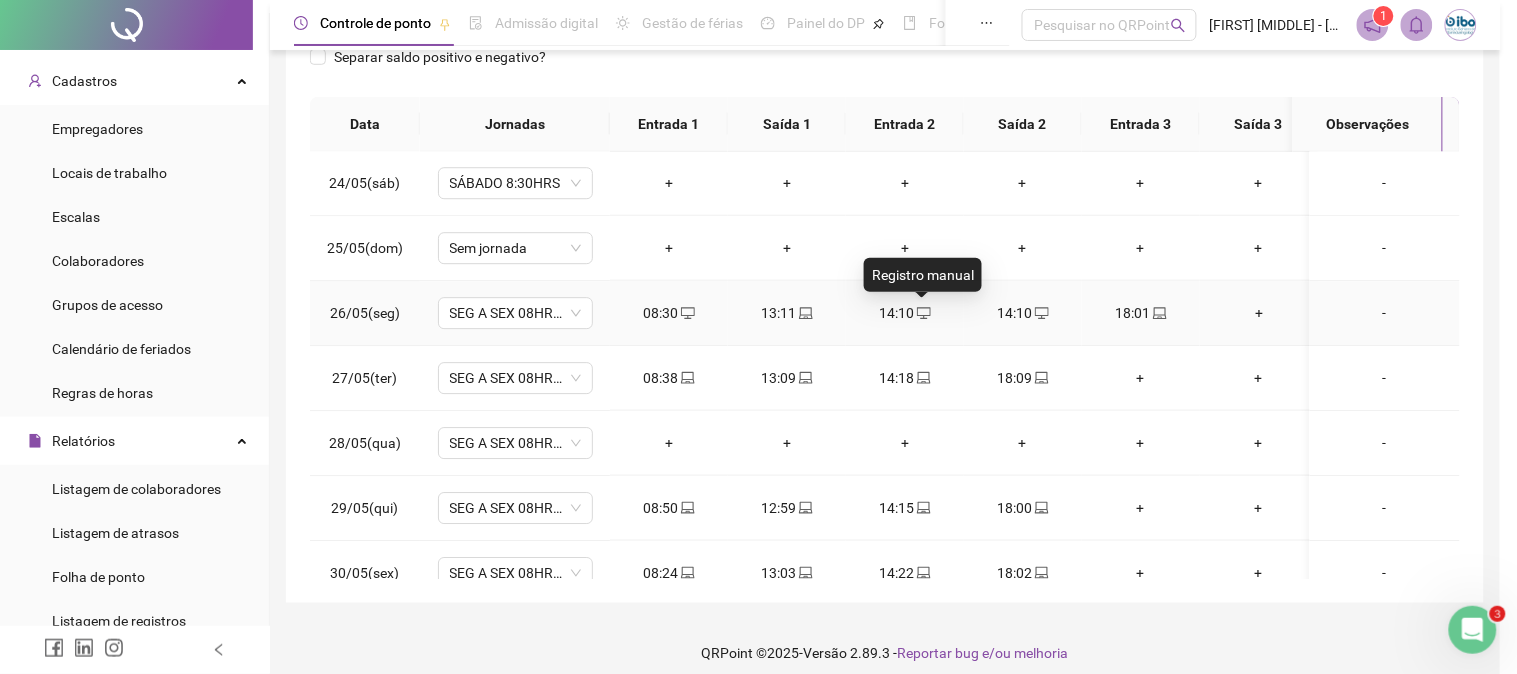 type on "**********" 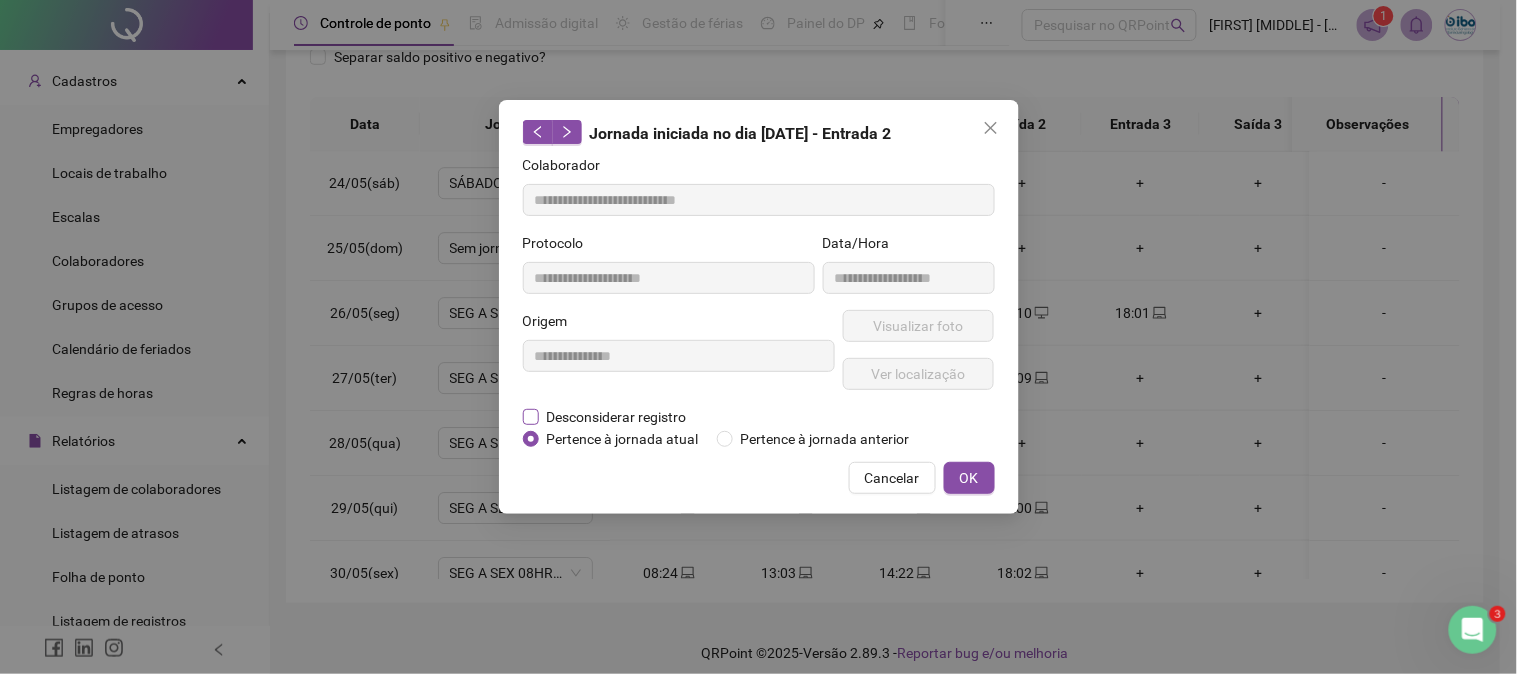 click on "Desconsiderar registro" at bounding box center [617, 417] 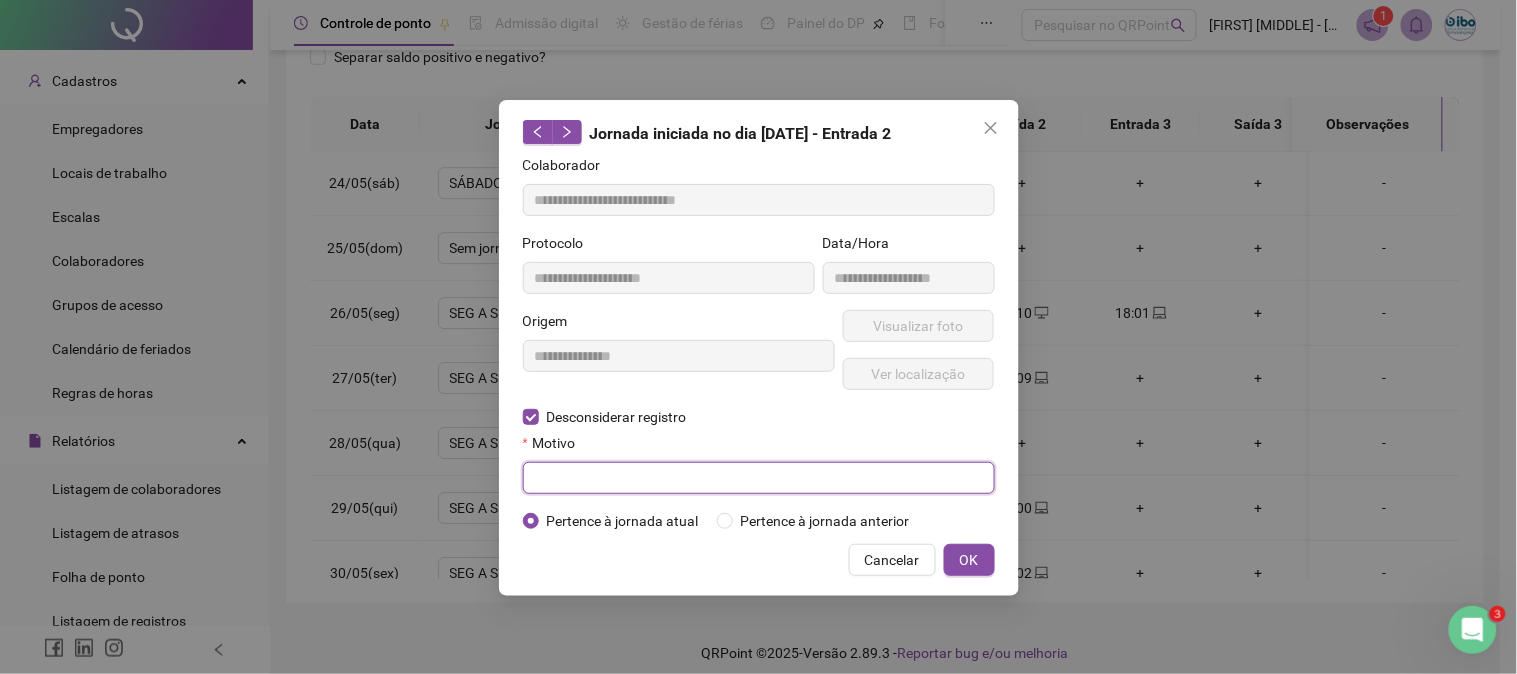 click at bounding box center [759, 478] 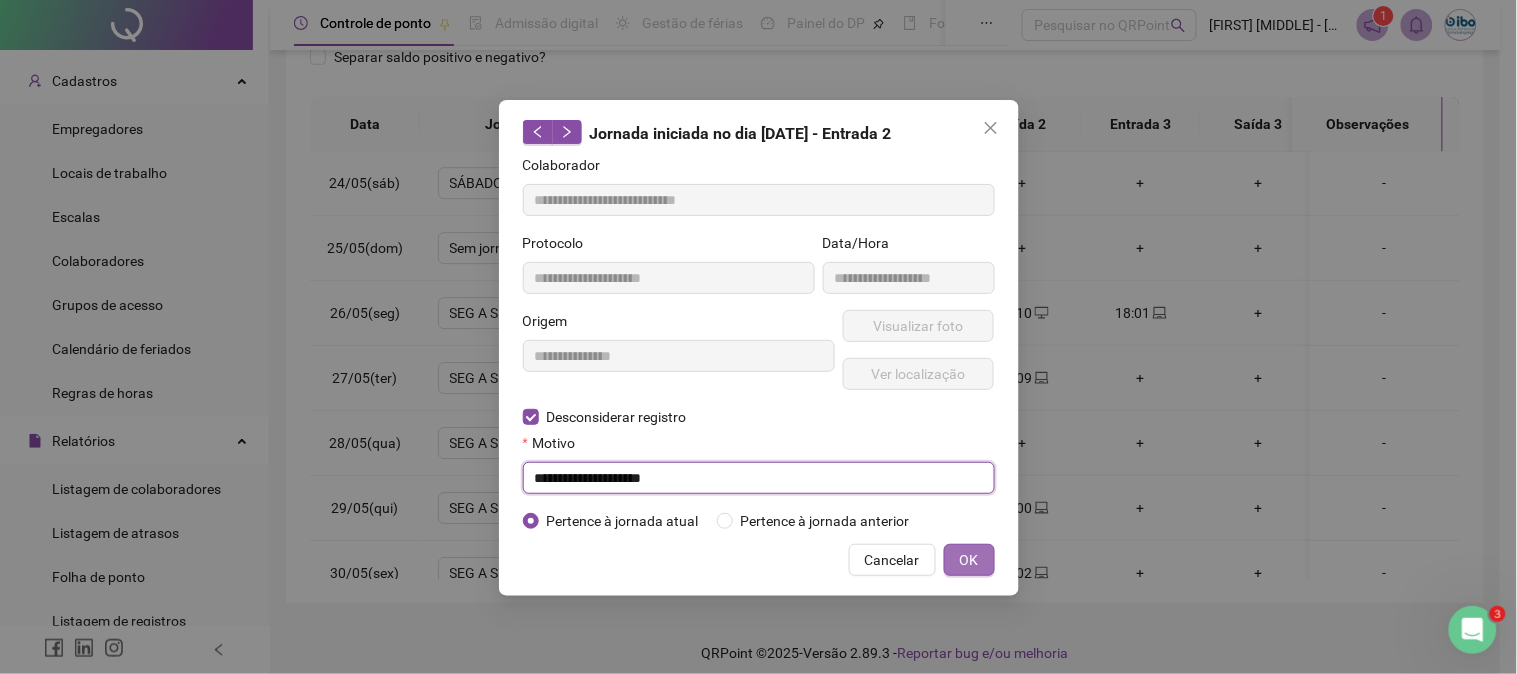type on "**********" 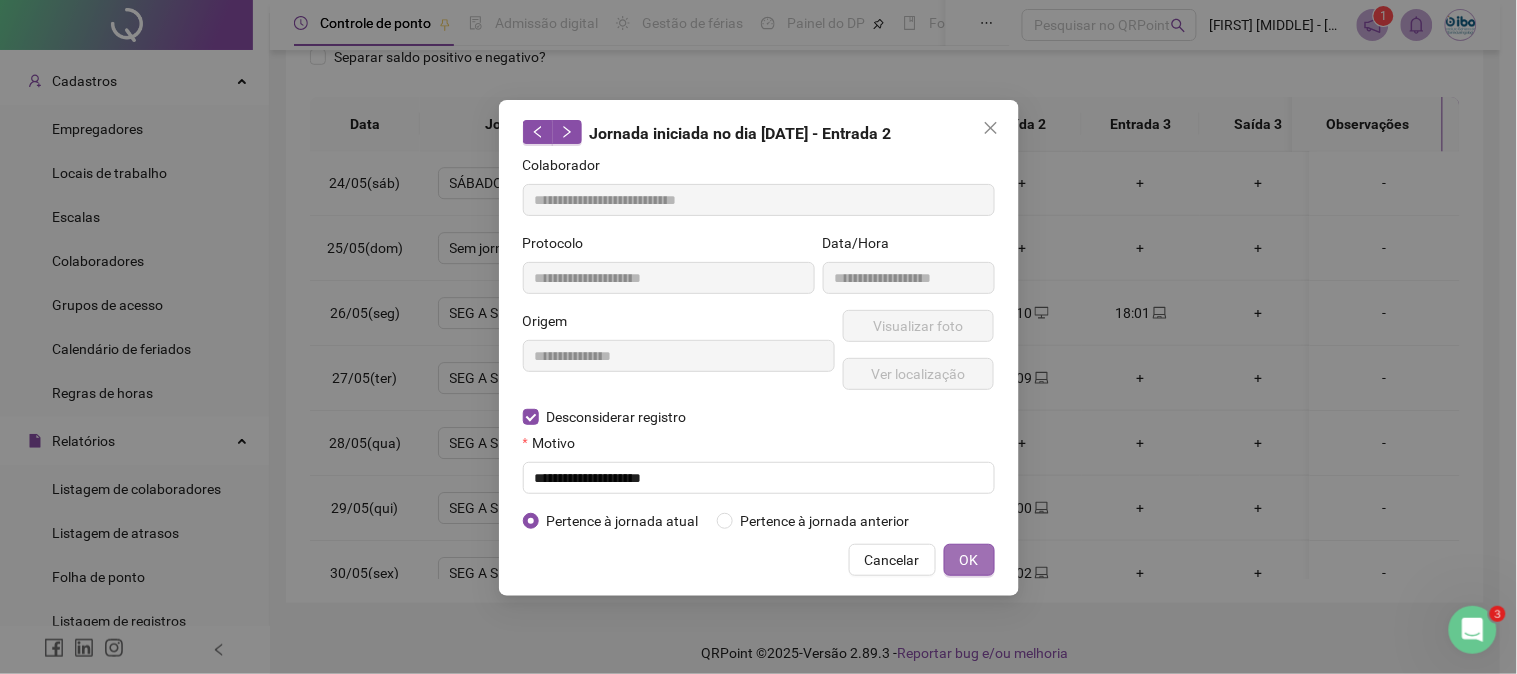 click on "OK" at bounding box center (969, 560) 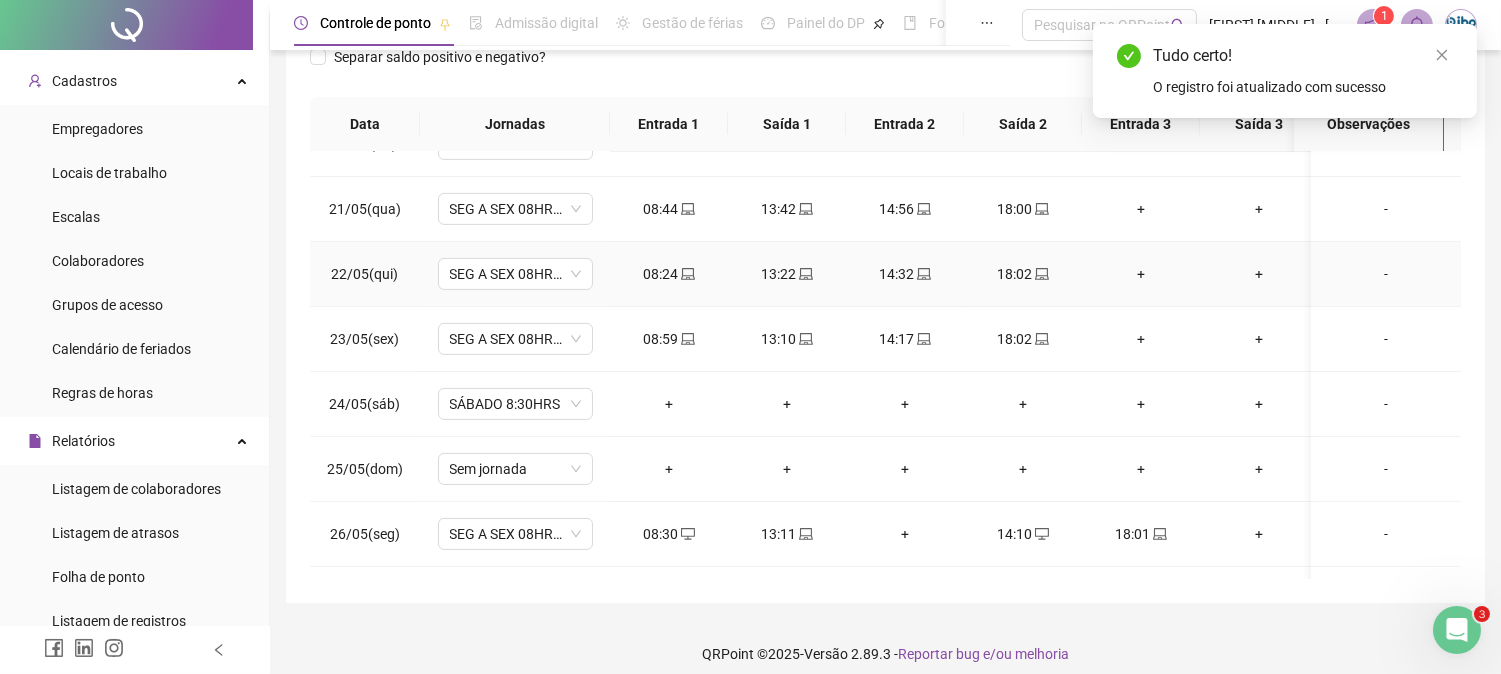 scroll, scrollTop: 1274, scrollLeft: 0, axis: vertical 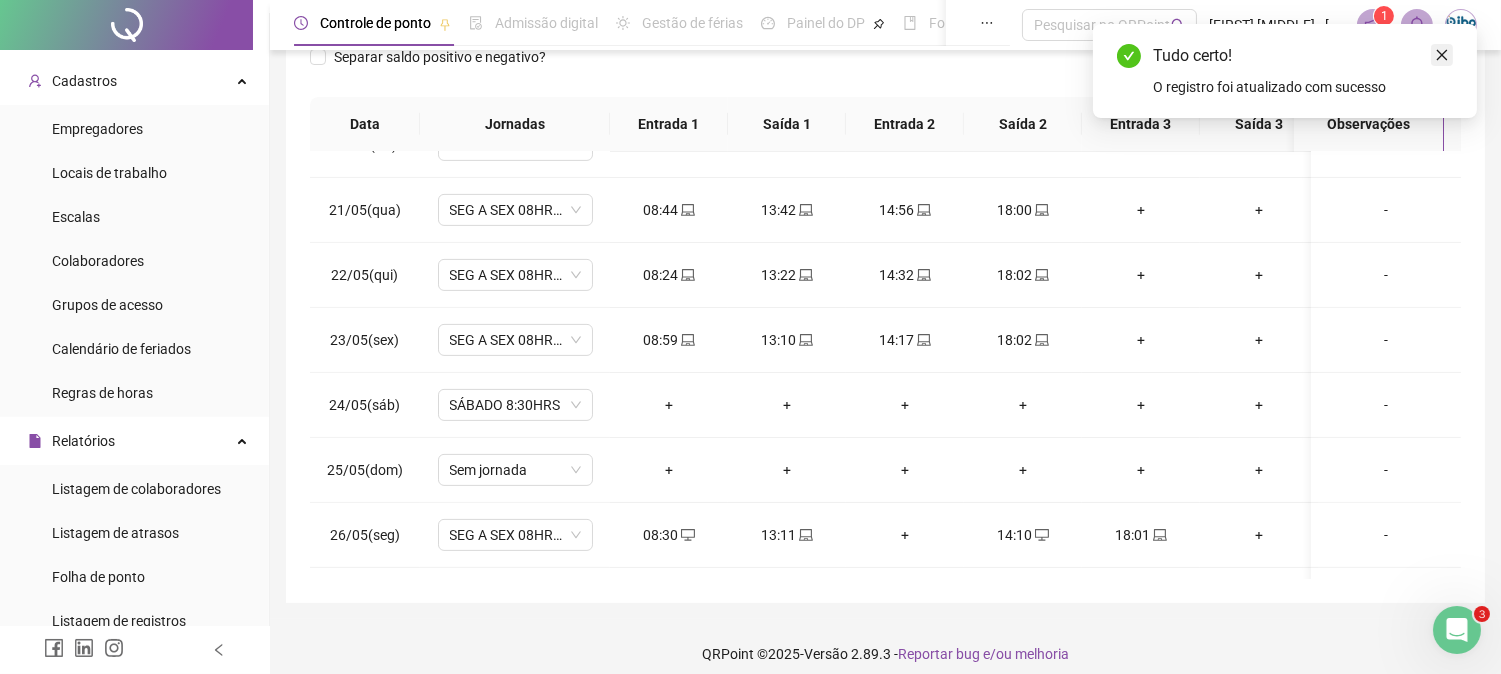 click 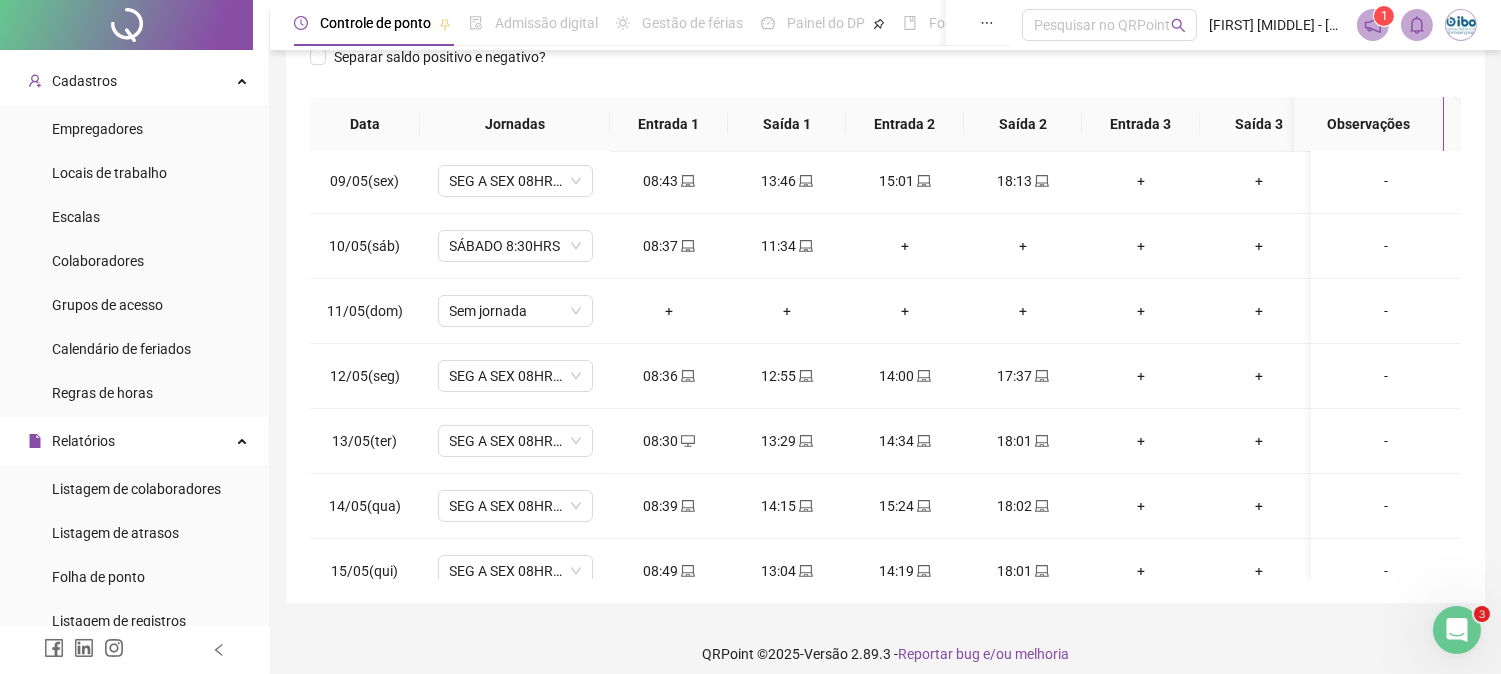 scroll, scrollTop: 496, scrollLeft: 0, axis: vertical 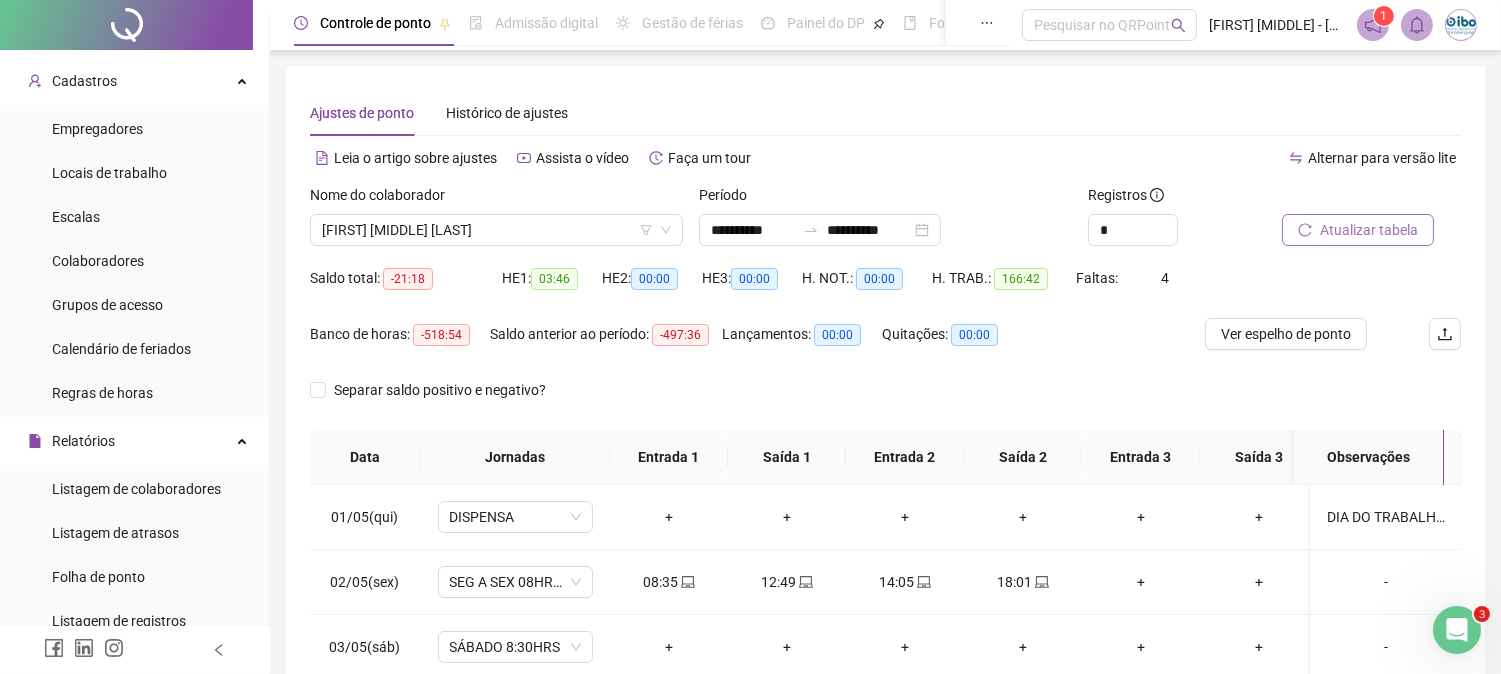 click on "Atualizar tabela" at bounding box center (1369, 230) 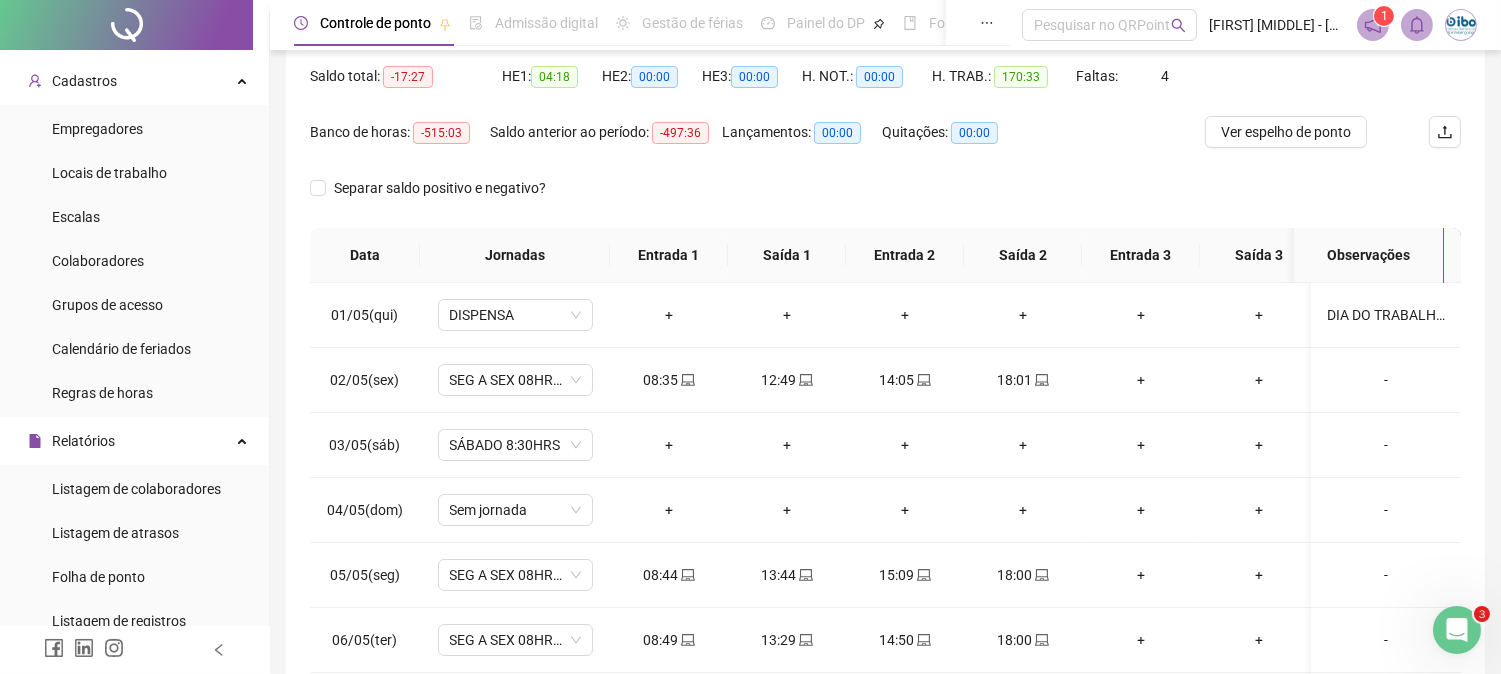 scroll, scrollTop: 222, scrollLeft: 0, axis: vertical 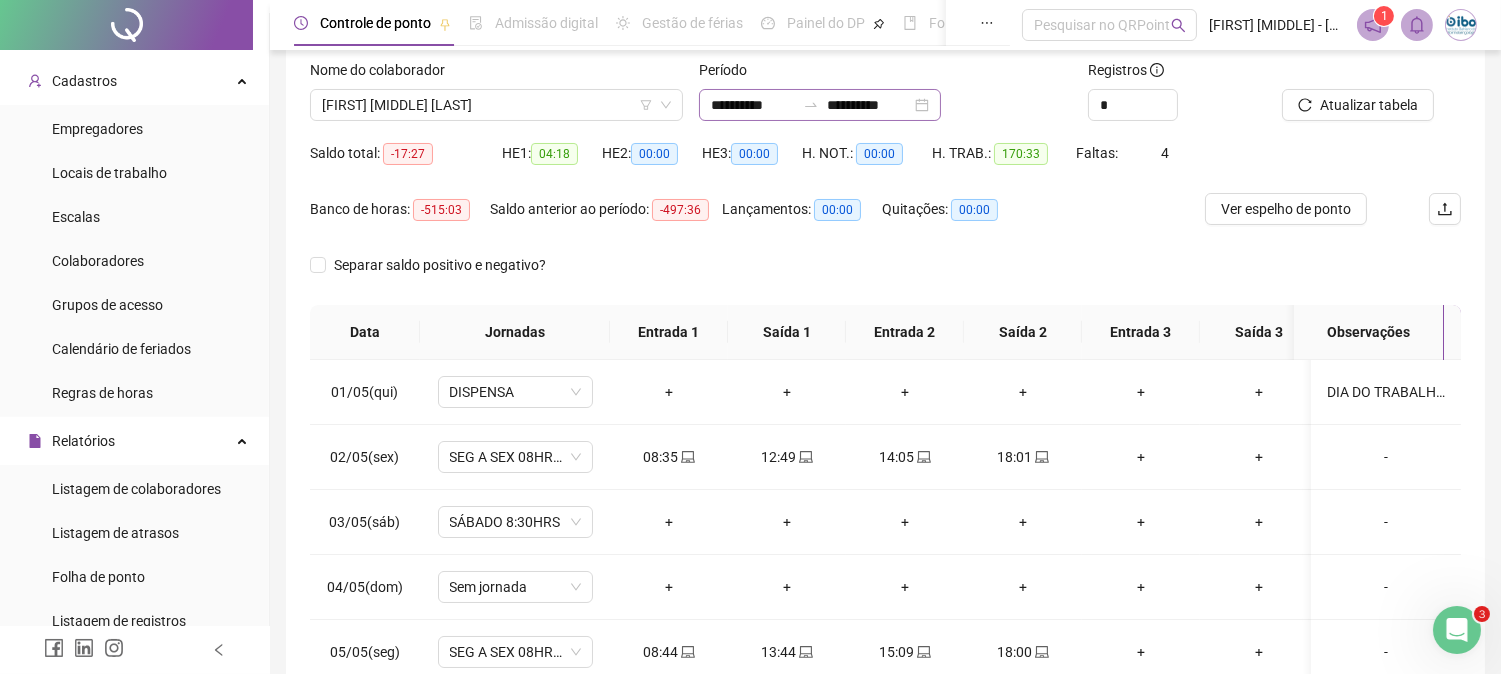 click on "**********" at bounding box center [820, 105] 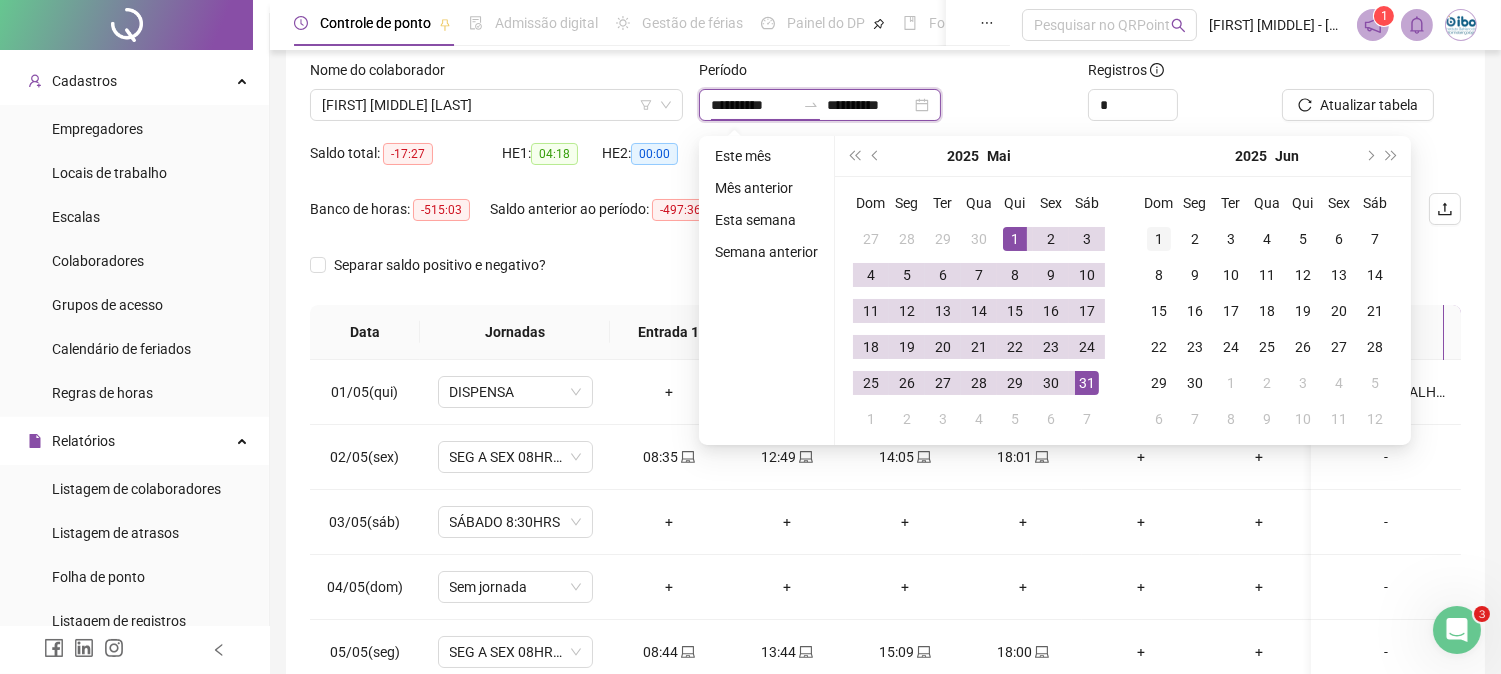 type on "**********" 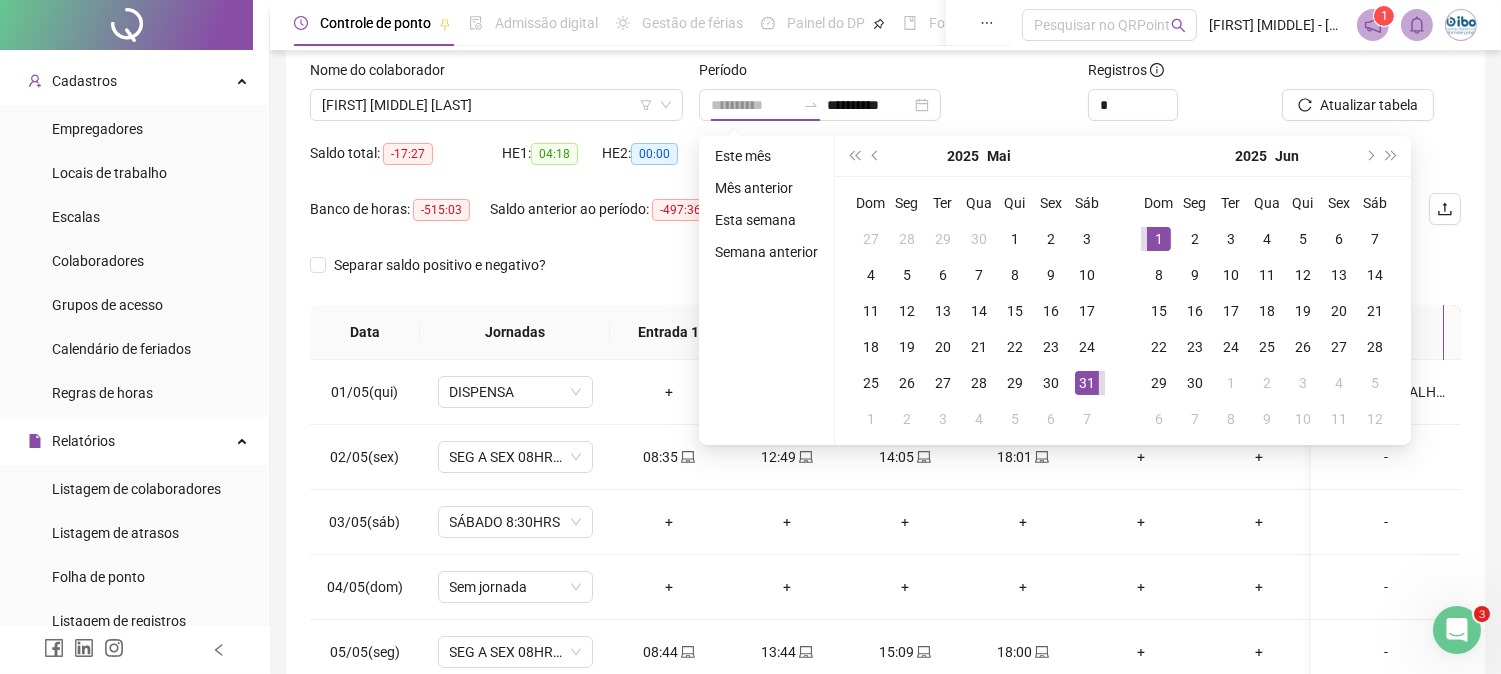 click on "1" at bounding box center [1159, 239] 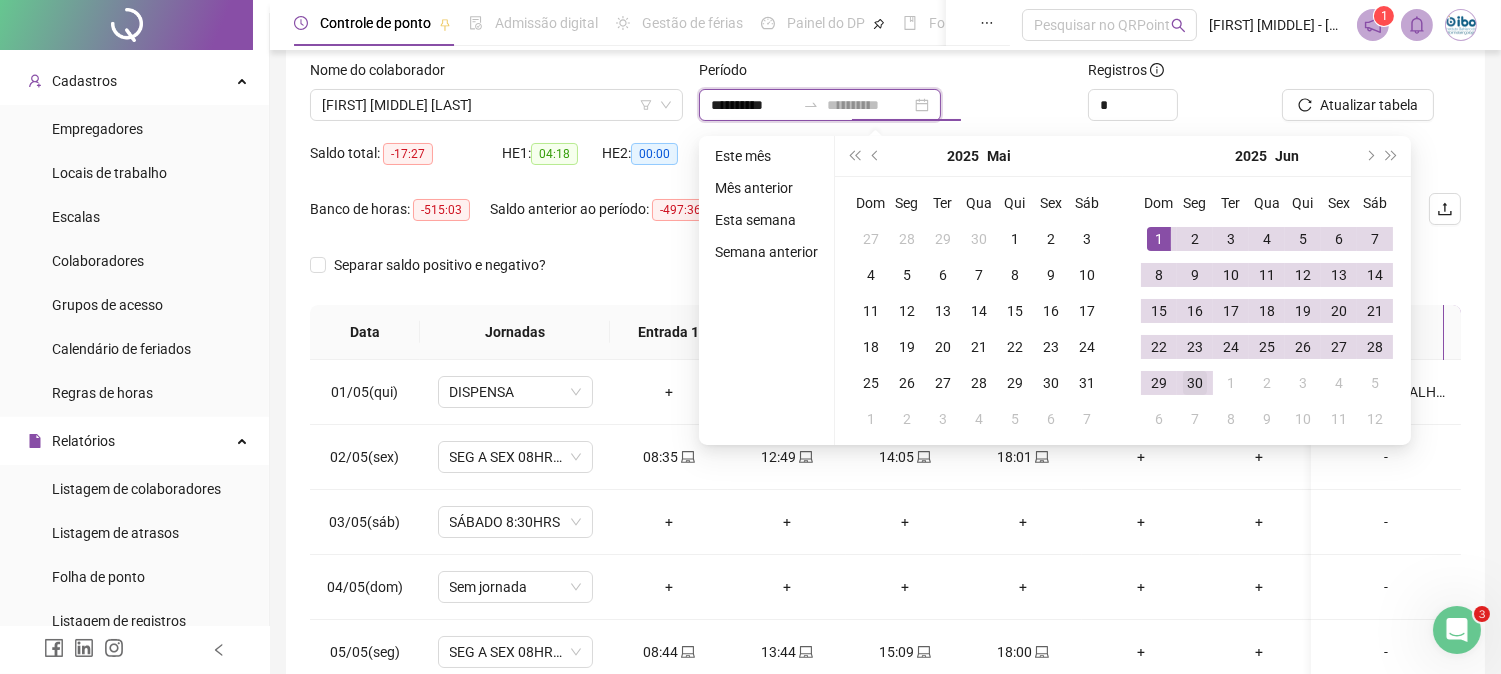type on "**********" 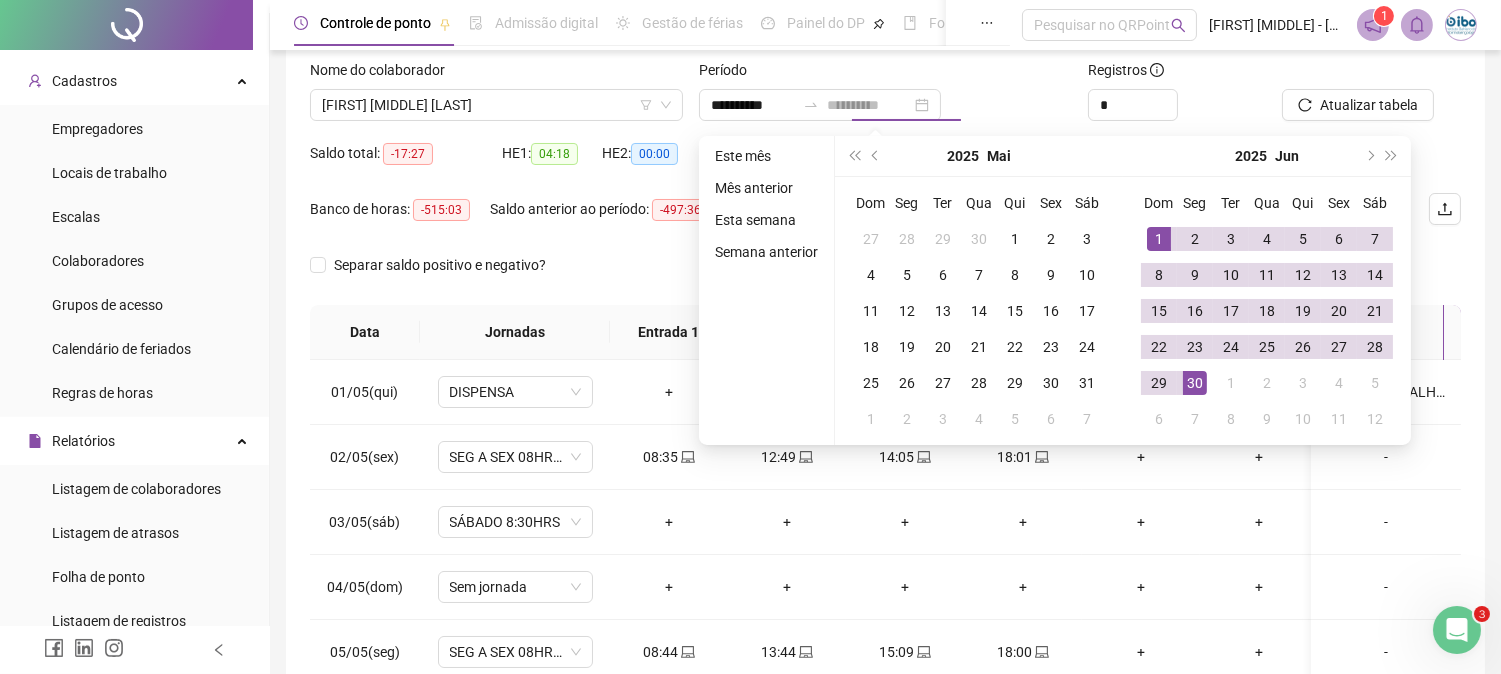 click on "30" at bounding box center [1195, 383] 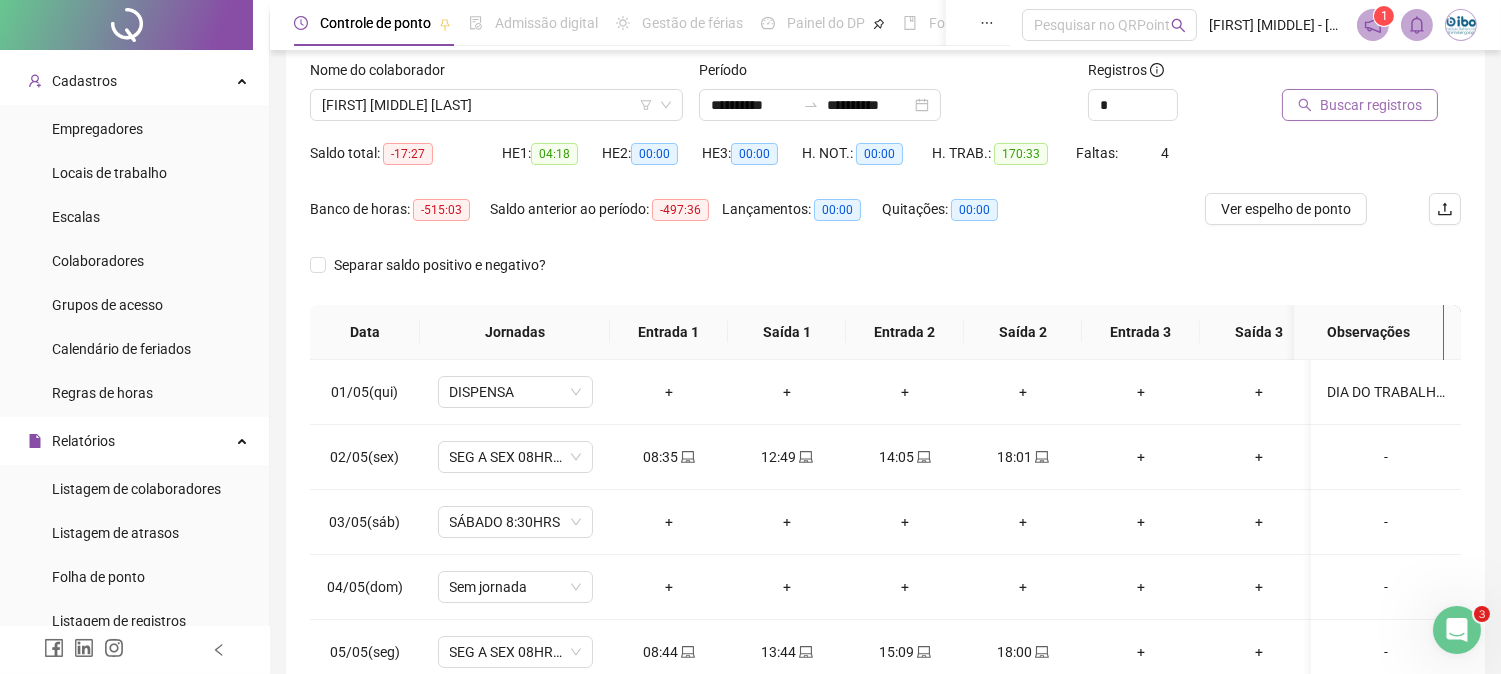 click on "Buscar registros" at bounding box center (1360, 105) 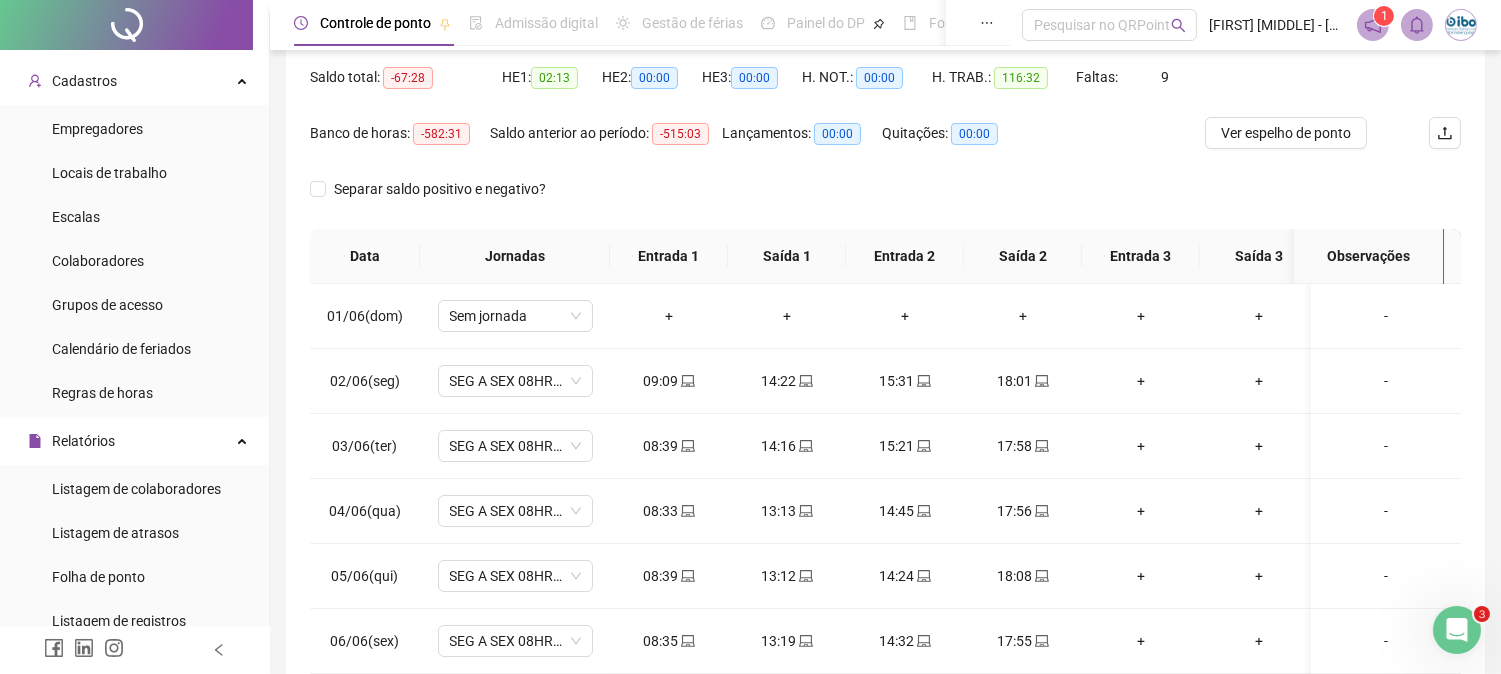 scroll, scrollTop: 236, scrollLeft: 0, axis: vertical 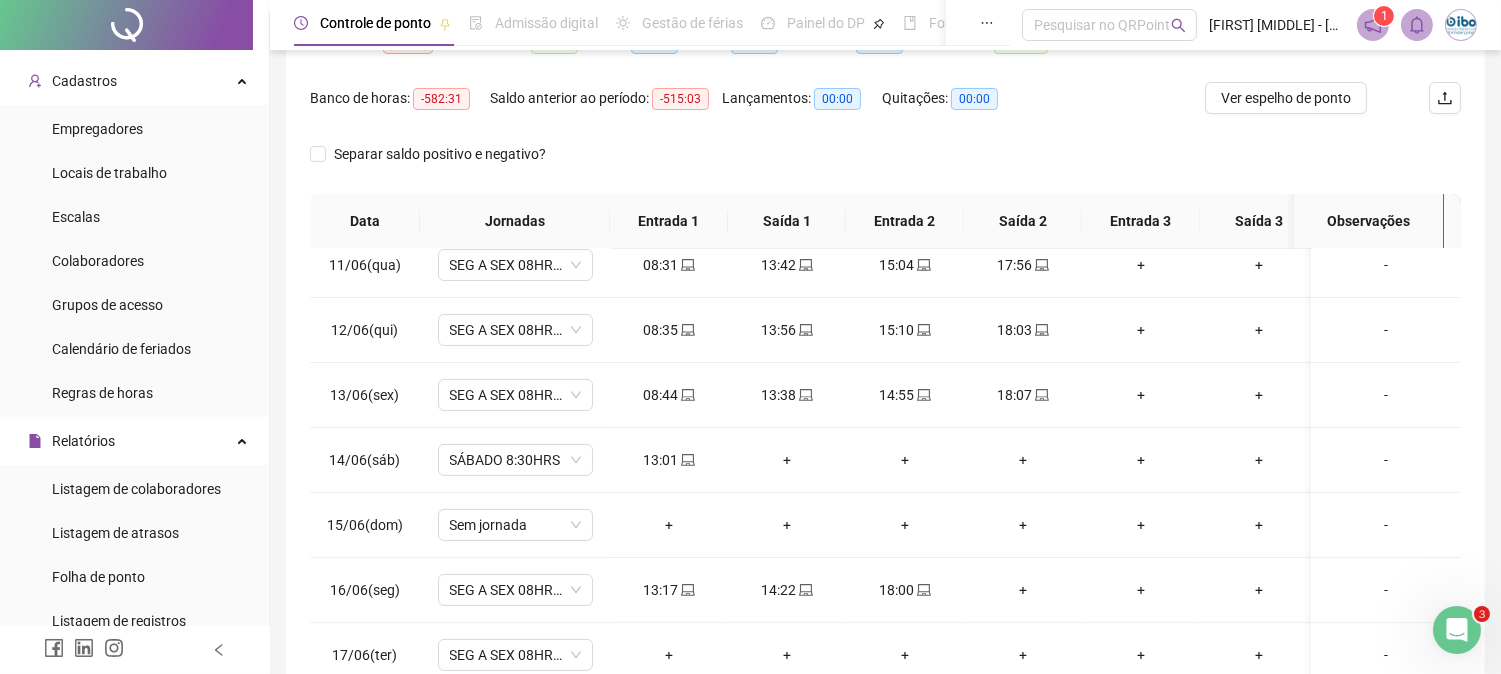 click on "**********" at bounding box center [885, 275] 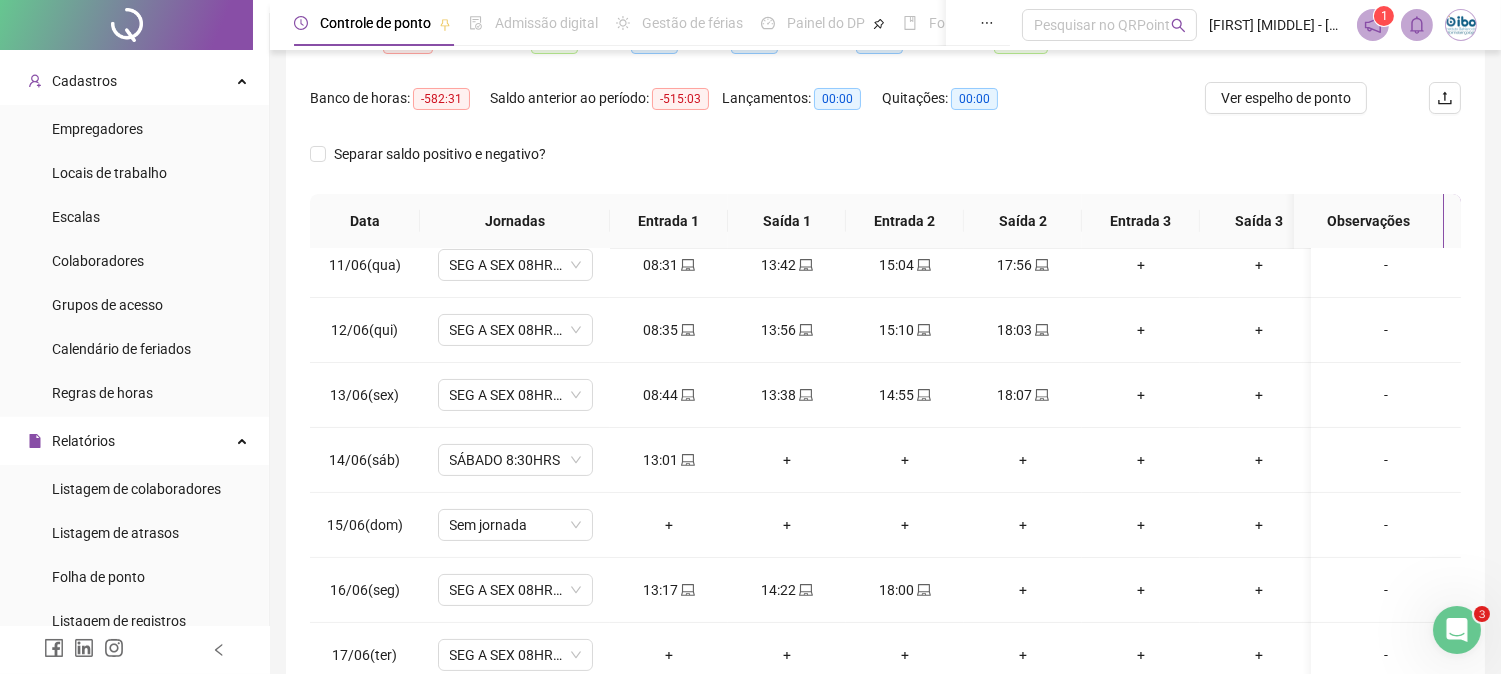 click on "Separar saldo positivo e negativo?" at bounding box center [885, 166] 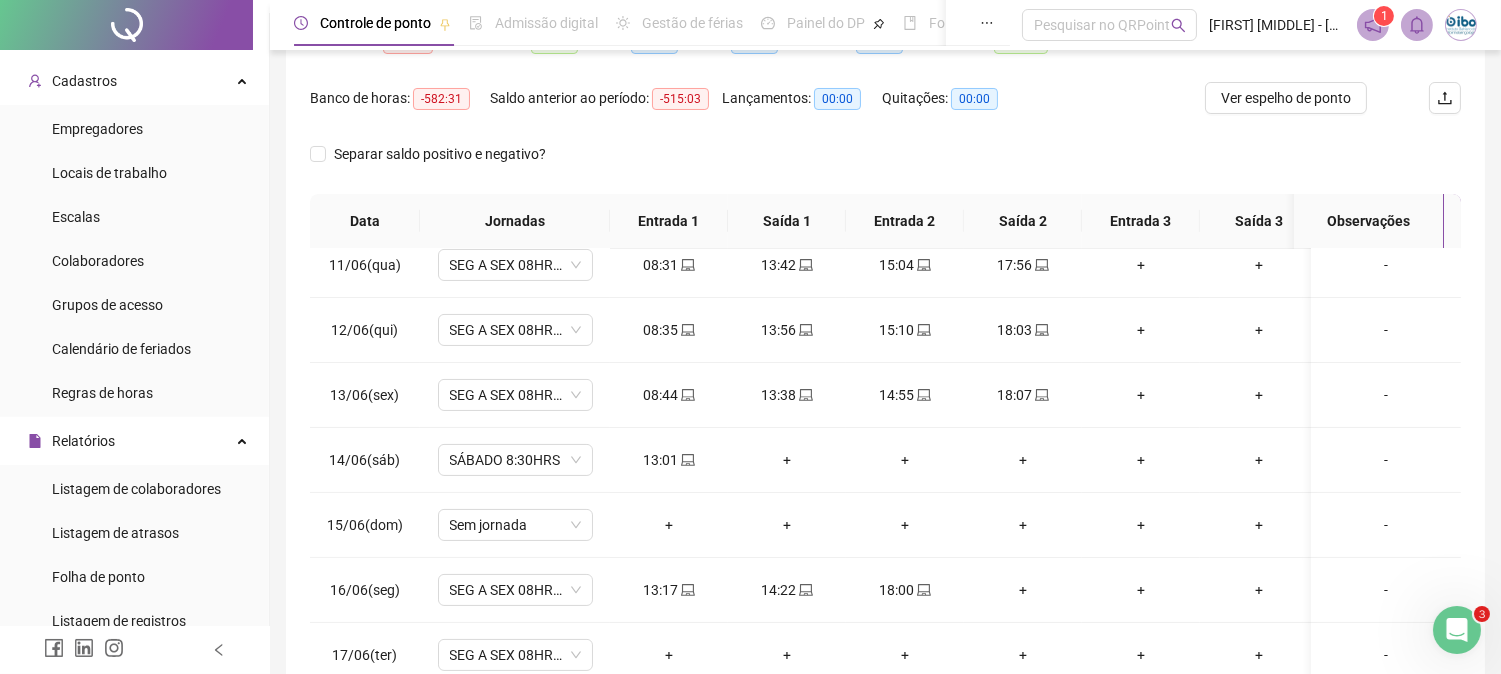 click on "Separar saldo positivo e negativo?" at bounding box center (885, 166) 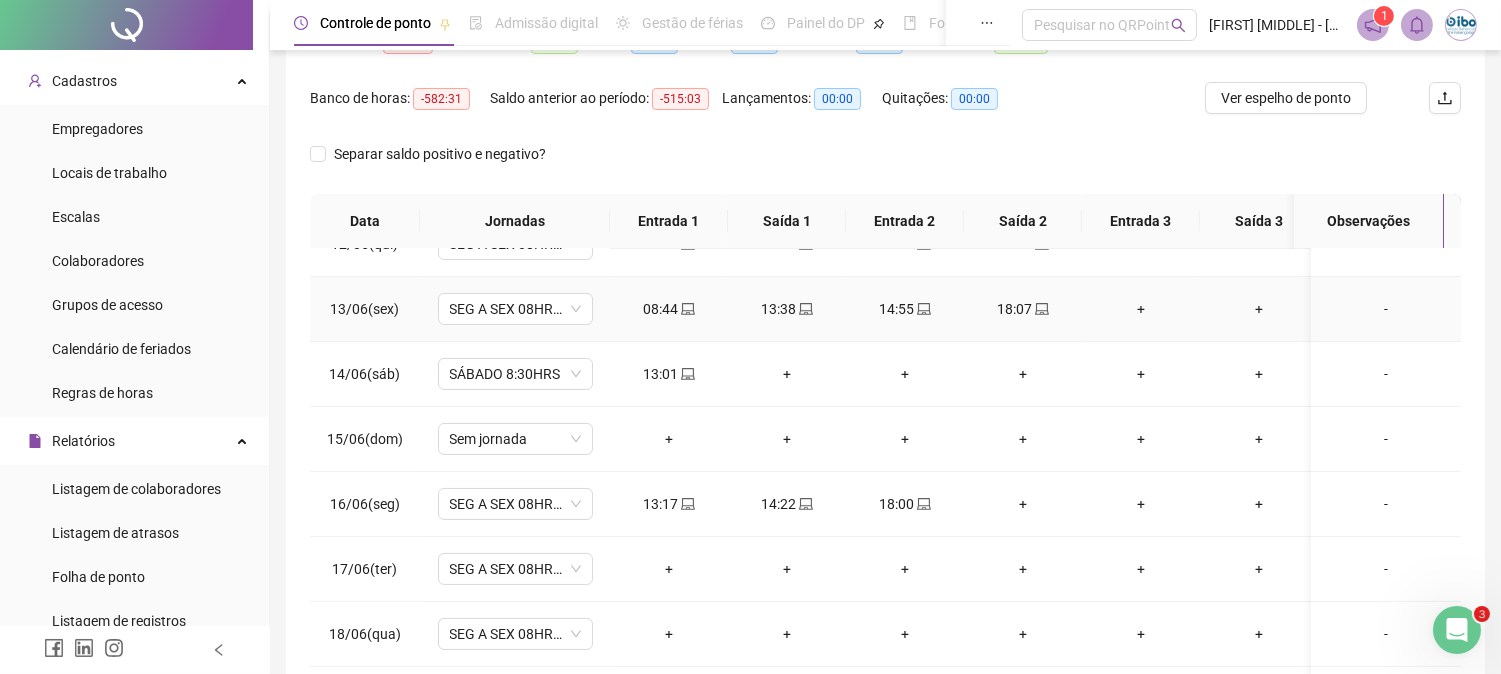 scroll, scrollTop: 777, scrollLeft: 0, axis: vertical 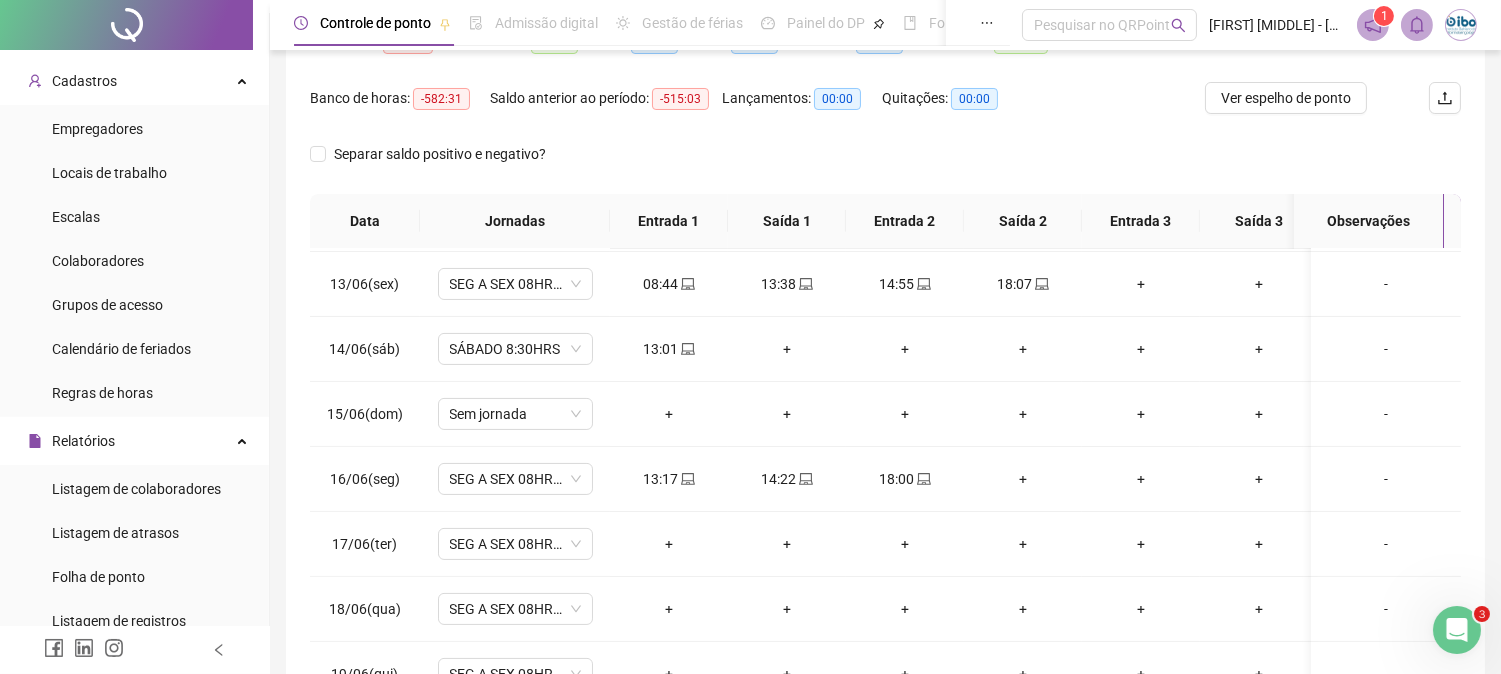 click on "Separar saldo positivo e negativo?" at bounding box center [885, 166] 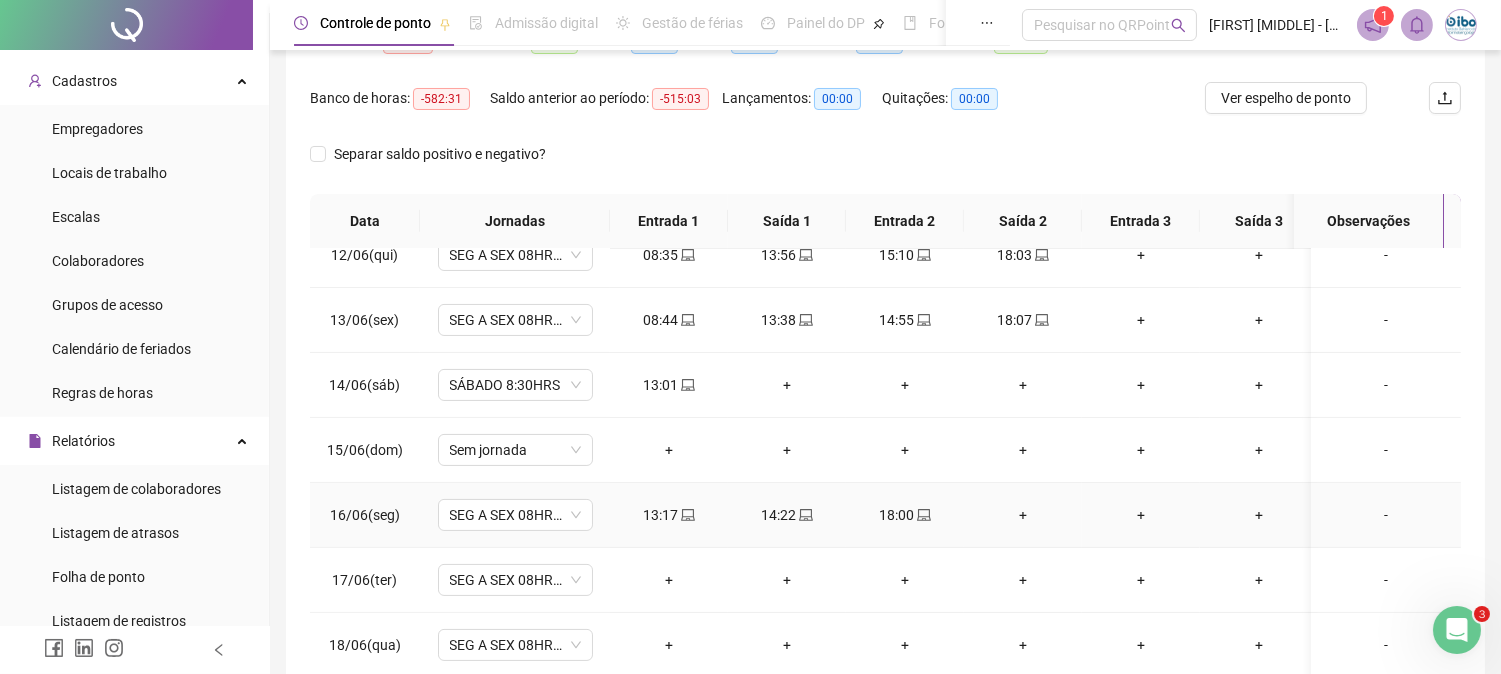 scroll, scrollTop: 777, scrollLeft: 0, axis: vertical 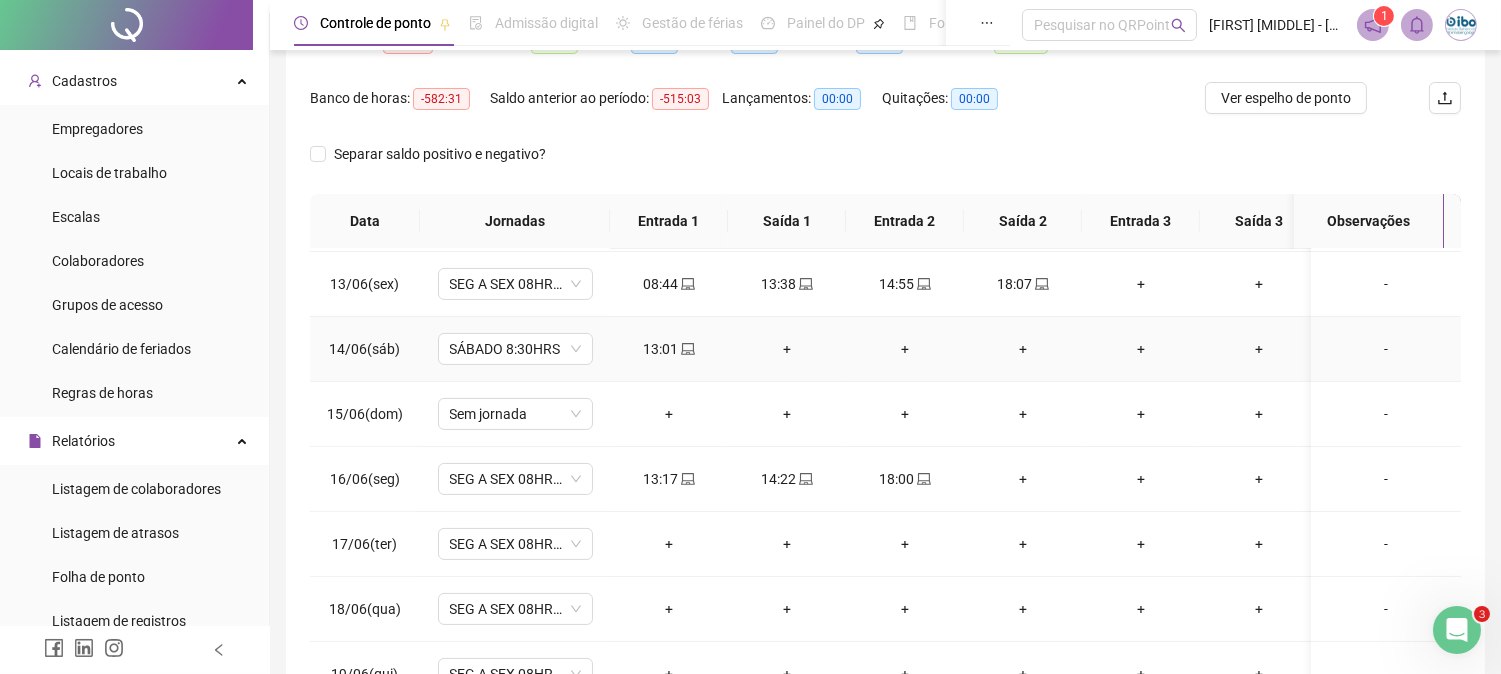 click on "+" at bounding box center (787, 349) 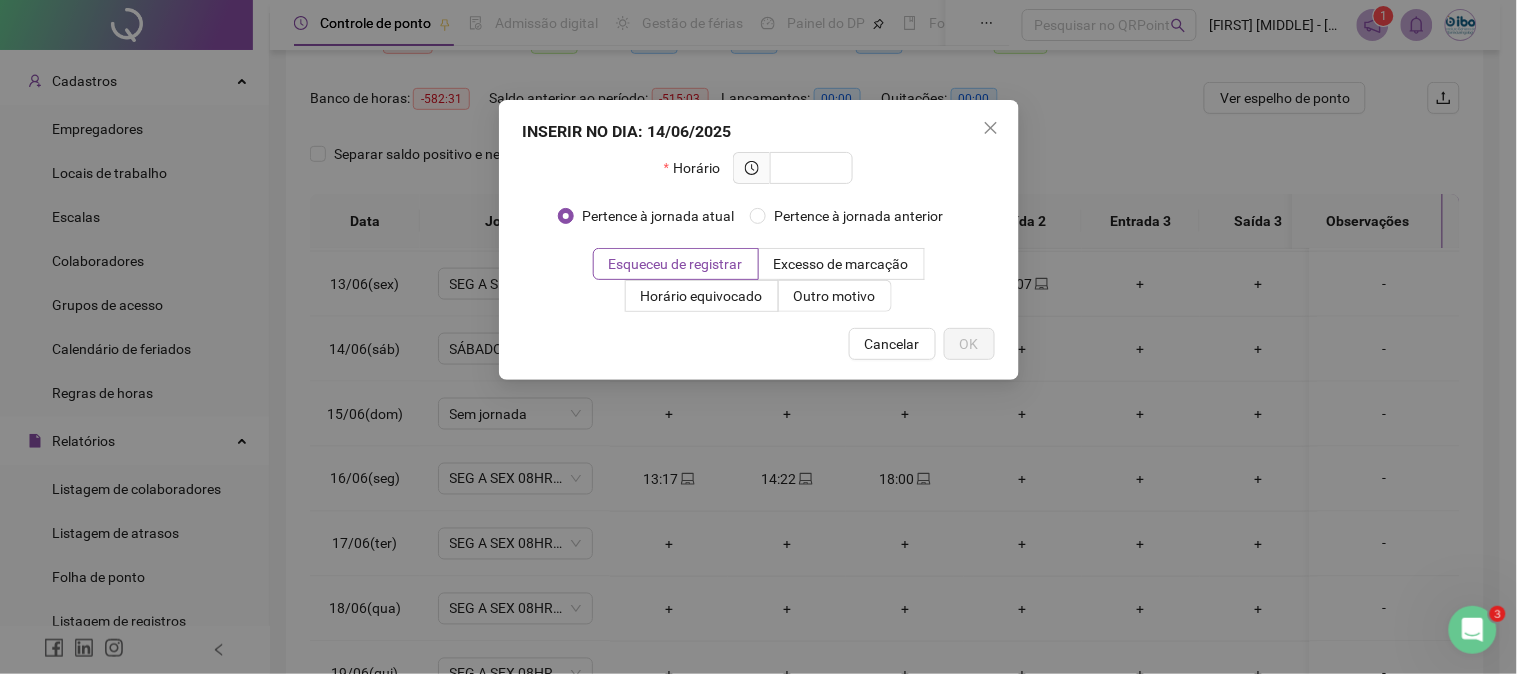click on "INSERIR NO DIA :   [DATE] Horário Pertence à jornada atual Pertence à jornada anterior Esqueceu de registrar Excesso de marcação Horário equivocado Outro motivo Motivo Cancelar OK" at bounding box center (758, 337) 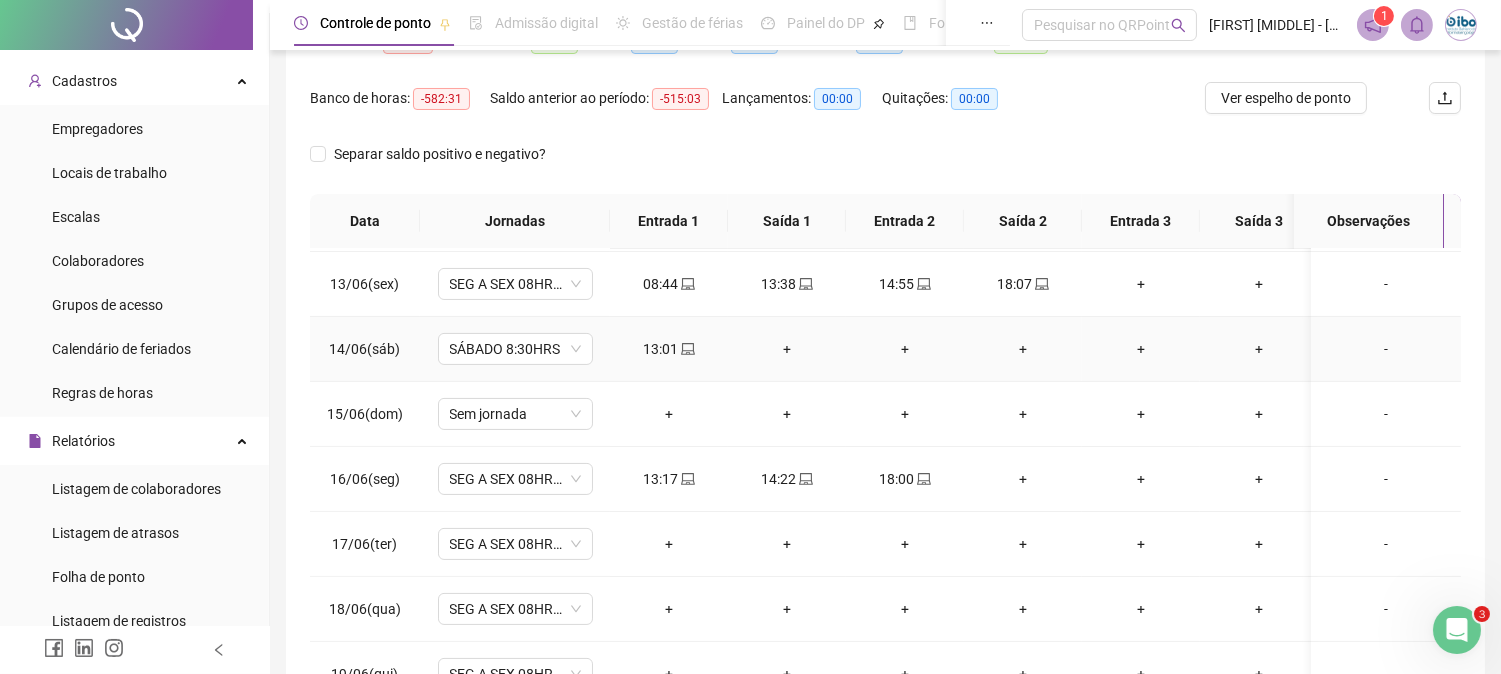 click on "+" at bounding box center (787, 349) 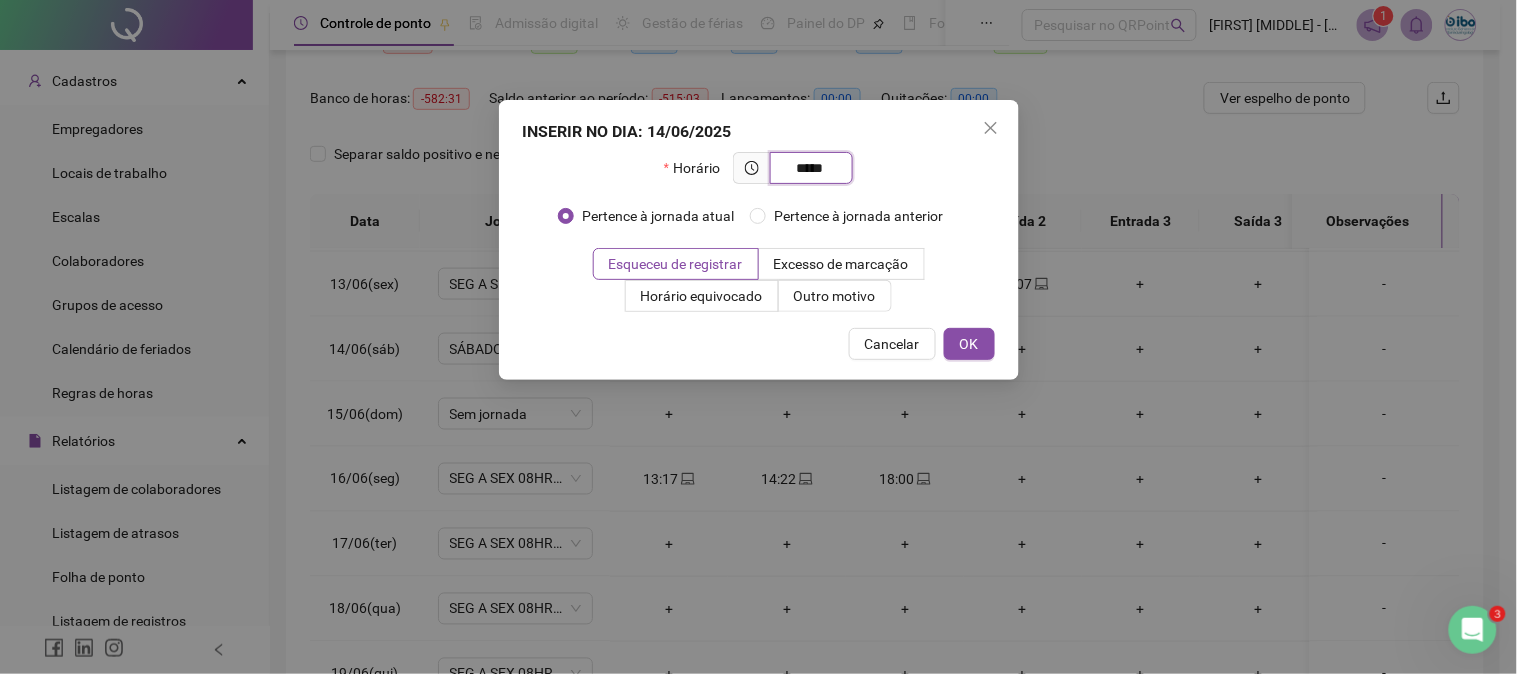 type on "*****" 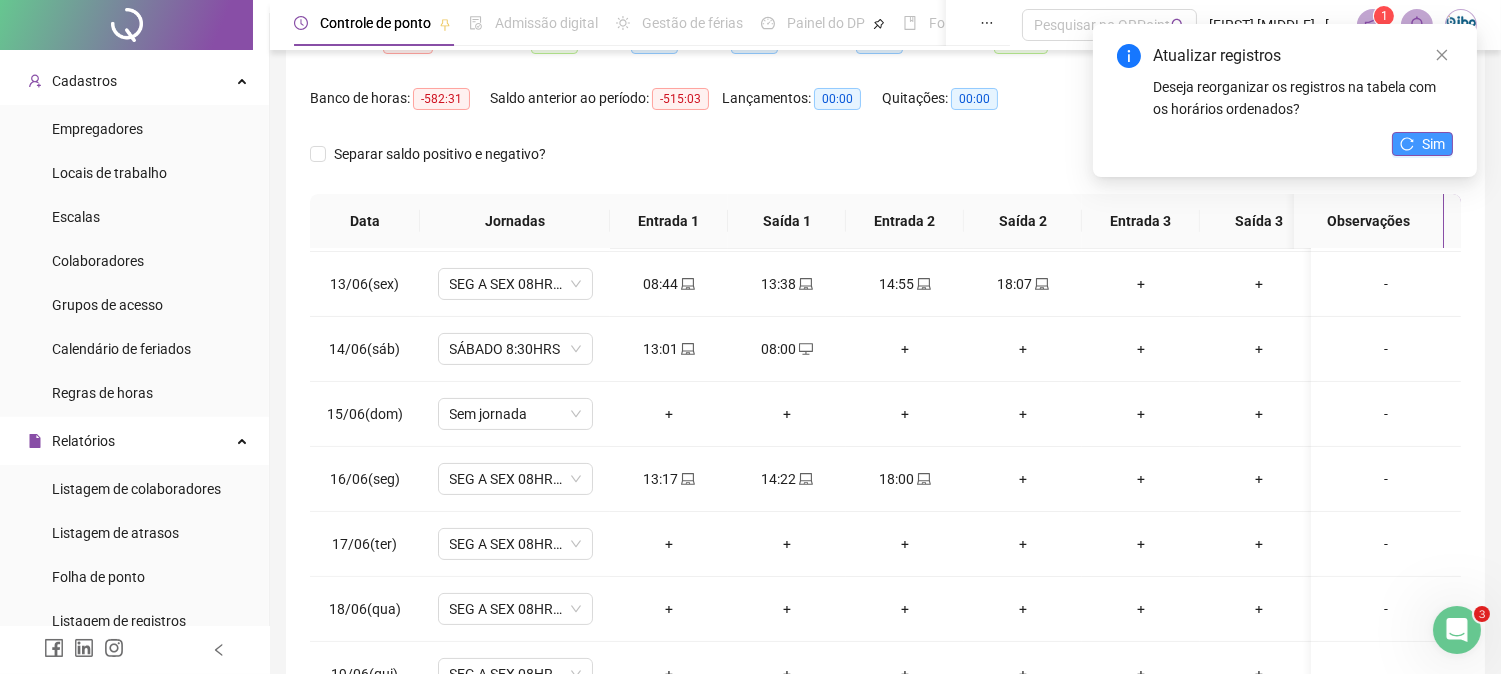 click on "Sim" at bounding box center [1433, 144] 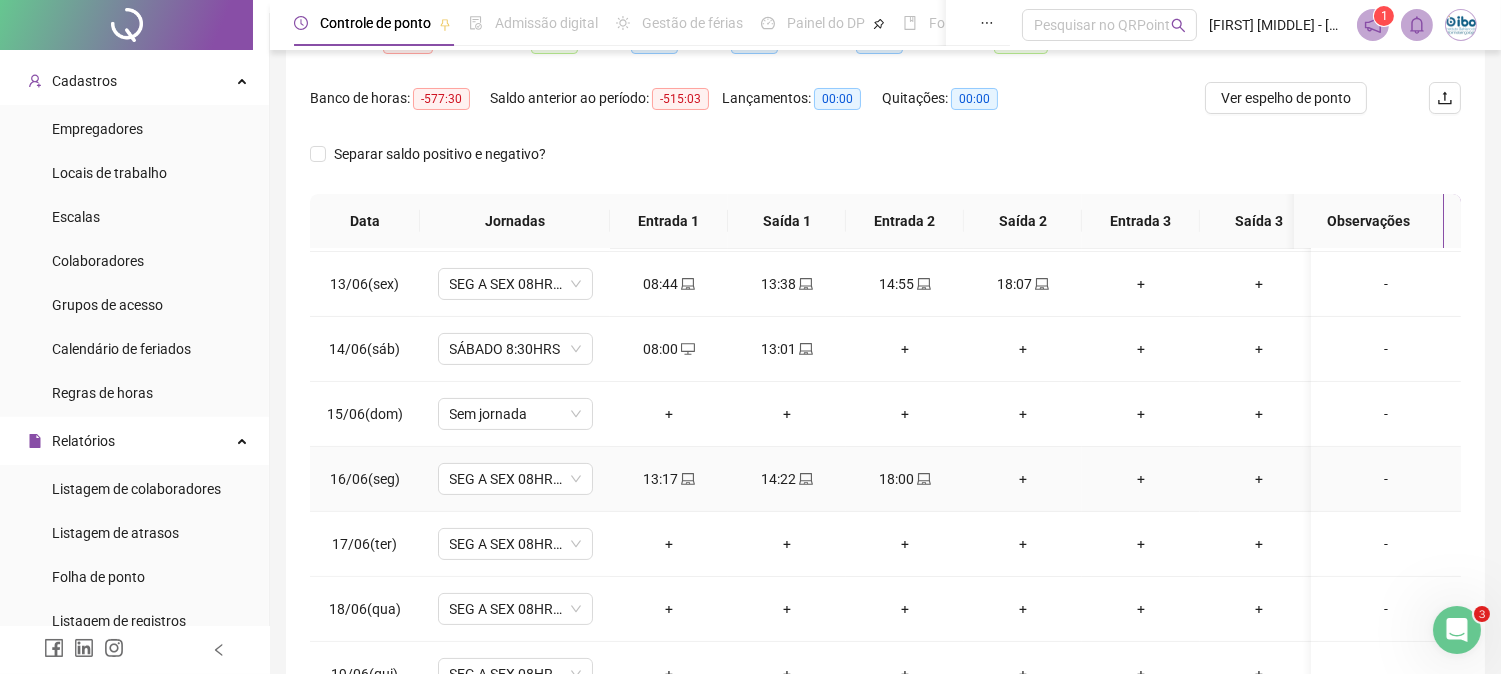 scroll, scrollTop: 888, scrollLeft: 0, axis: vertical 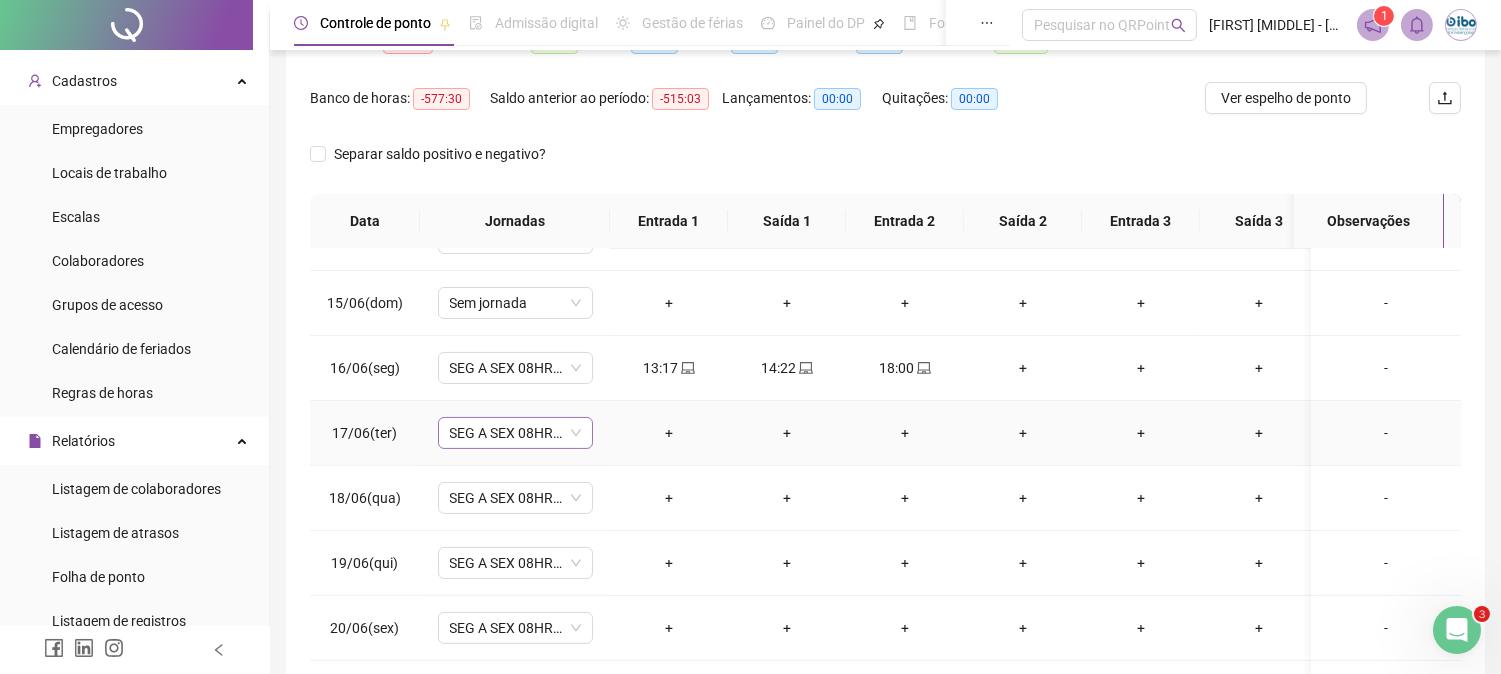 click on "SEG A SEX 08HRS ADM" at bounding box center (515, 433) 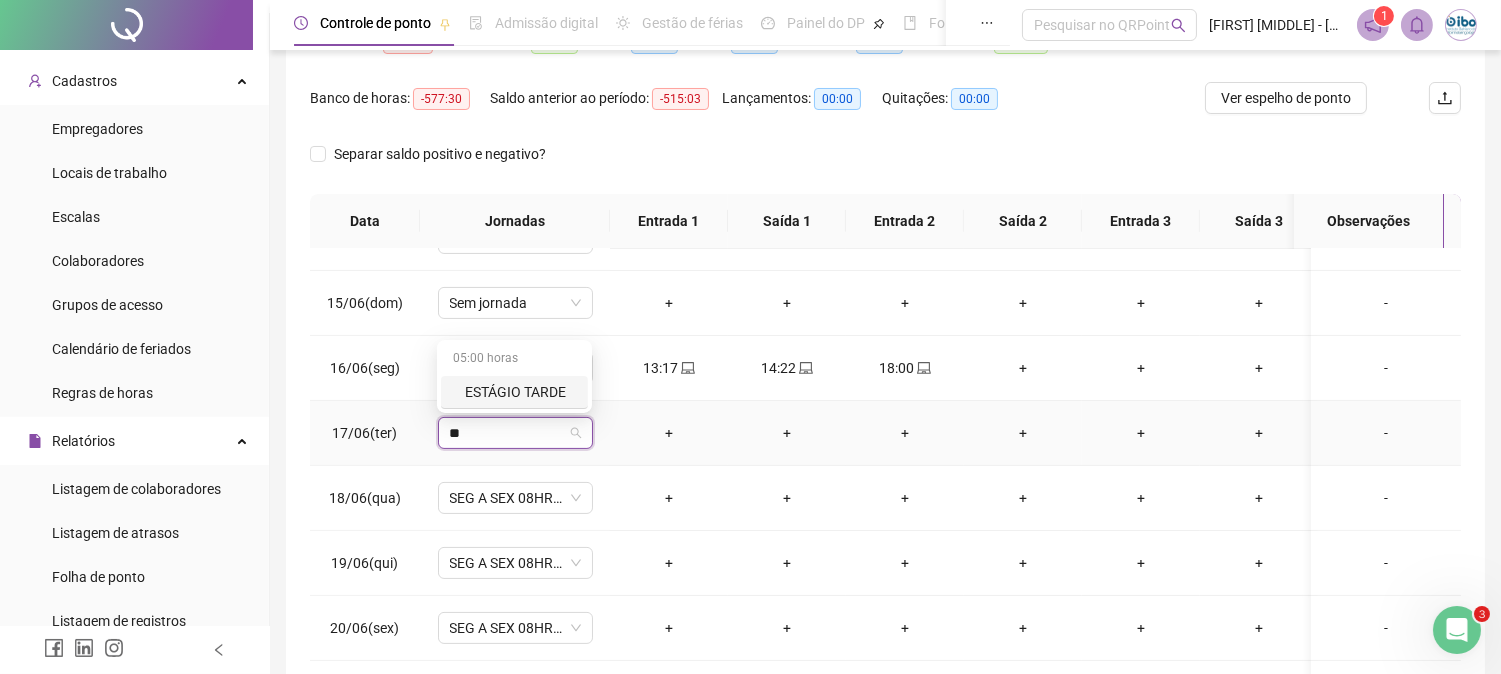 drag, startPoint x: 547, startPoint y: 442, endPoint x: 404, endPoint y: 437, distance: 143.08739 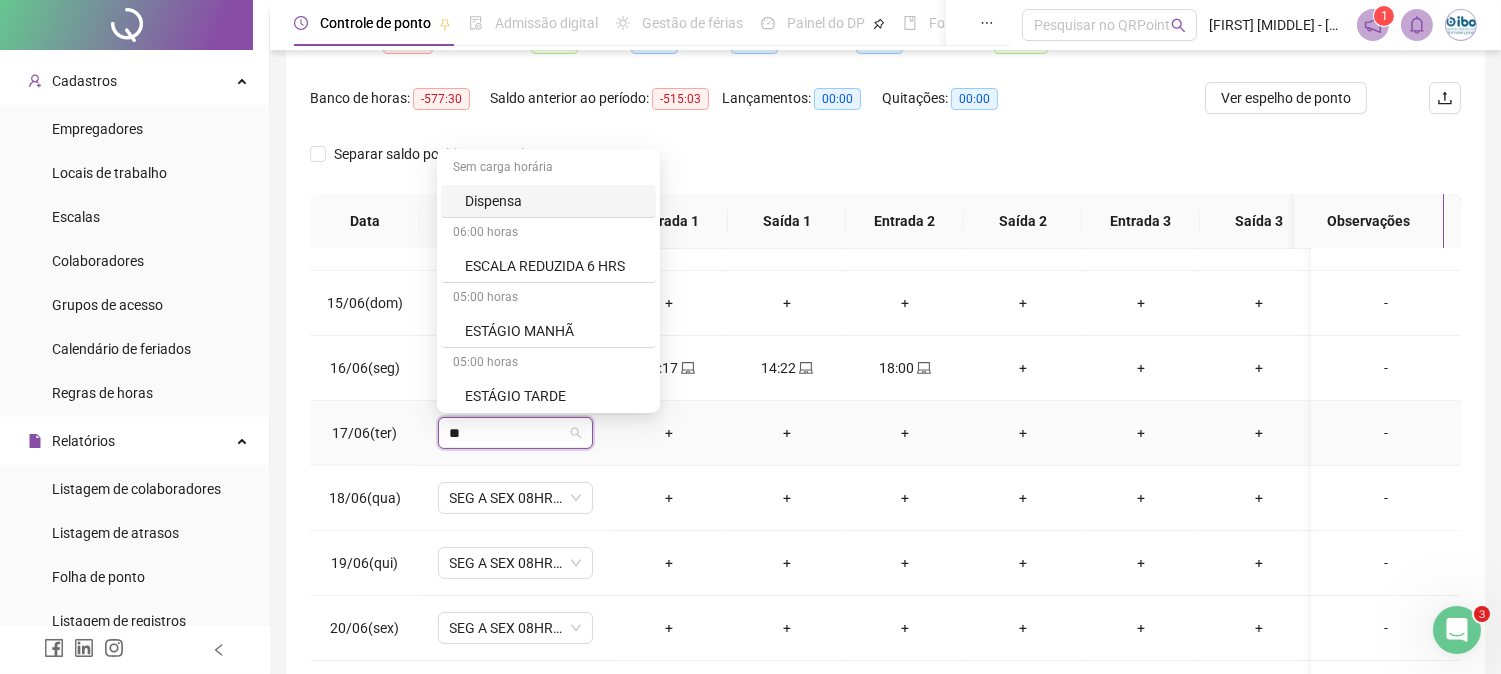 type on "***" 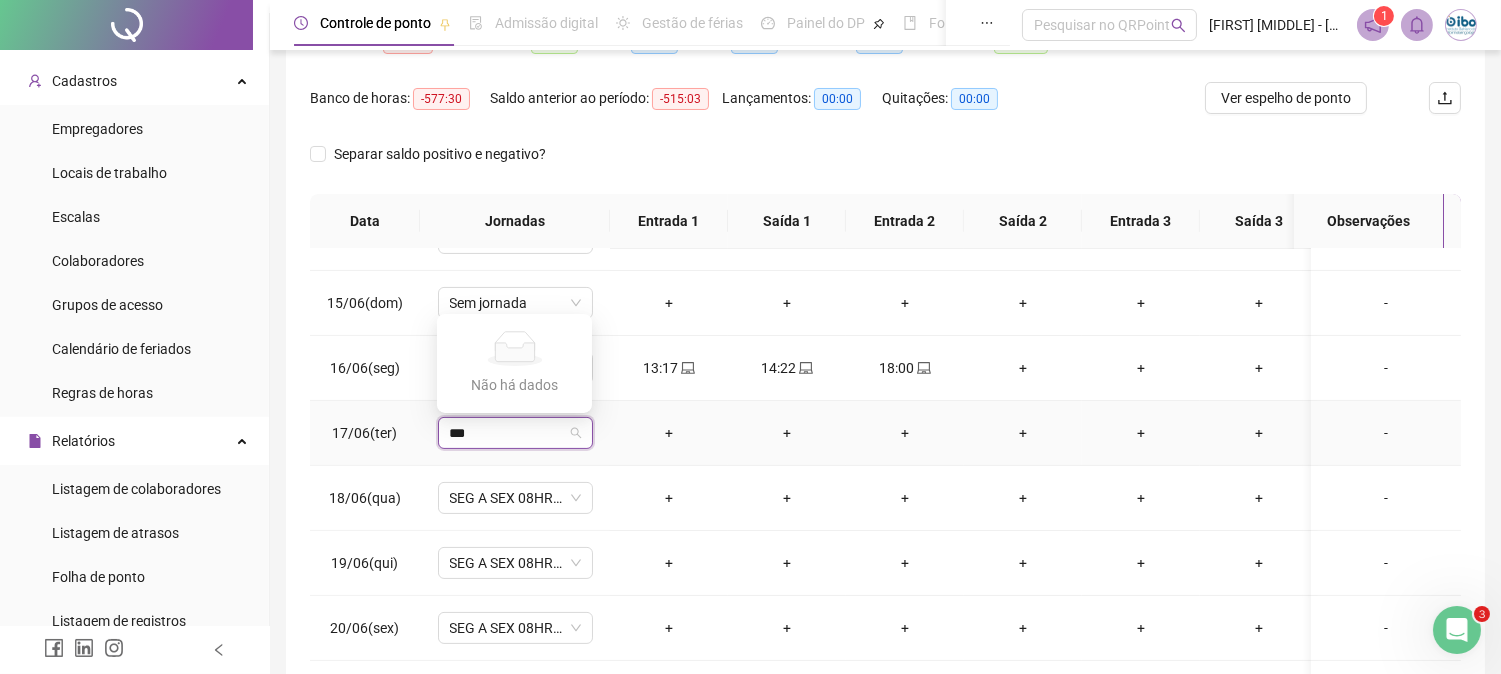 drag, startPoint x: 493, startPoint y: 431, endPoint x: 417, endPoint y: 432, distance: 76.00658 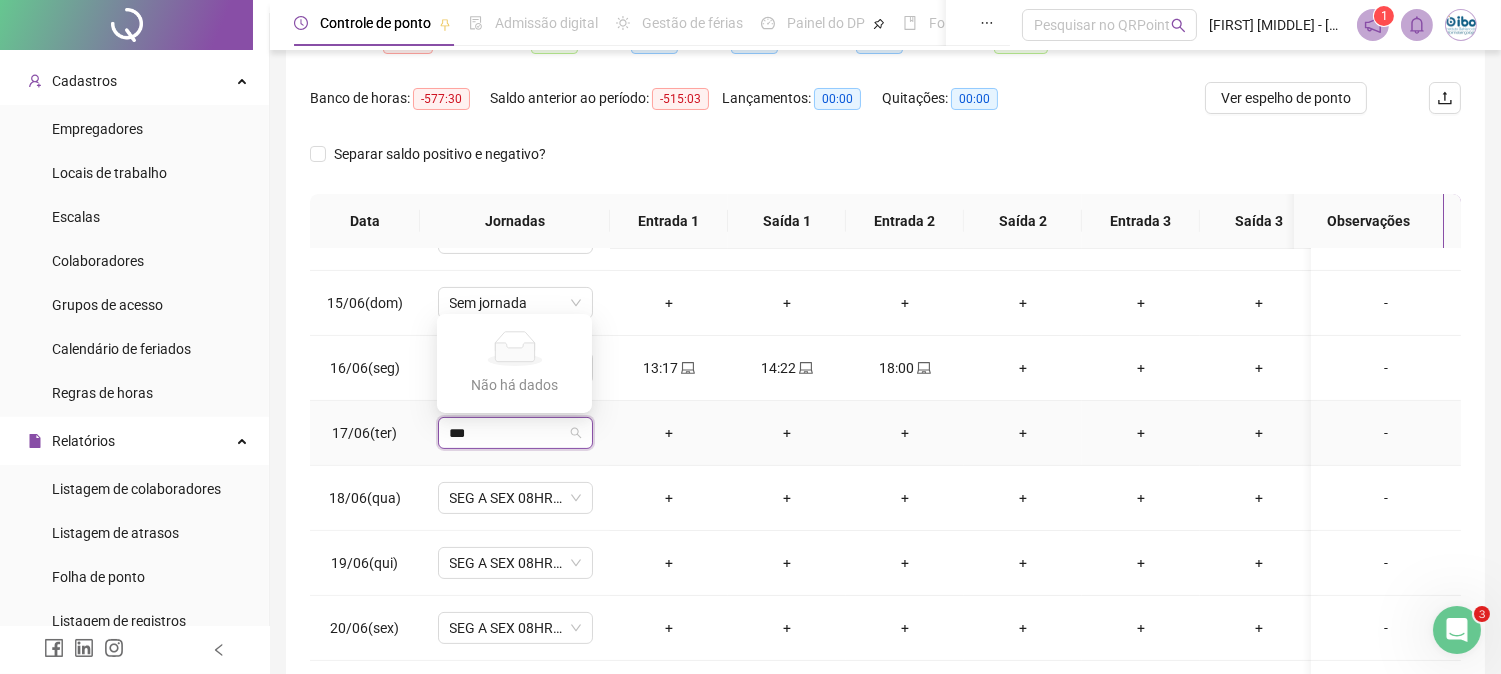 type 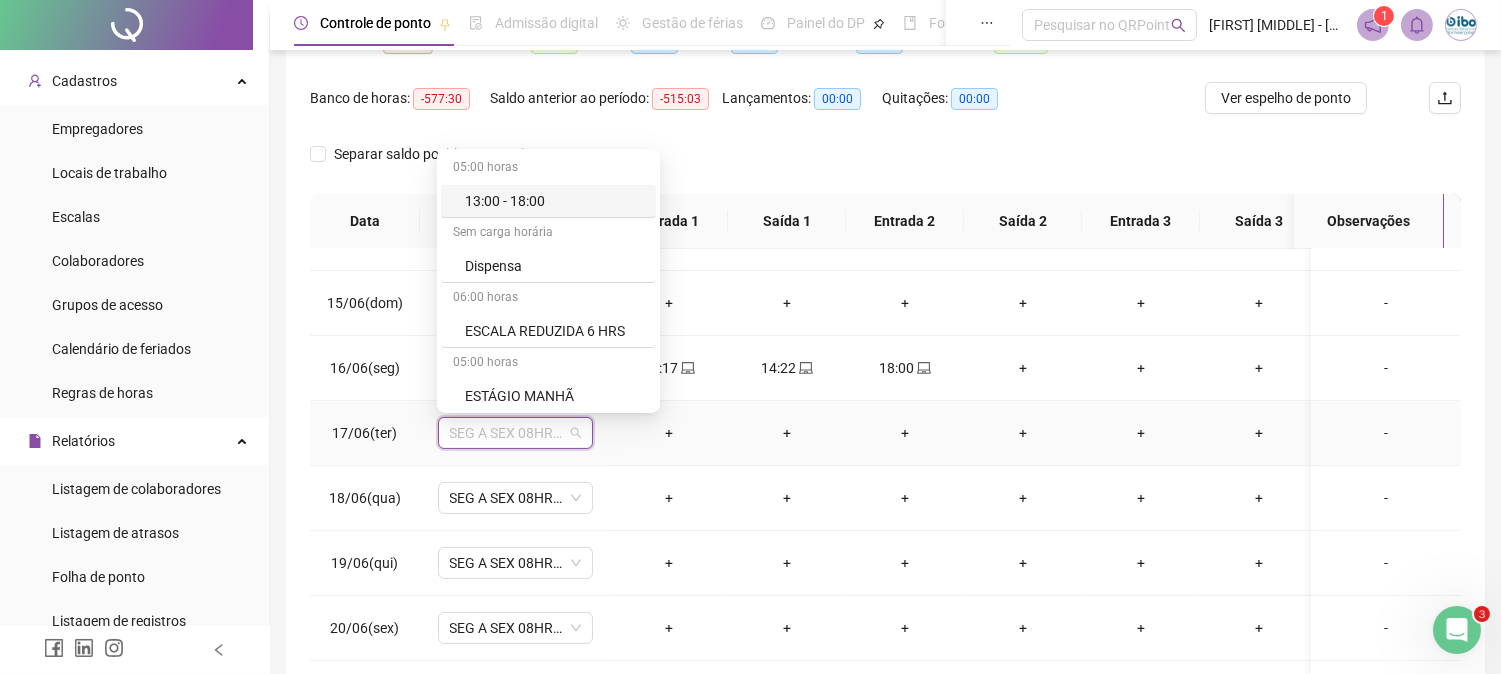 click on "-" at bounding box center [1386, 433] 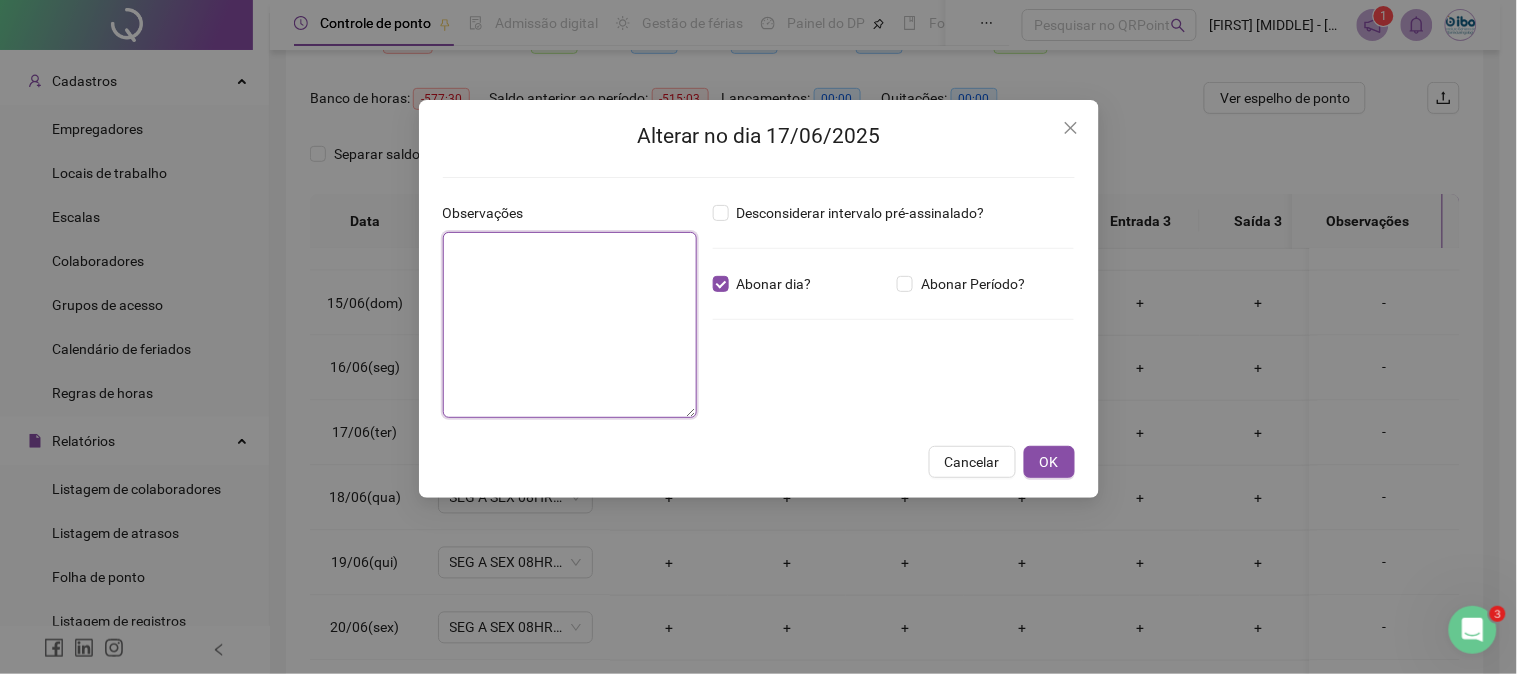 click at bounding box center [570, 325] 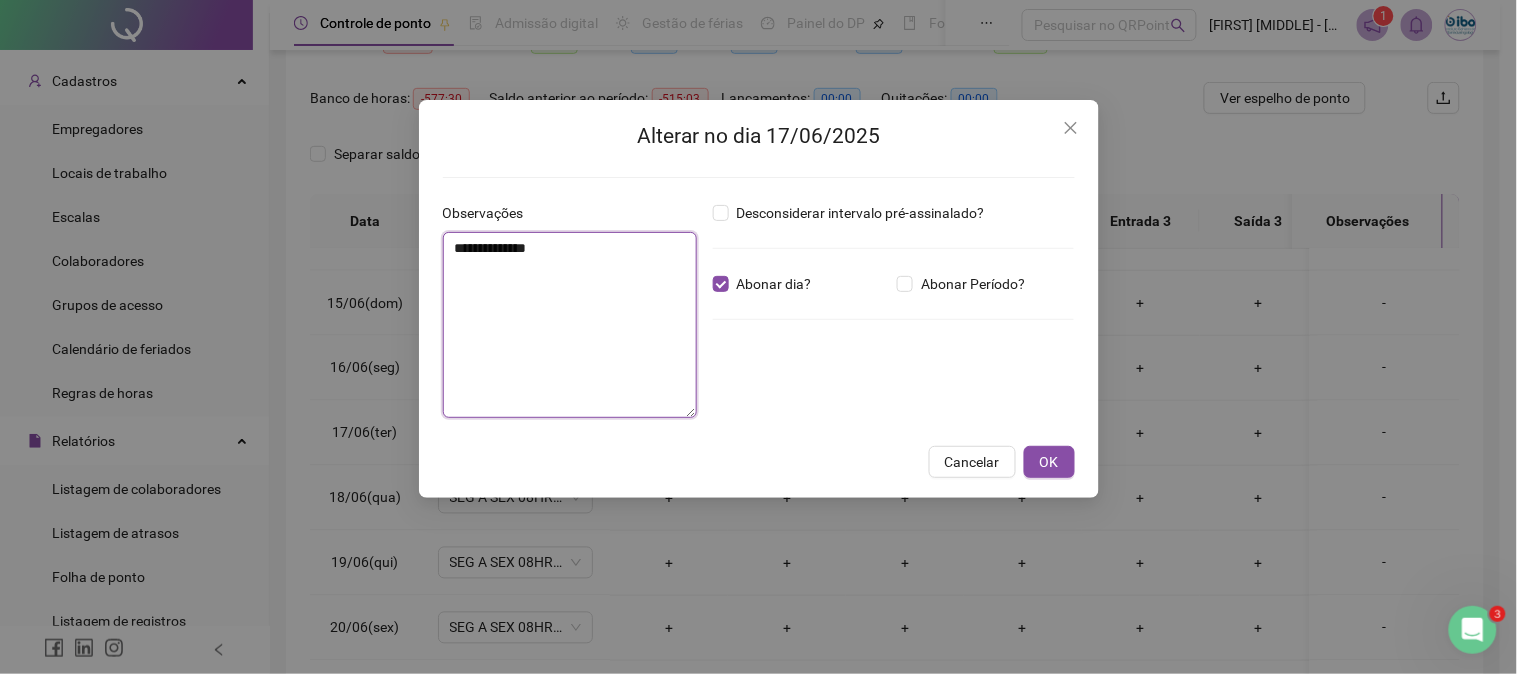 click on "**********" at bounding box center (570, 325) 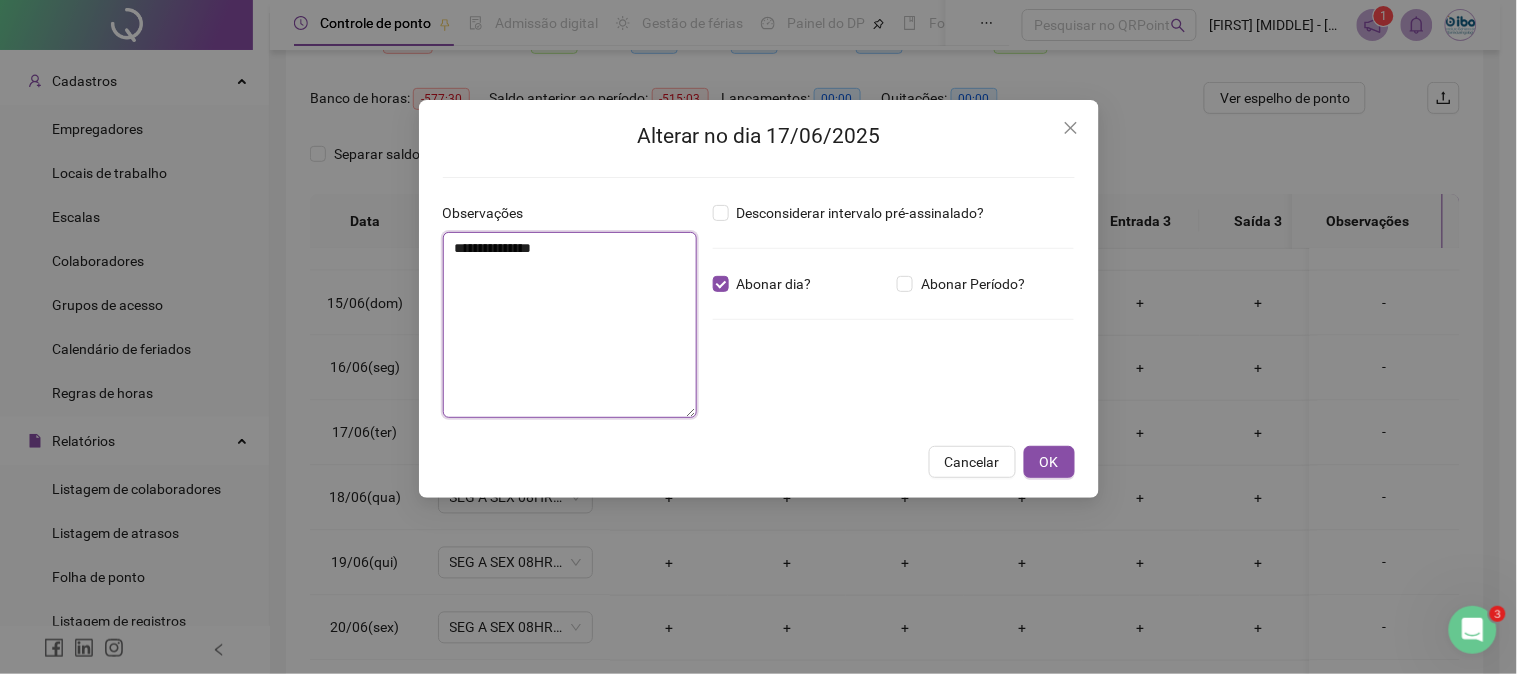 drag, startPoint x: 601, startPoint y: 252, endPoint x: 426, endPoint y: 236, distance: 175.7299 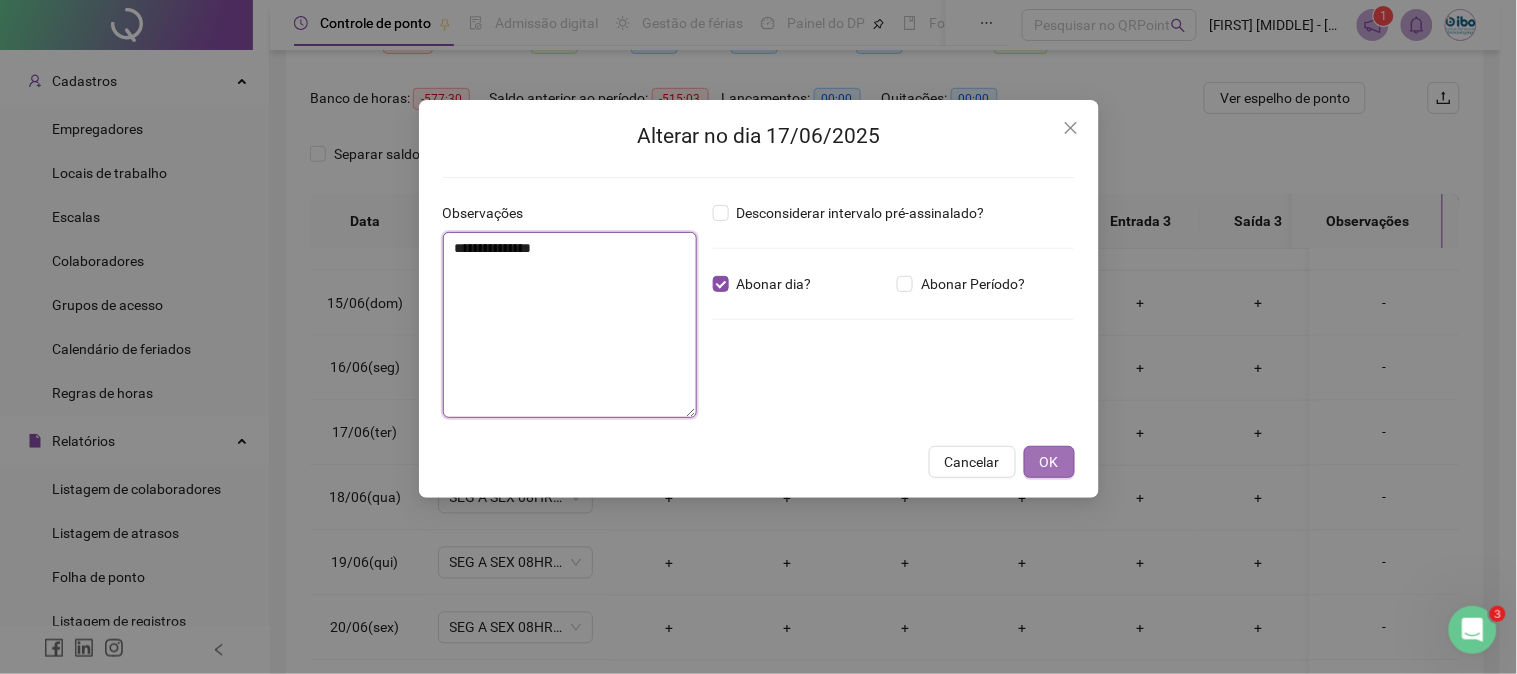 type on "**********" 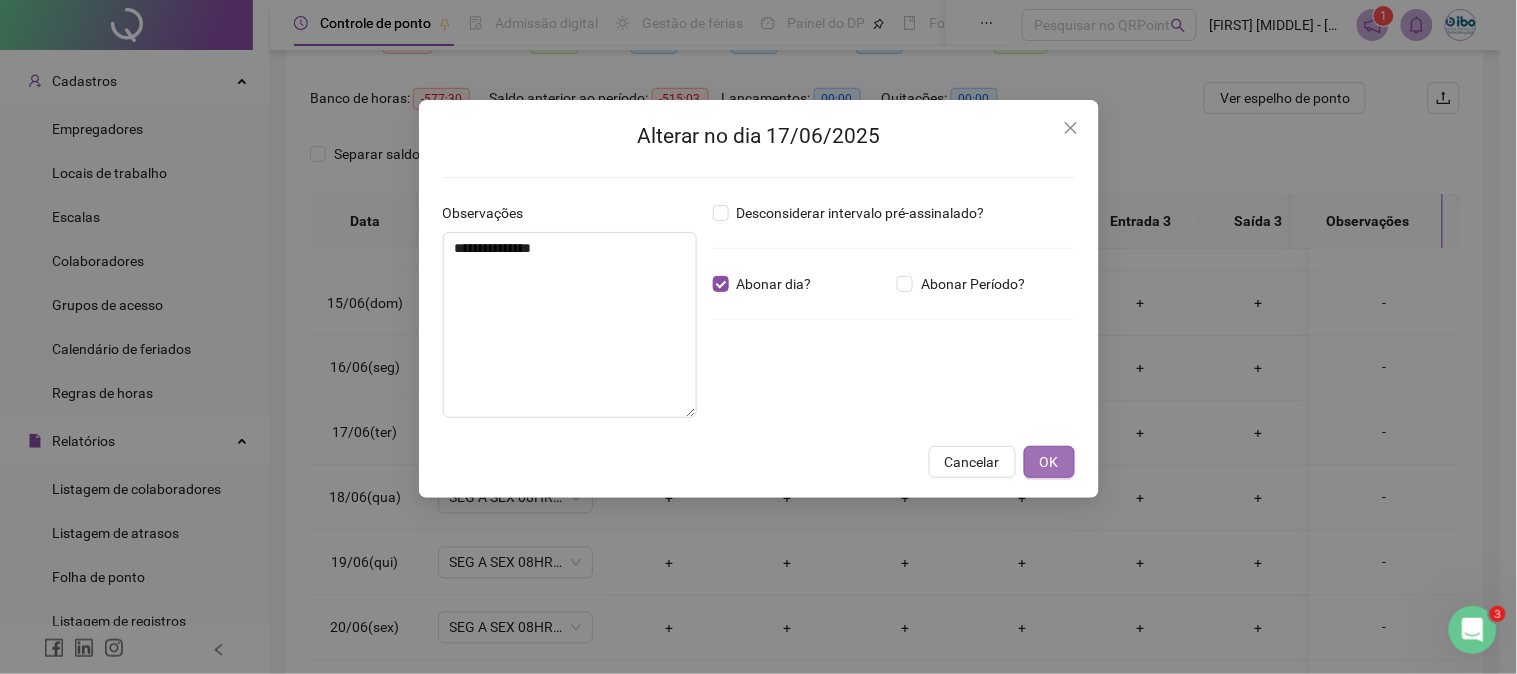 click on "OK" at bounding box center (1049, 462) 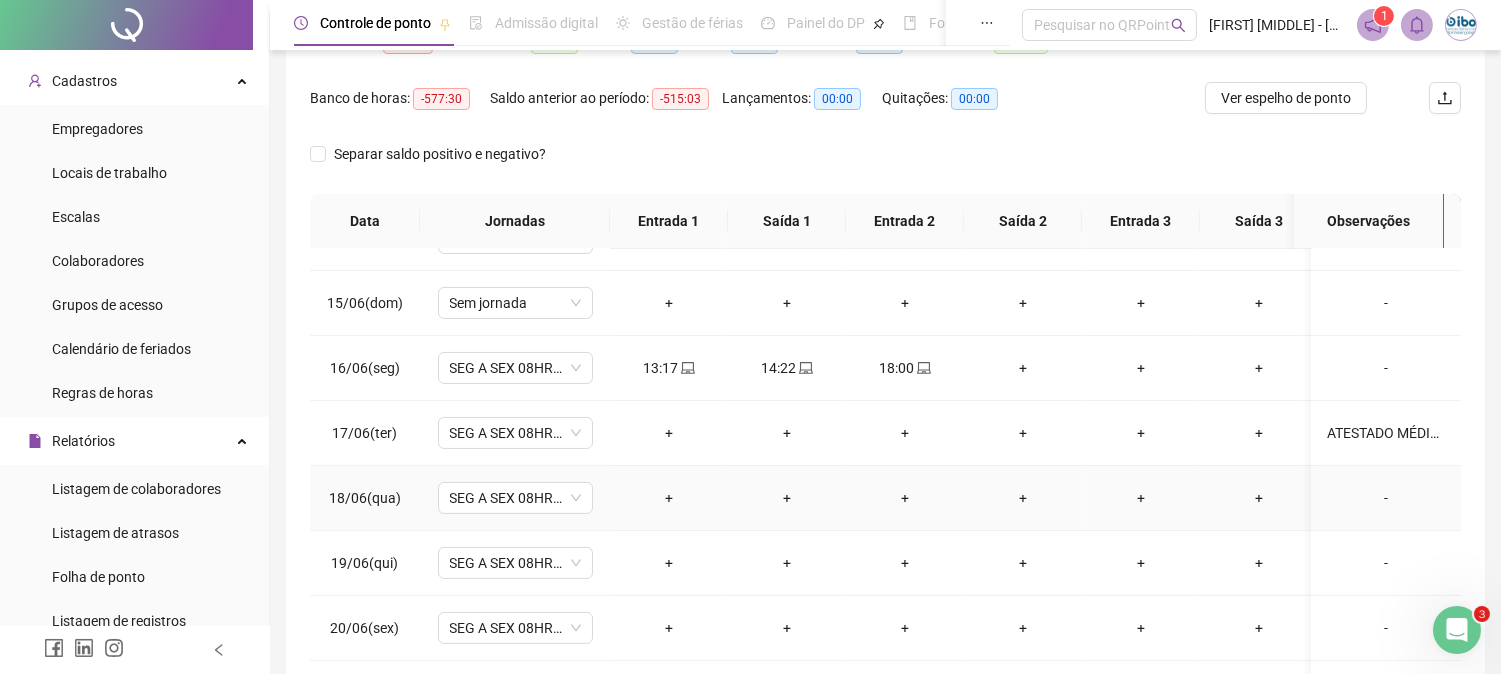 click on "-" at bounding box center [1386, 498] 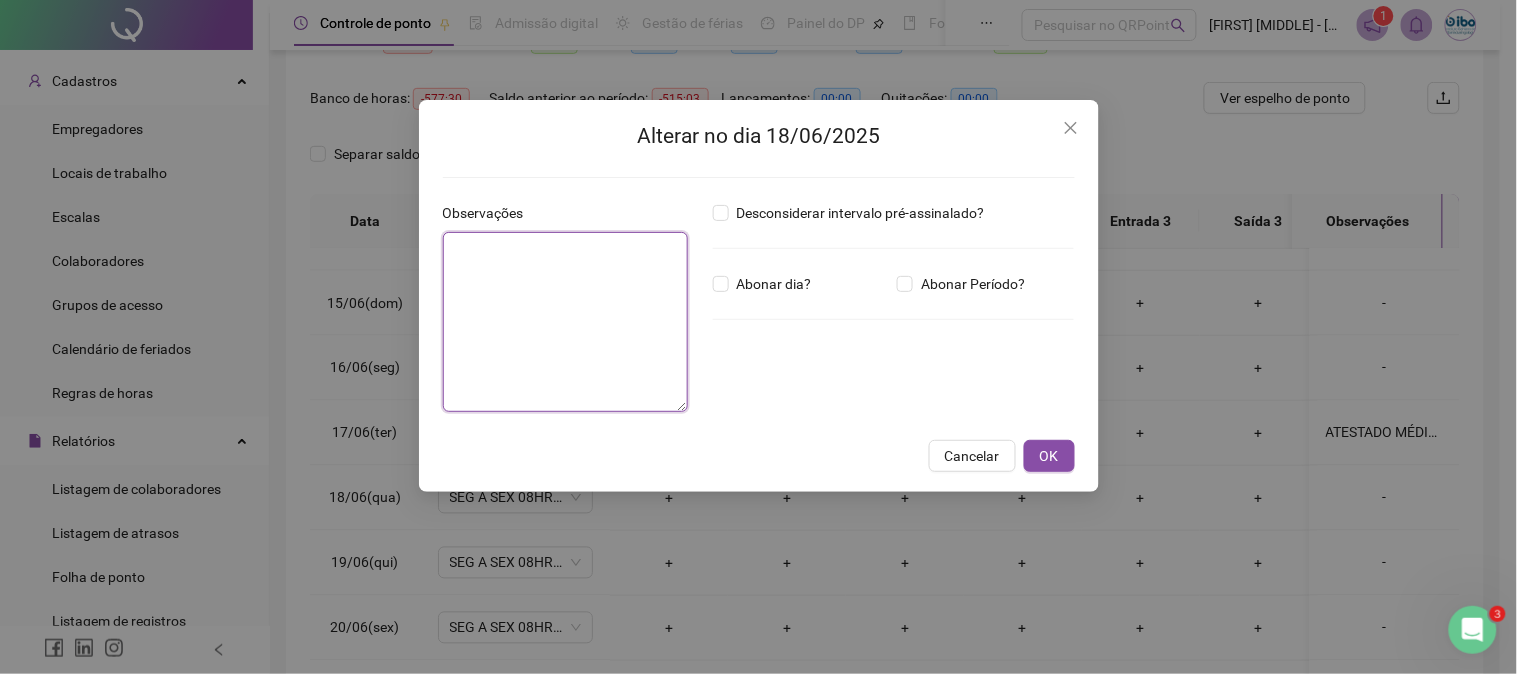 click at bounding box center (566, 322) 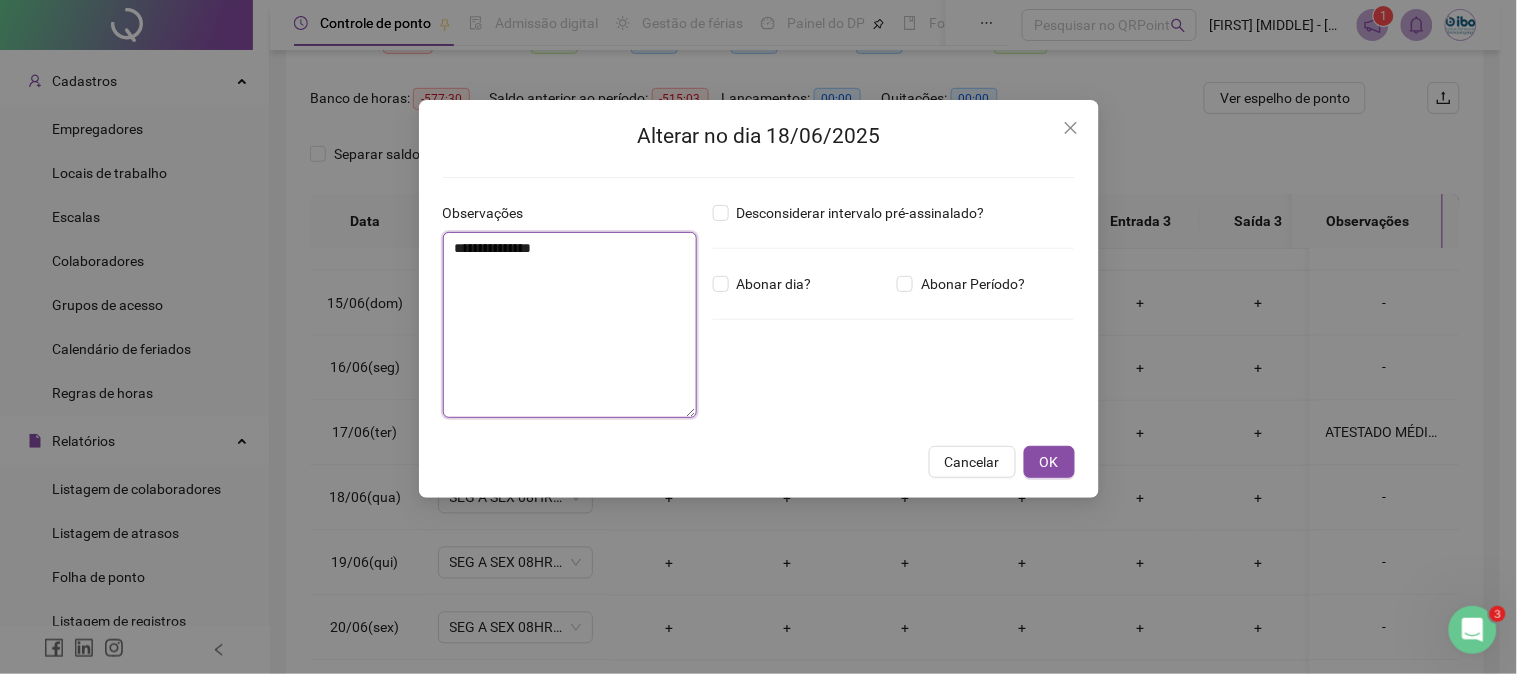 type on "**********" 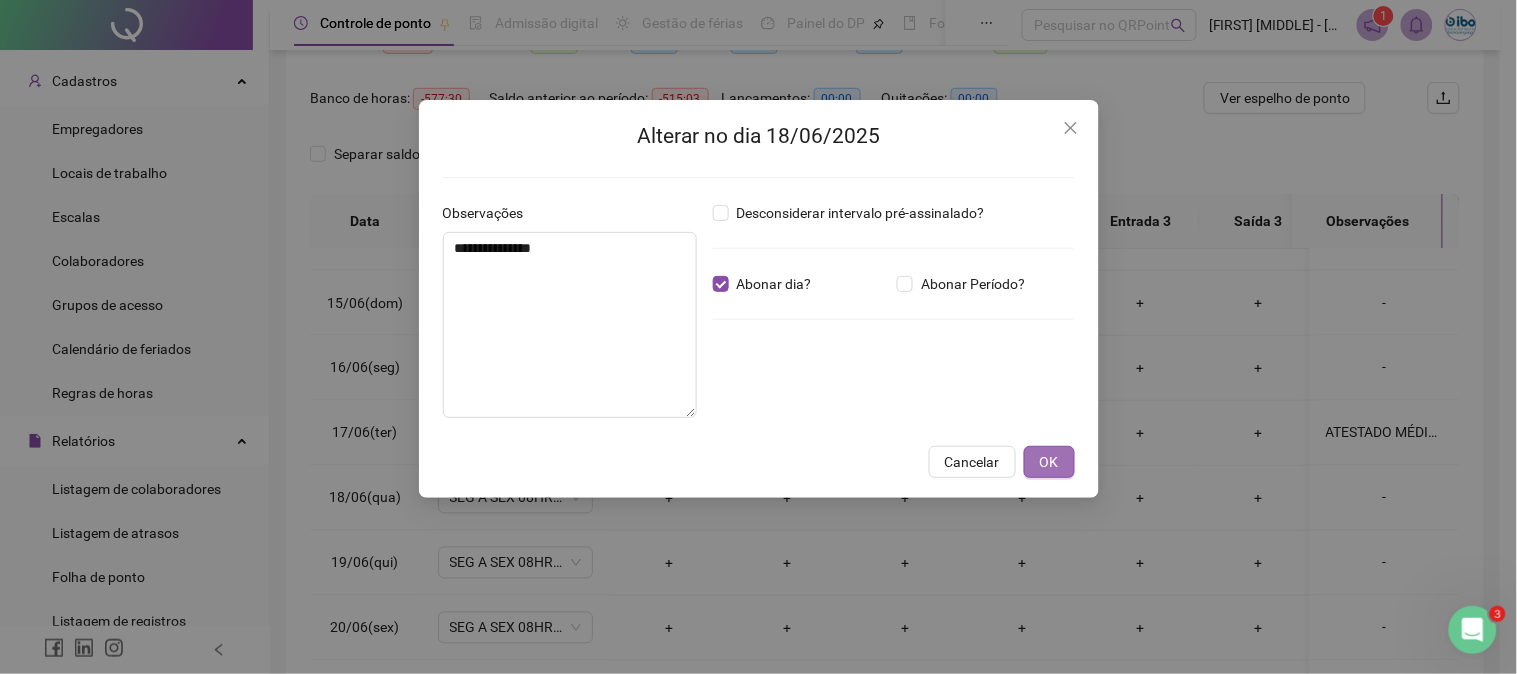 click on "OK" at bounding box center (1049, 462) 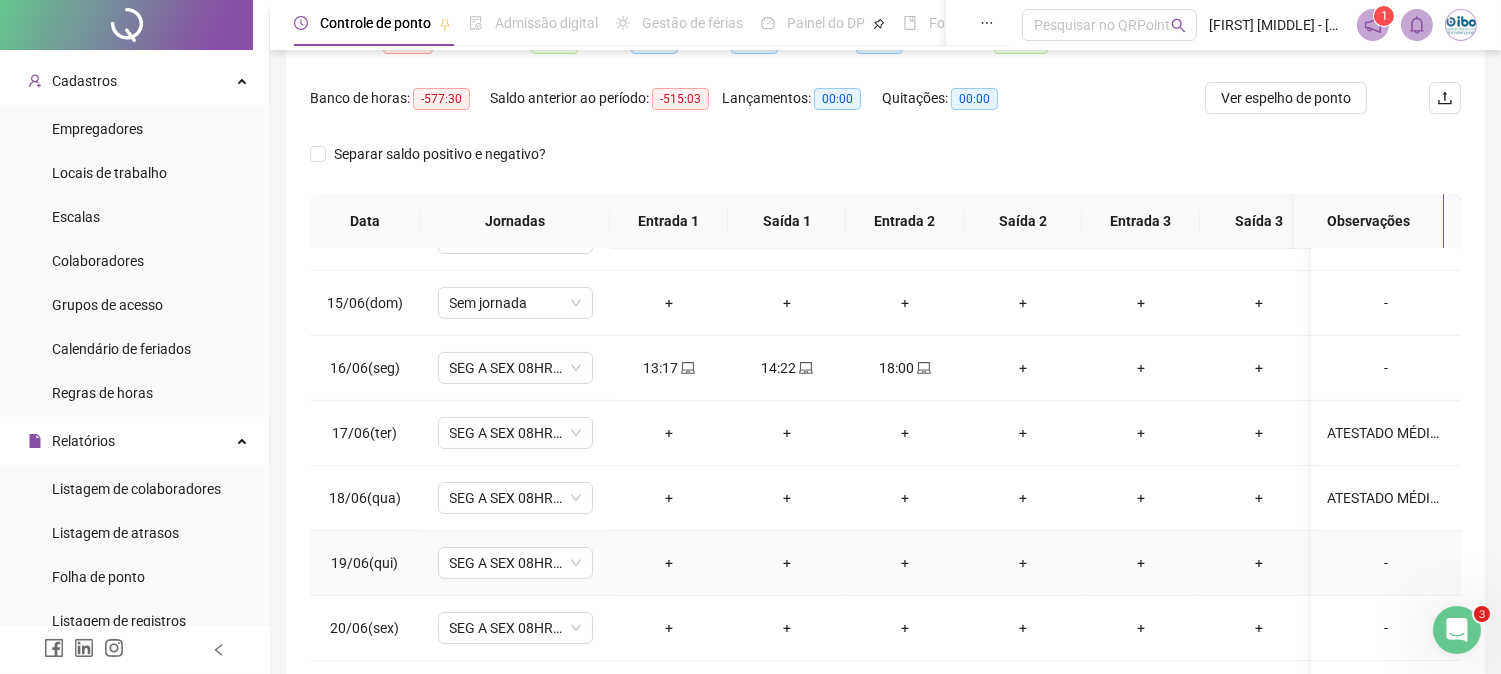 click on "-" at bounding box center (1386, 563) 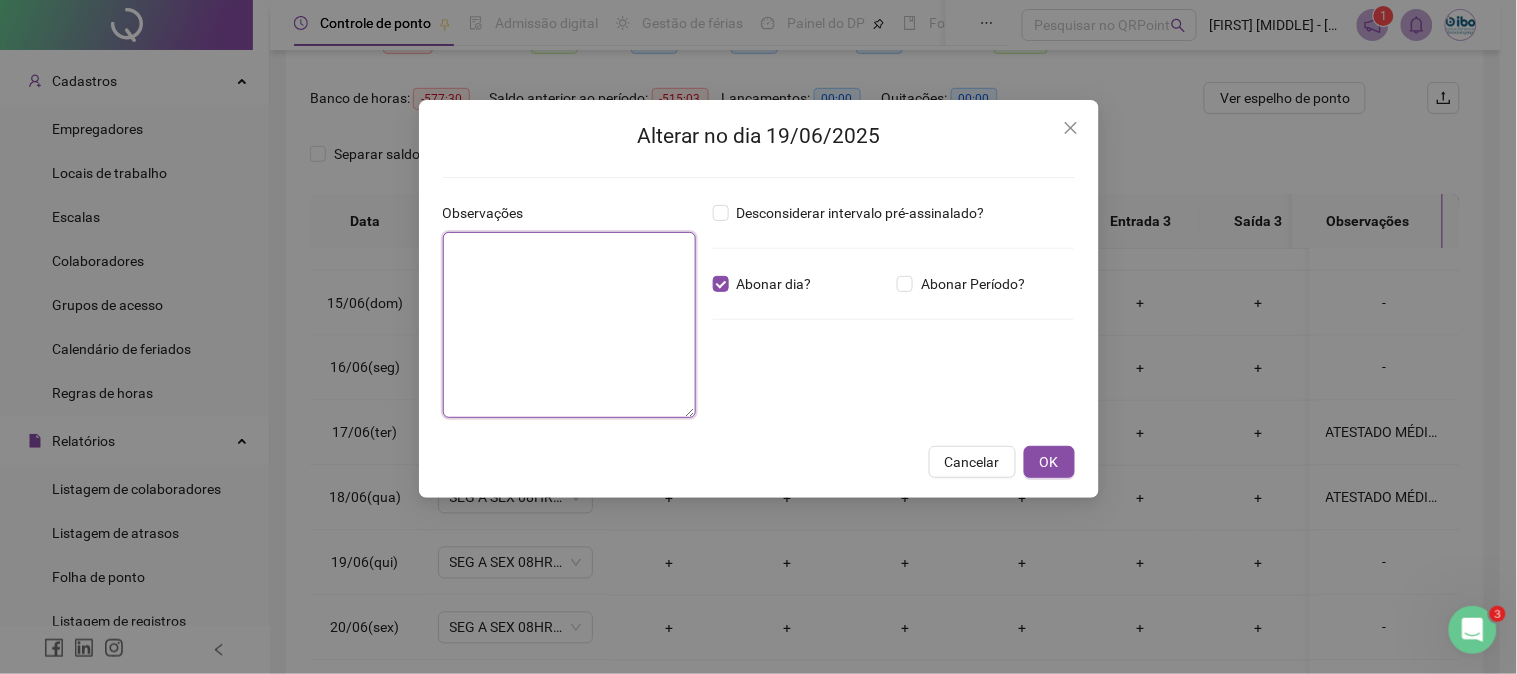 click at bounding box center [570, 325] 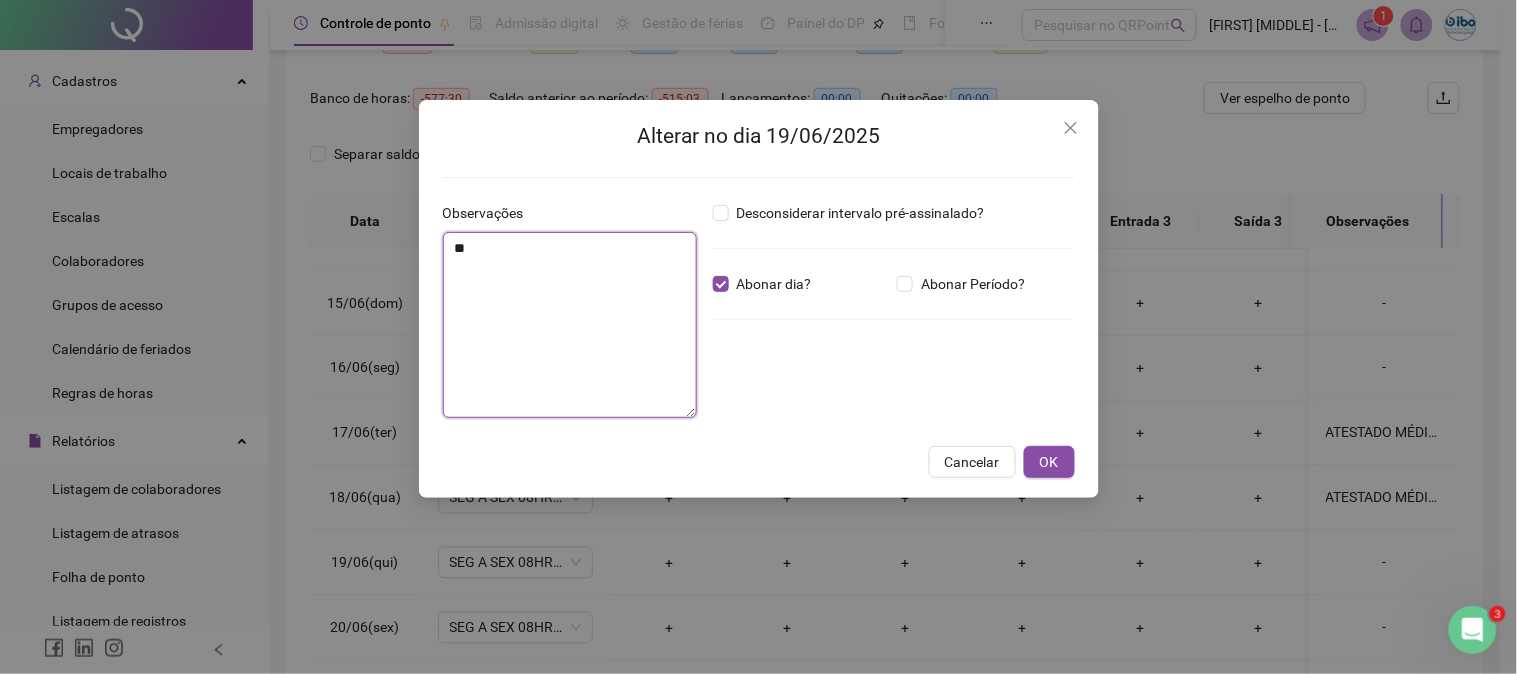 type on "*" 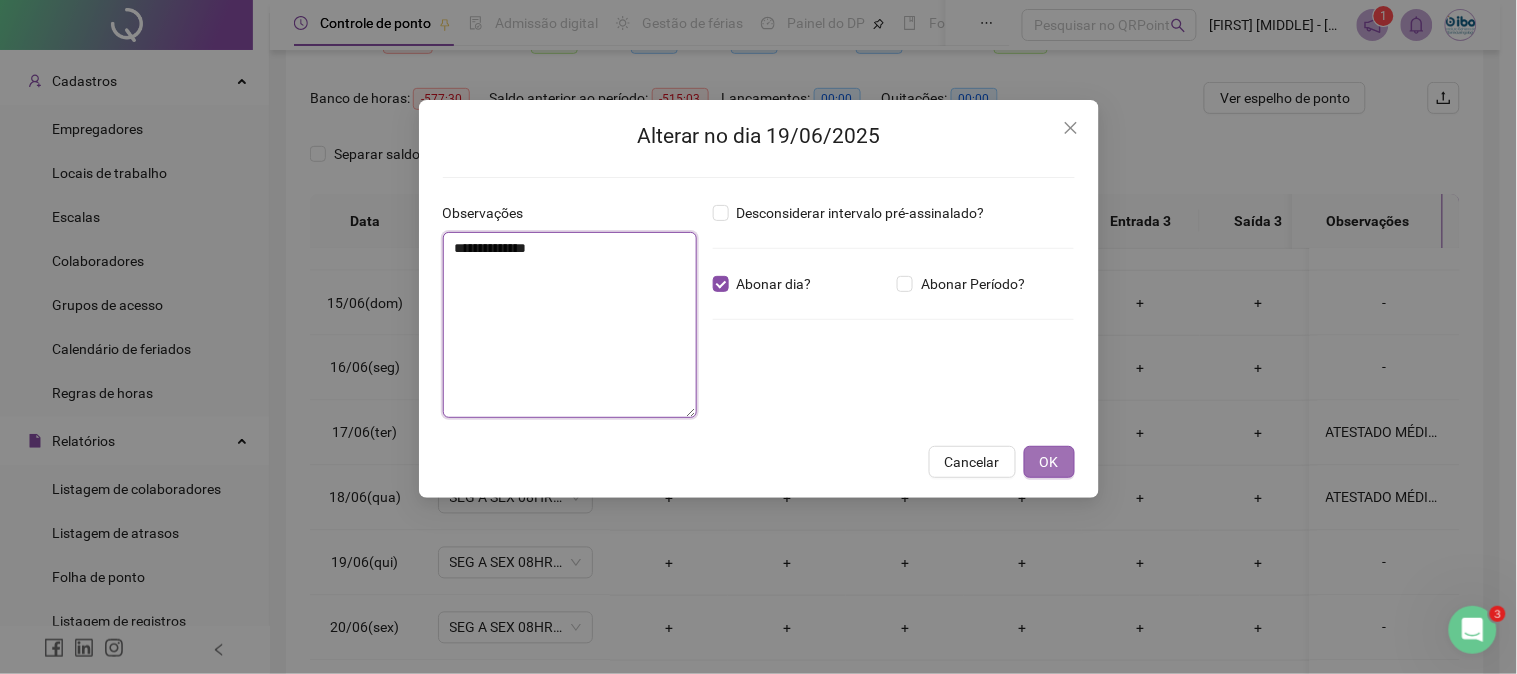 type on "**********" 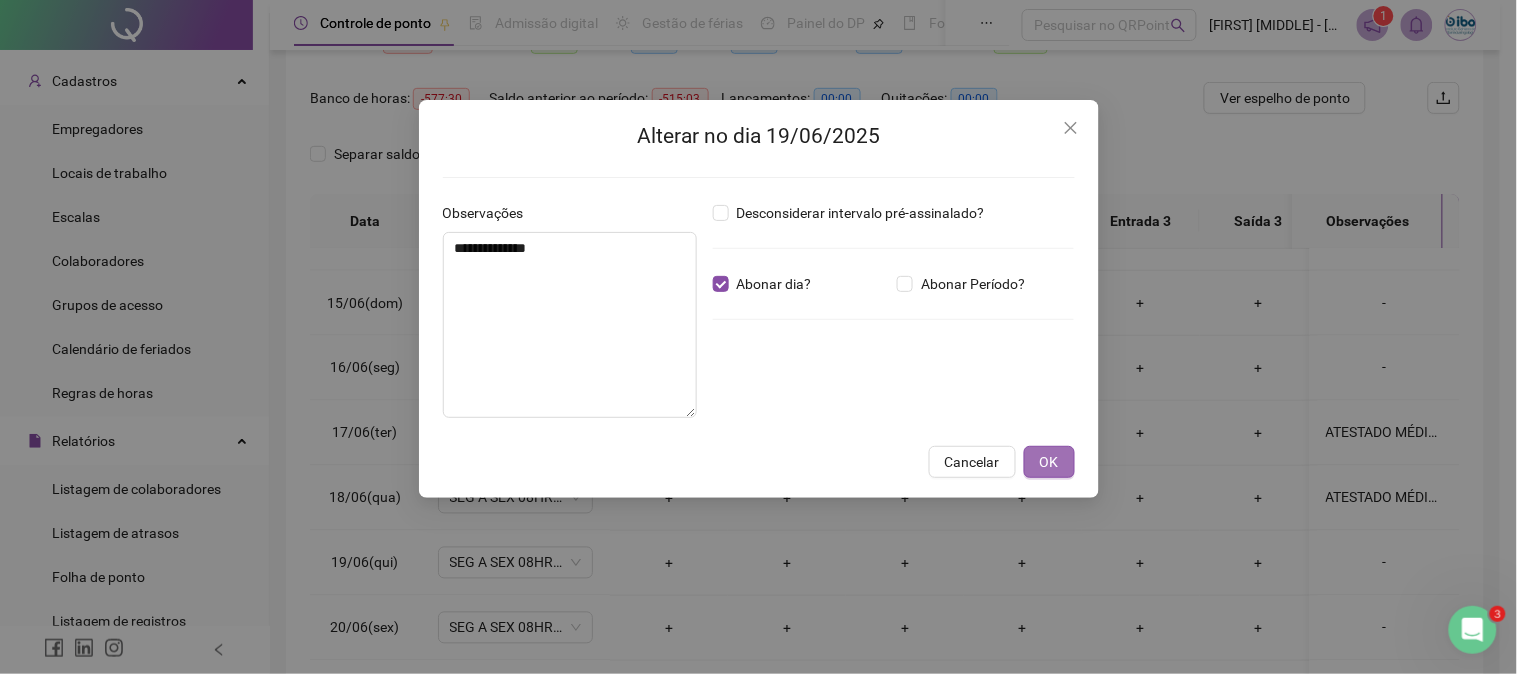 click on "OK" at bounding box center [1049, 462] 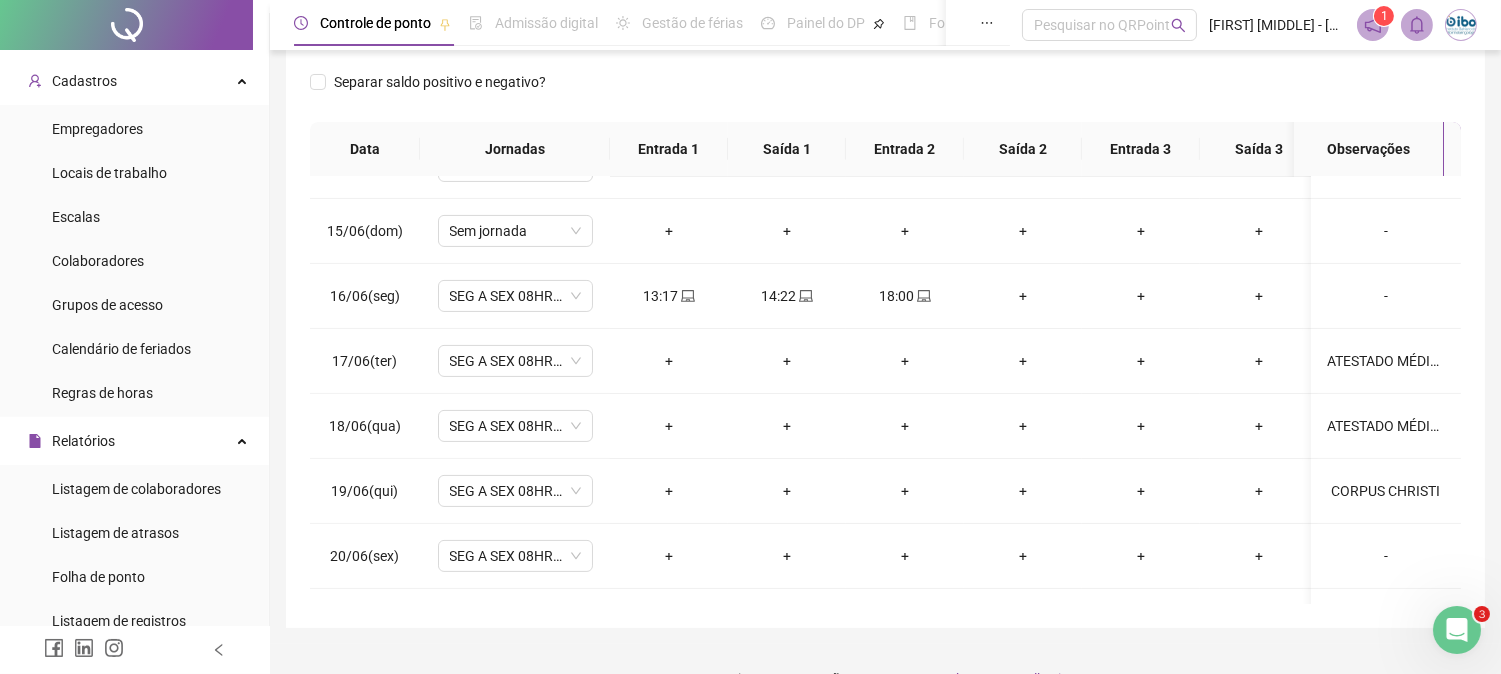 scroll, scrollTop: 347, scrollLeft: 0, axis: vertical 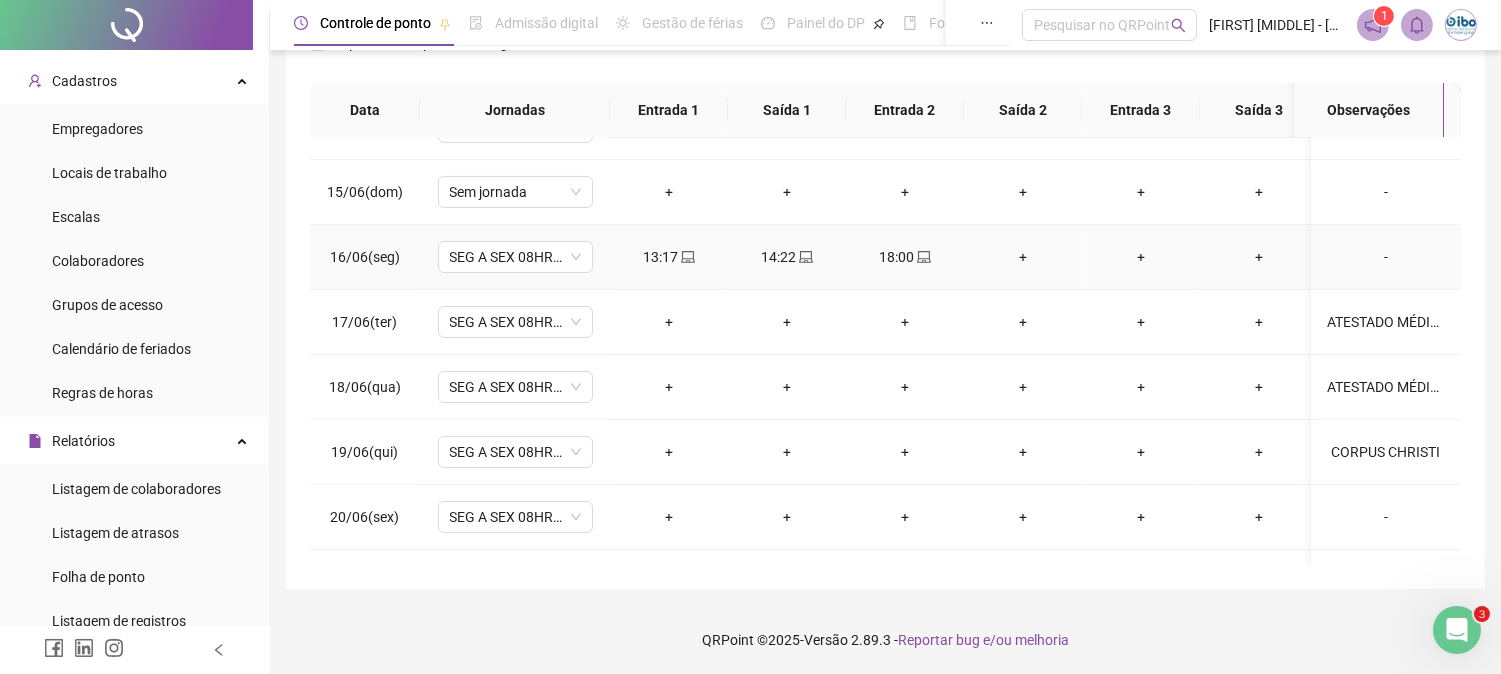 click on "+" at bounding box center (1023, 257) 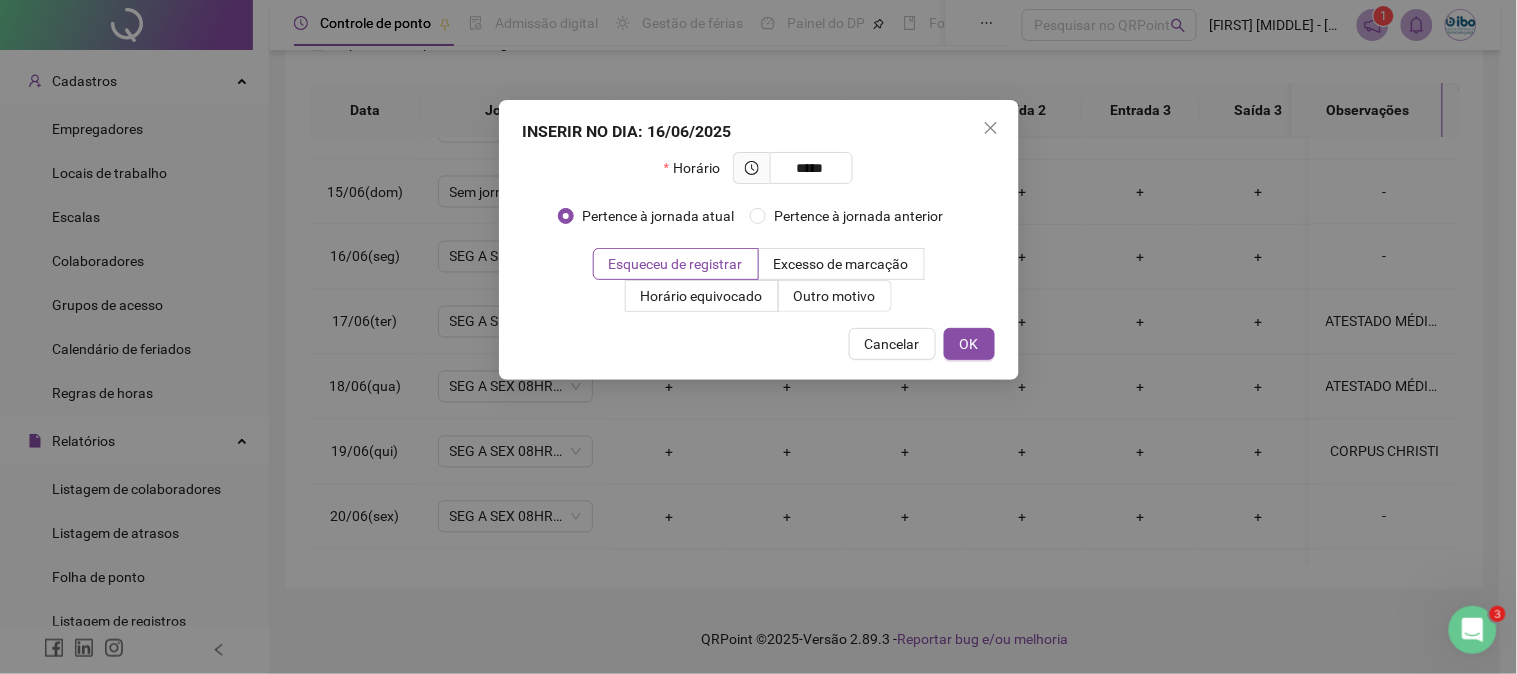 type on "*****" 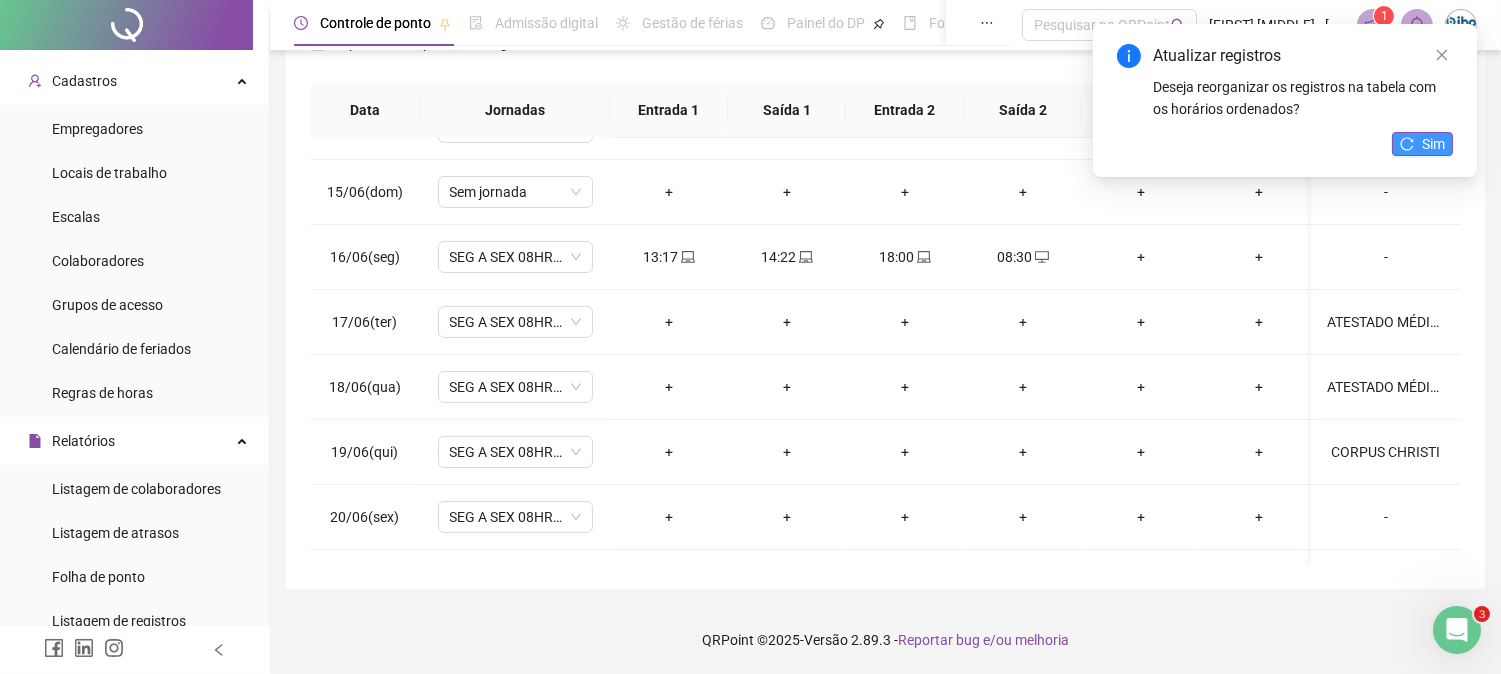 click on "Sim" at bounding box center (1433, 144) 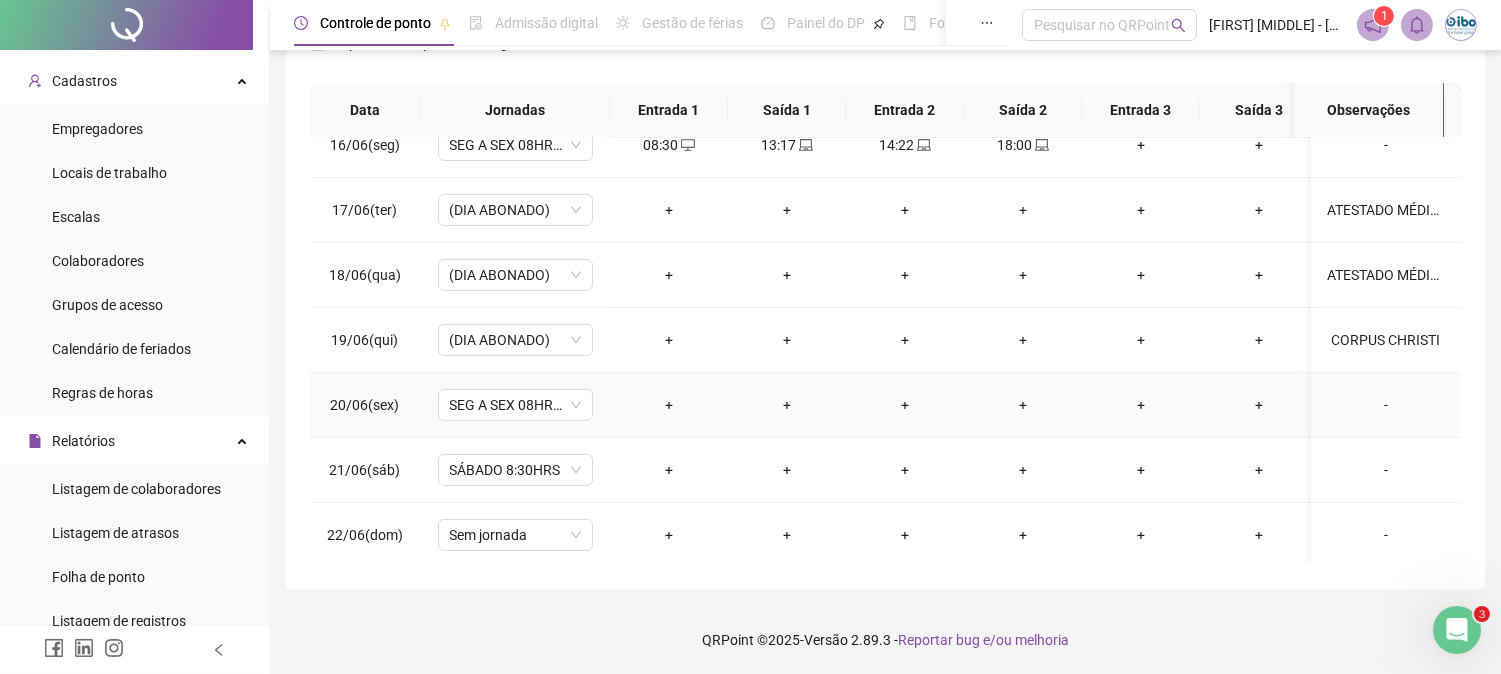 scroll, scrollTop: 1111, scrollLeft: 0, axis: vertical 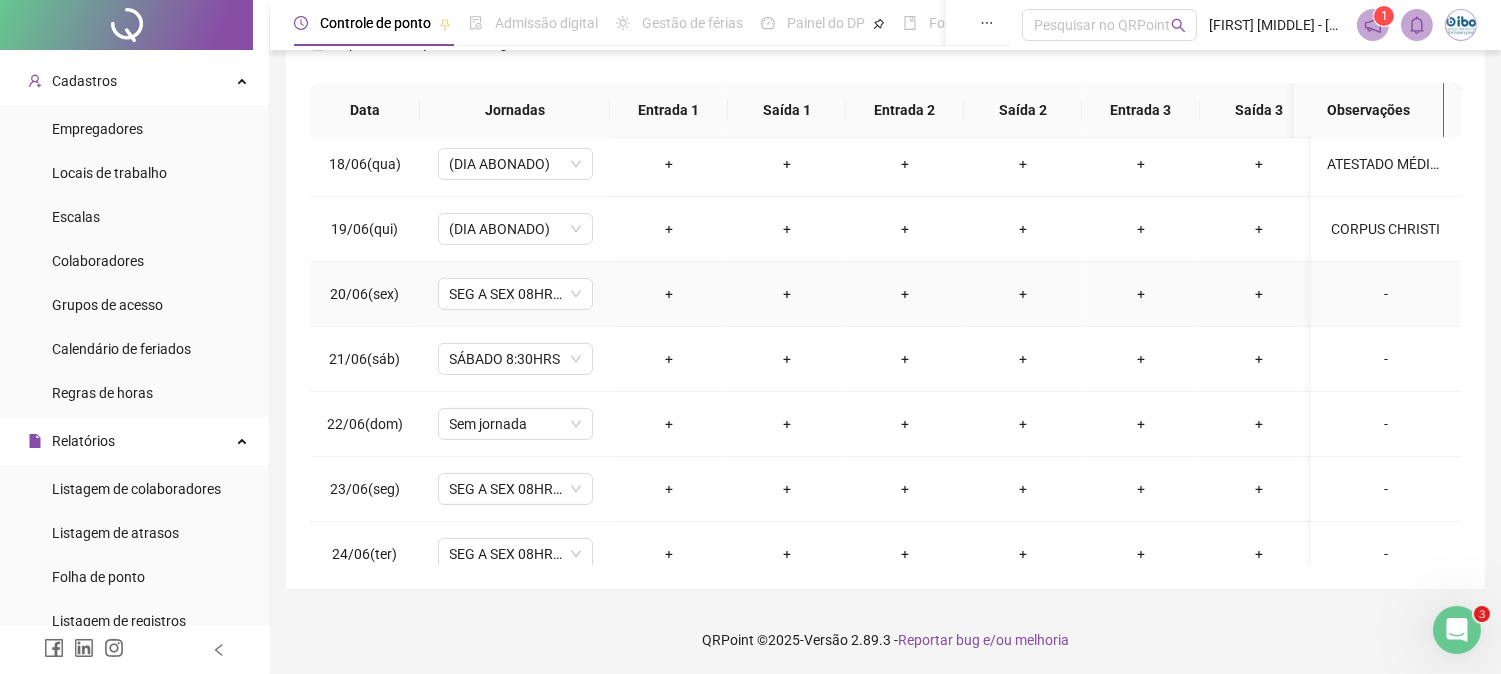 click on "-" at bounding box center (1386, 294) 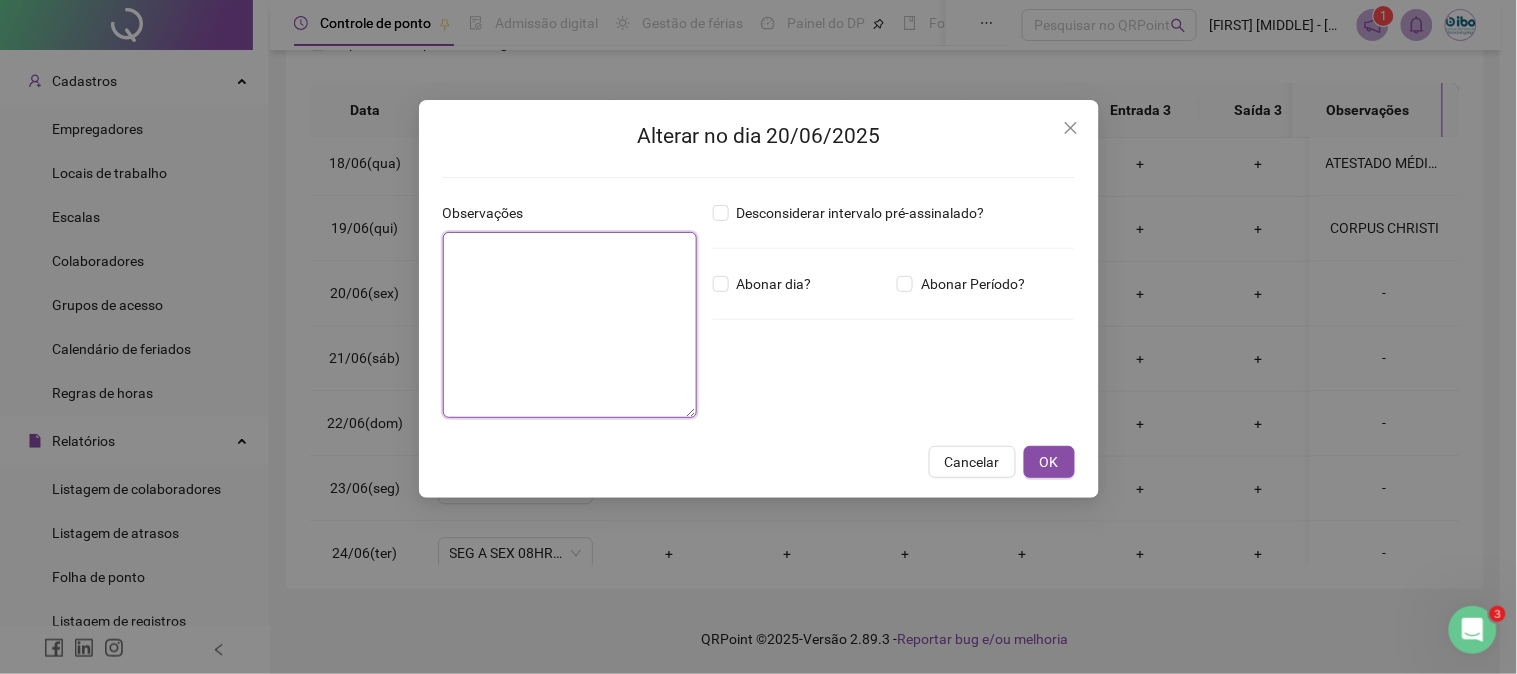 click at bounding box center [570, 325] 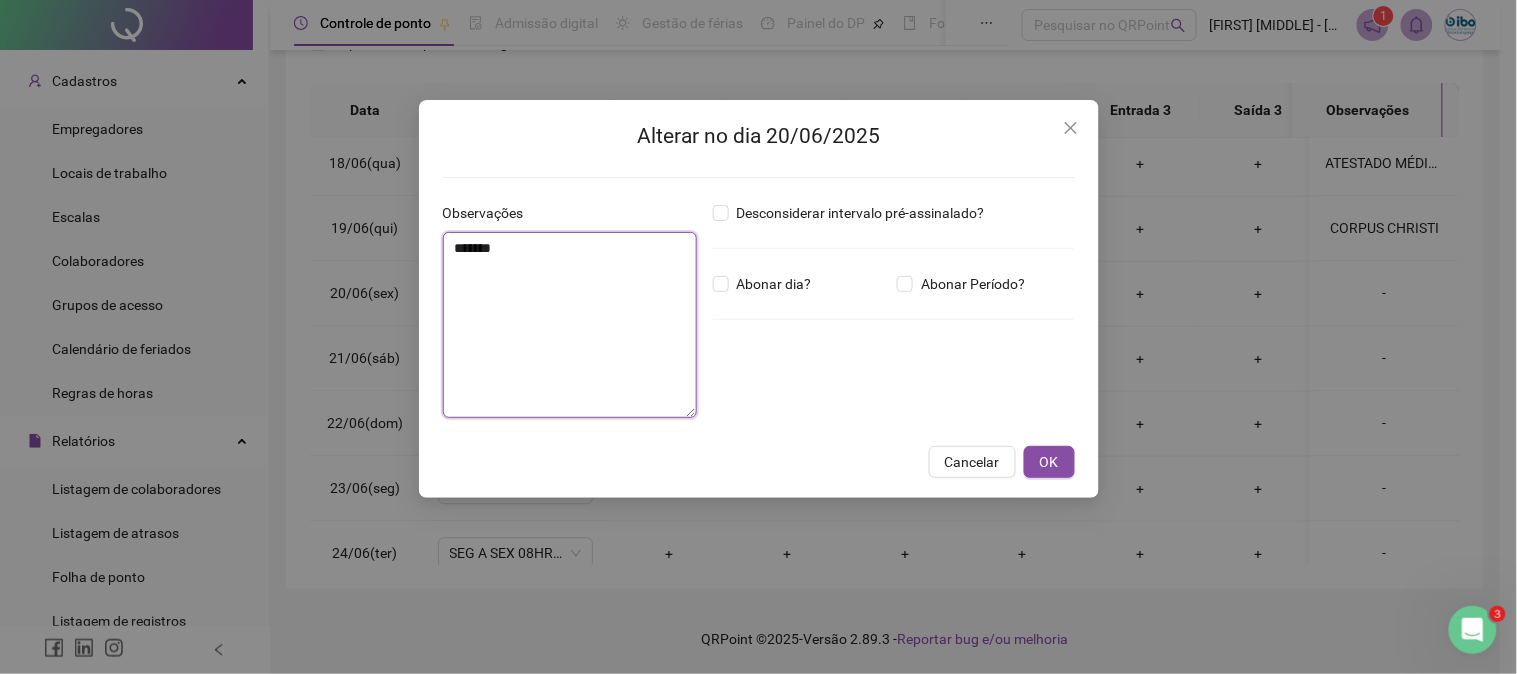type on "*******" 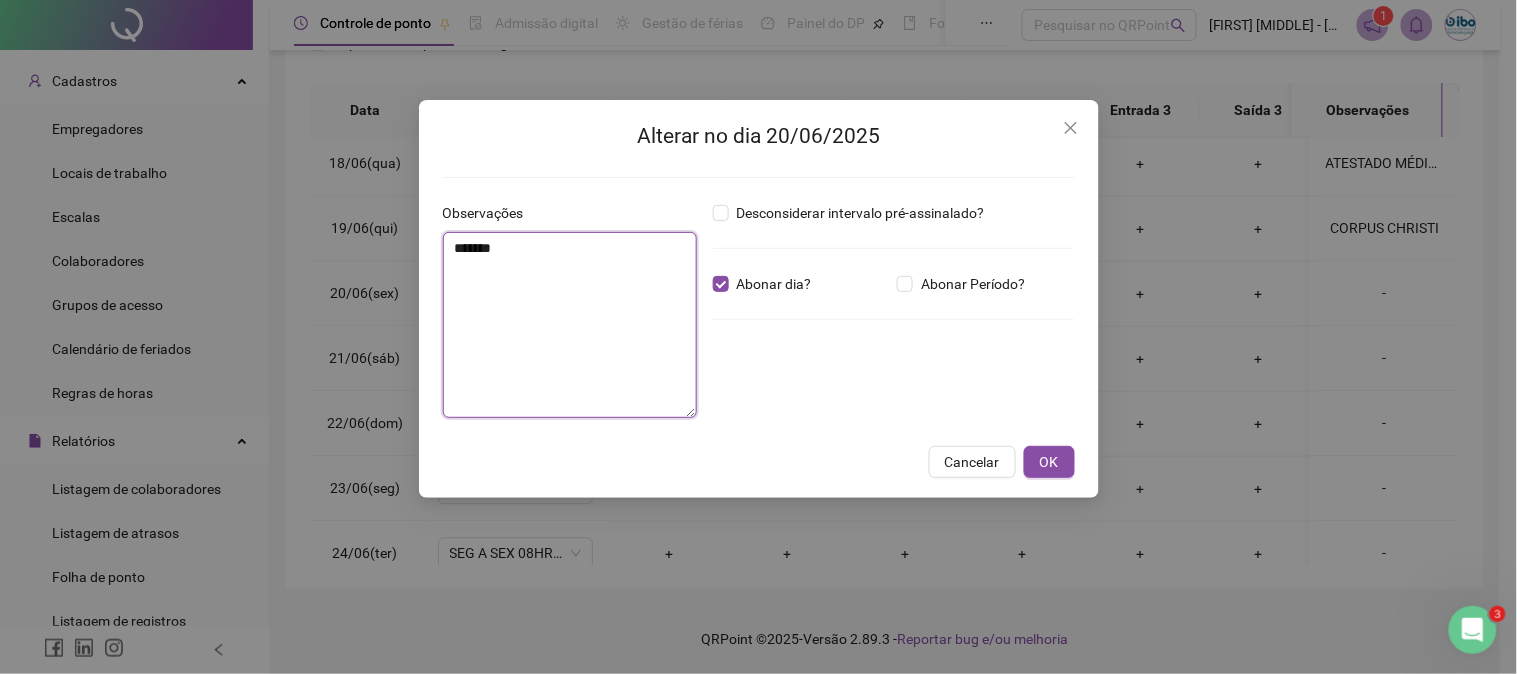 drag, startPoint x: 561, startPoint y: 246, endPoint x: 380, endPoint y: 250, distance: 181.04419 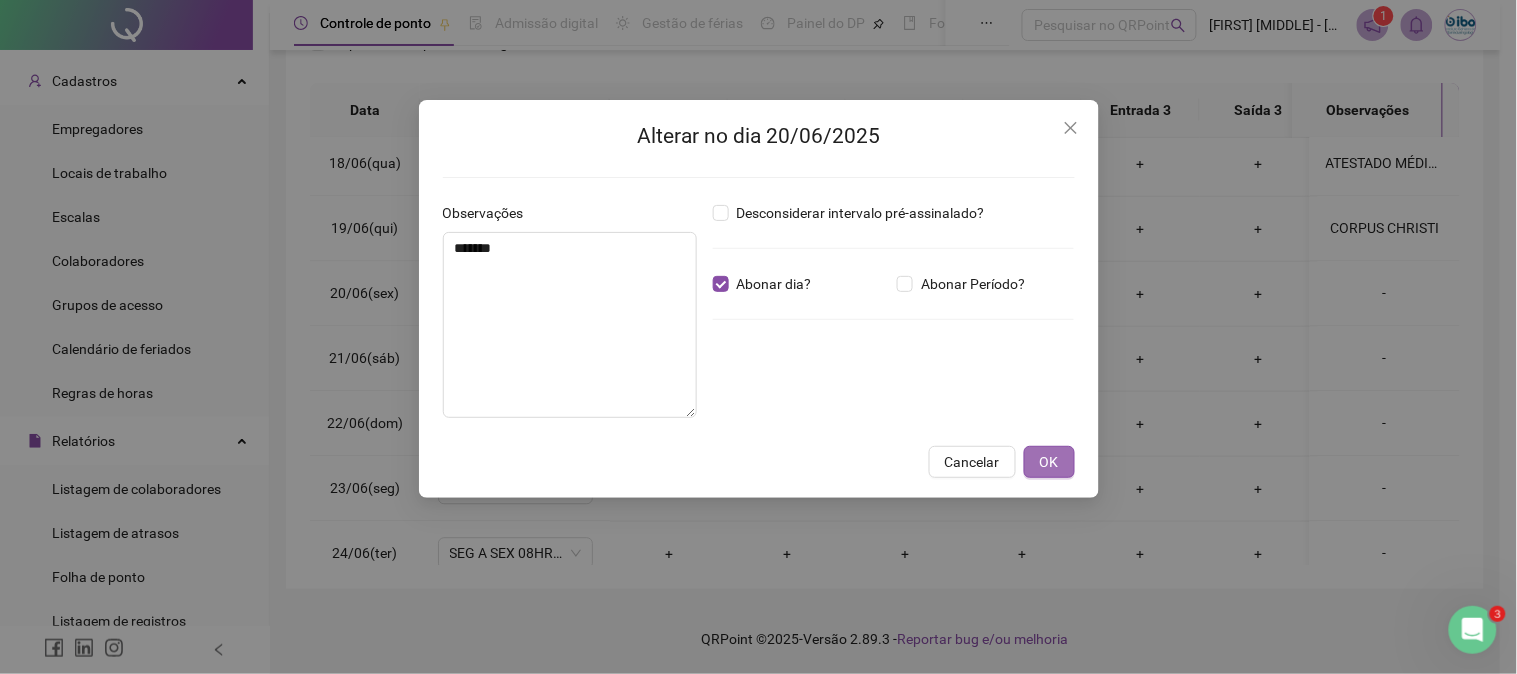 click on "OK" at bounding box center (1049, 462) 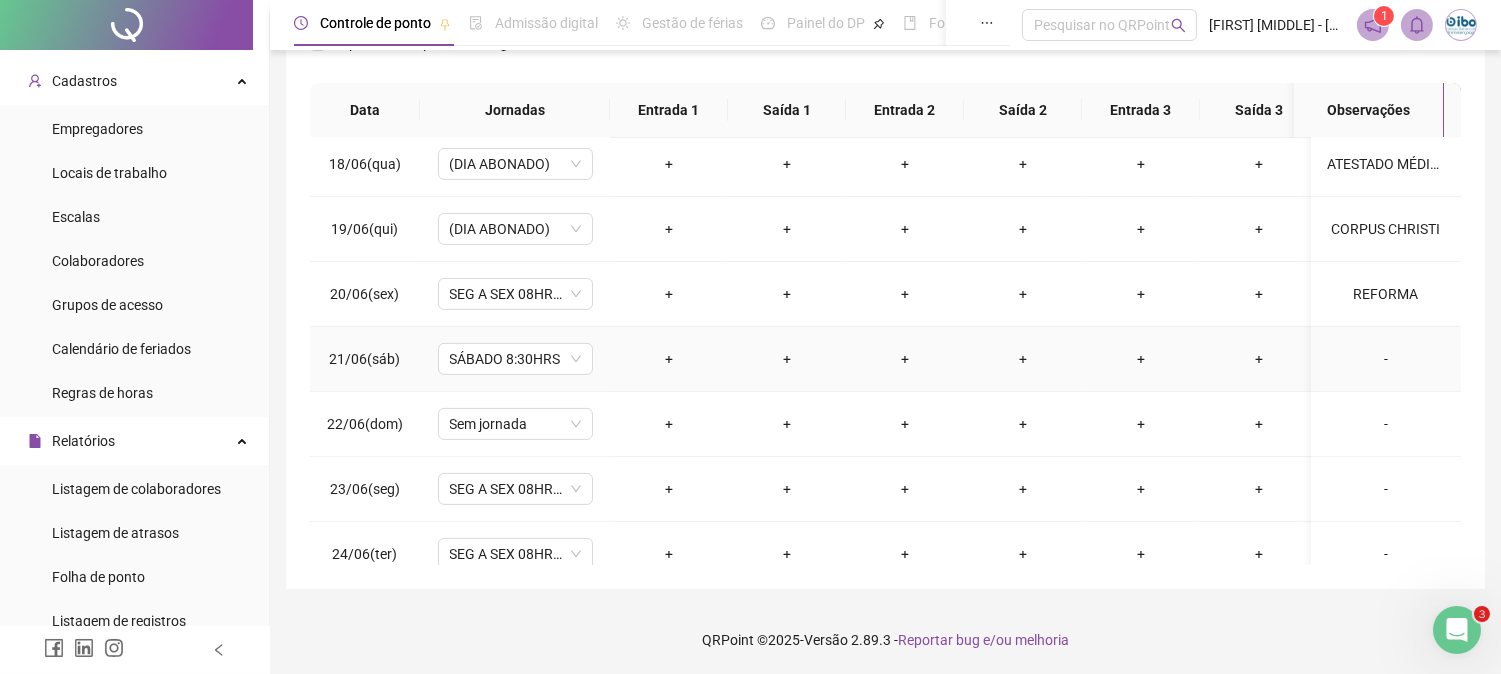 click on "-" at bounding box center [1386, 359] 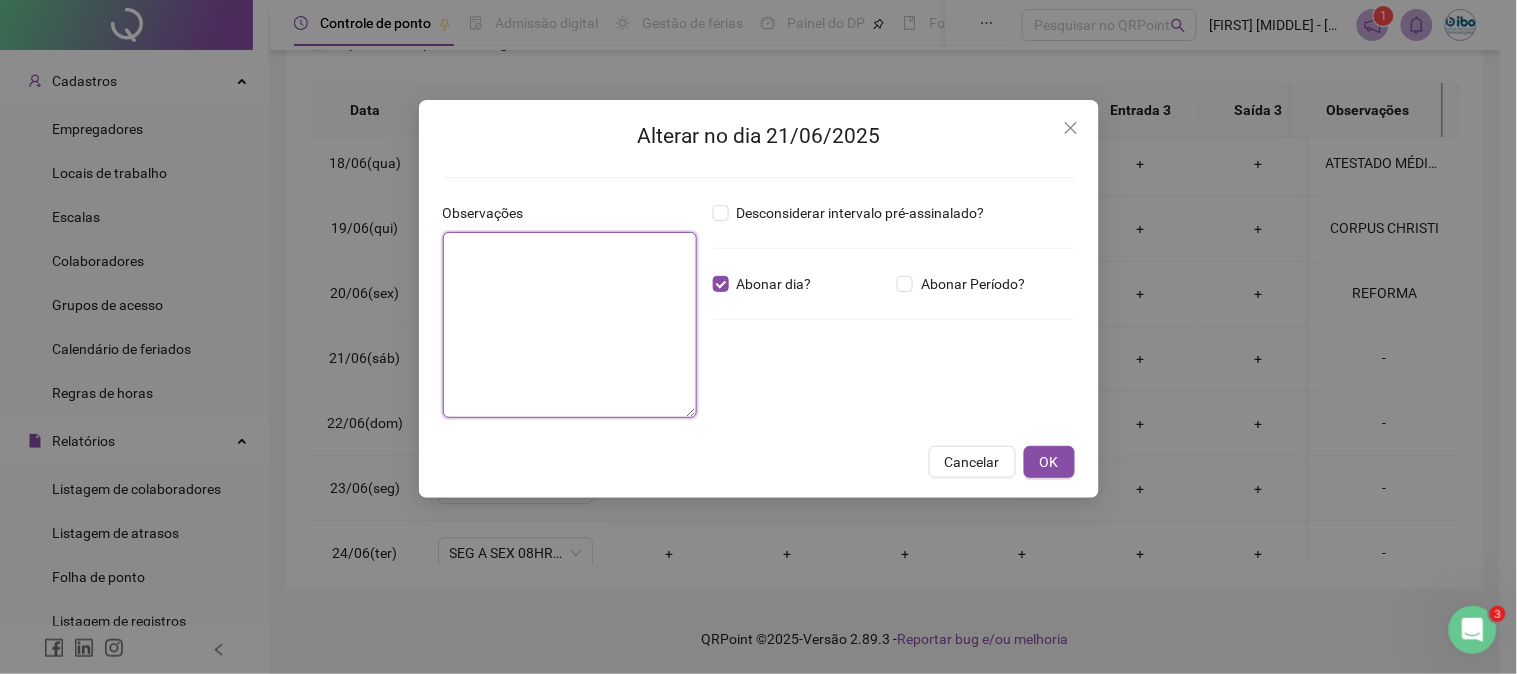 click at bounding box center (570, 325) 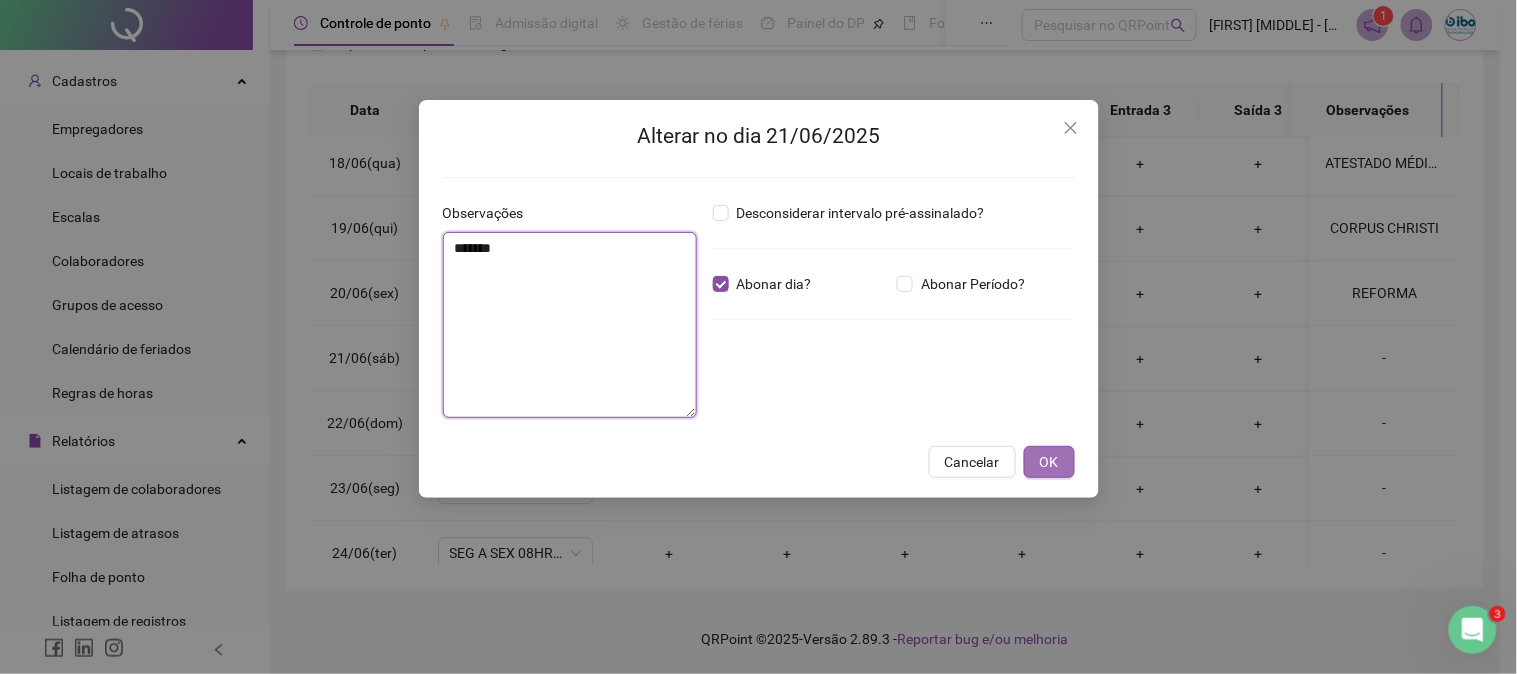 type on "*******" 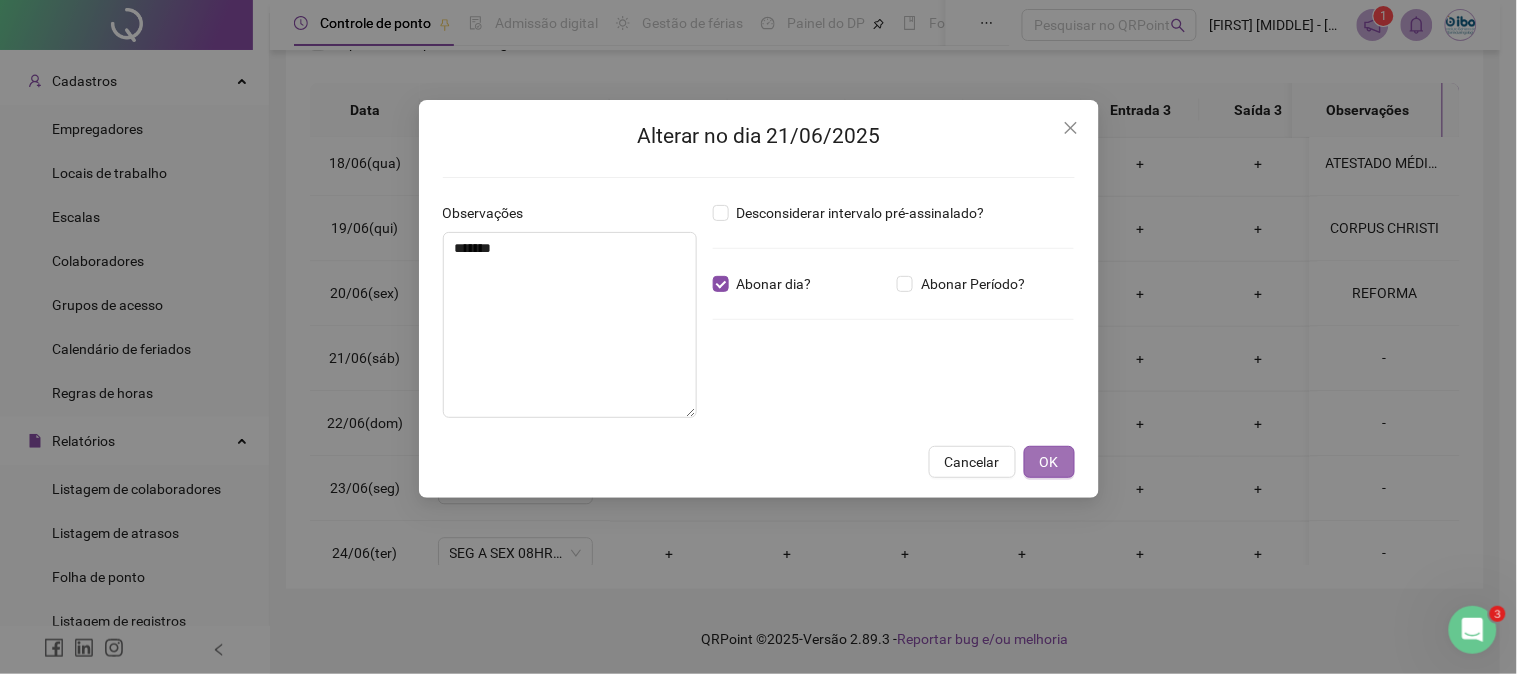 click on "OK" at bounding box center (1049, 462) 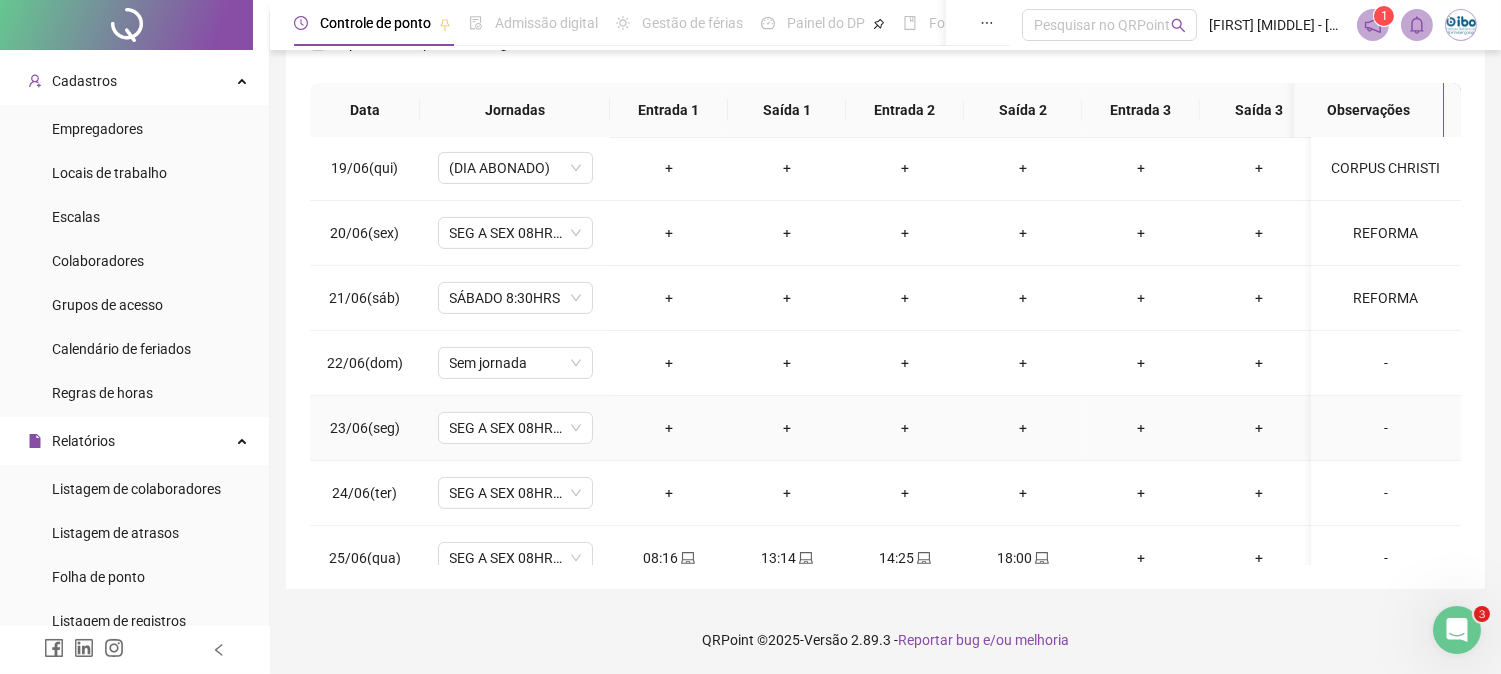 scroll, scrollTop: 1222, scrollLeft: 0, axis: vertical 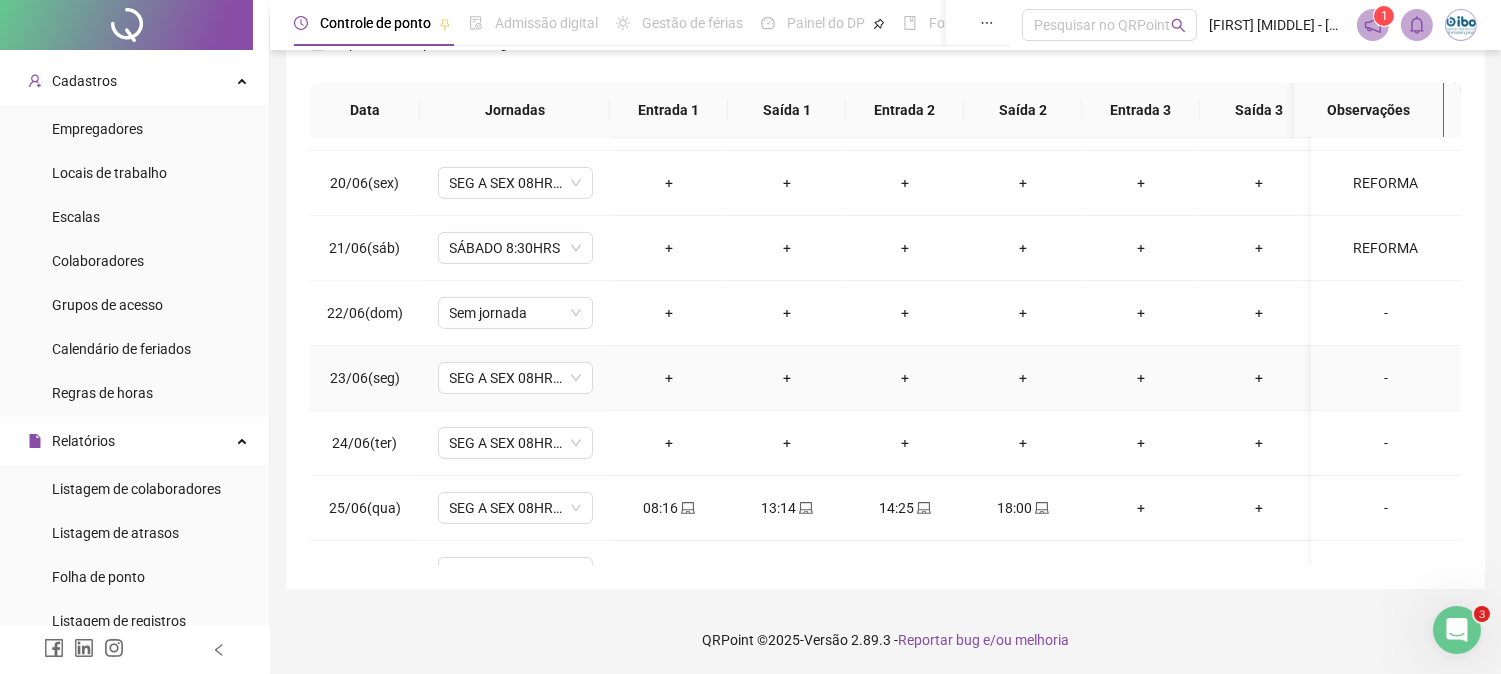 click on "-" at bounding box center [1386, 378] 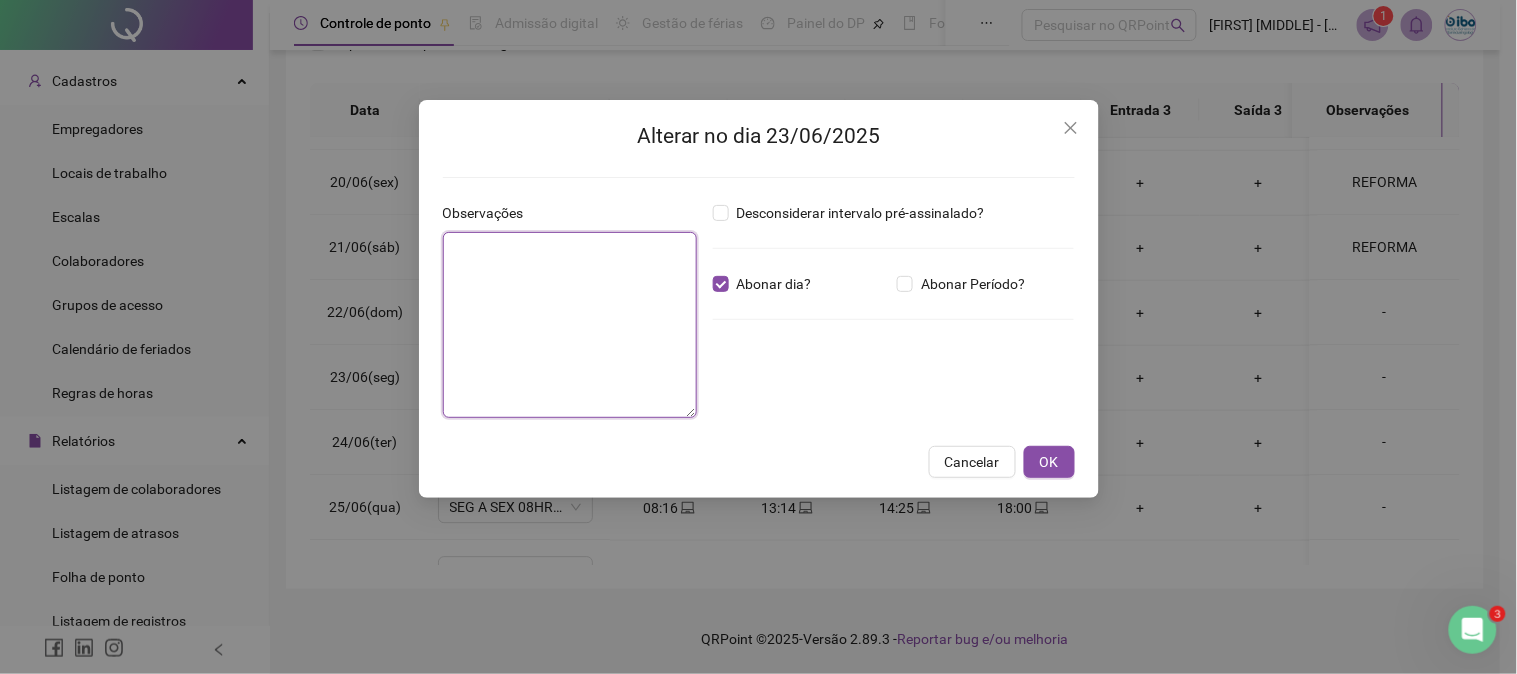 click at bounding box center [570, 325] 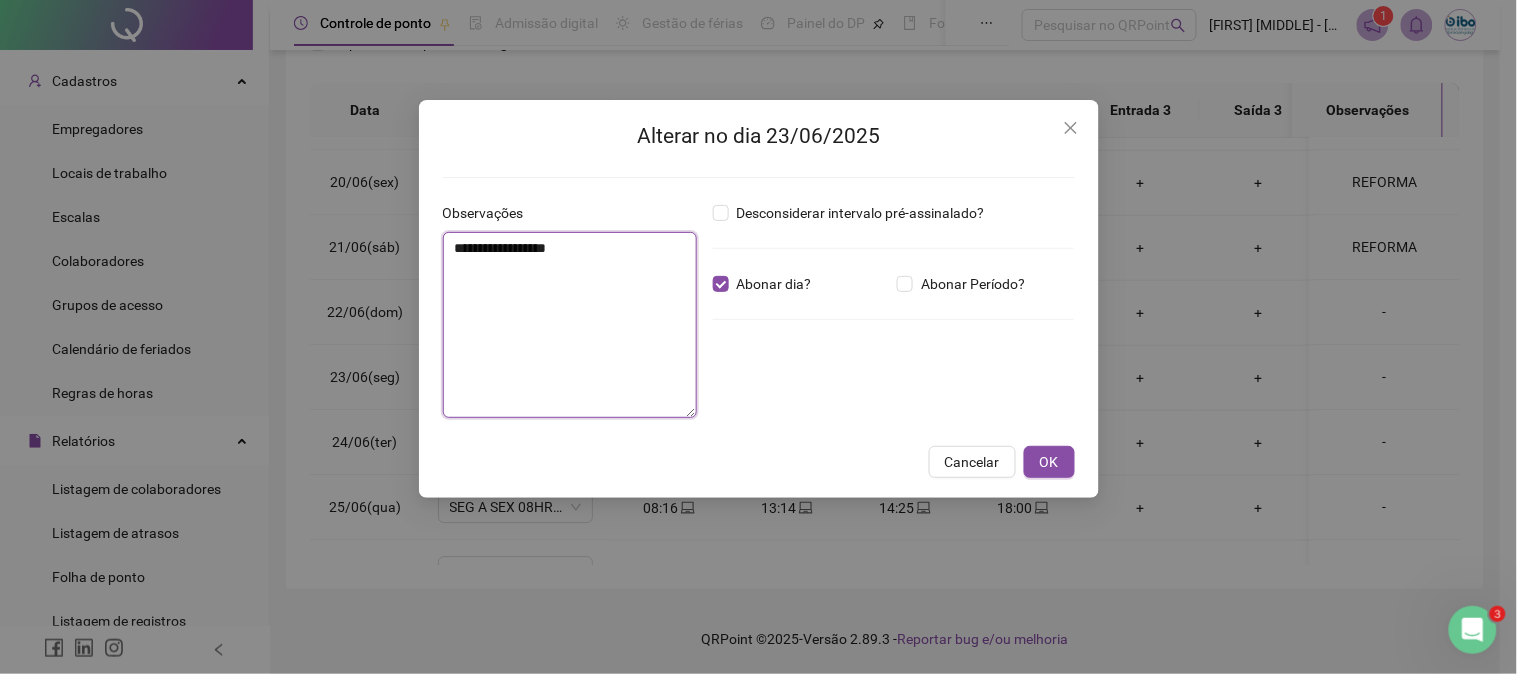 drag, startPoint x: 624, startPoint y: 243, endPoint x: 371, endPoint y: 262, distance: 253.71243 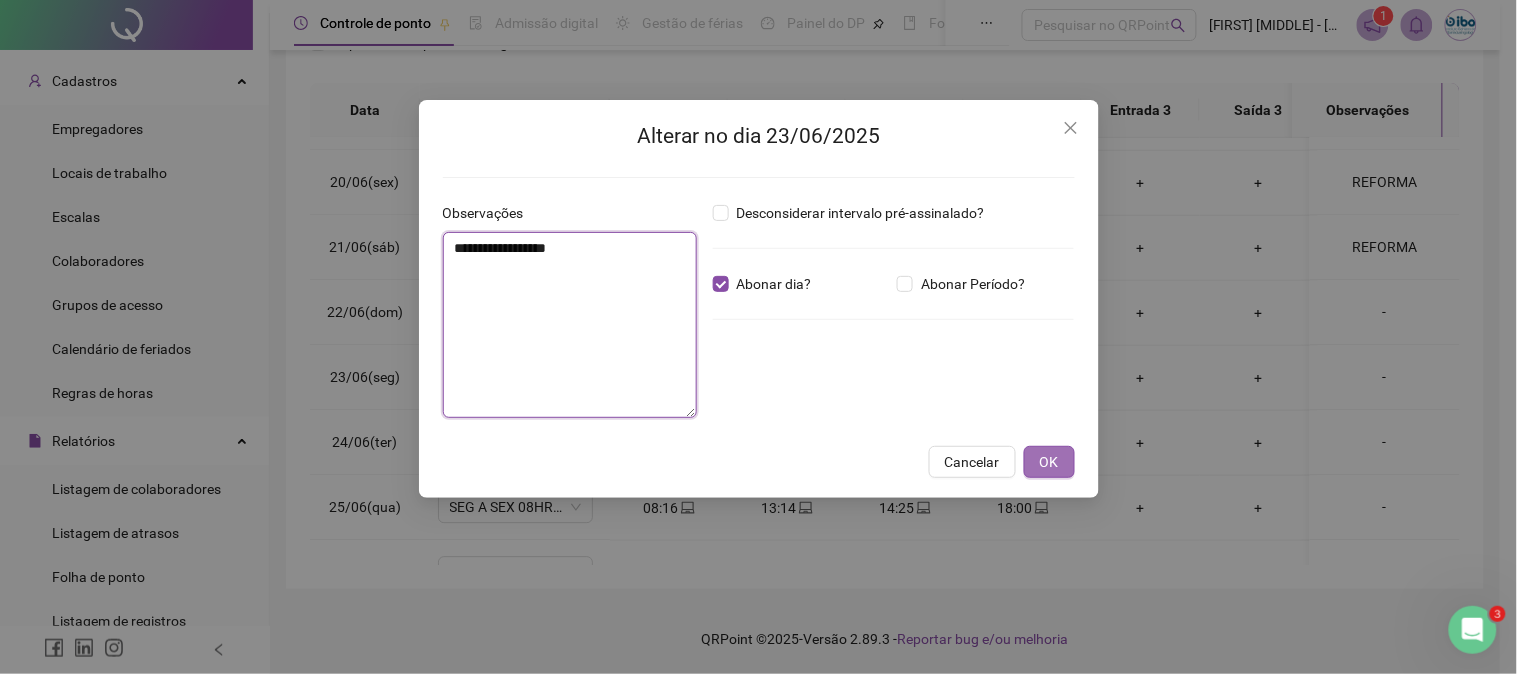 type on "**********" 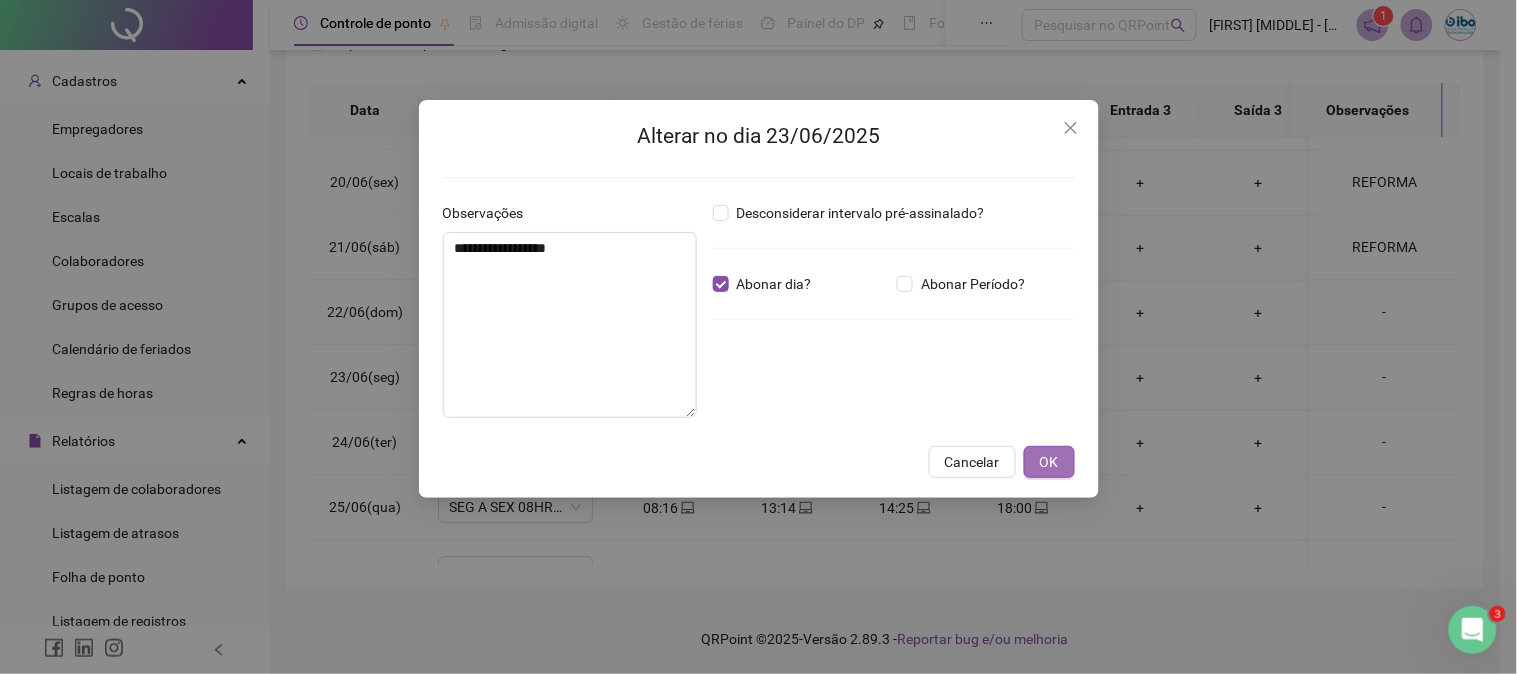 click on "OK" at bounding box center [1049, 462] 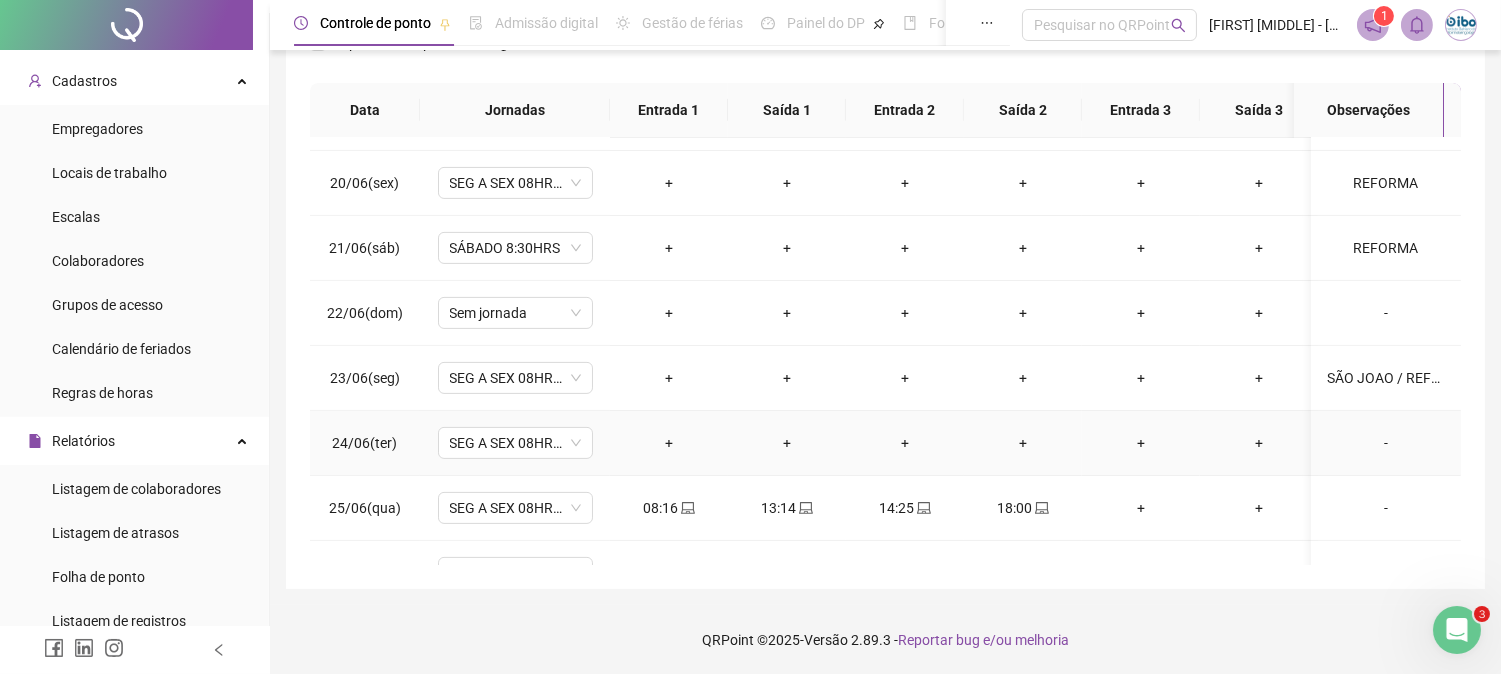 click on "-" at bounding box center (1386, 443) 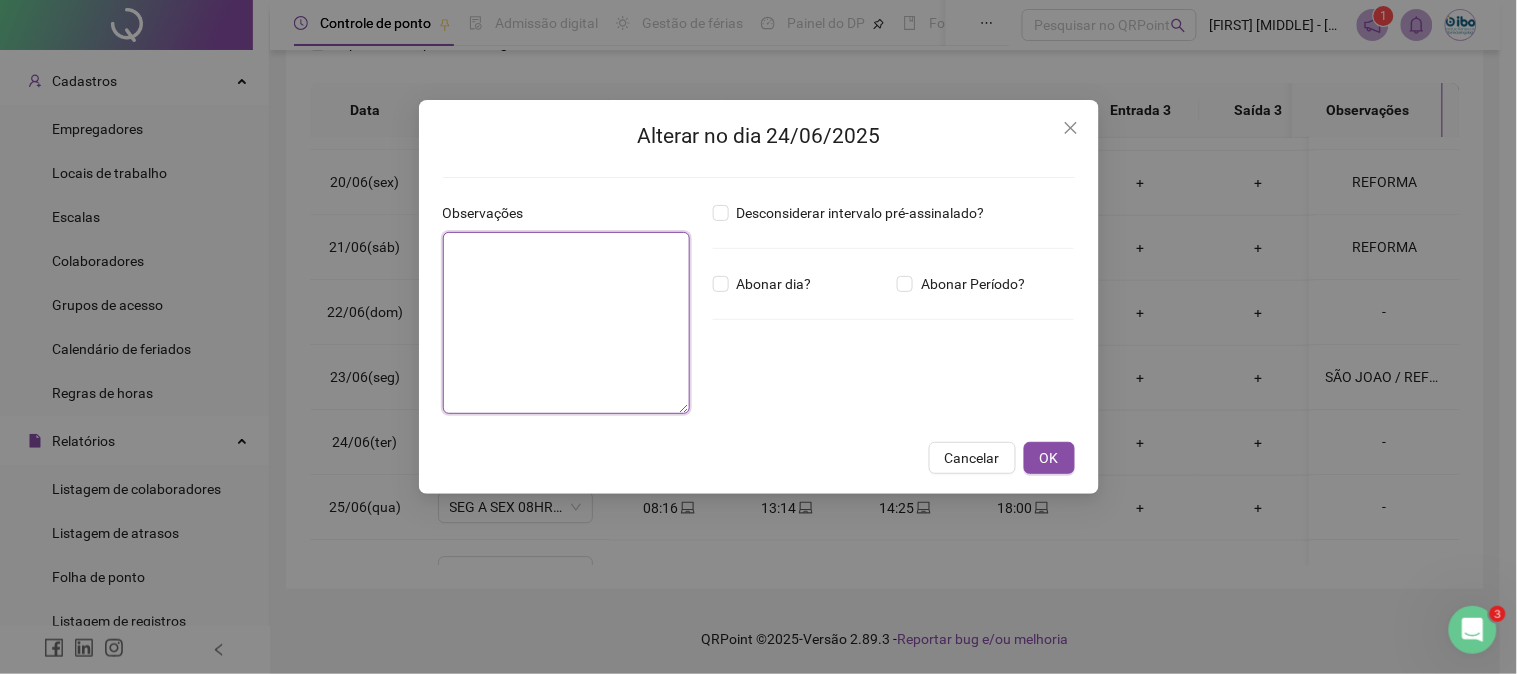 click at bounding box center (567, 323) 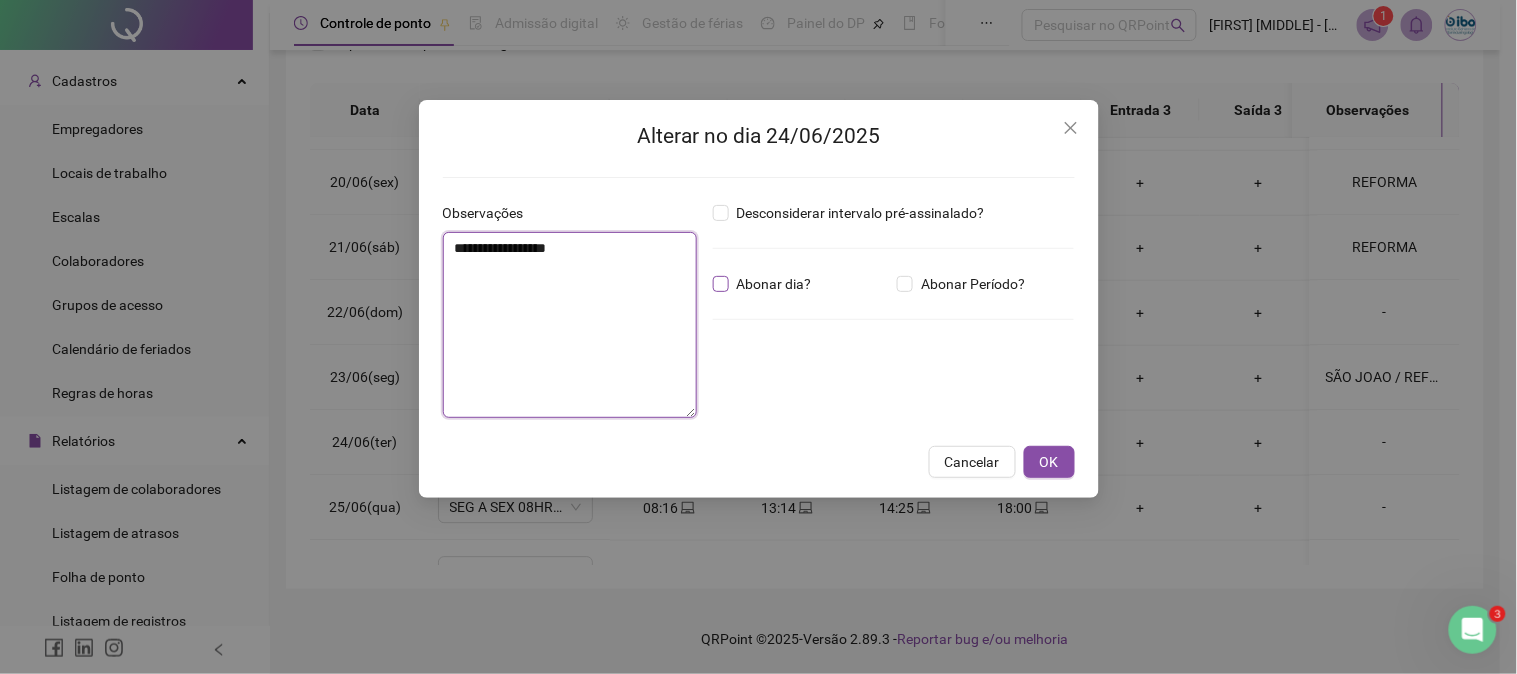 type on "**********" 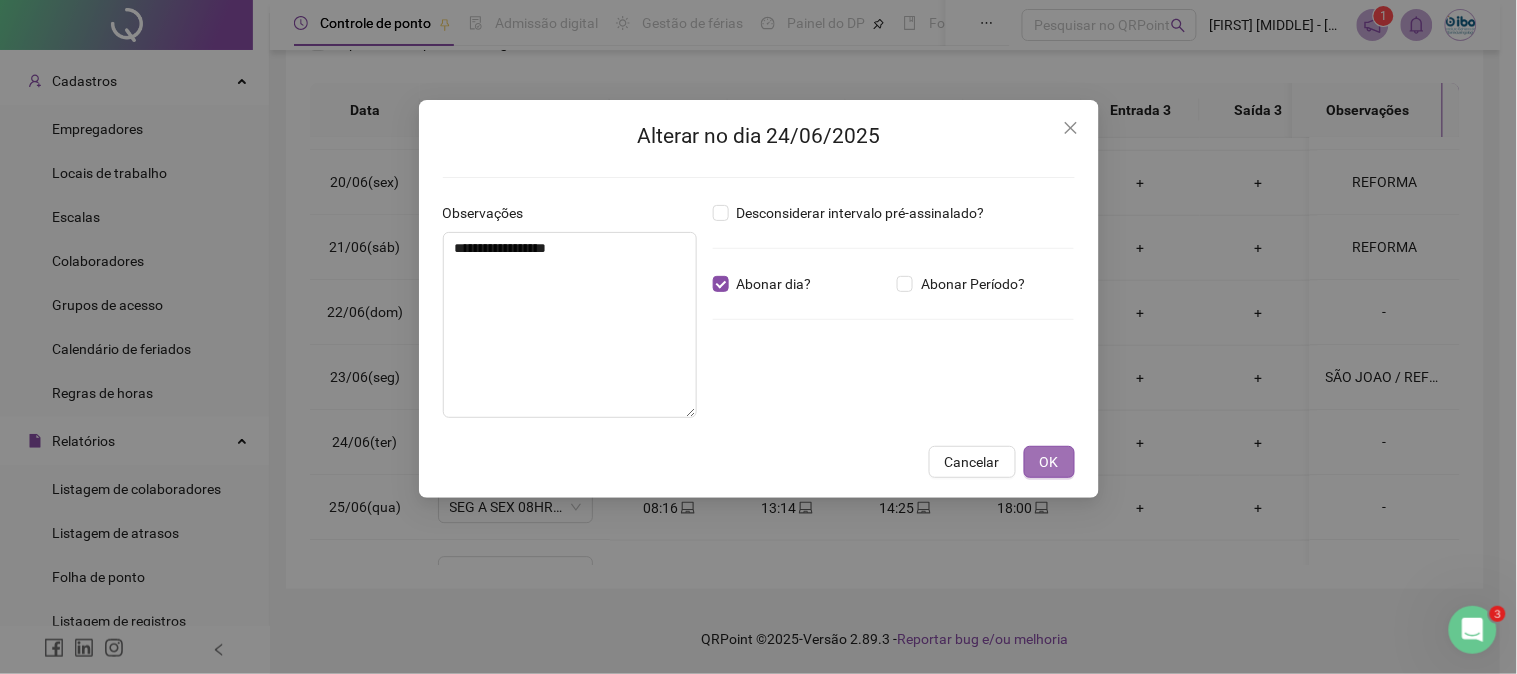 click on "OK" at bounding box center (1049, 462) 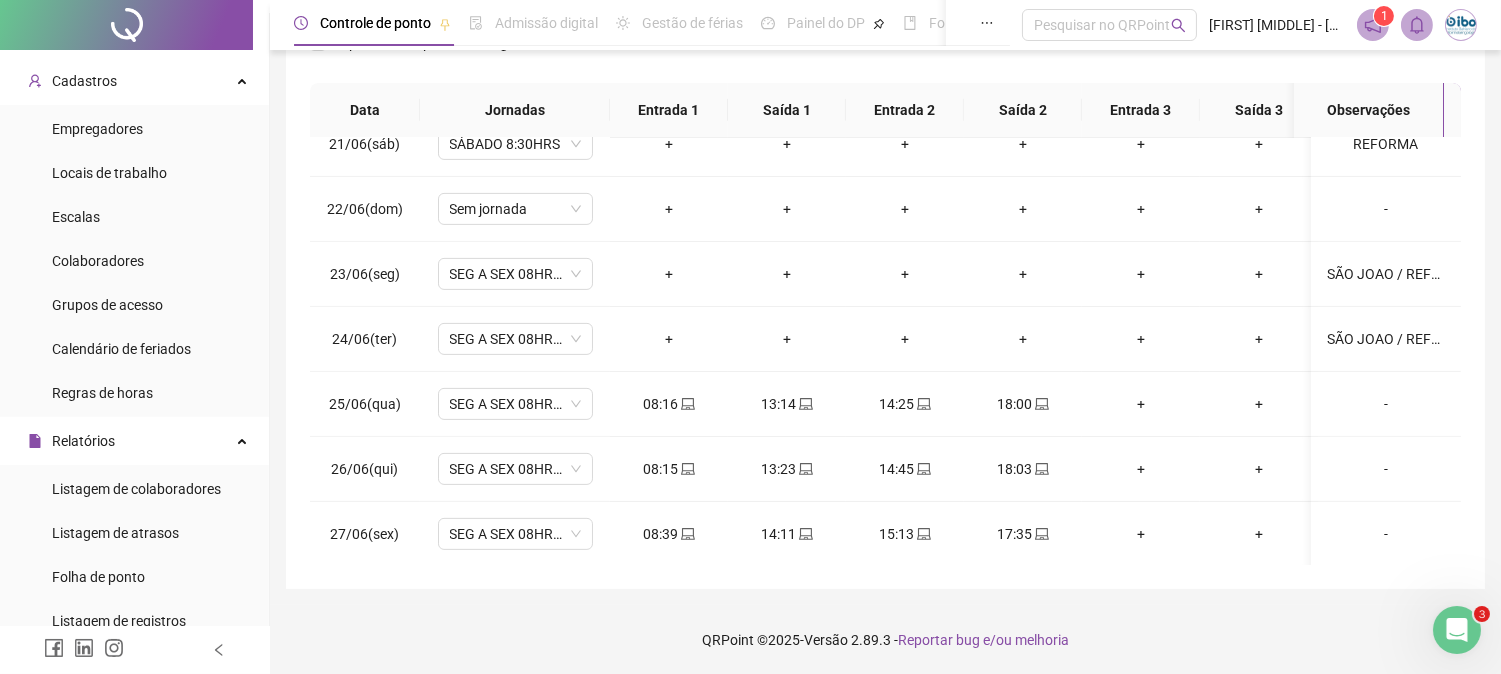 scroll, scrollTop: 1111, scrollLeft: 0, axis: vertical 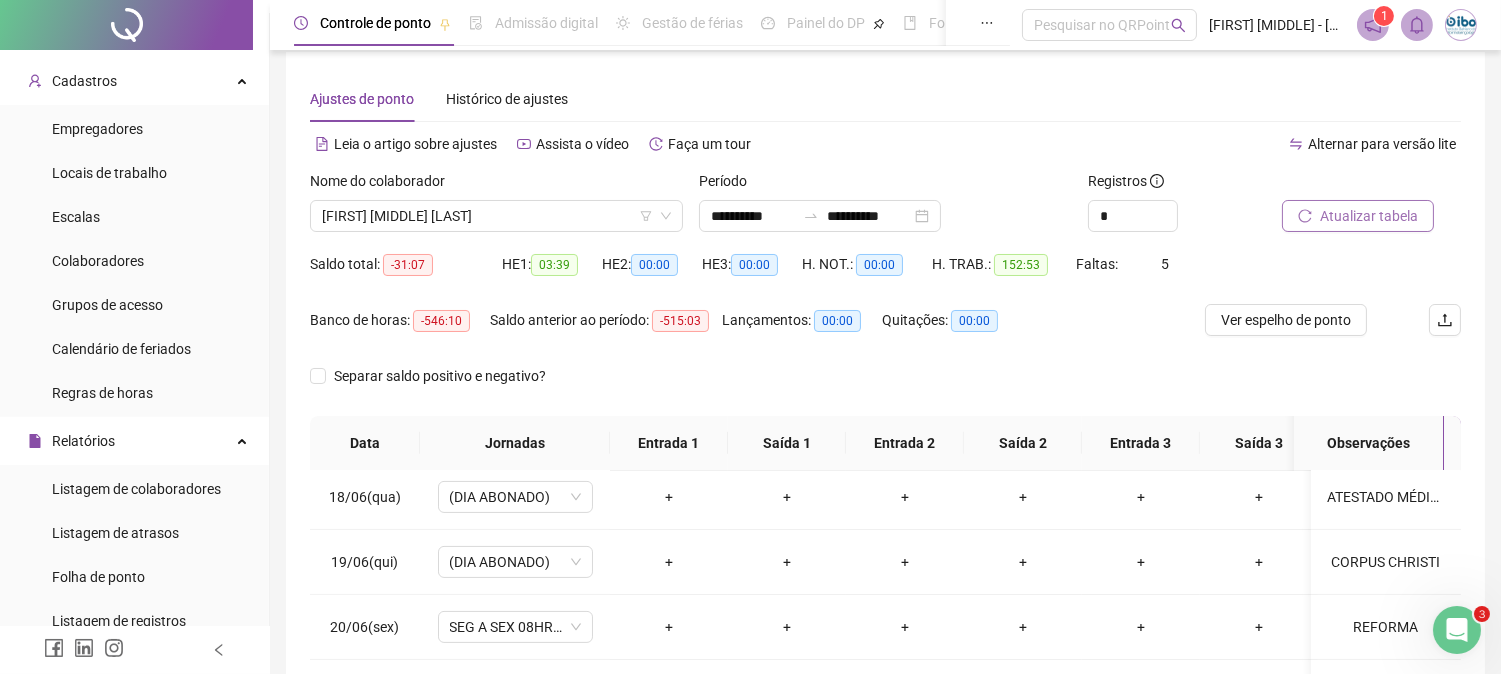 click on "Atualizar tabela" at bounding box center [1369, 216] 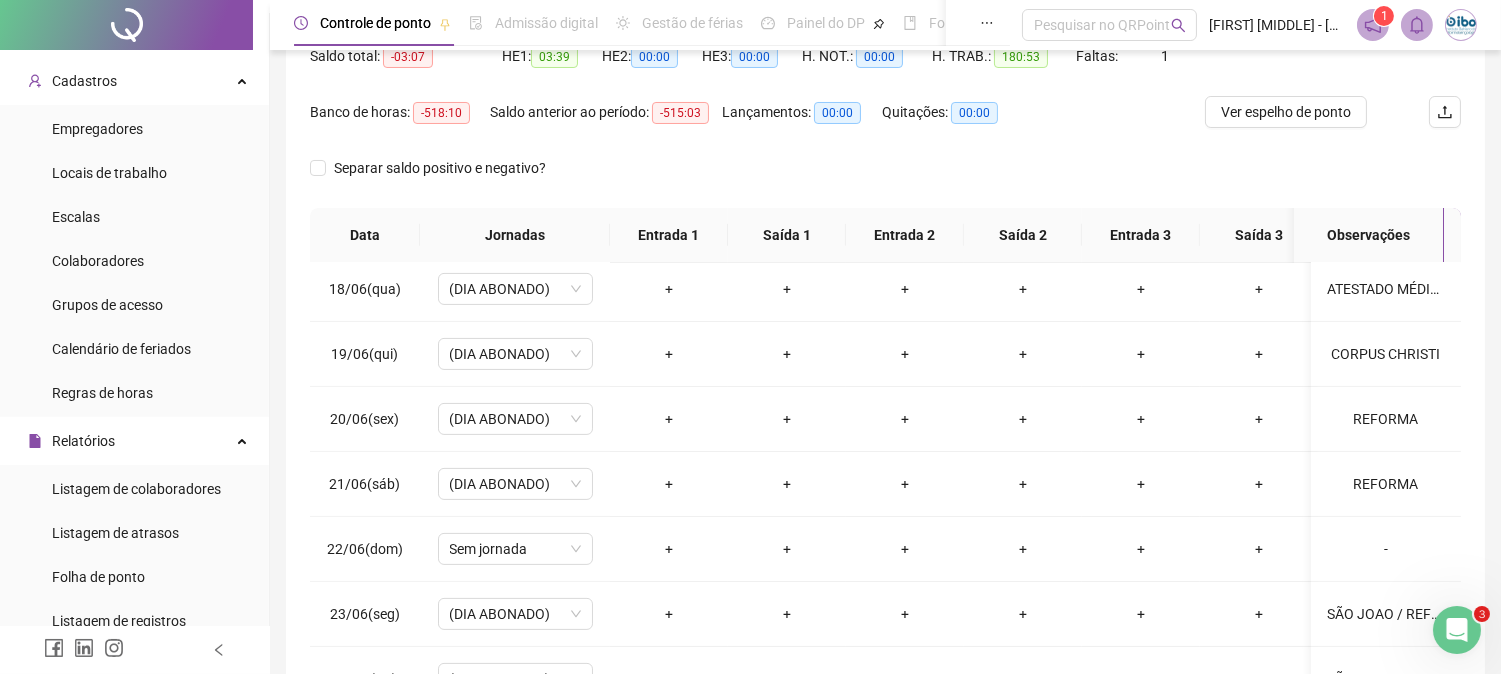 scroll, scrollTop: 236, scrollLeft: 0, axis: vertical 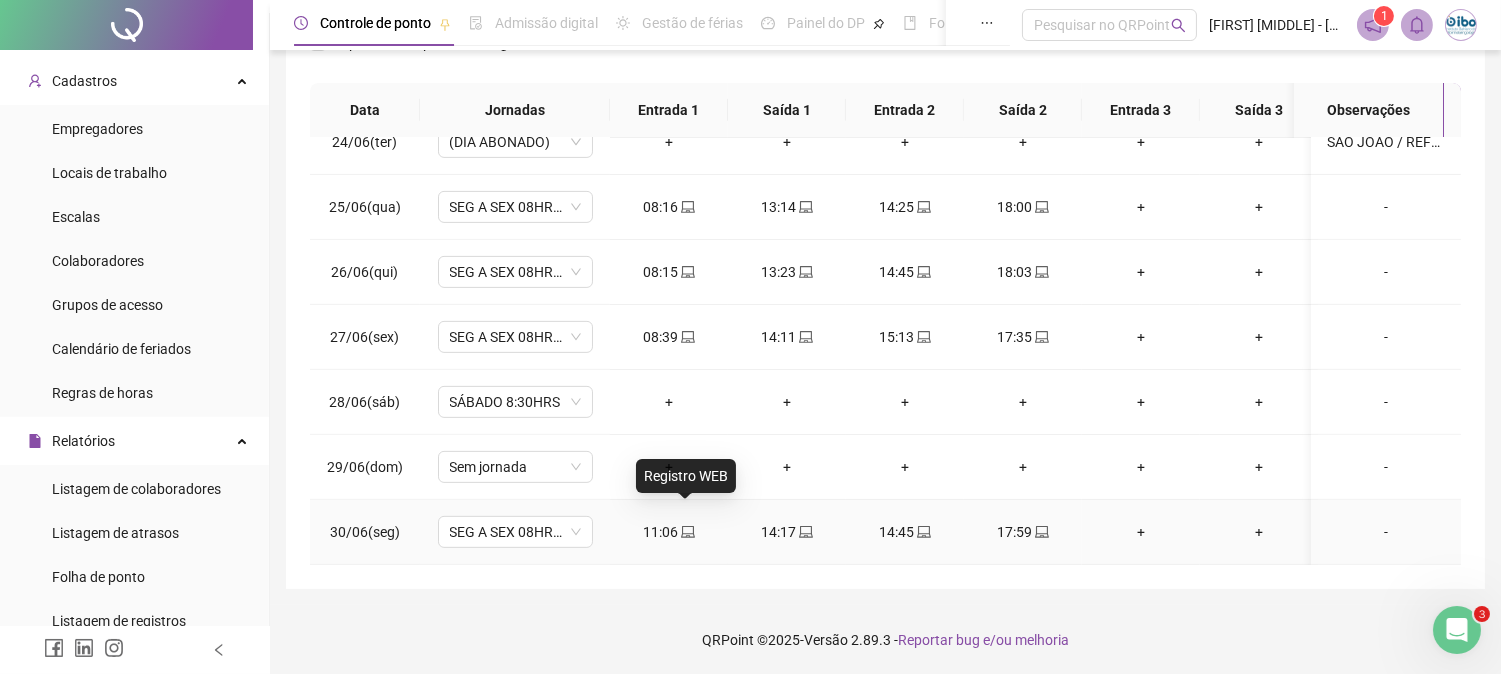 click 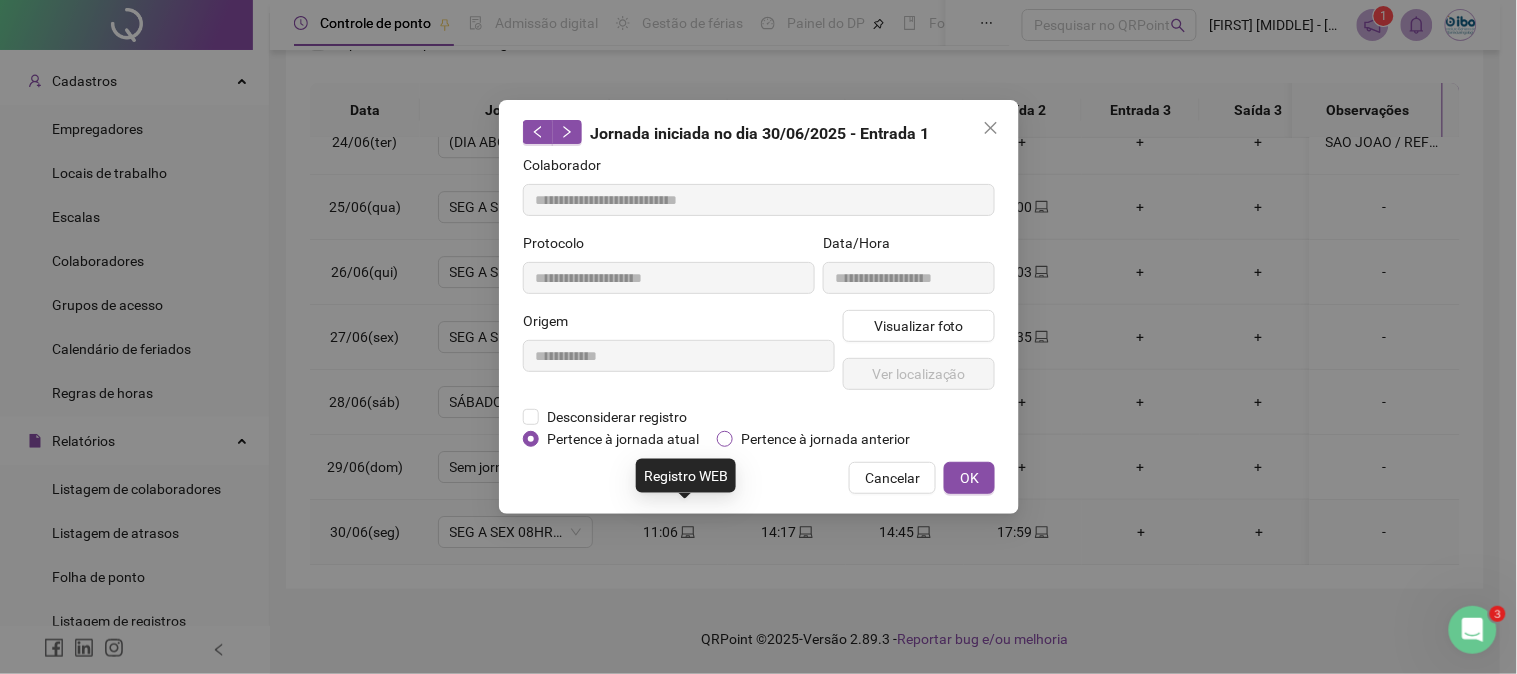 type on "**********" 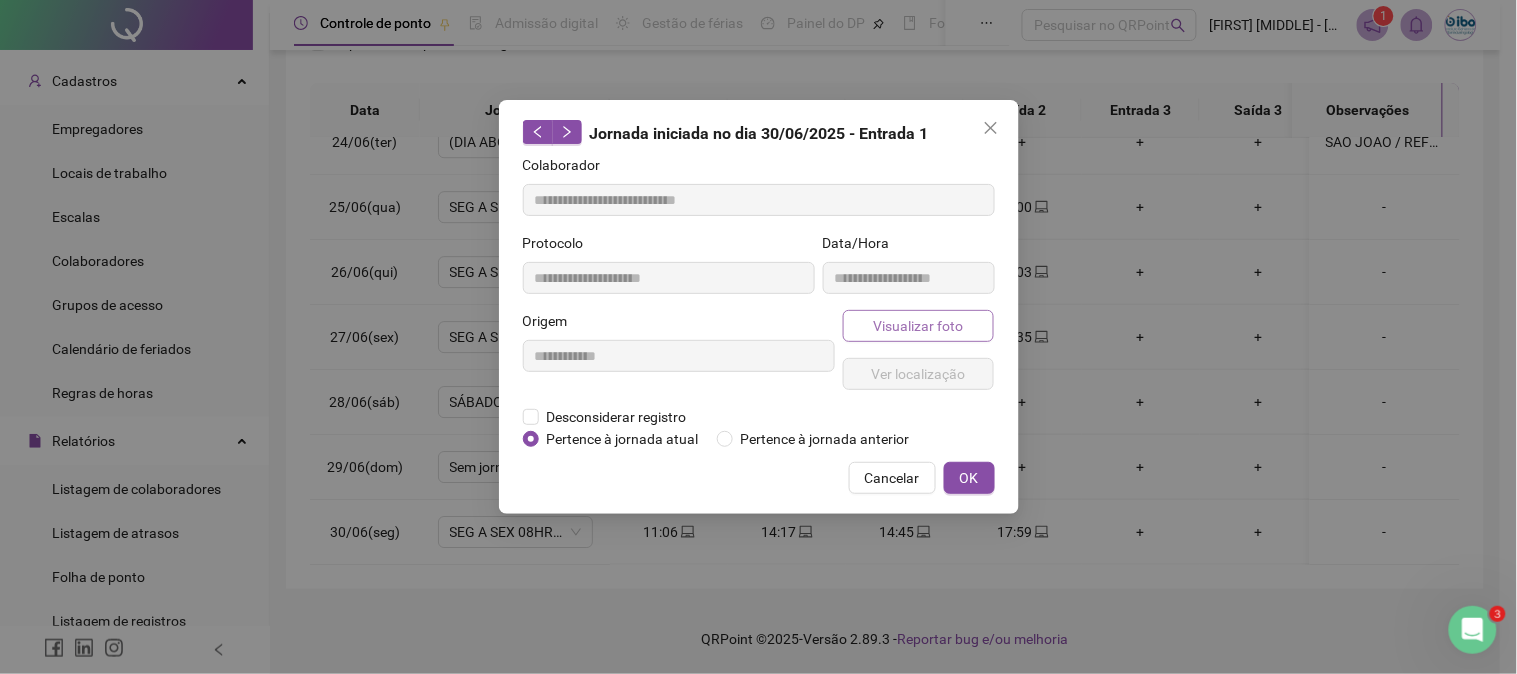 click on "Visualizar foto" at bounding box center (918, 326) 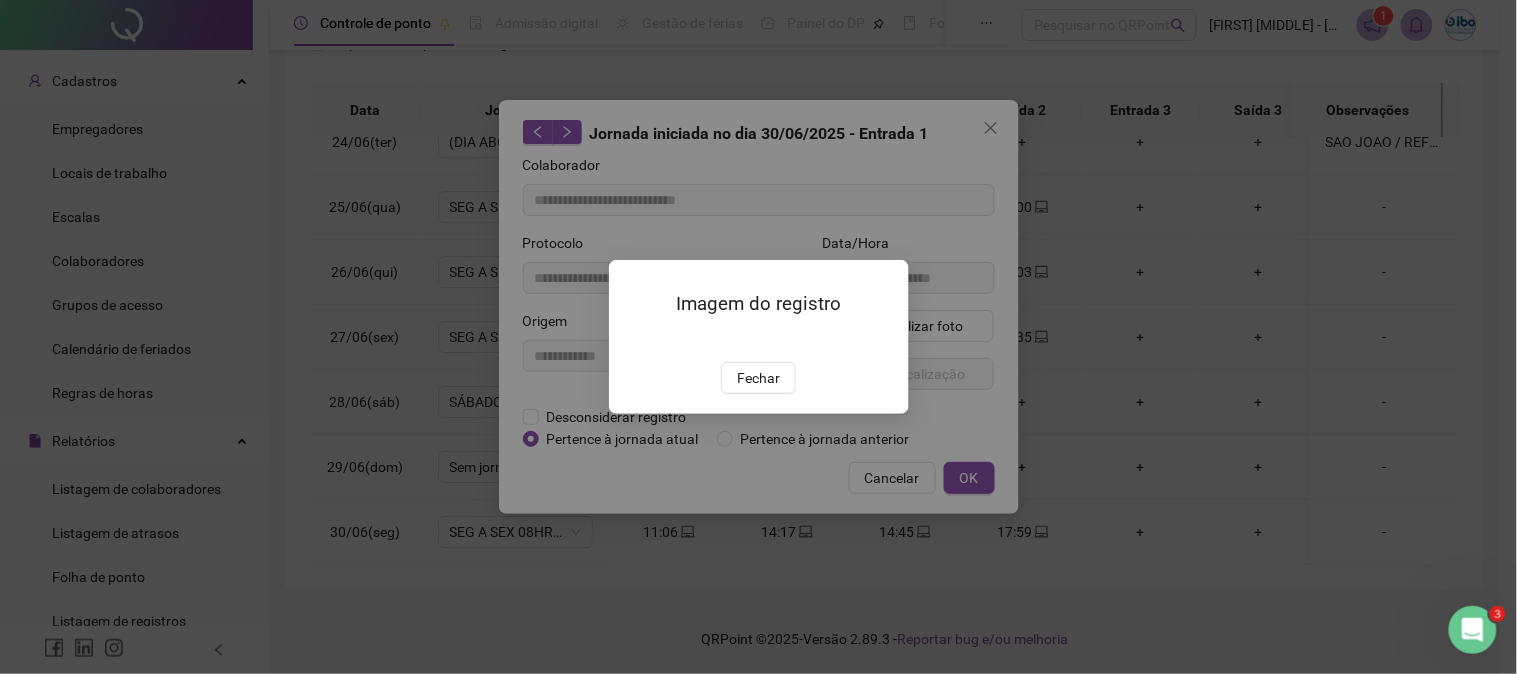 click at bounding box center (633, 340) 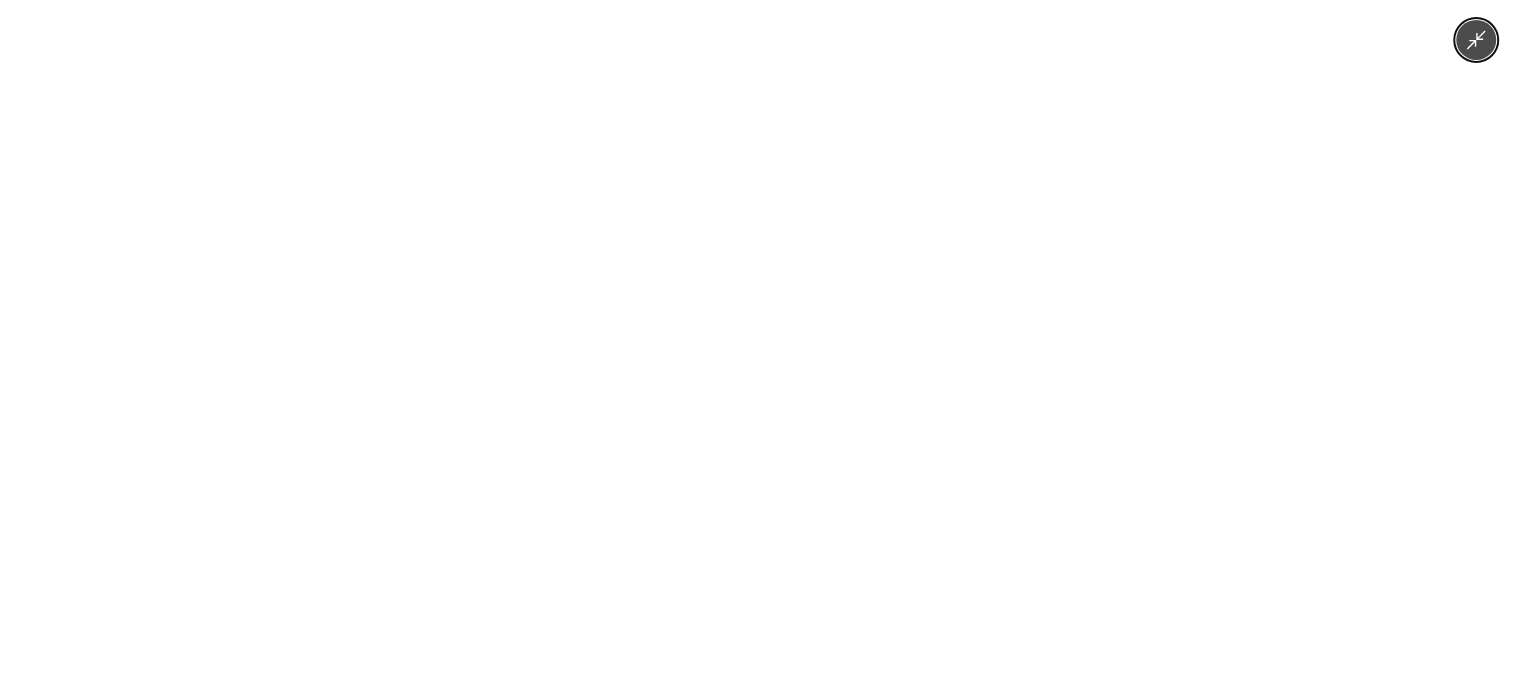click at bounding box center [758, 337] 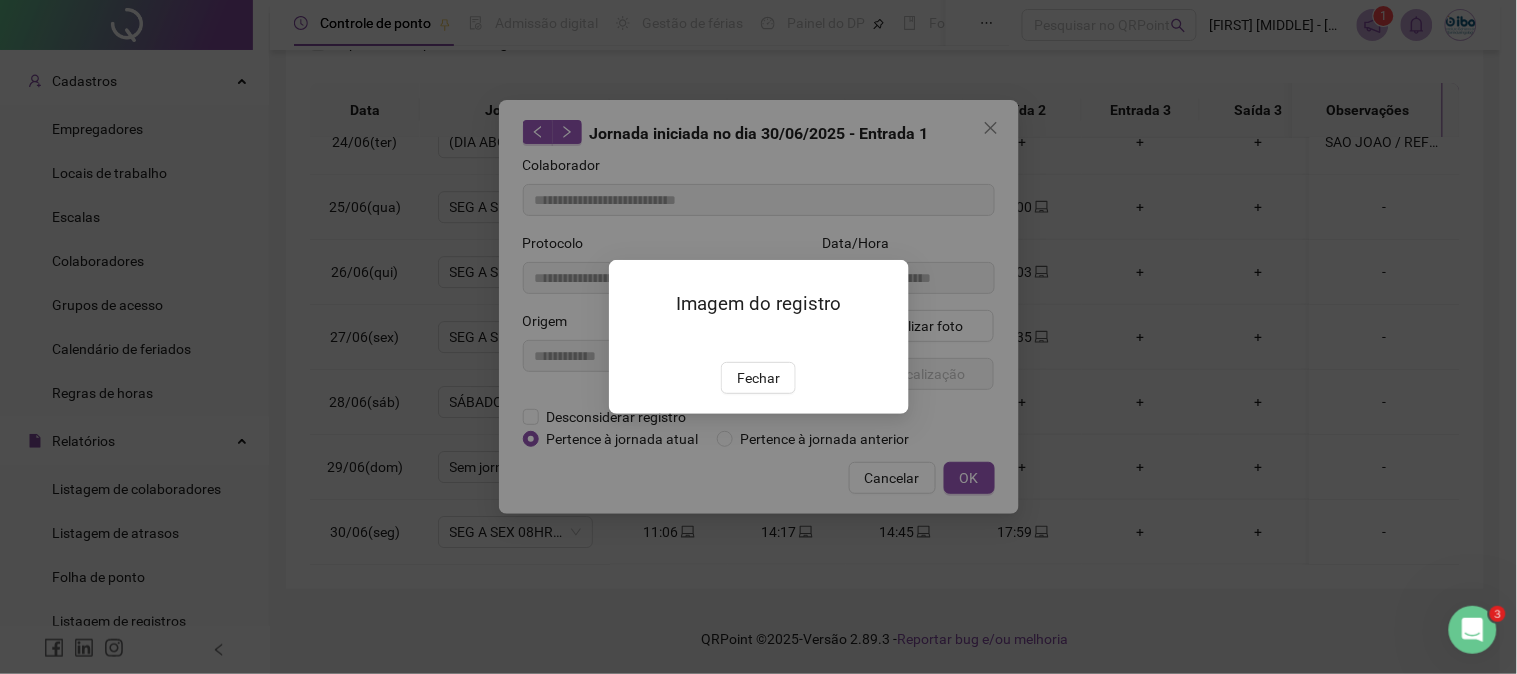 click at bounding box center [633, 340] 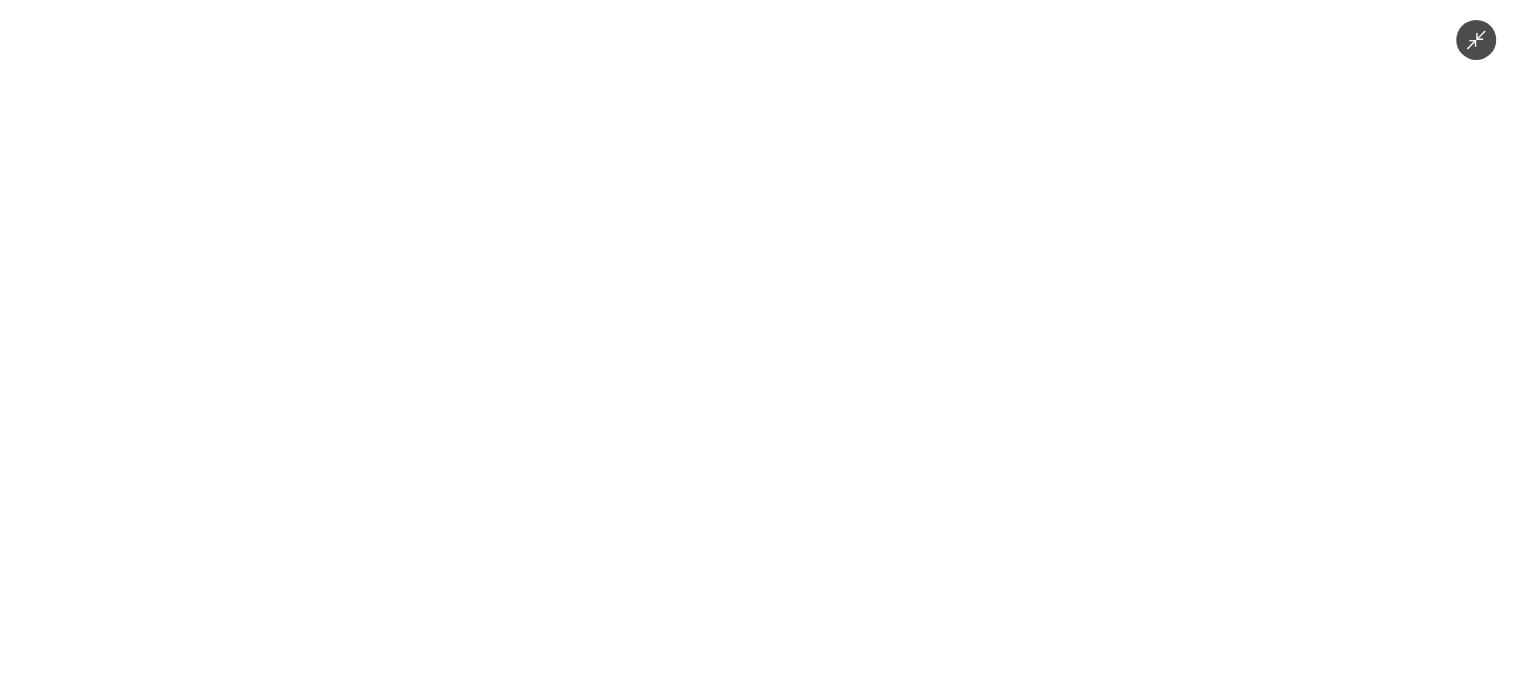 type 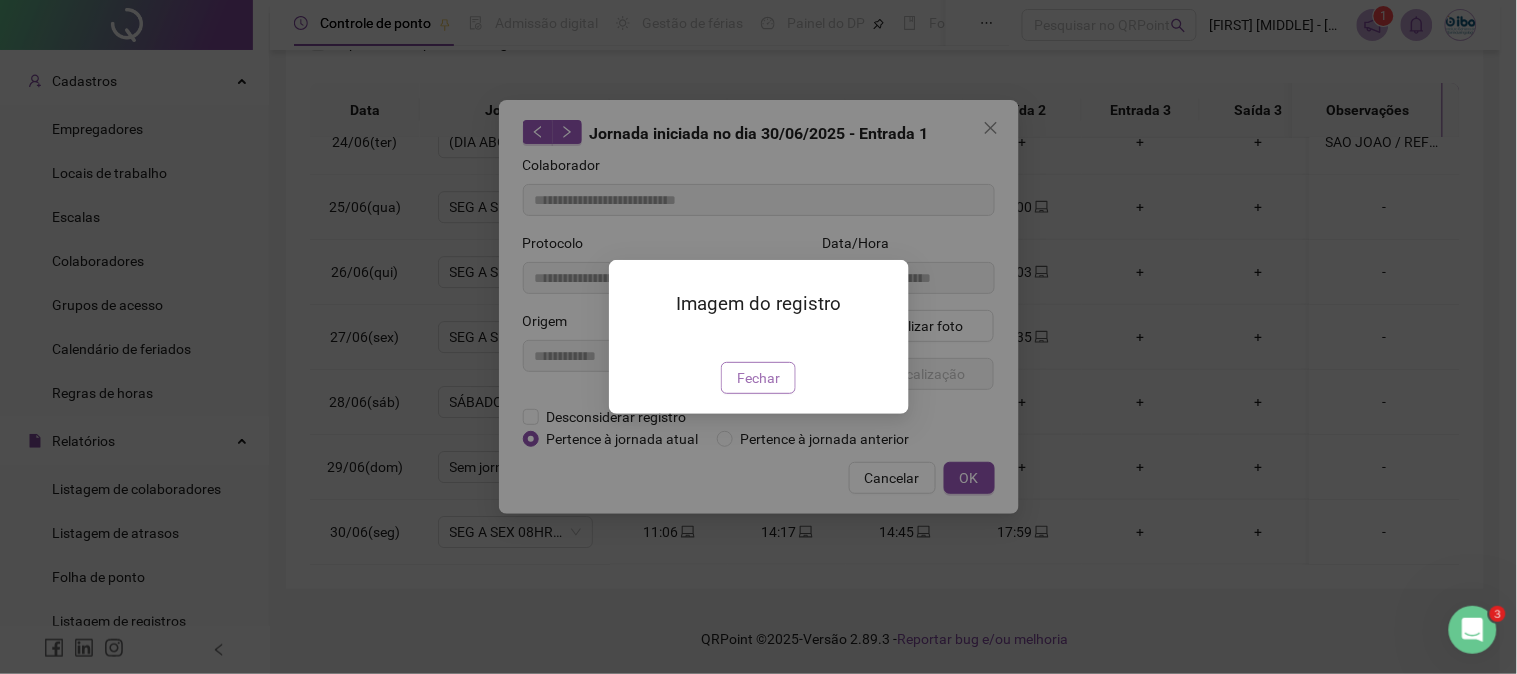 click on "Fechar" at bounding box center [758, 378] 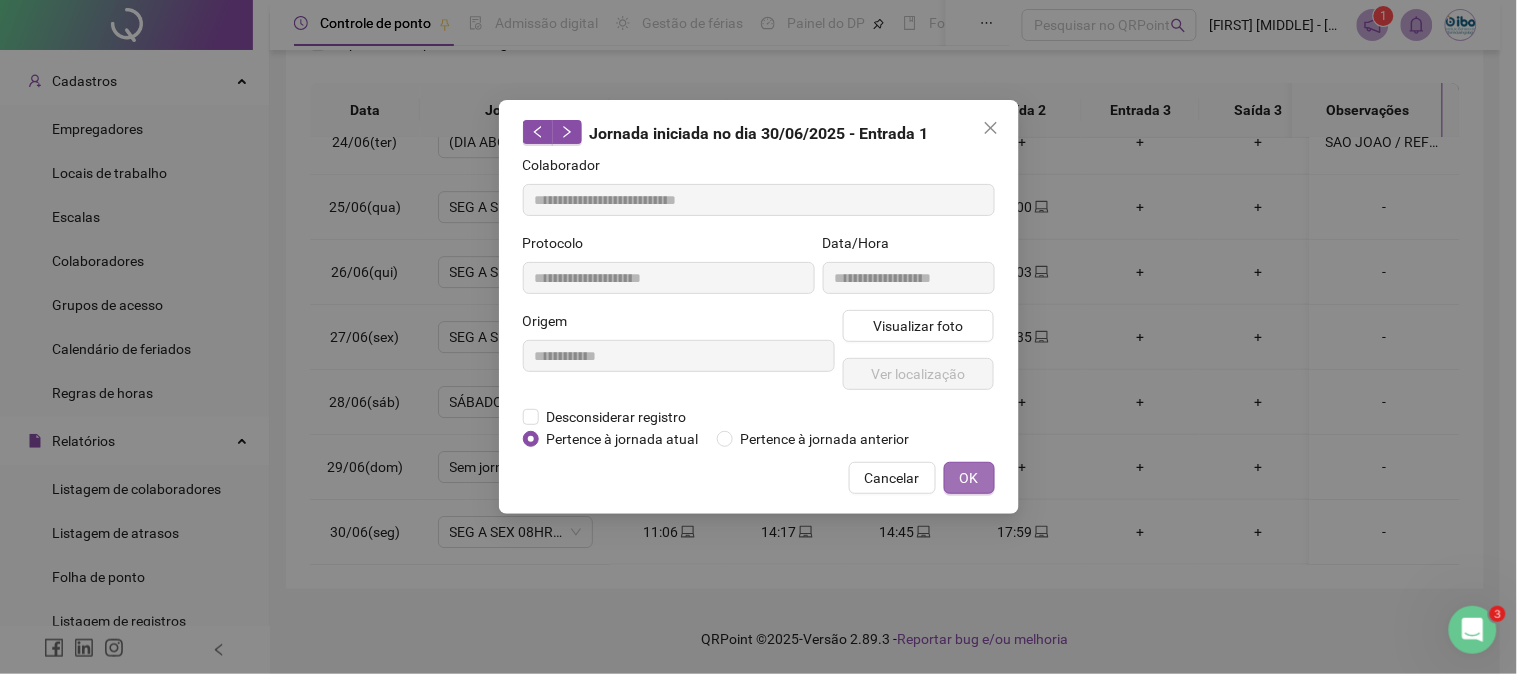 click on "OK" at bounding box center (969, 478) 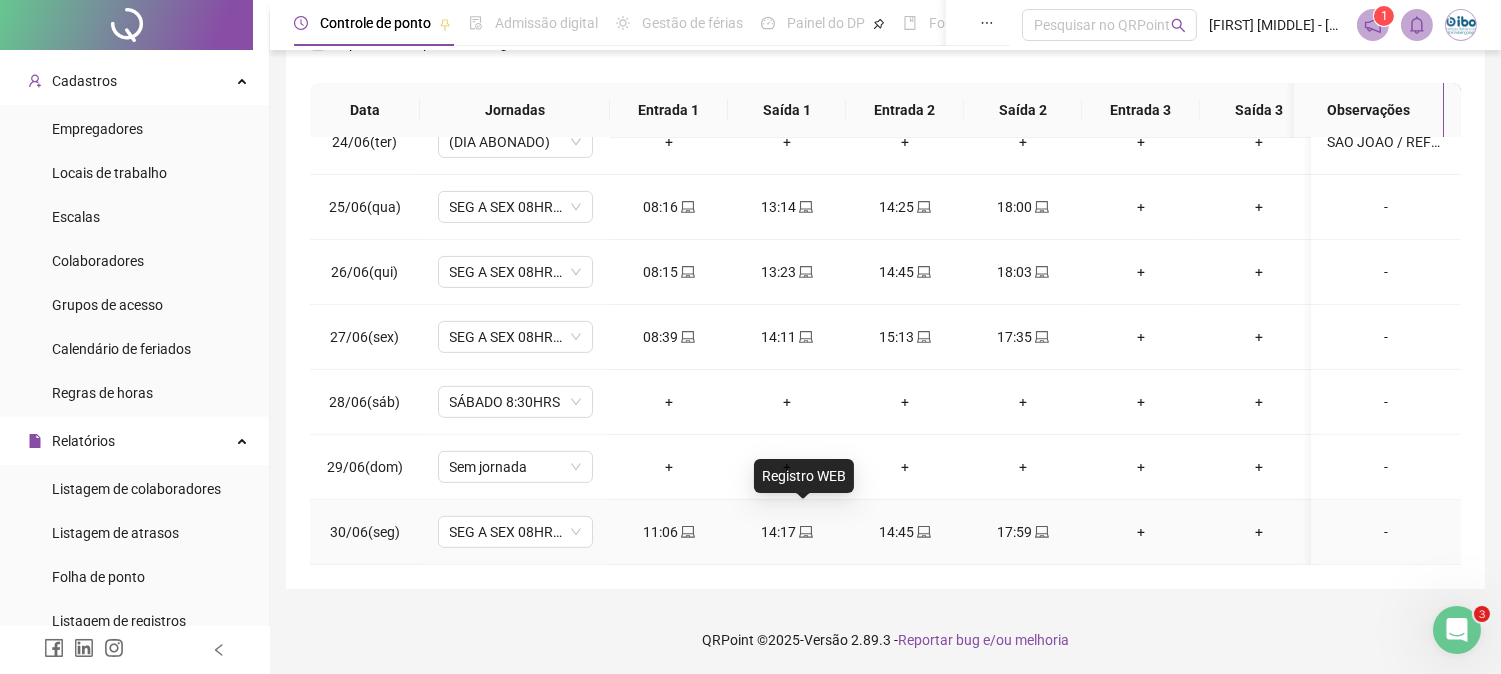 click 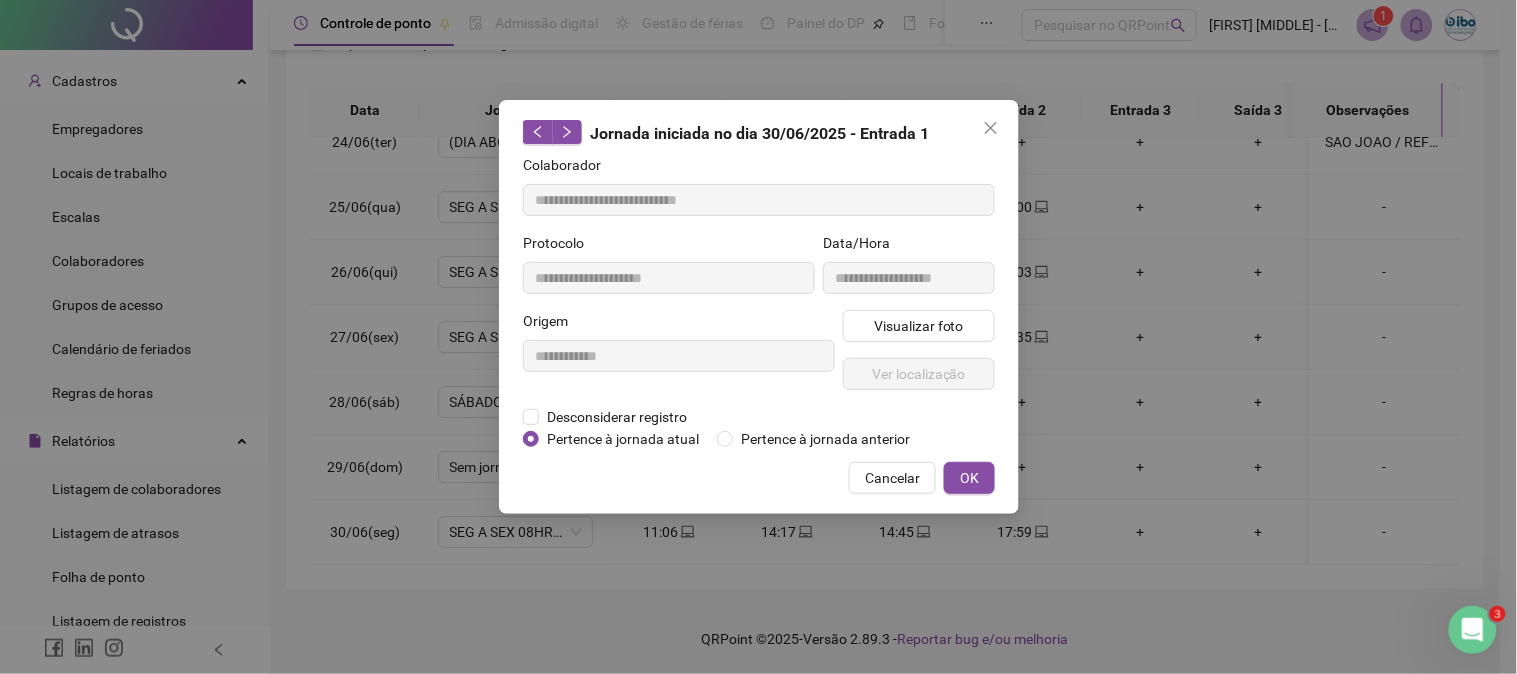 type on "**********" 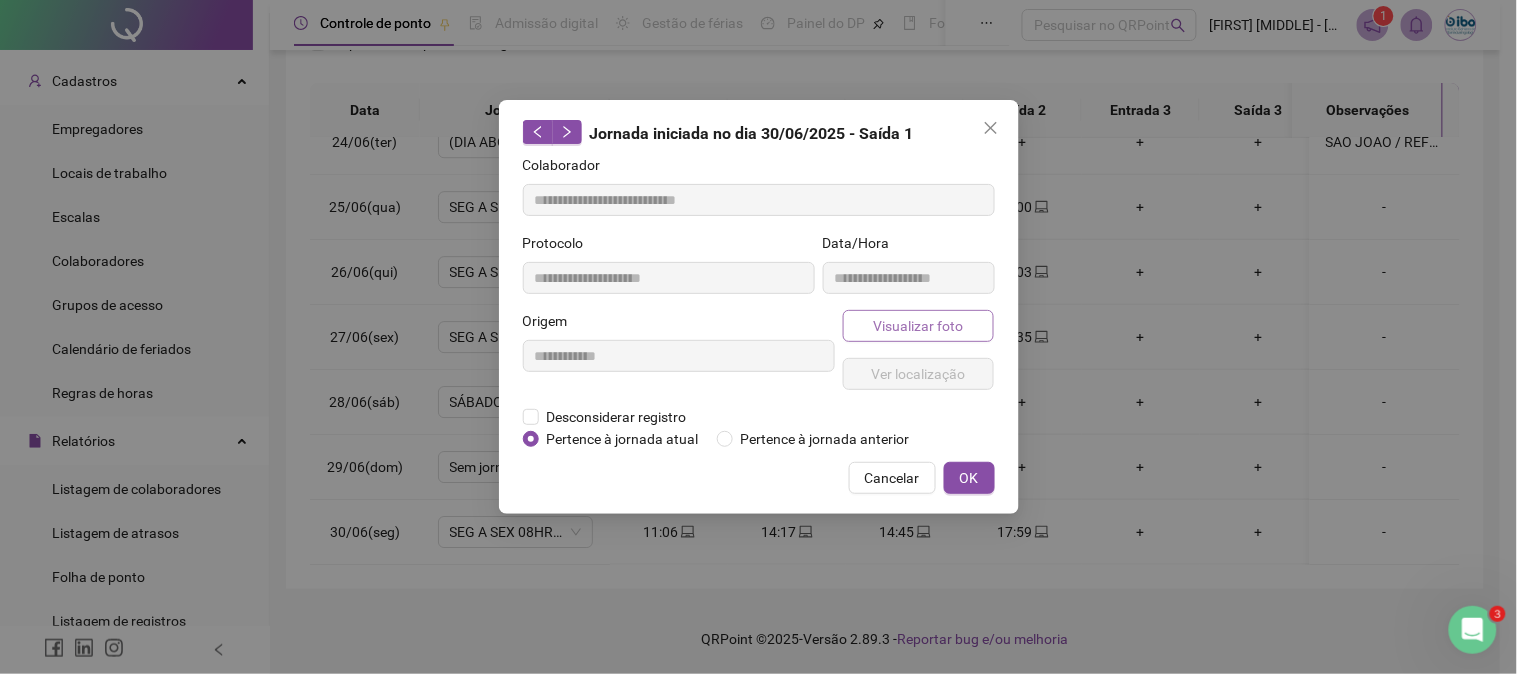 click on "Visualizar foto" at bounding box center (918, 326) 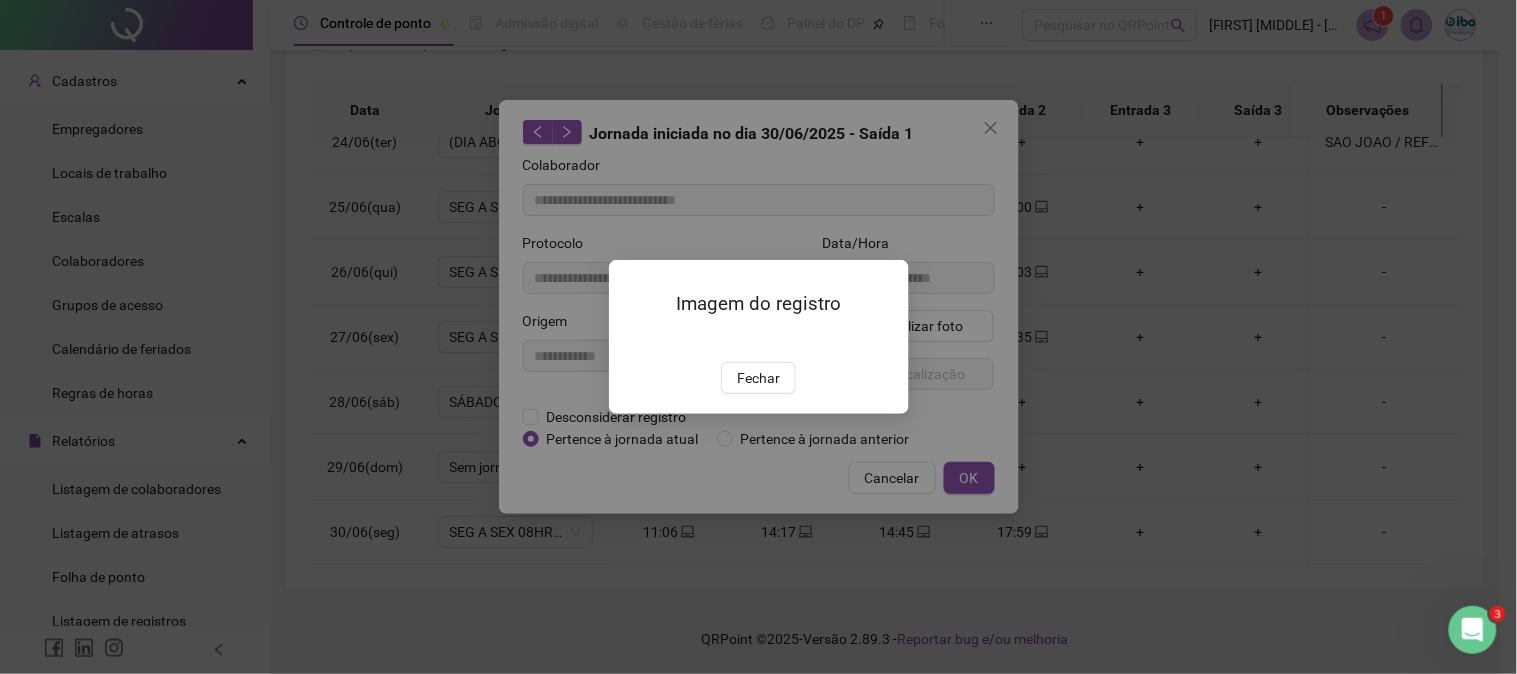 click at bounding box center (633, 340) 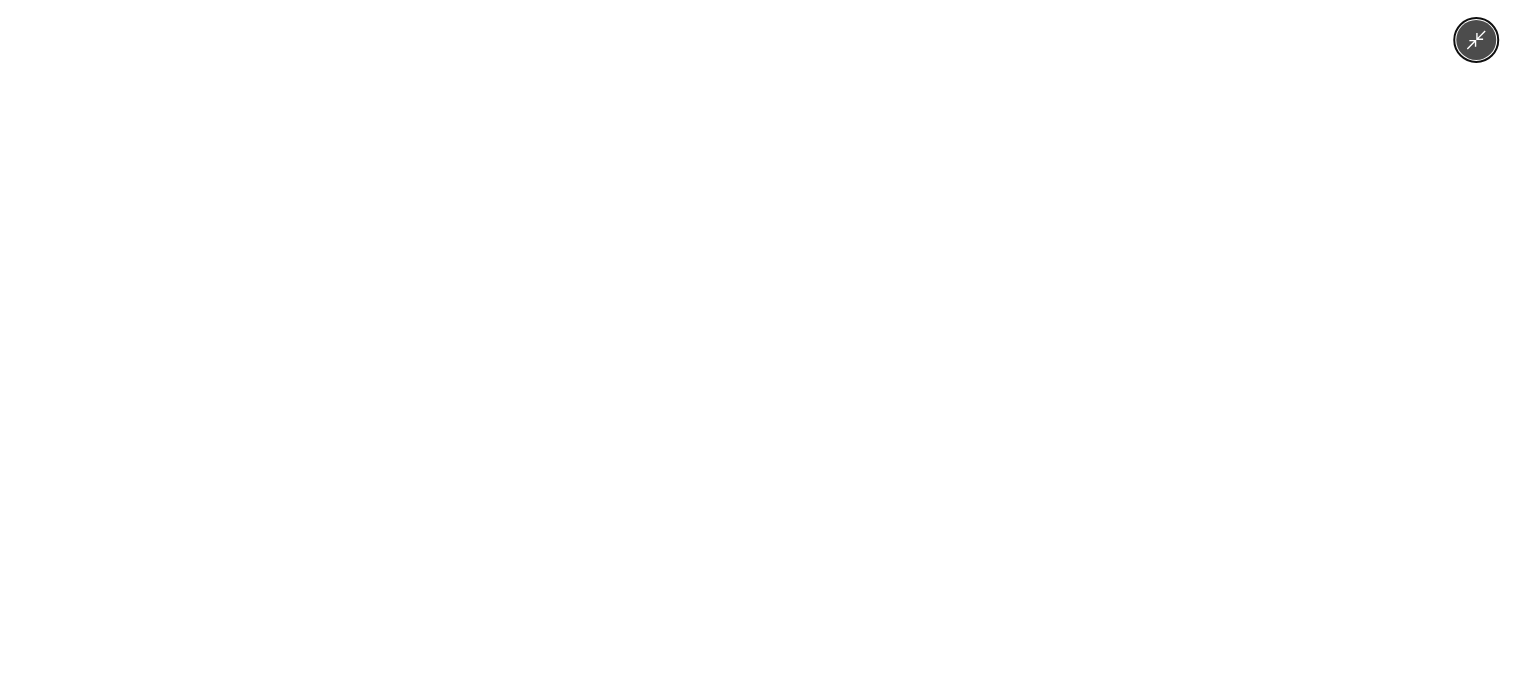 click at bounding box center [758, 337] 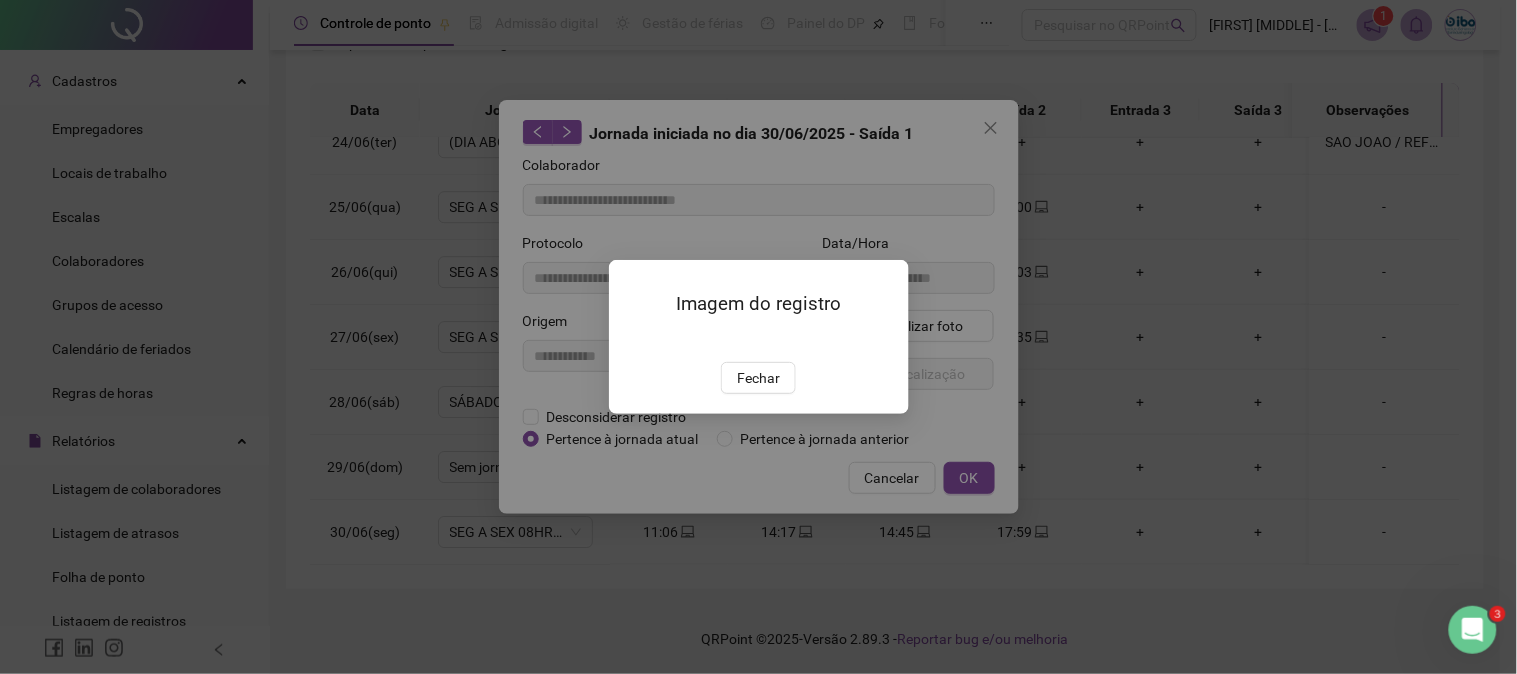 click on "Fechar" at bounding box center (758, 378) 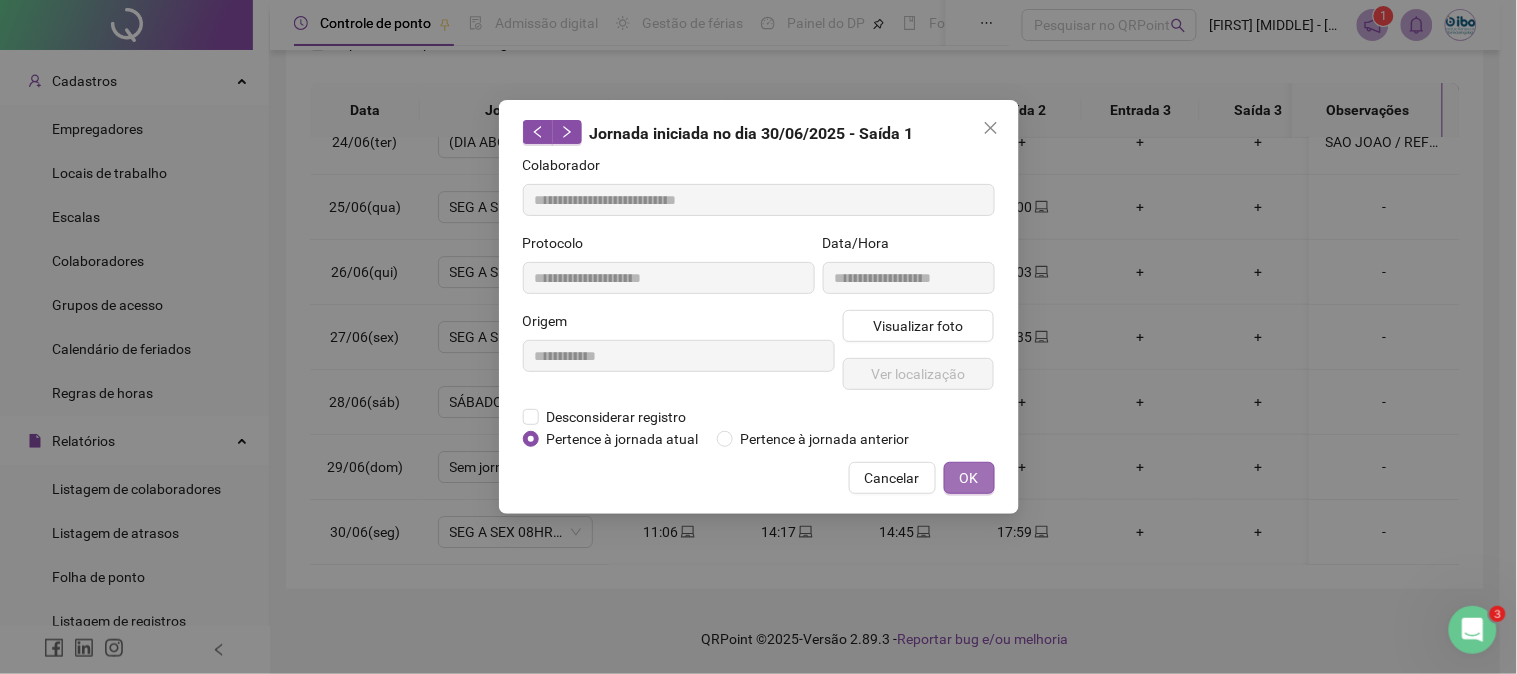 click on "OK" at bounding box center (969, 478) 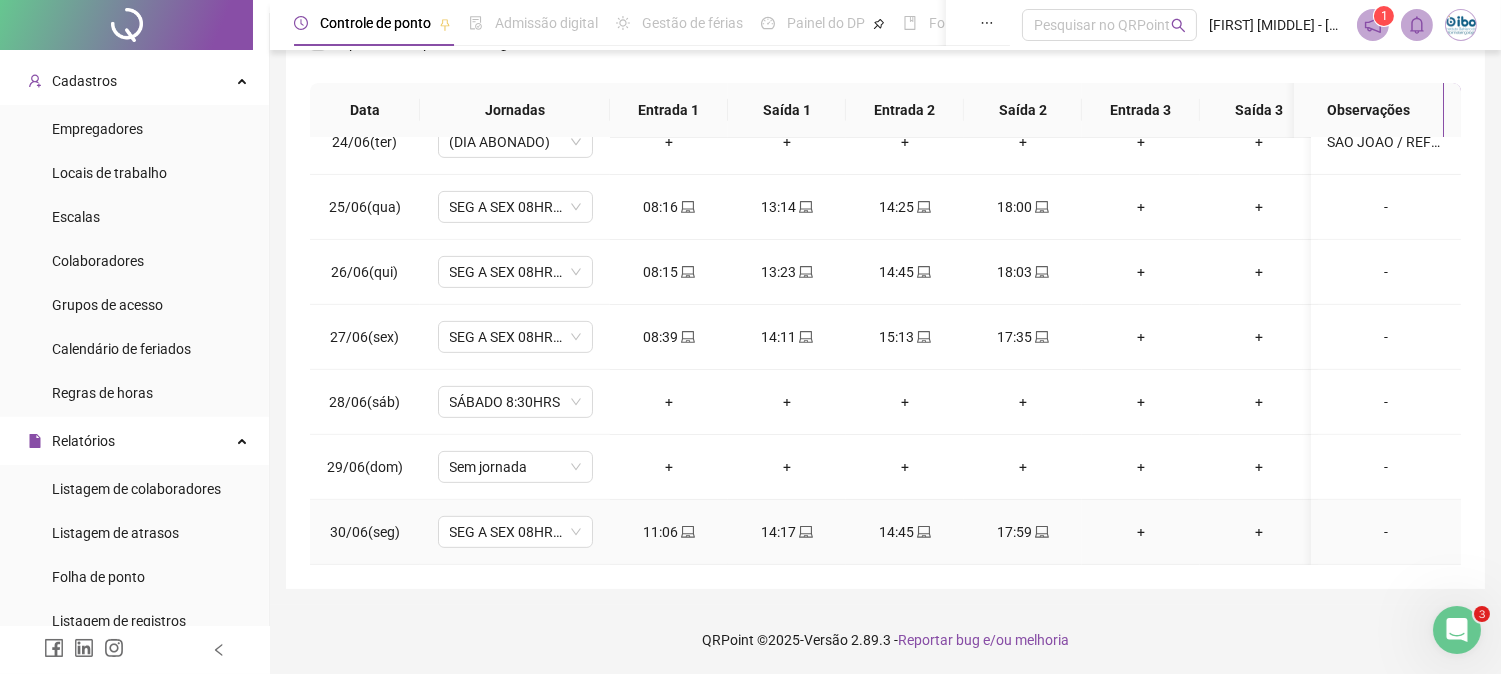 click 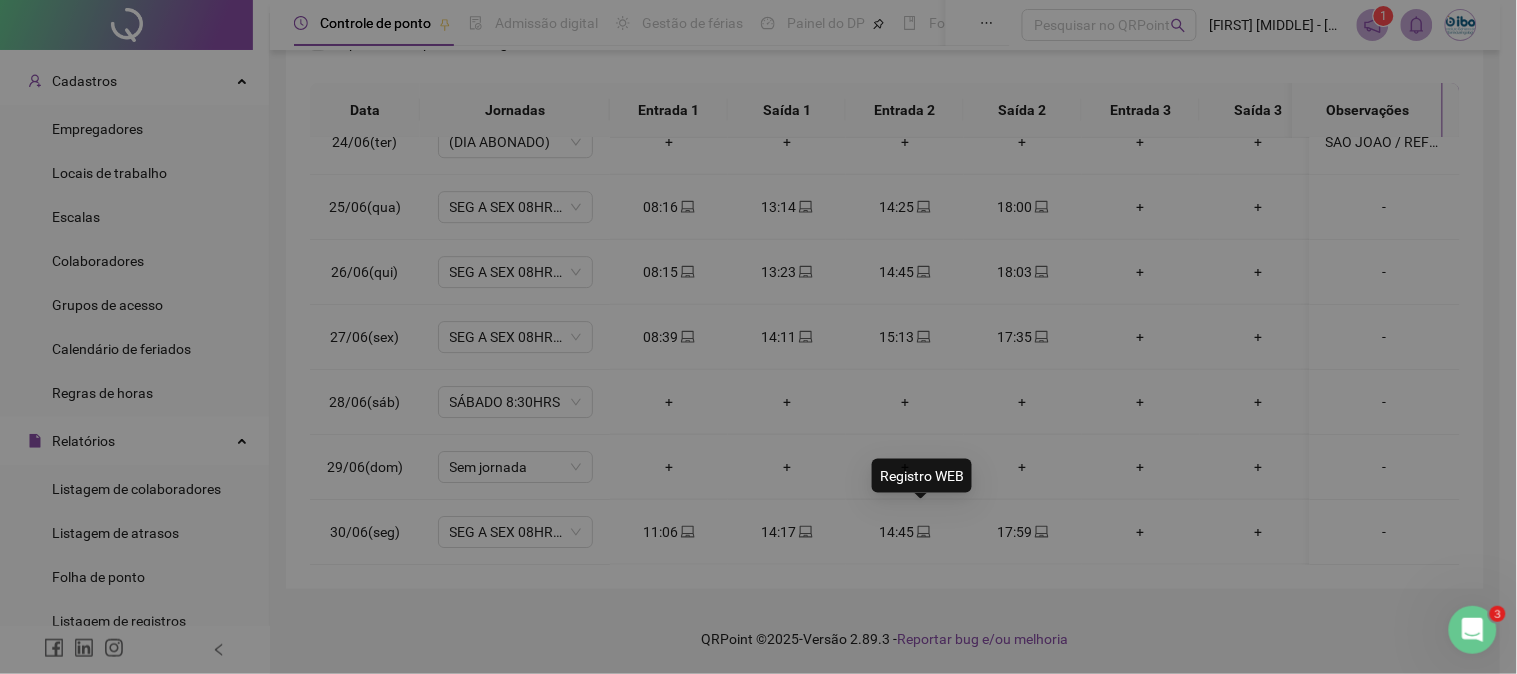 type on "**********" 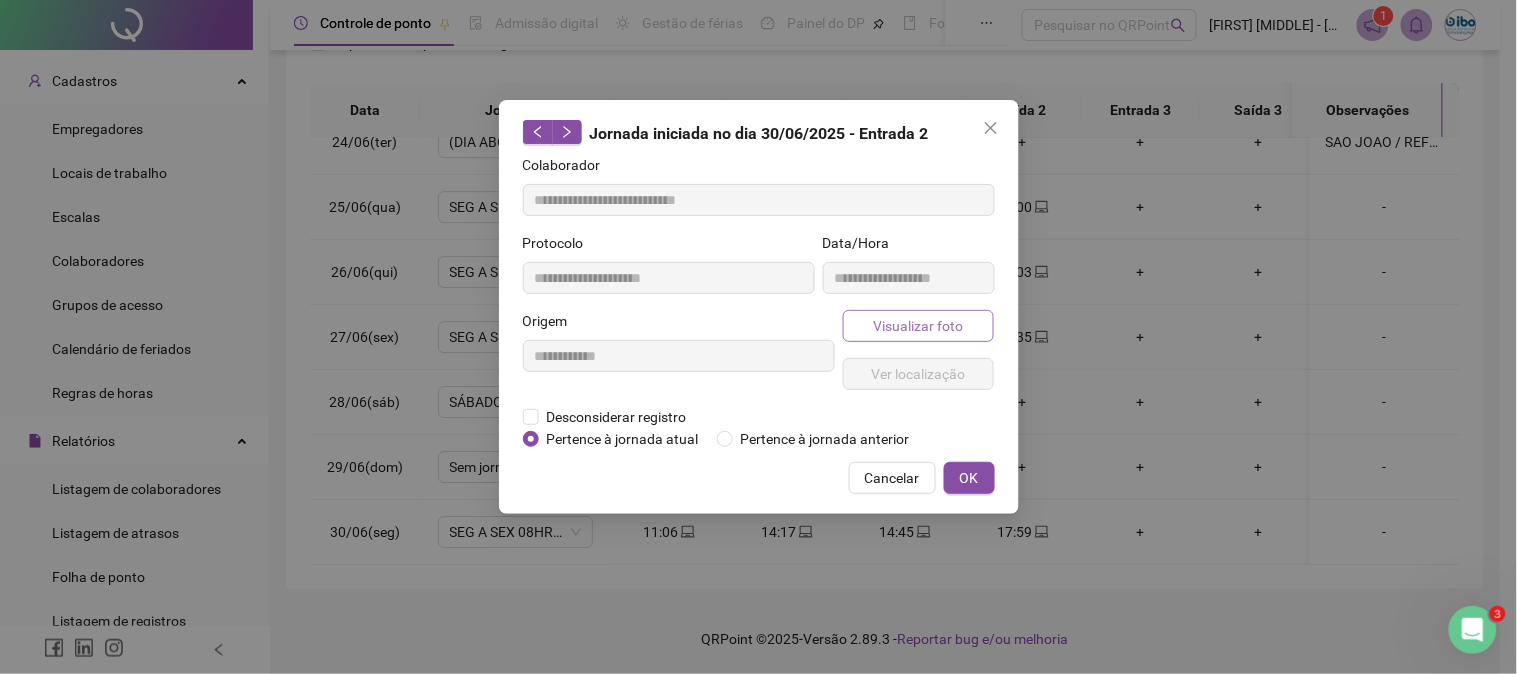 click on "Visualizar foto" at bounding box center (918, 326) 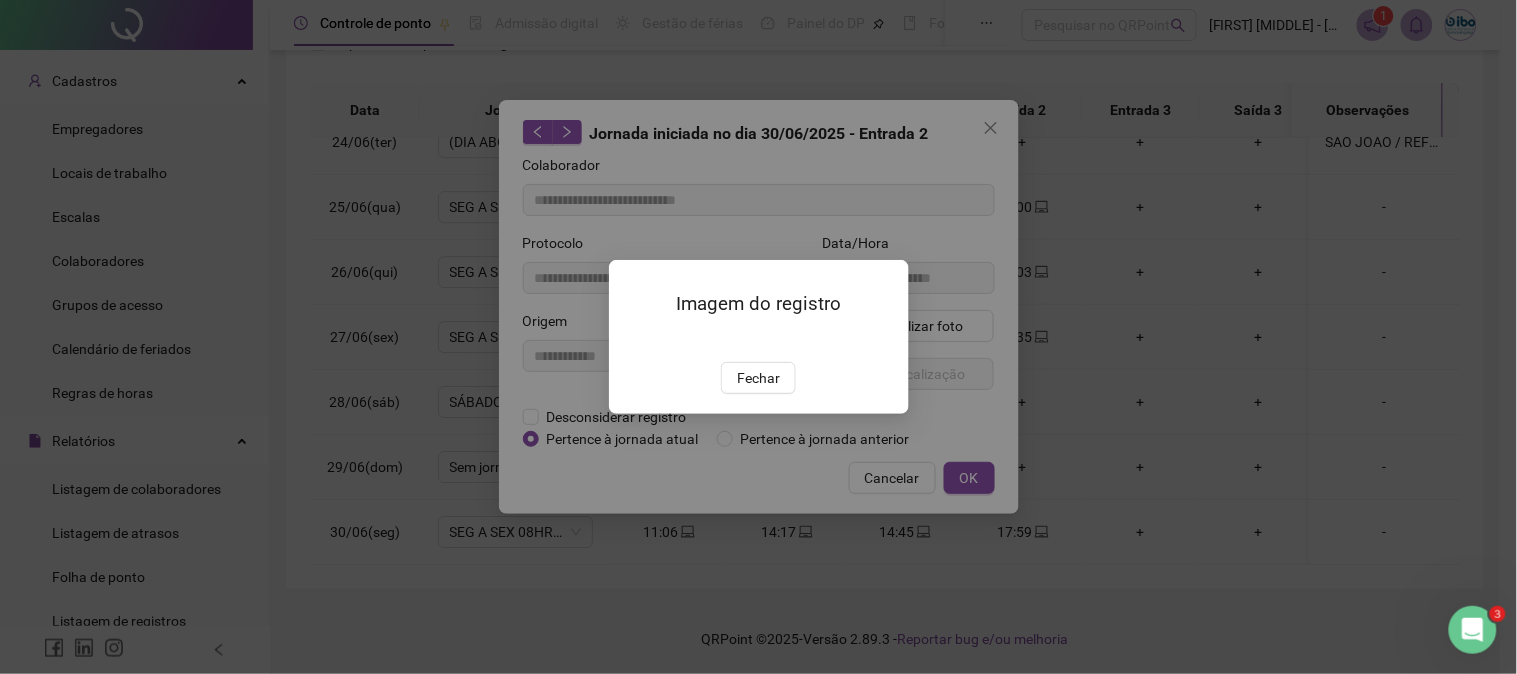 click at bounding box center (633, 340) 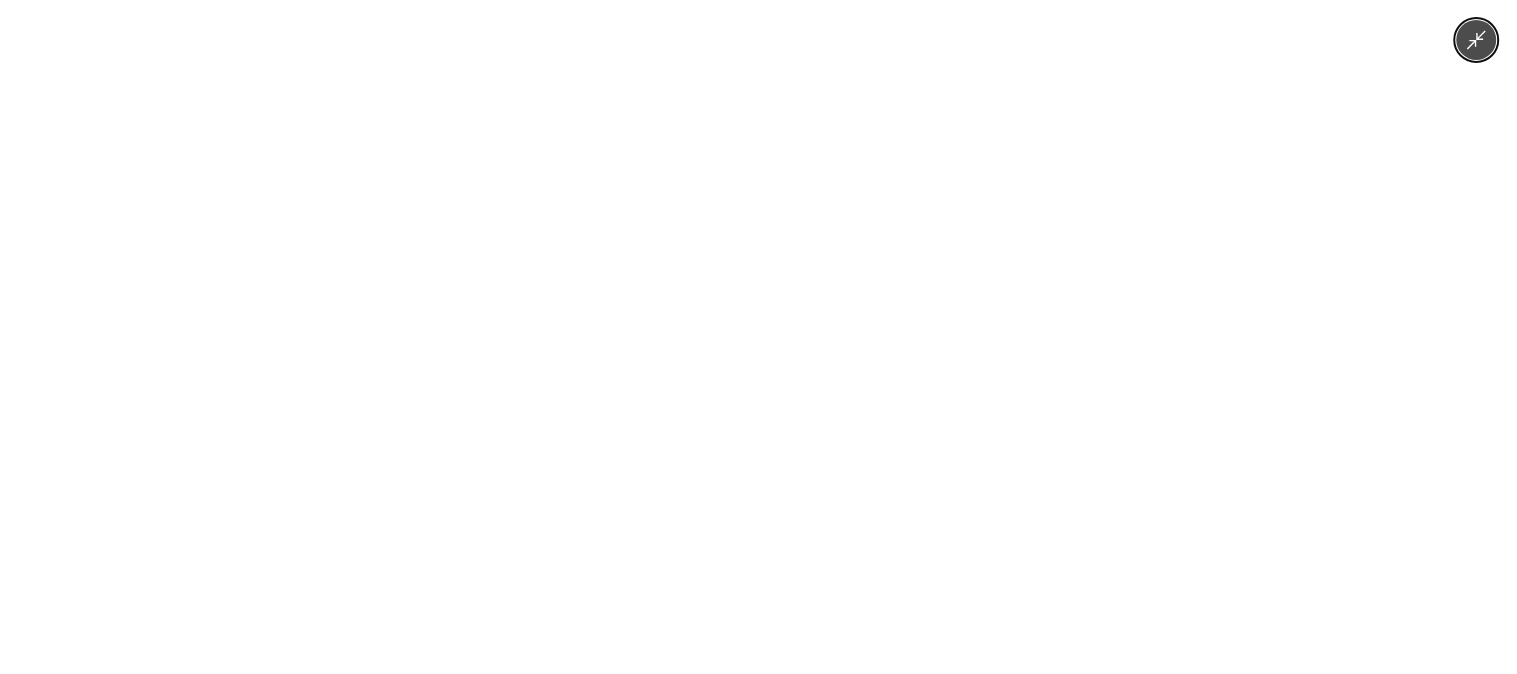 click at bounding box center (758, 337) 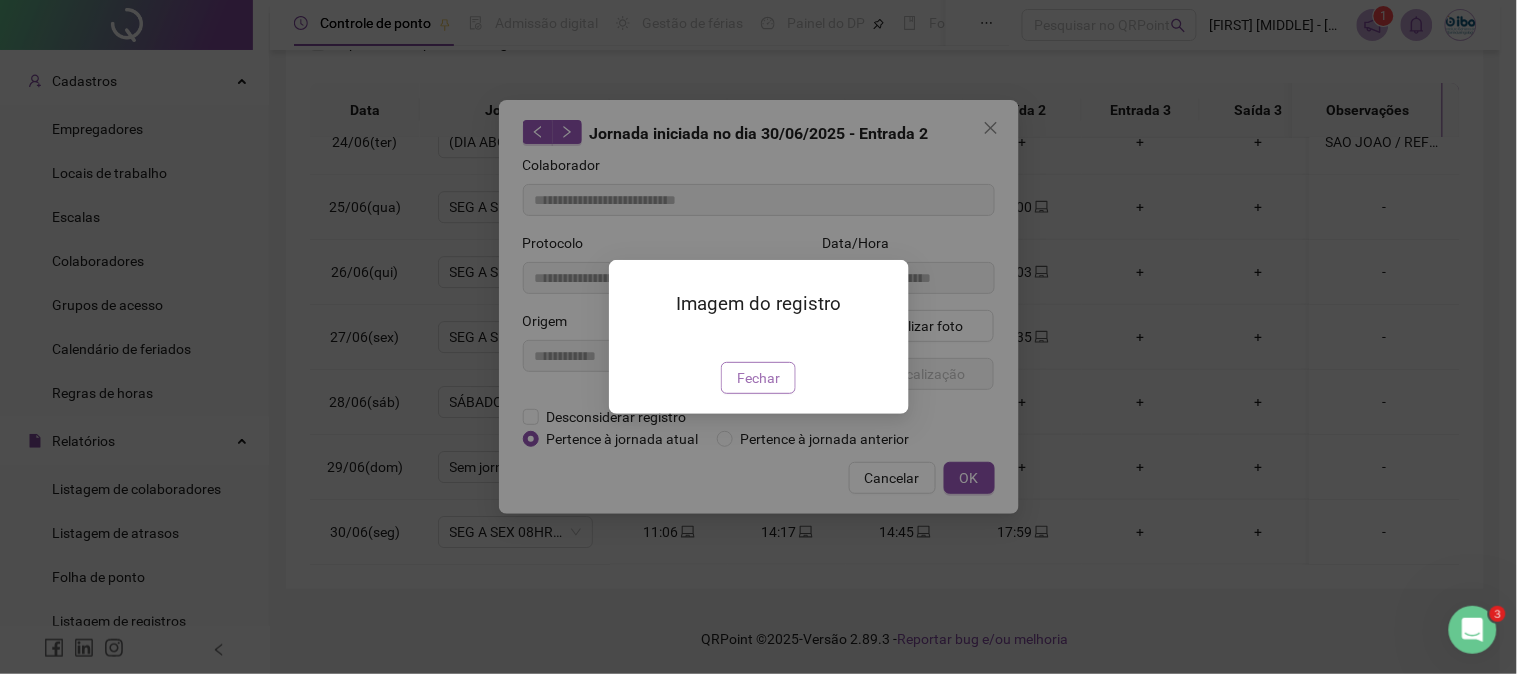 click on "Fechar" at bounding box center (758, 378) 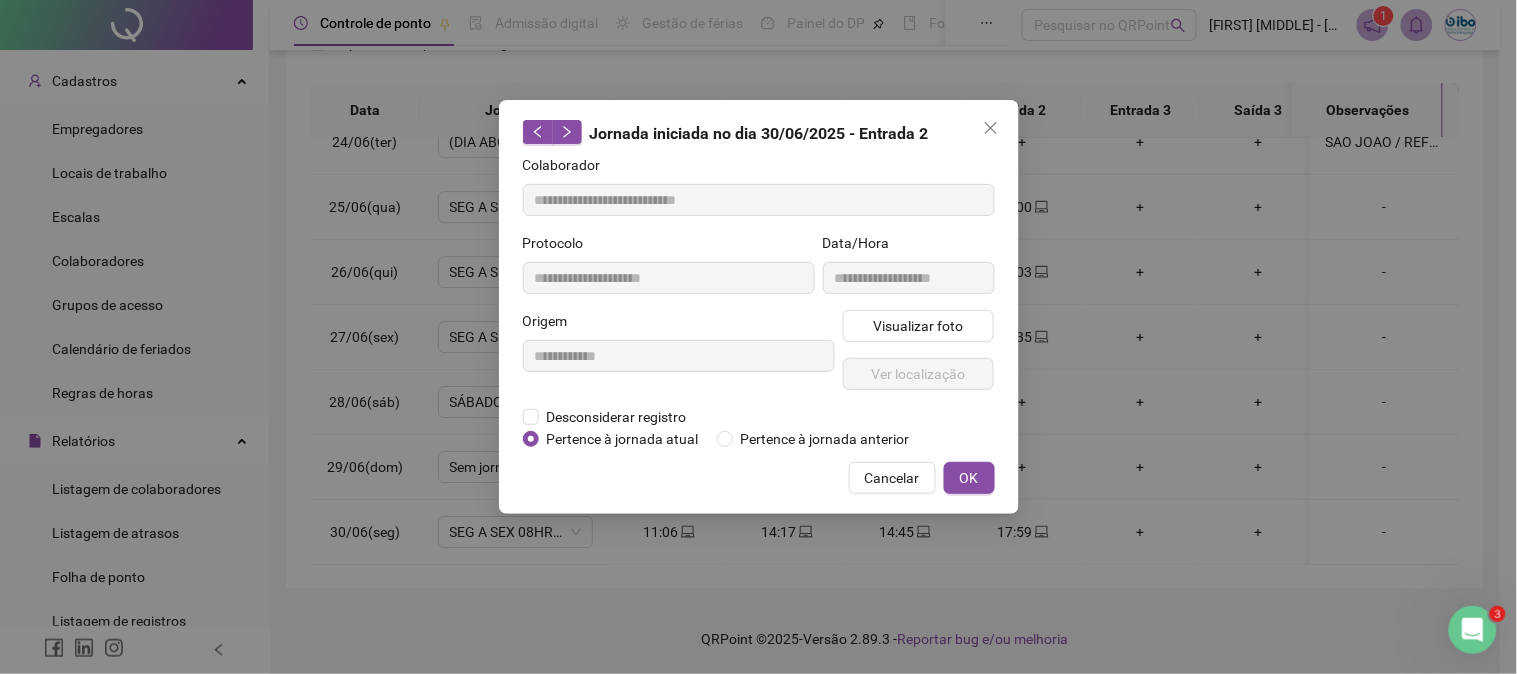 click on "OK" at bounding box center (969, 478) 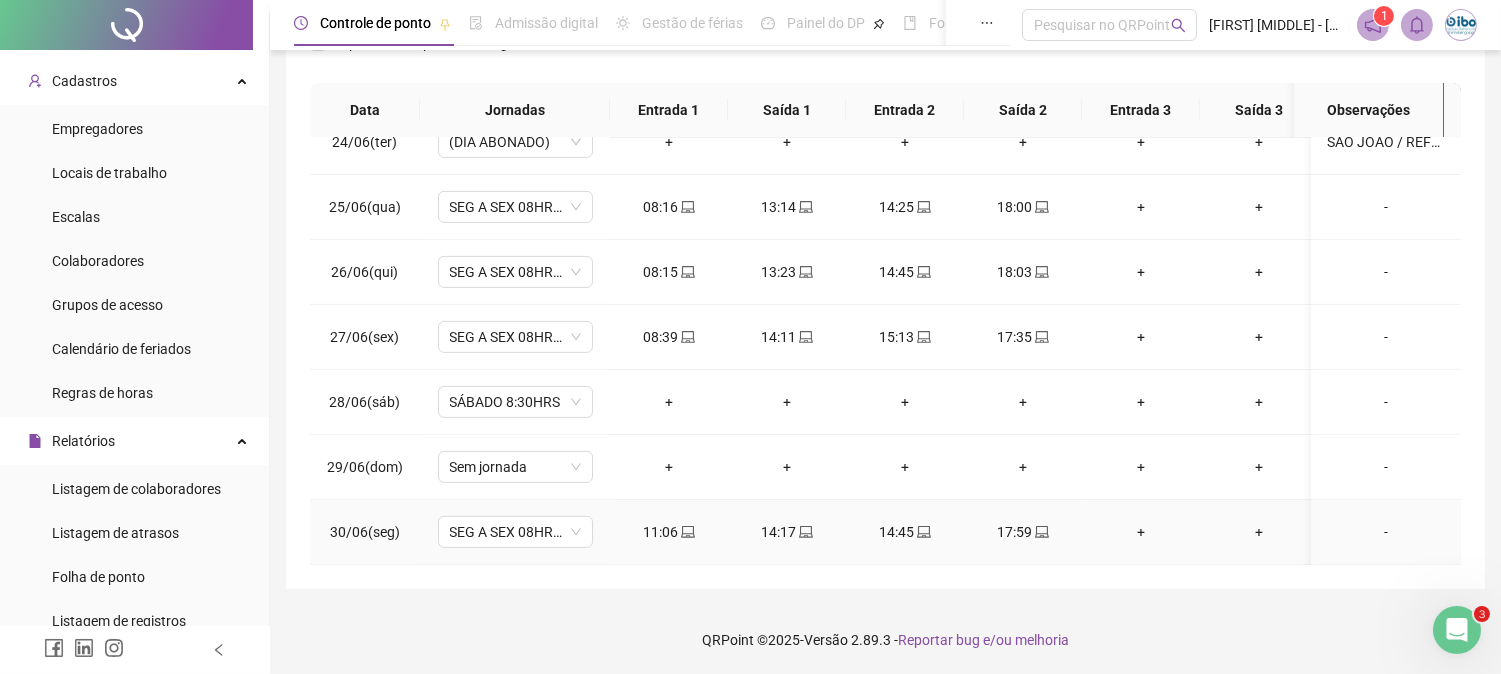 click on "11:06" at bounding box center [669, 532] 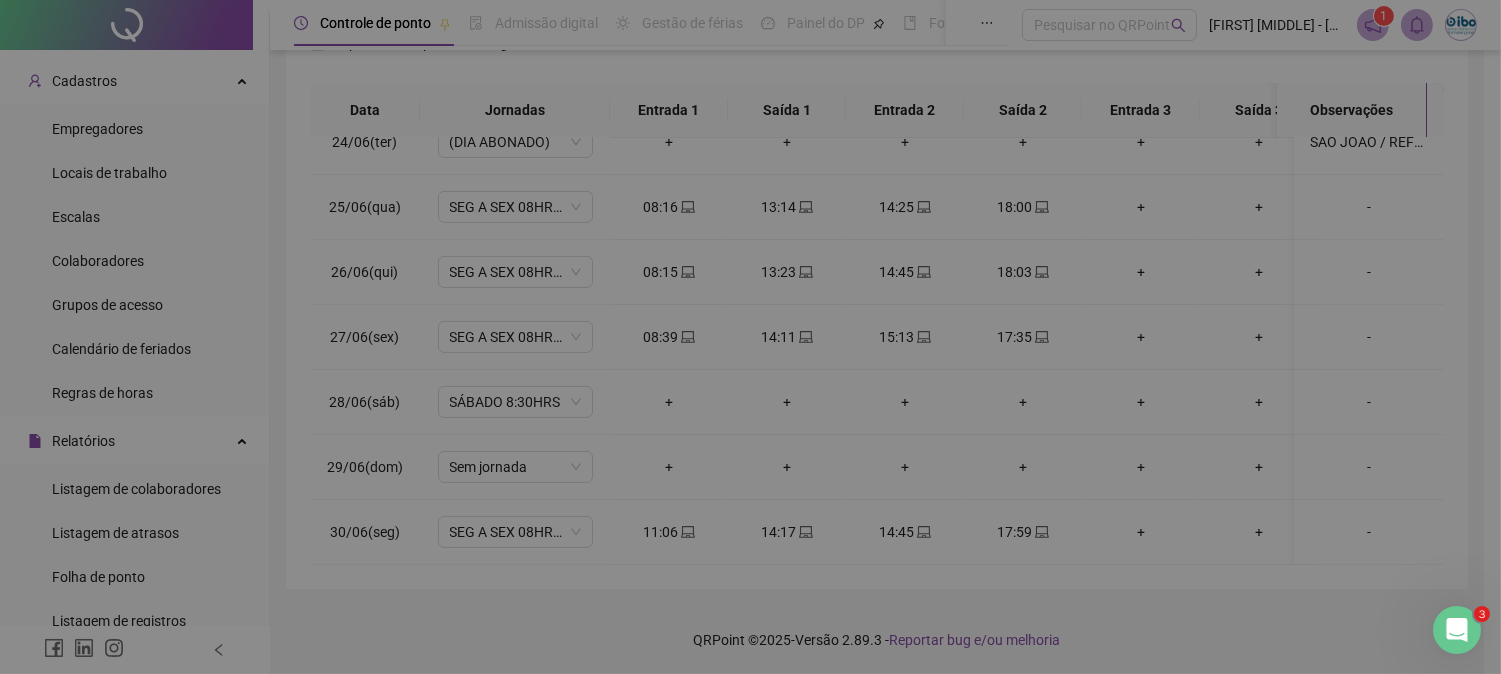 type on "**********" 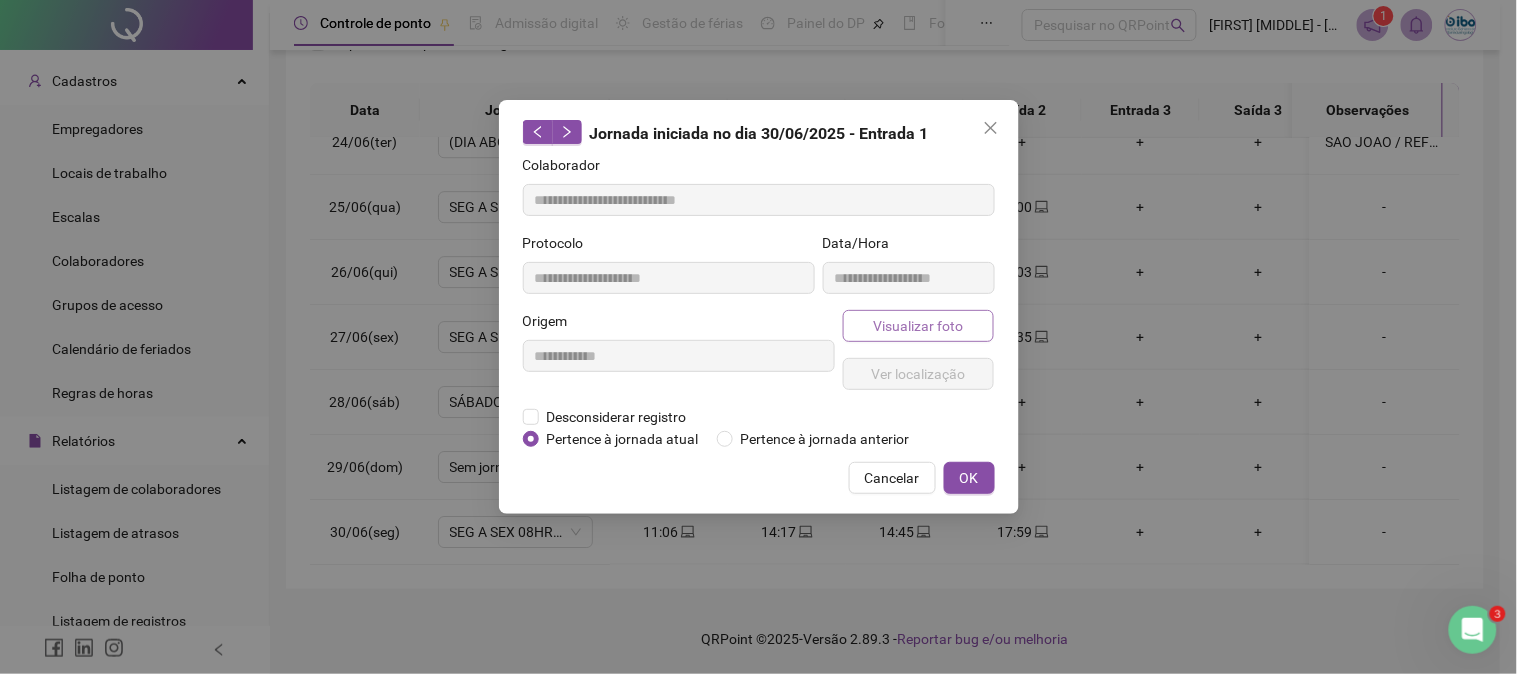 click on "Visualizar foto" at bounding box center [919, 326] 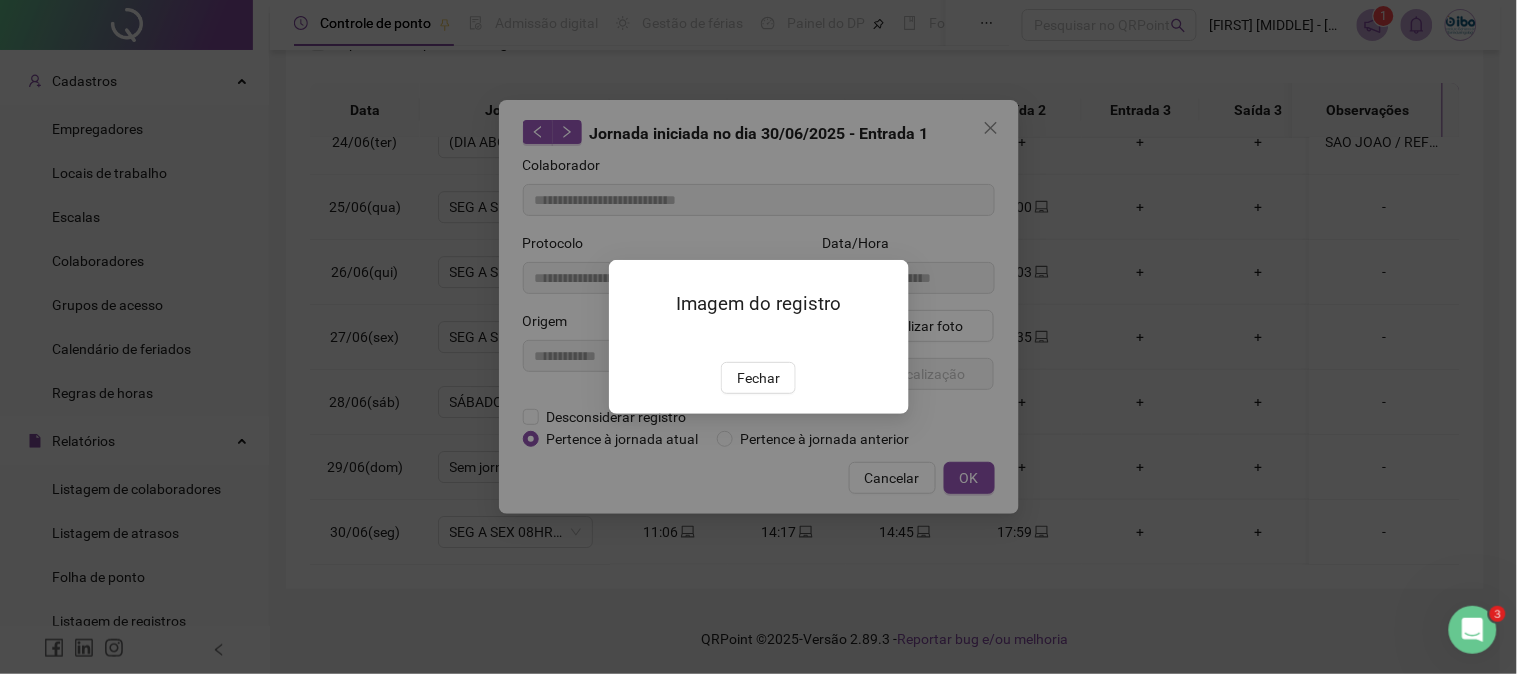 click at bounding box center [633, 340] 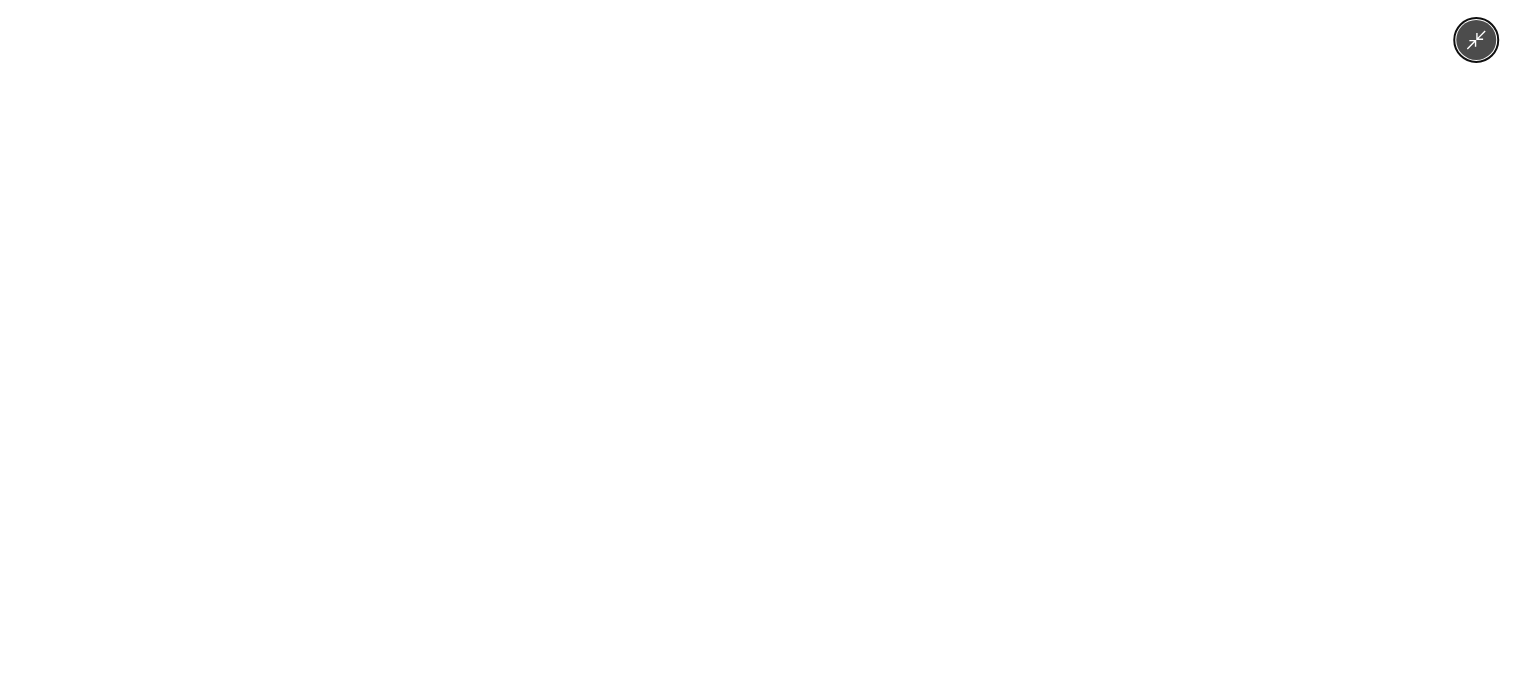 click at bounding box center (758, 337) 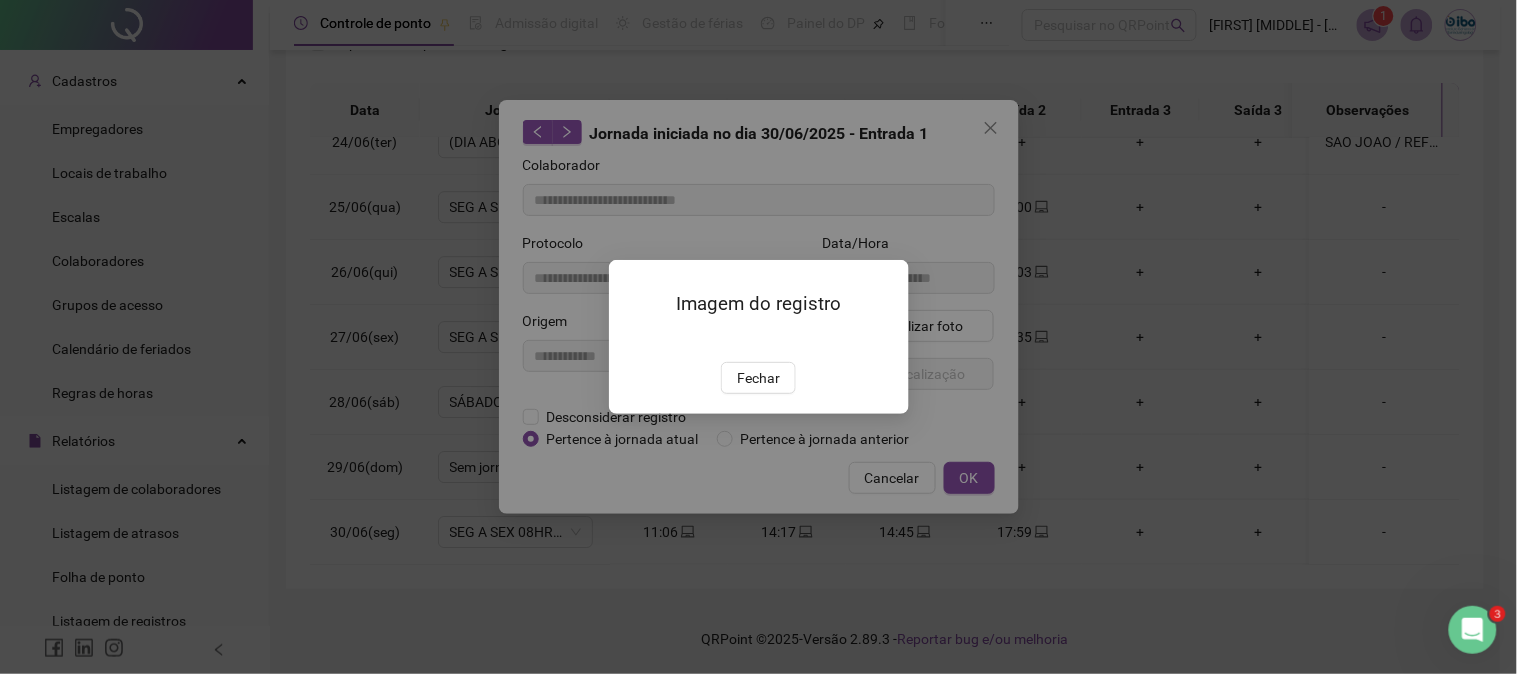 click at bounding box center [633, 340] 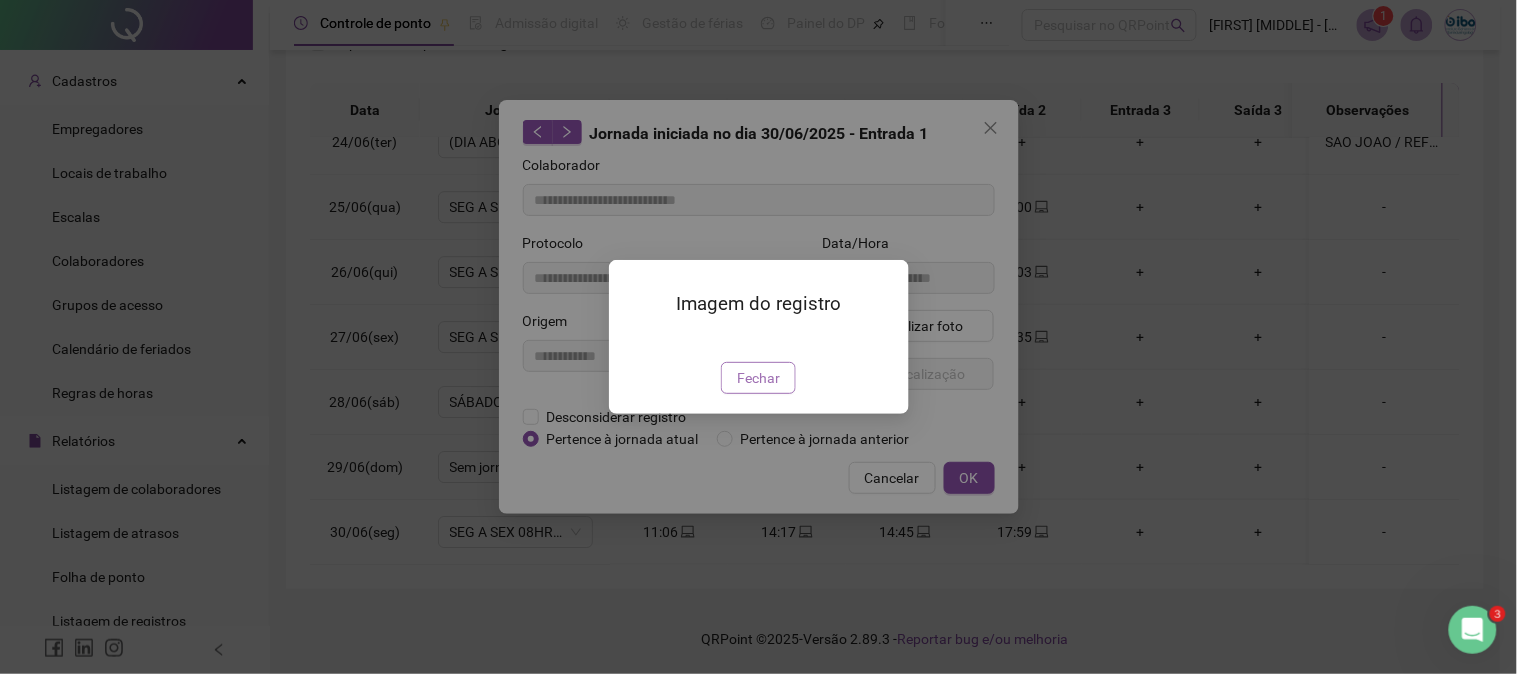 click on "Fechar" at bounding box center [758, 378] 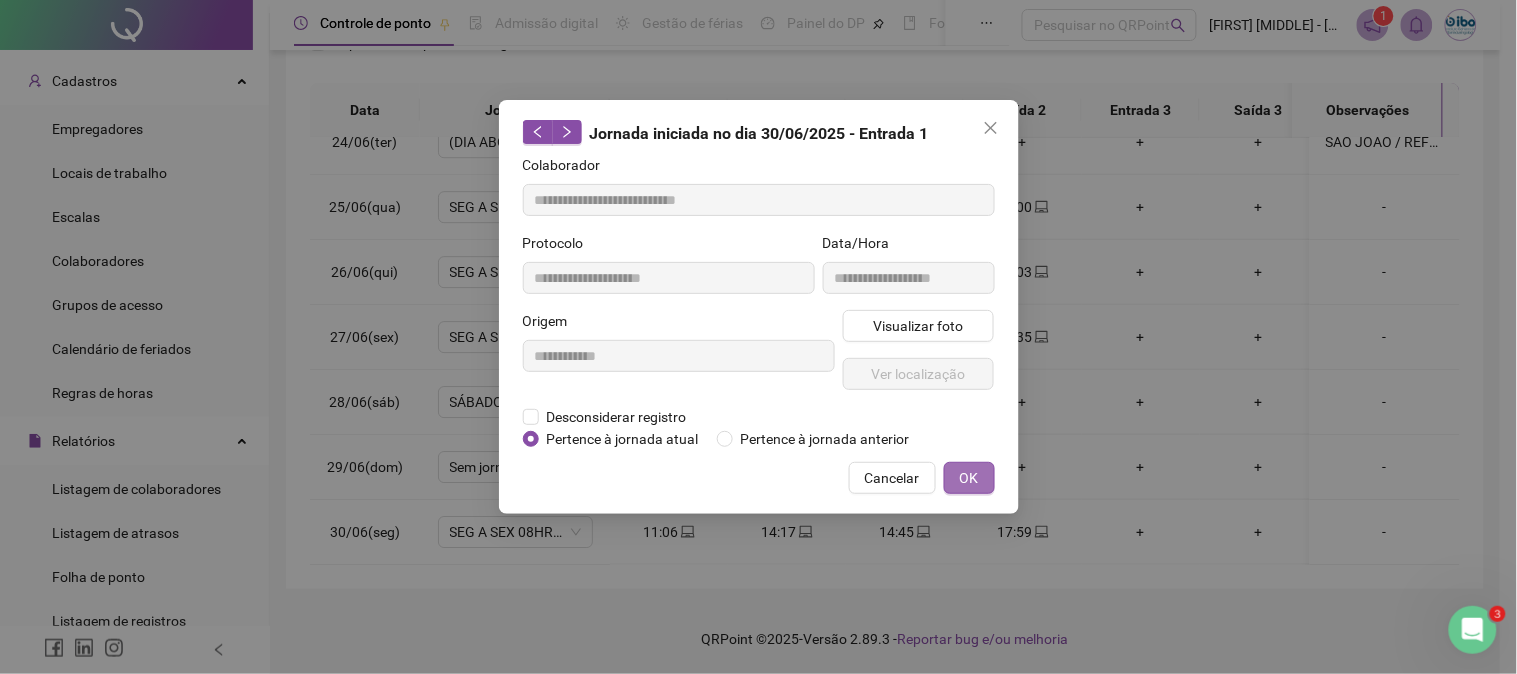 click on "OK" at bounding box center [969, 478] 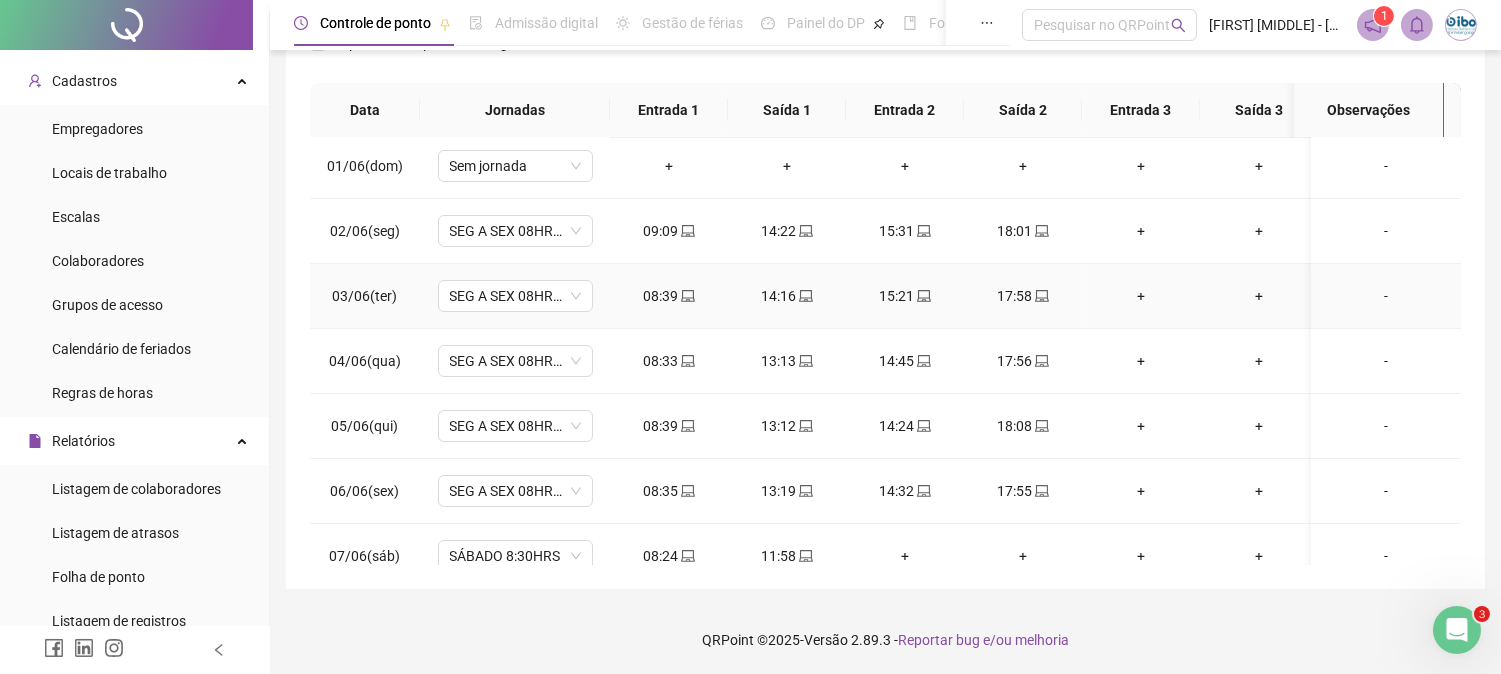 scroll, scrollTop: 0, scrollLeft: 0, axis: both 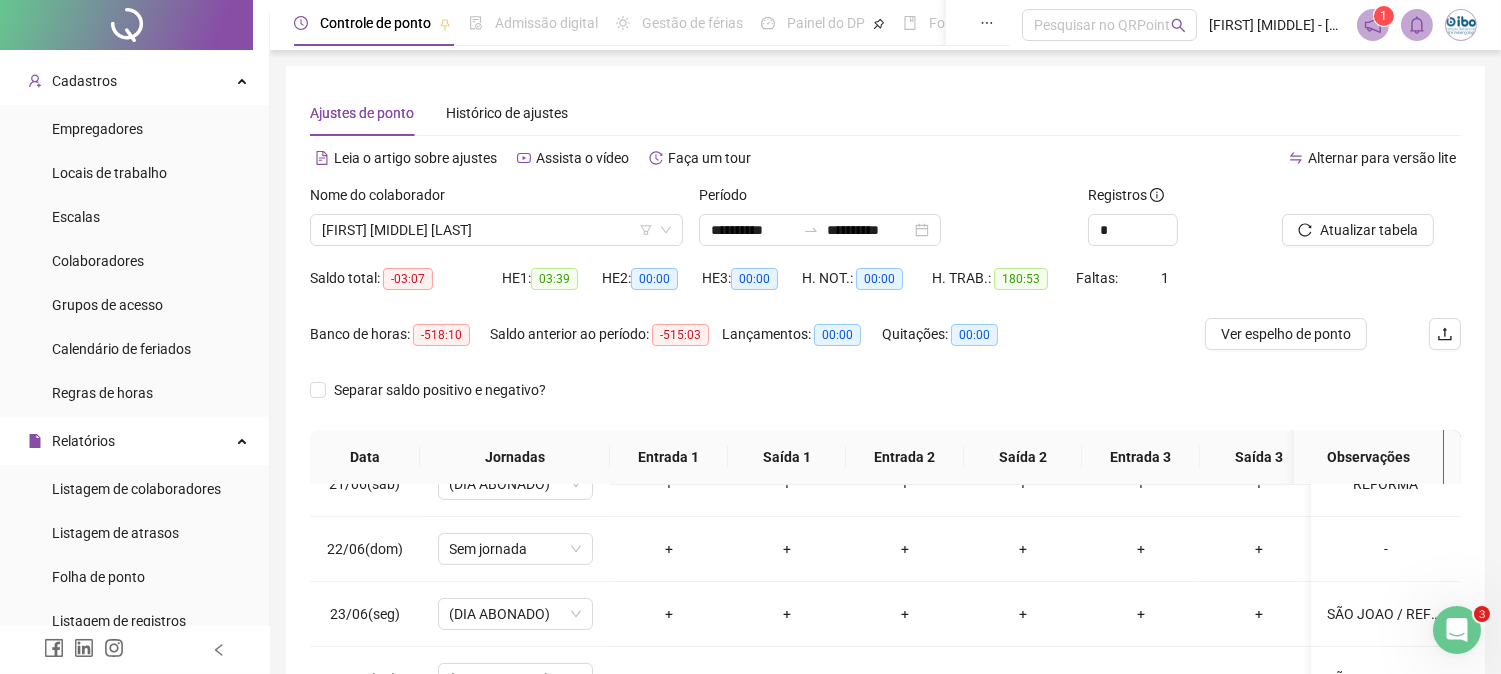 click on "Banco de horas:   -518:10 Saldo anterior ao período:   -515:03 Lançamentos:   00:00 Quitações:   00:00" at bounding box center [741, 346] 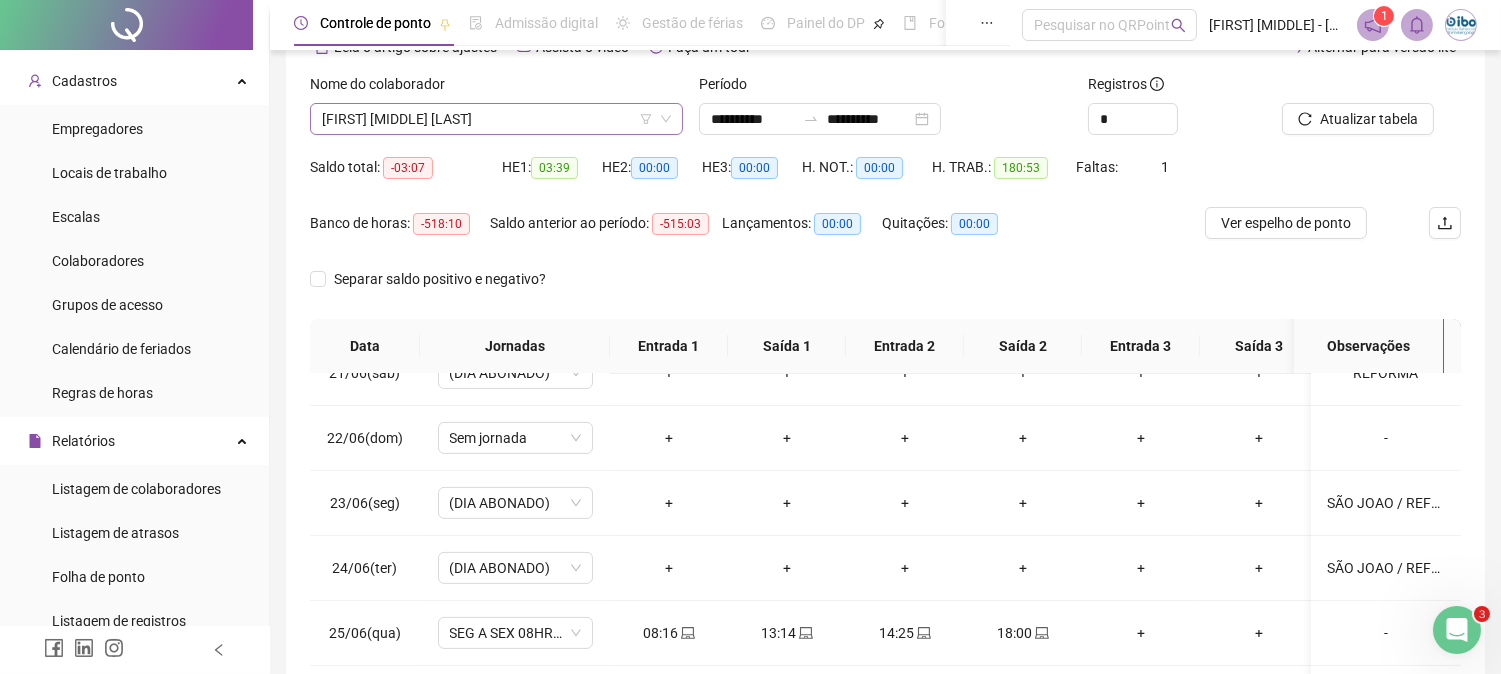 scroll, scrollTop: 0, scrollLeft: 0, axis: both 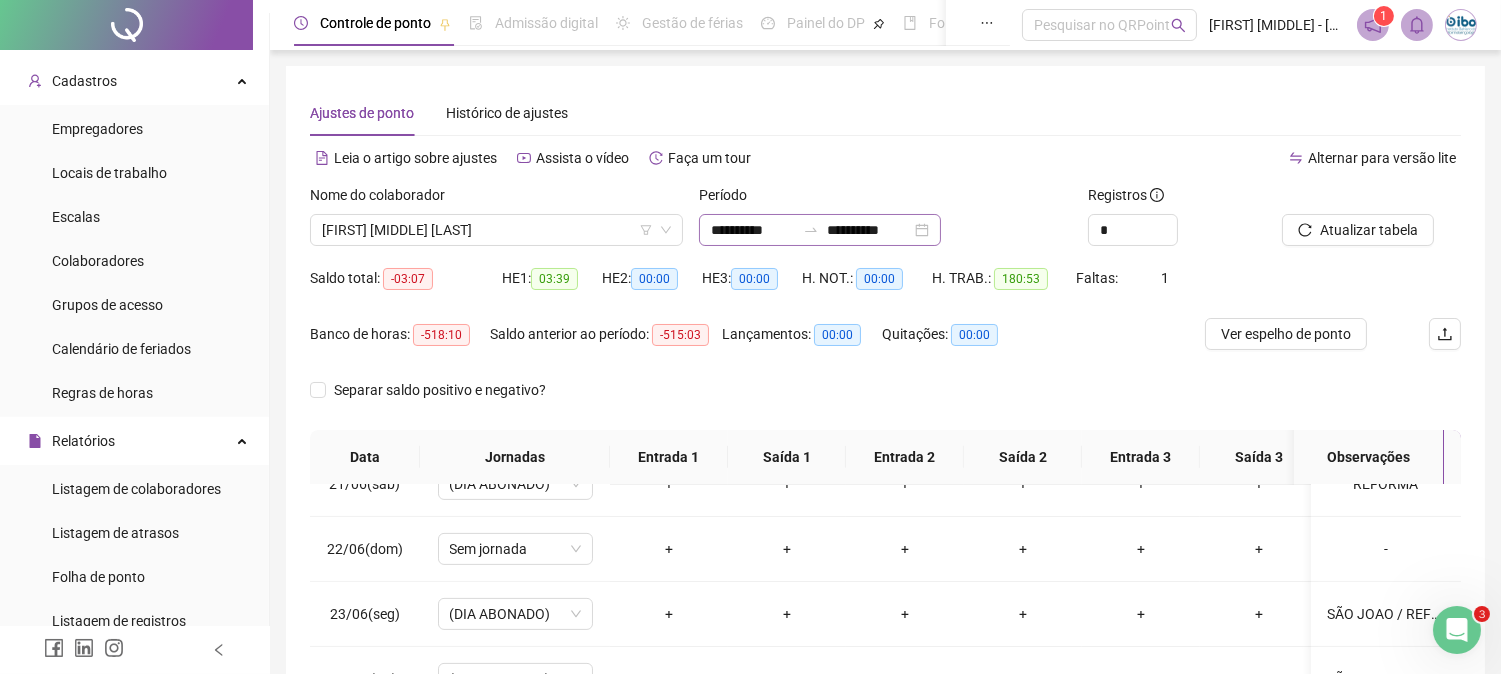 click on "**********" at bounding box center (820, 230) 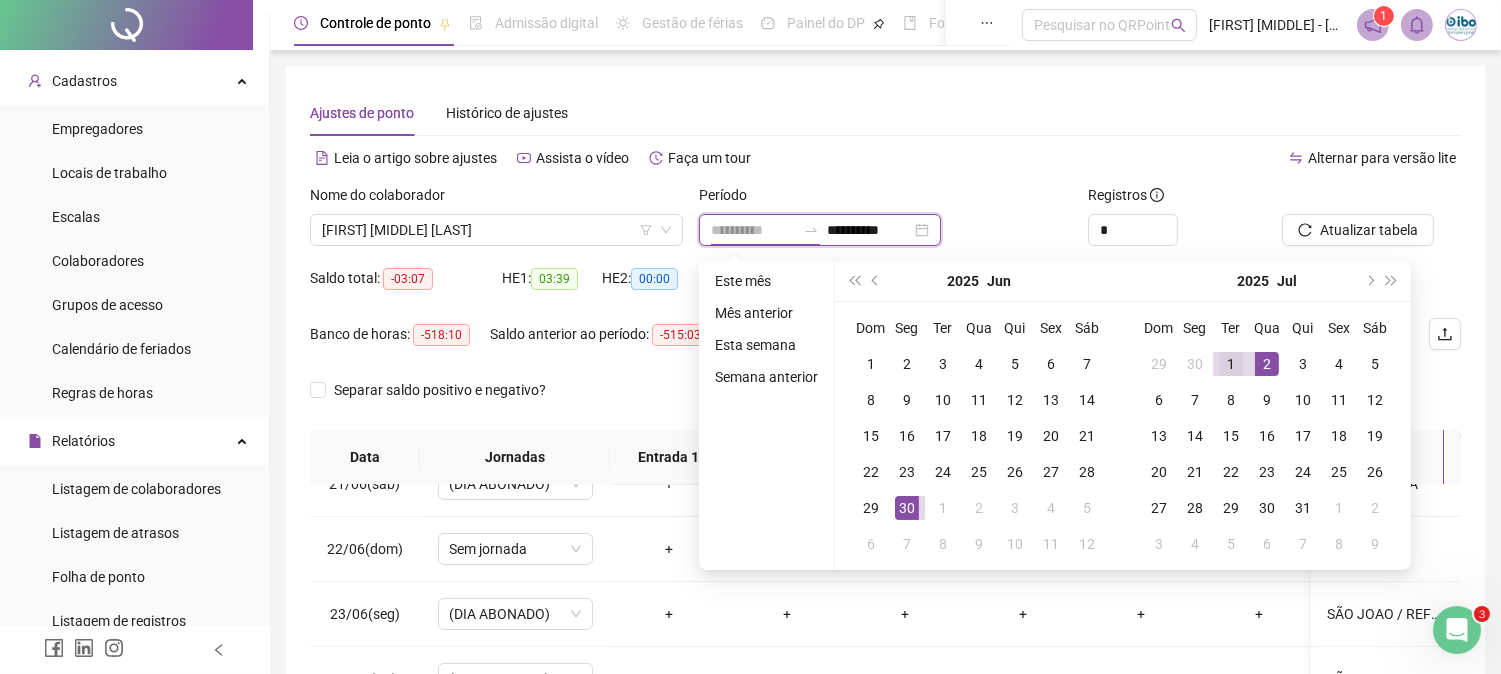 type on "**********" 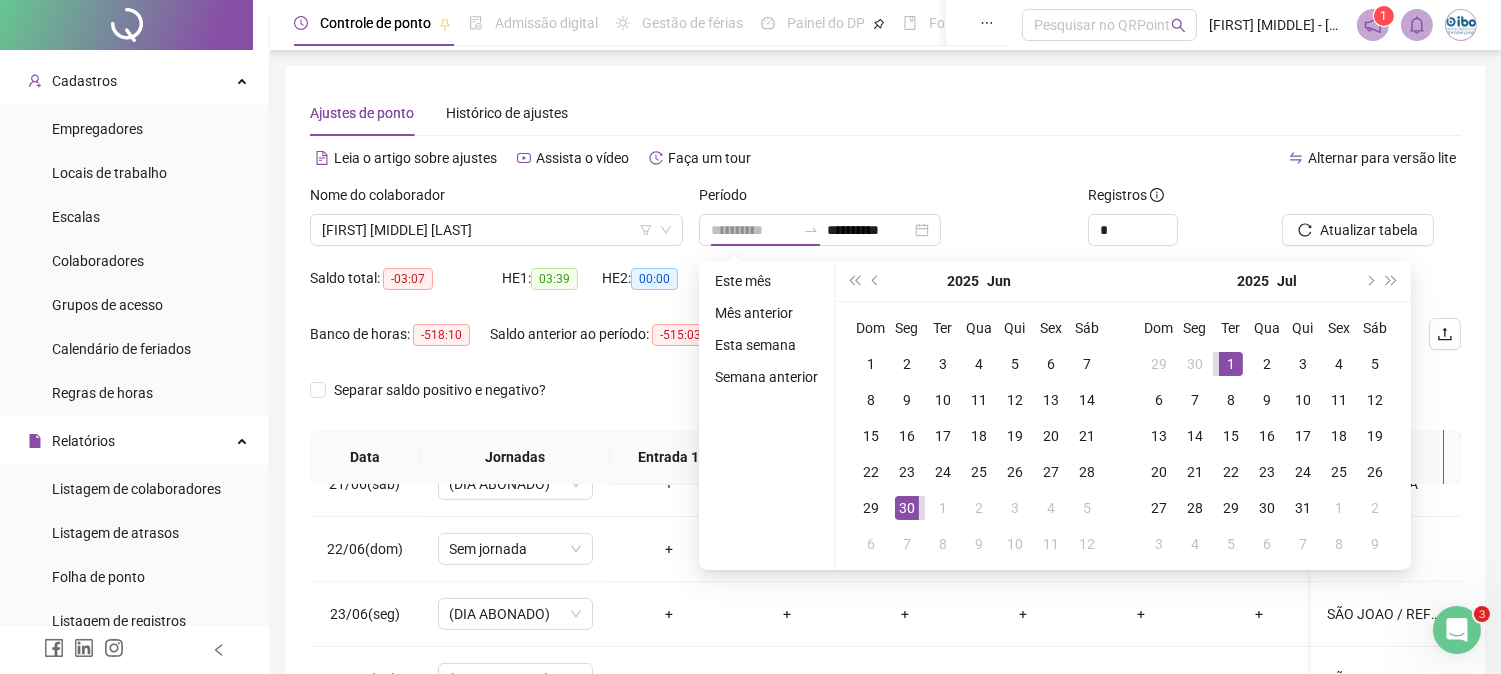 click on "1" at bounding box center [1231, 364] 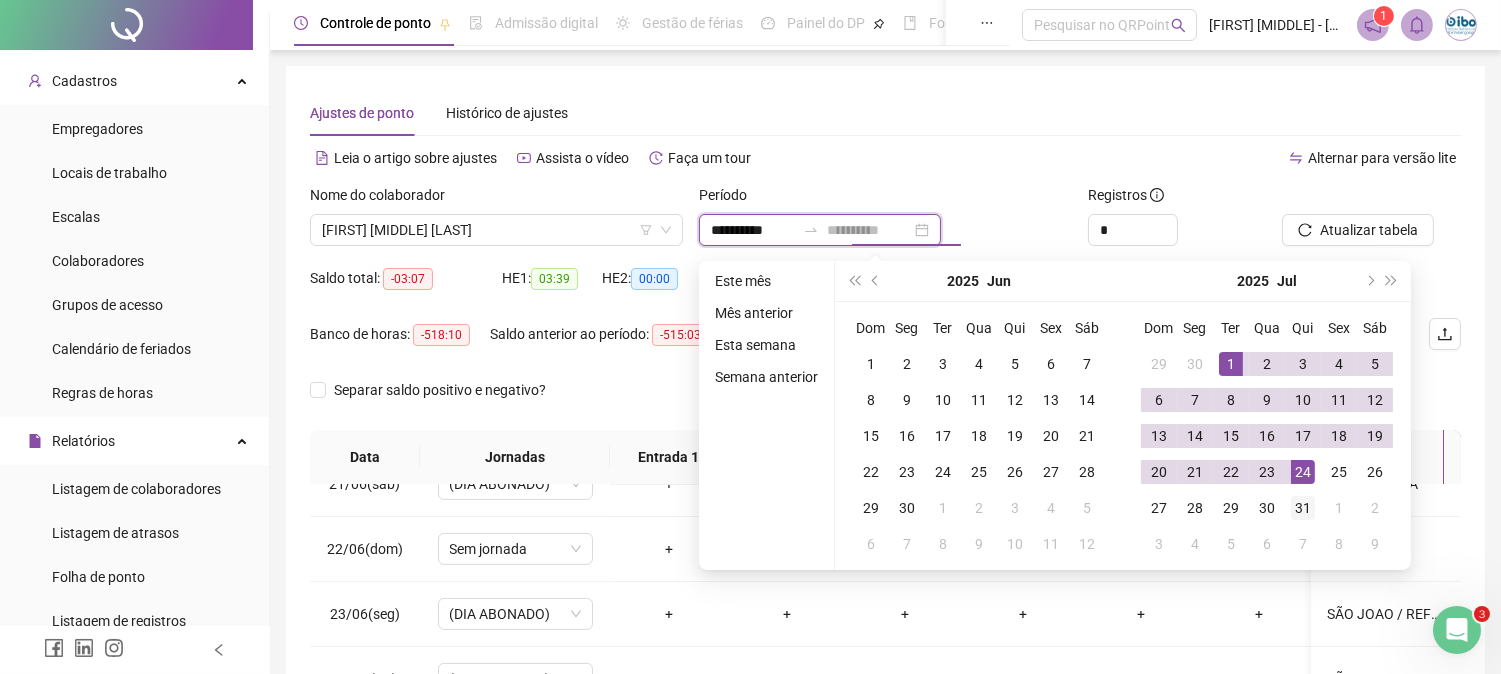 type on "**********" 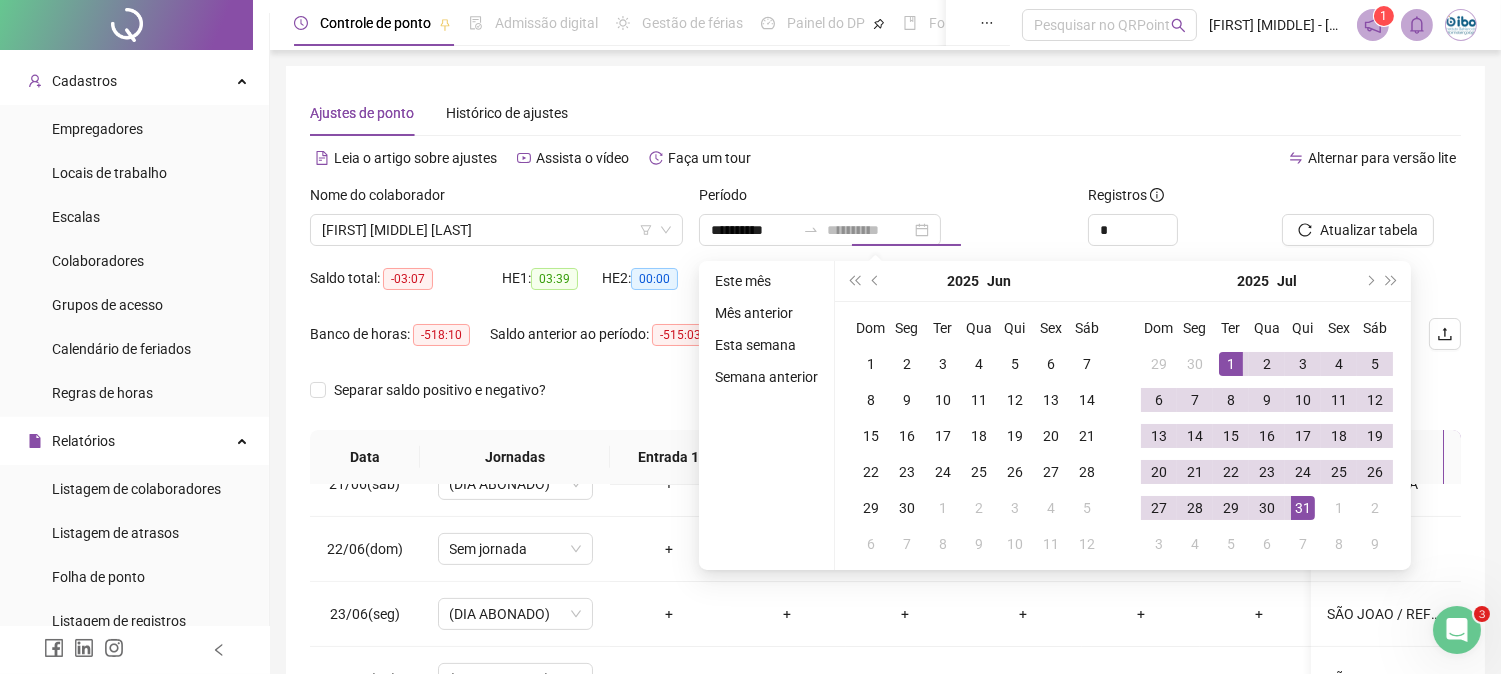click on "31" at bounding box center [1303, 508] 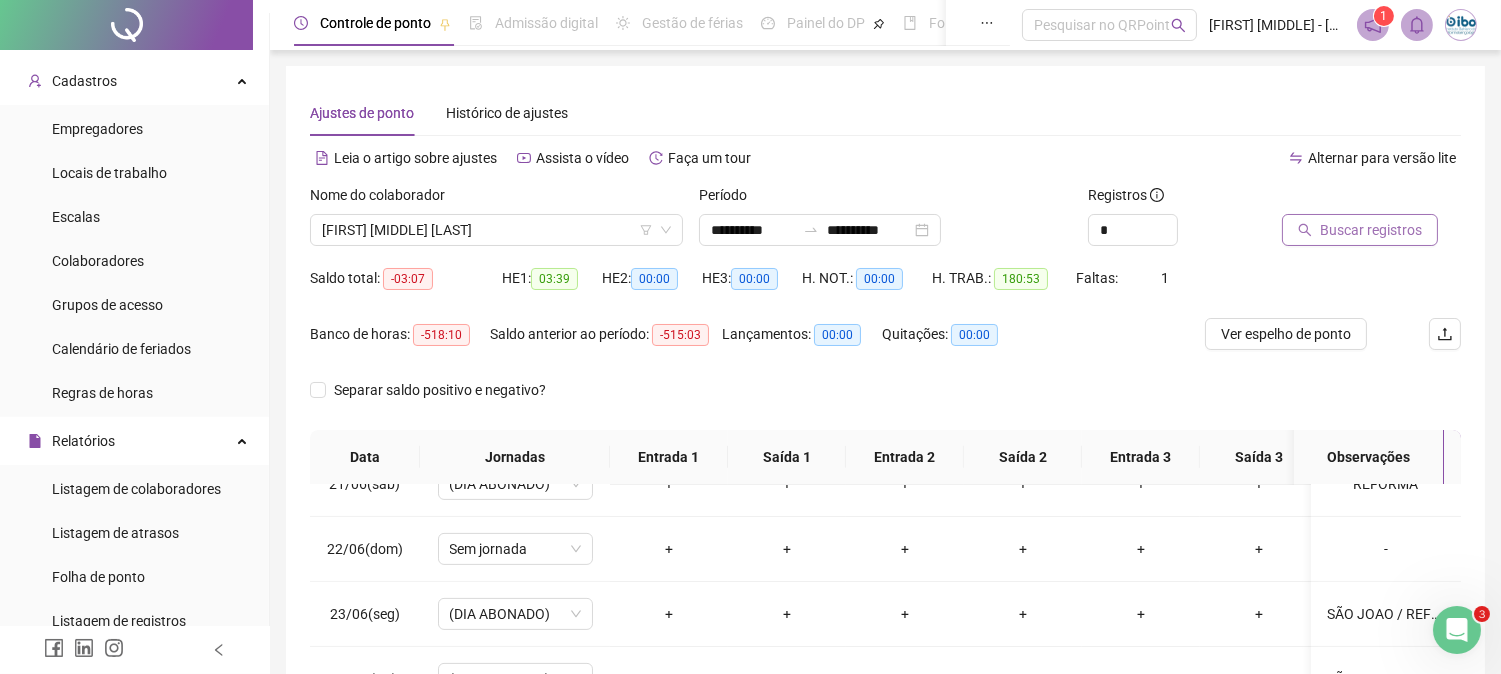click on "Buscar registros" at bounding box center [1371, 230] 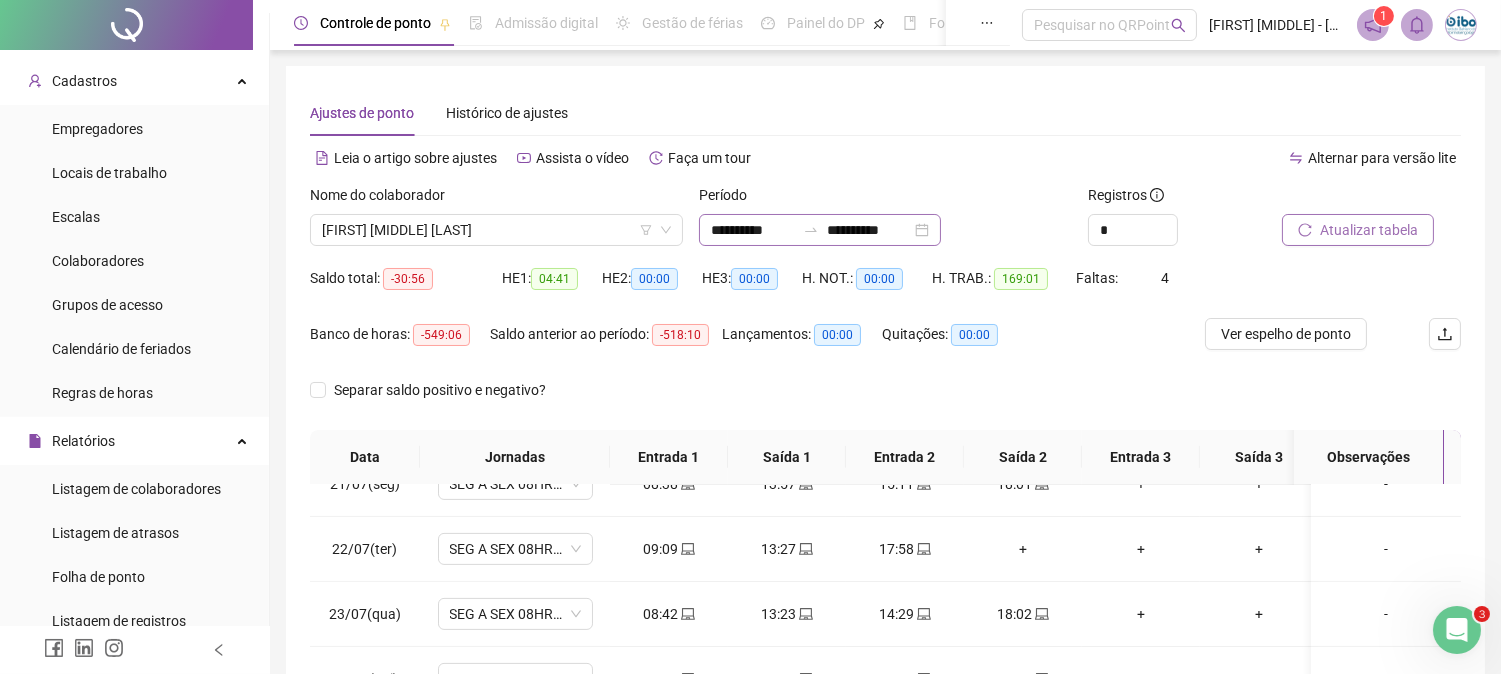 click 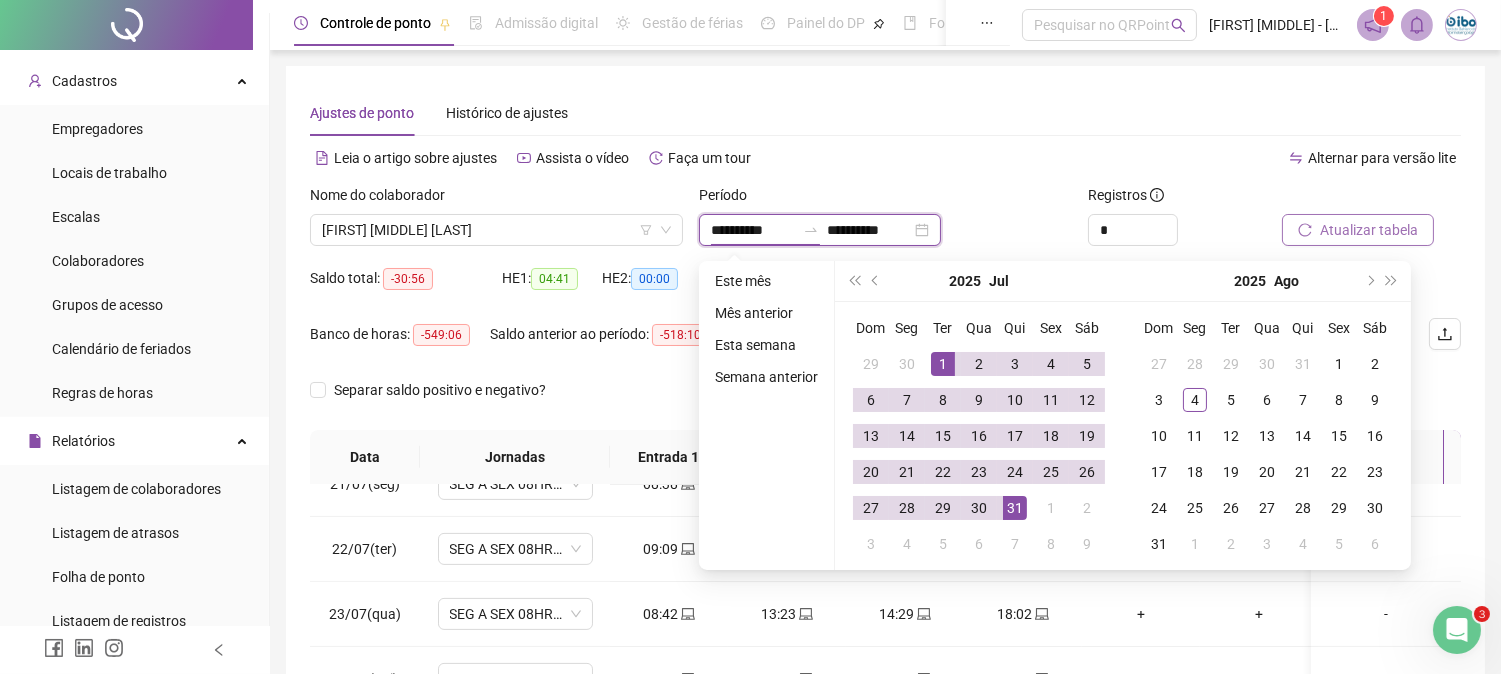 type on "**********" 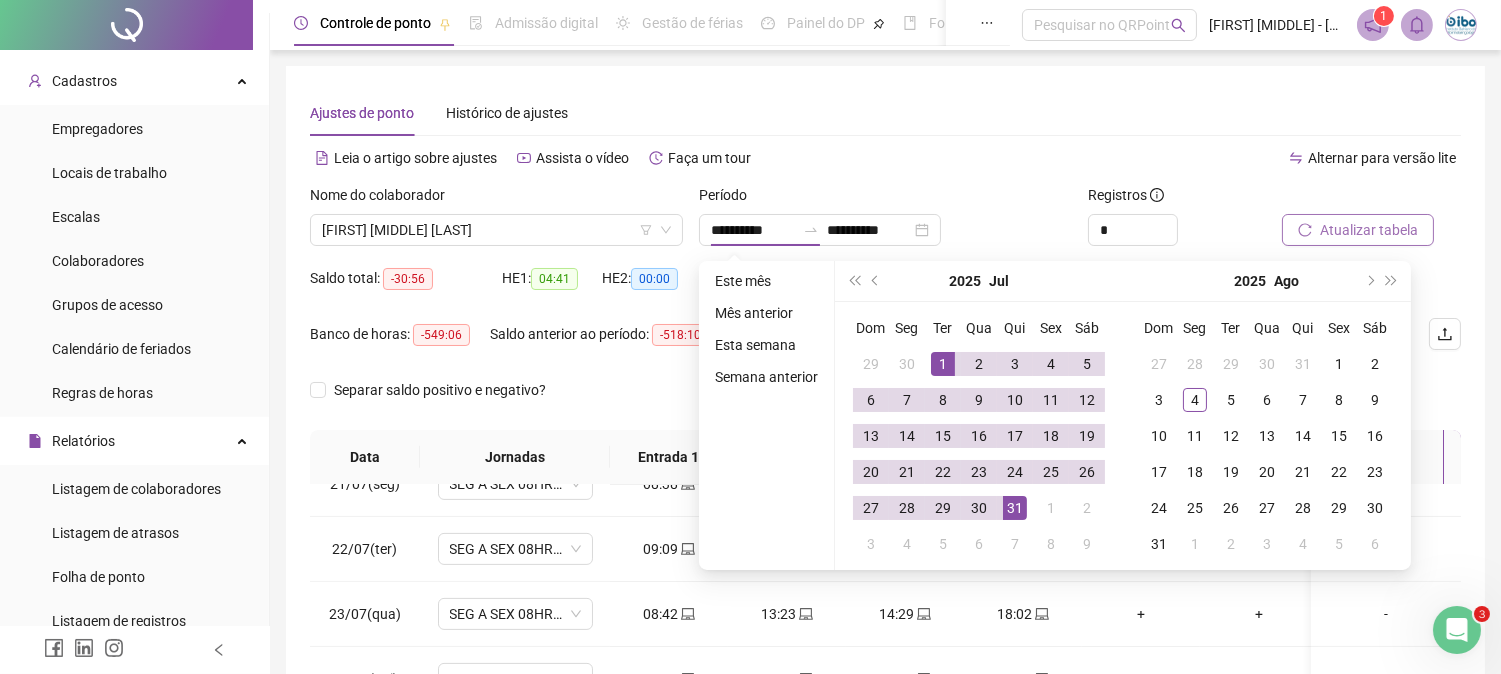 click on "Ajustes de ponto Histórico de ajustes" at bounding box center [885, 113] 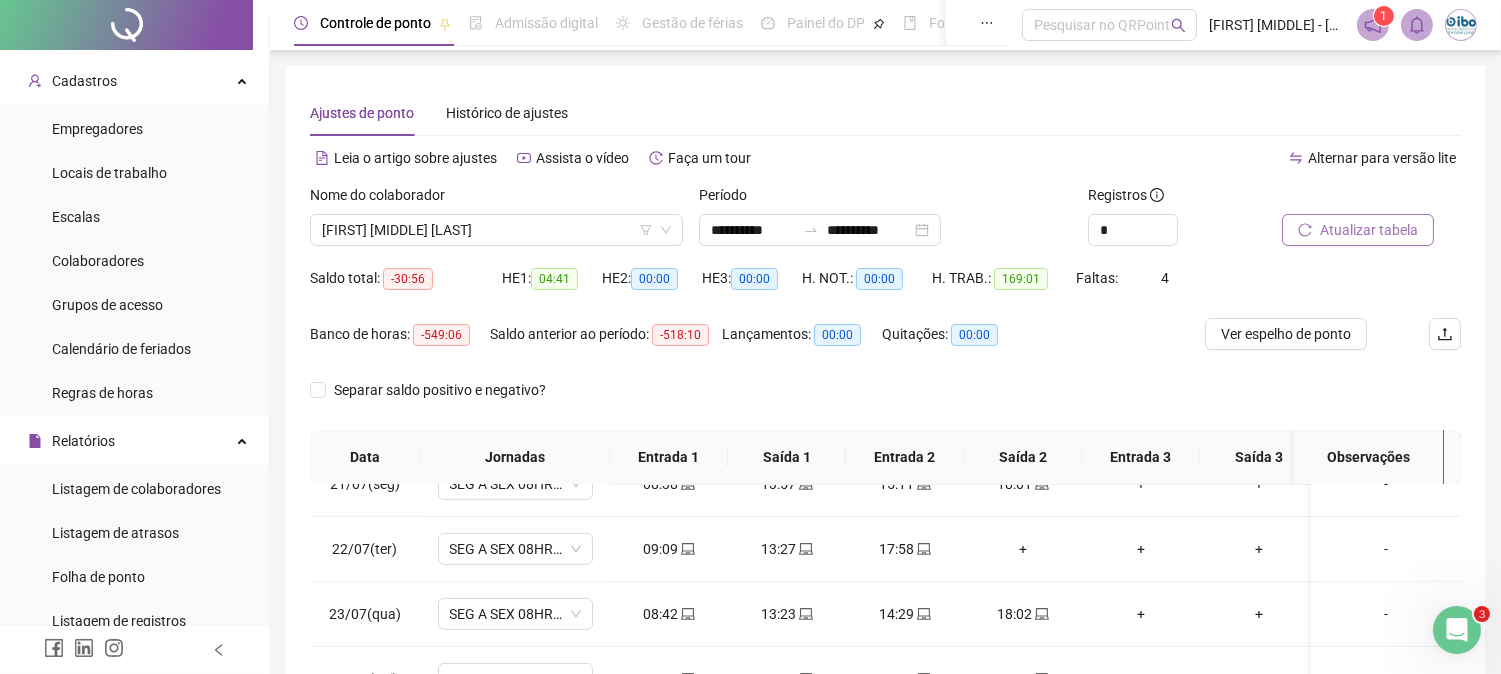 click on "Atualizar tabela" at bounding box center (1369, 230) 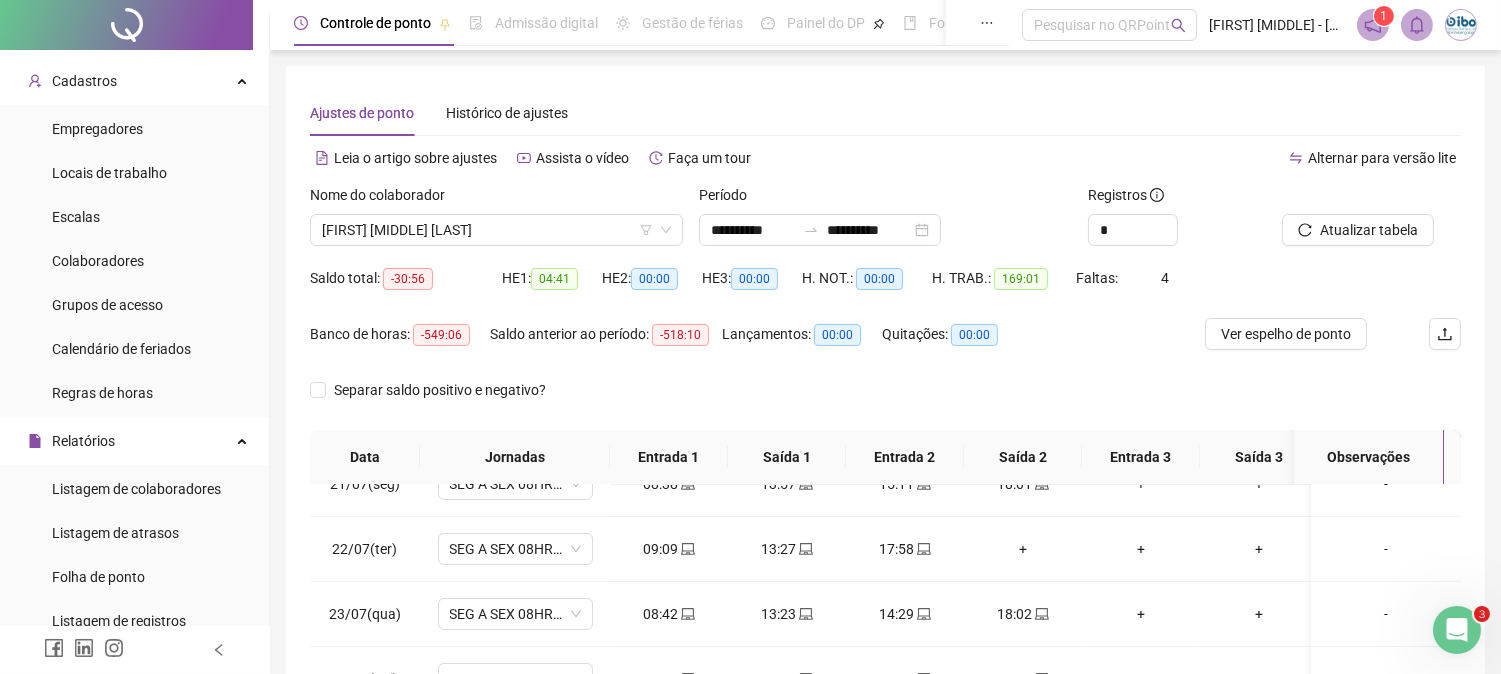 click on "Ajustes de ponto Histórico de ajustes" at bounding box center [885, 113] 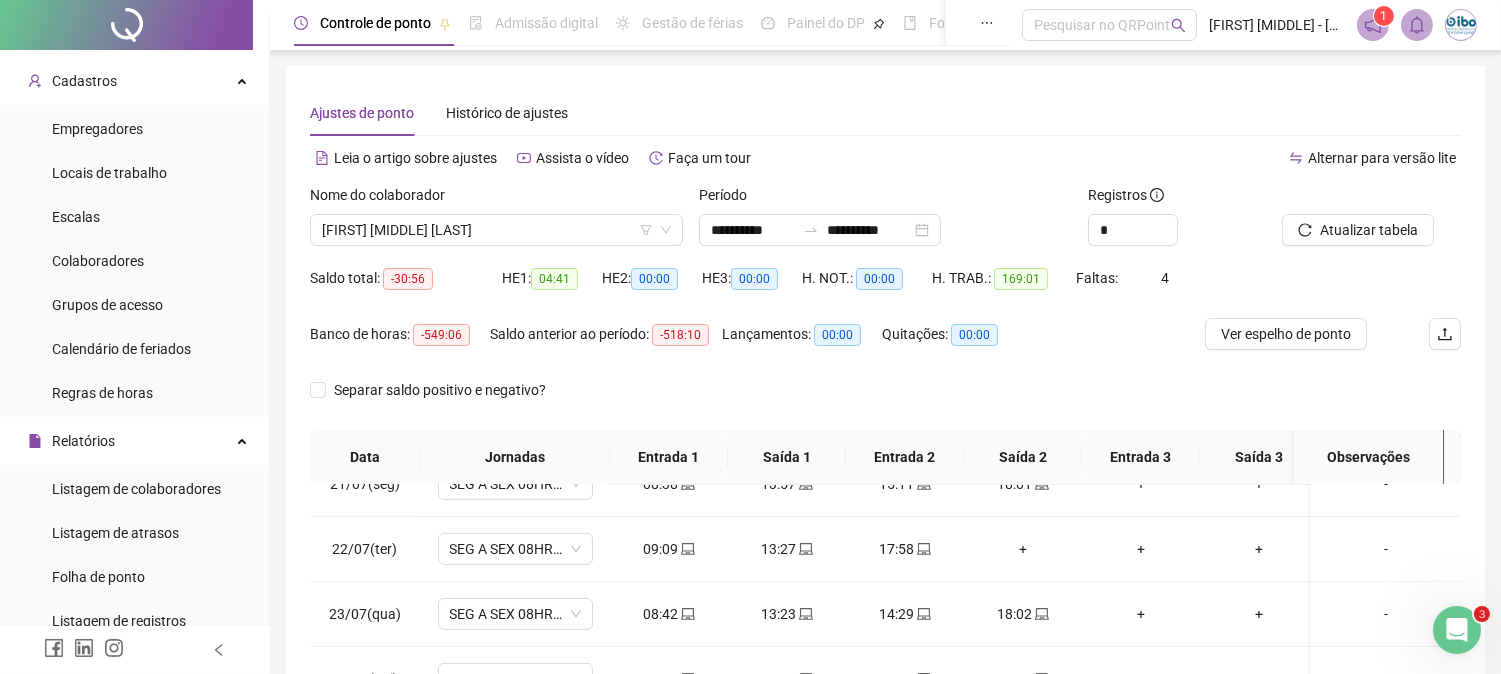 click on "Banco de horas:   -549:06 Saldo anterior ao período:   -518:10 Lançamentos:   00:00 Quitações:   00:00" at bounding box center (741, 346) 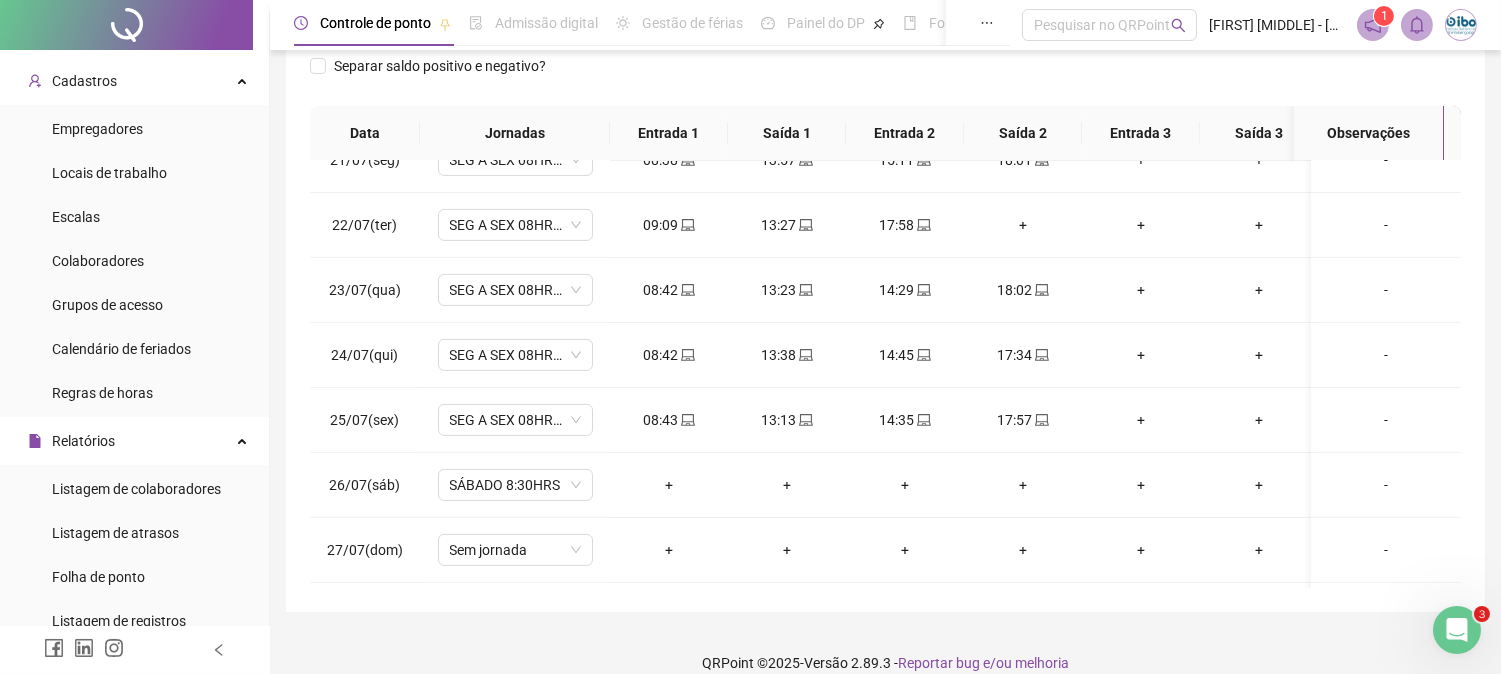 scroll, scrollTop: 333, scrollLeft: 0, axis: vertical 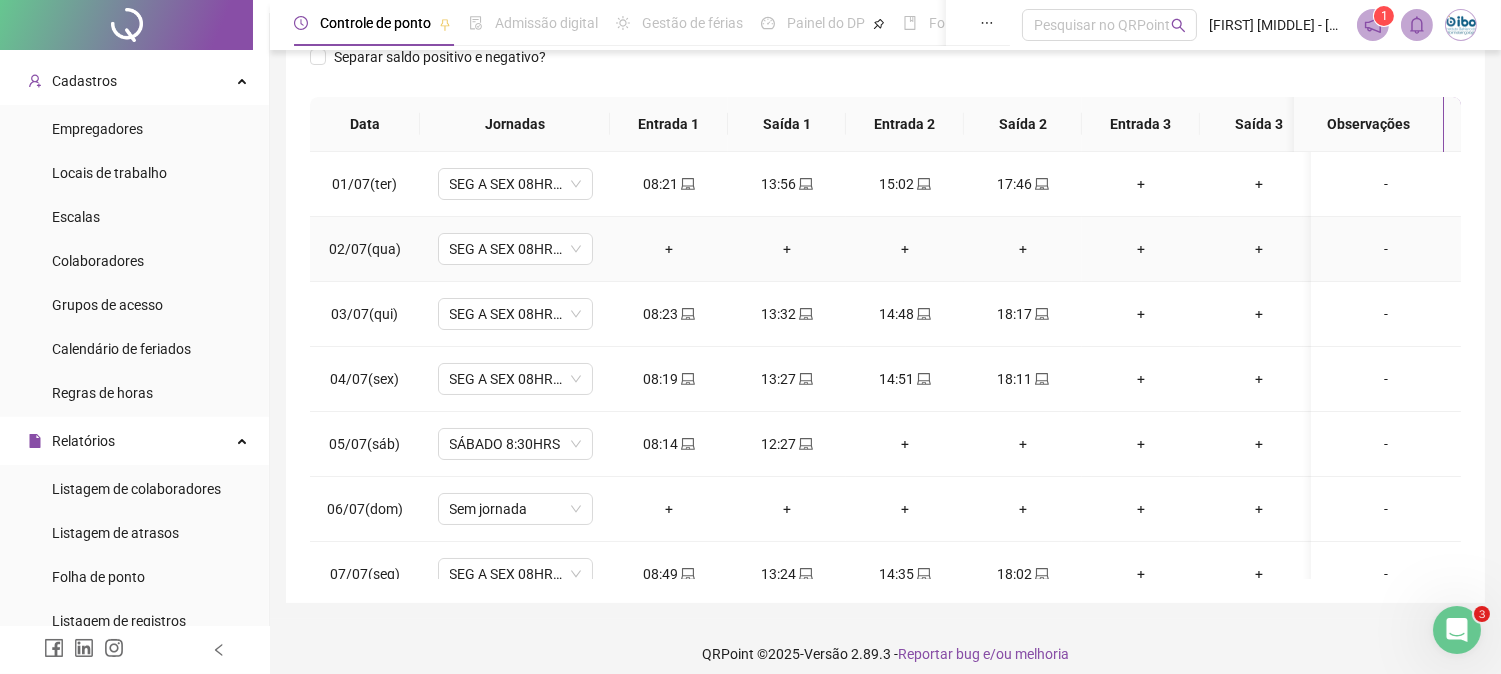 click on "-" at bounding box center (1386, 249) 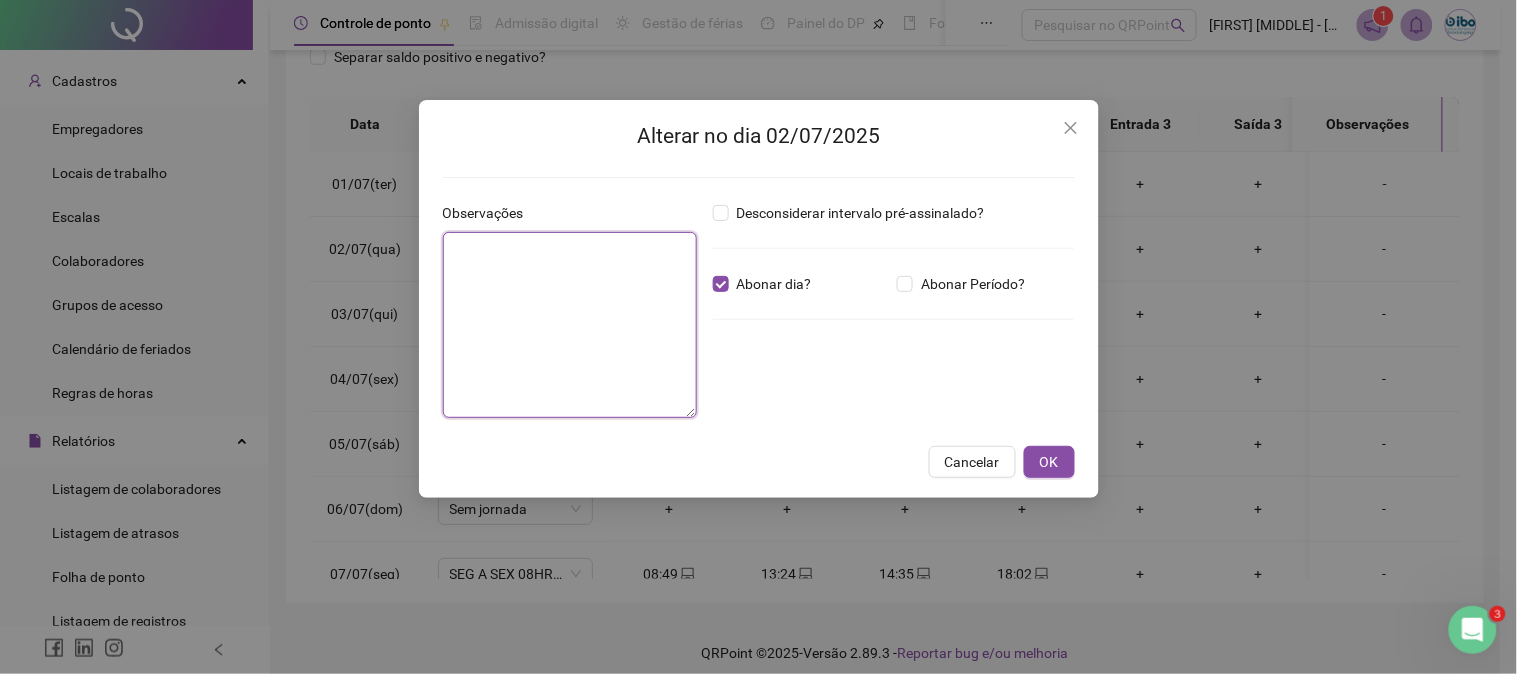 click at bounding box center (570, 325) 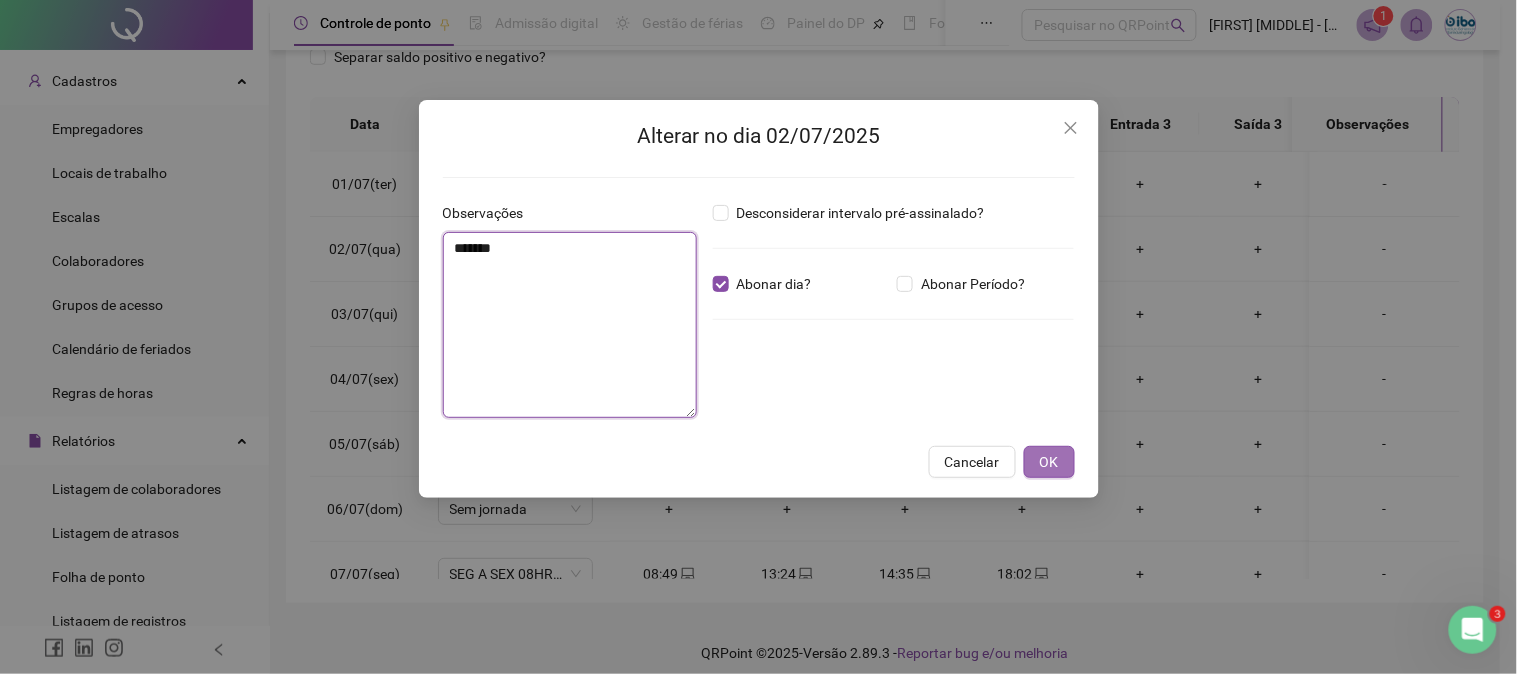 type on "*******" 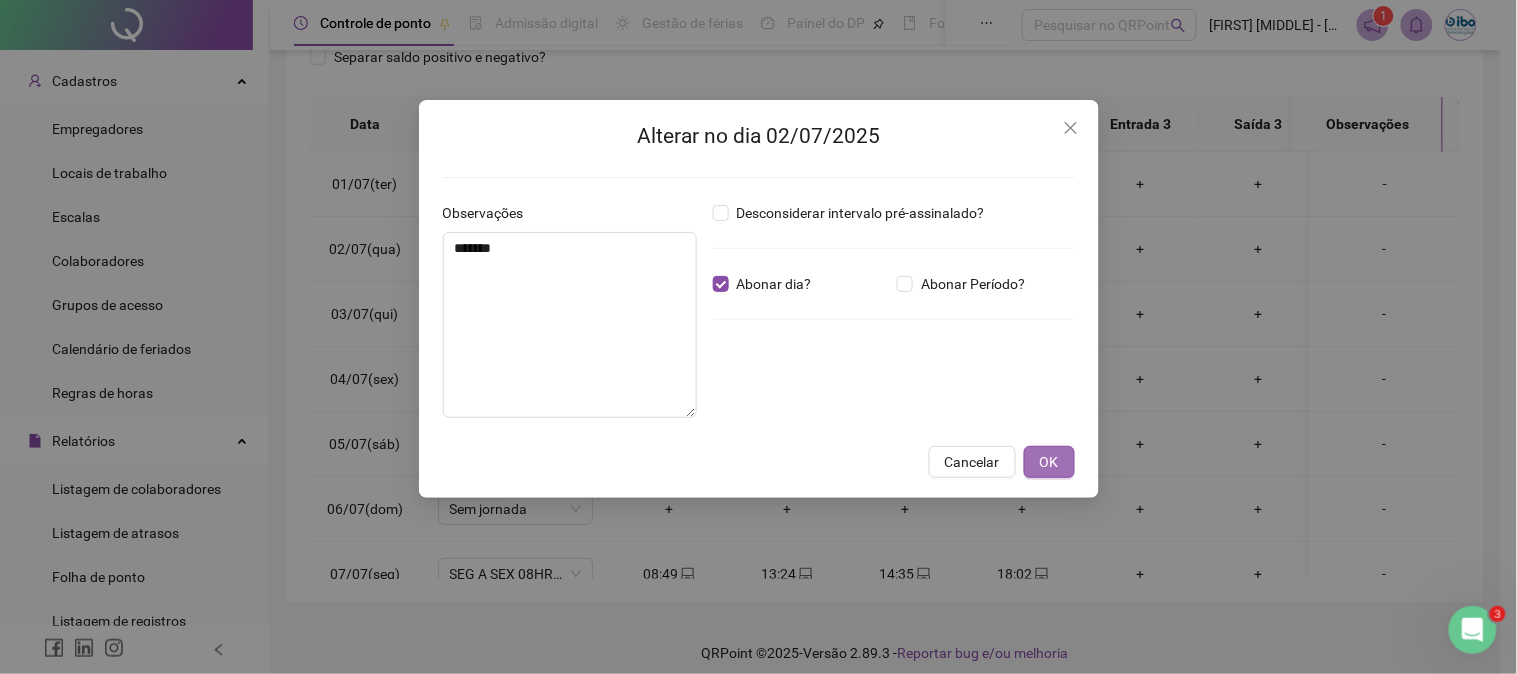 click on "OK" at bounding box center (1049, 462) 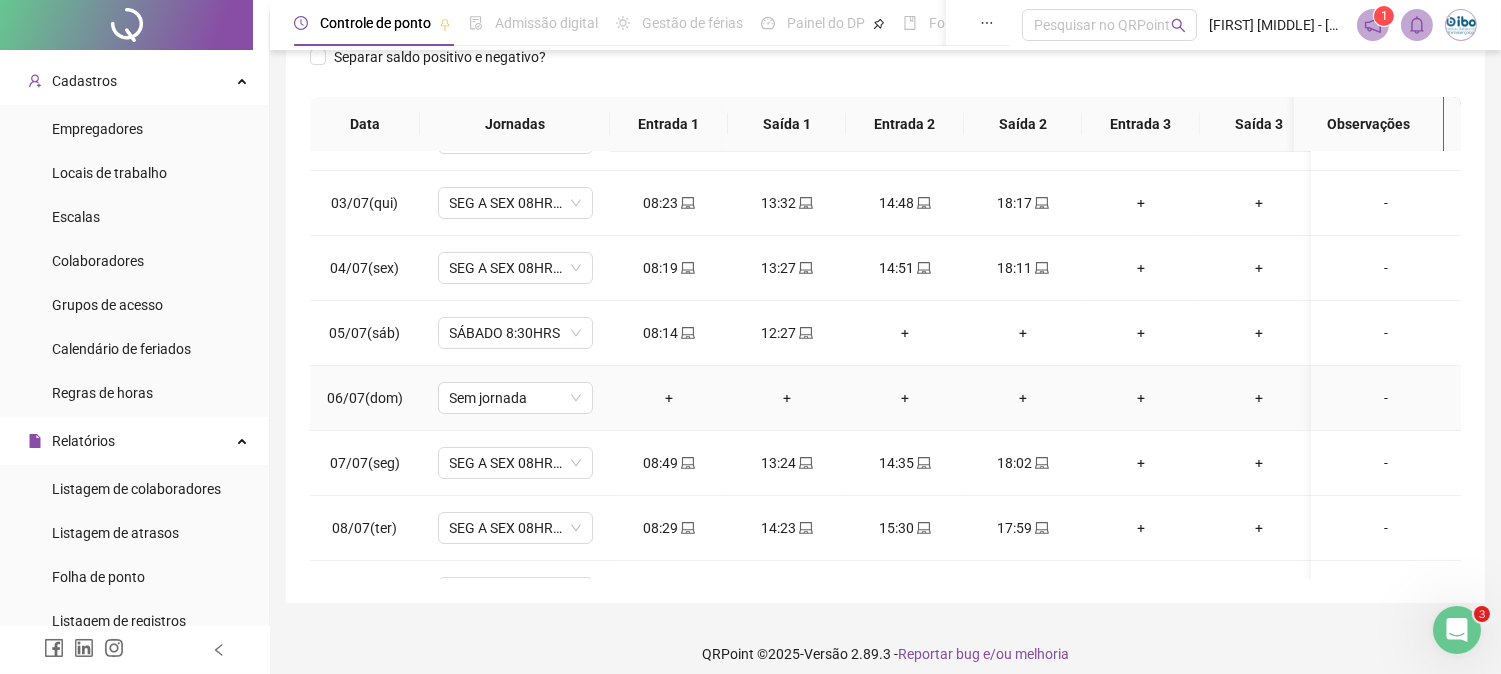 scroll, scrollTop: 222, scrollLeft: 0, axis: vertical 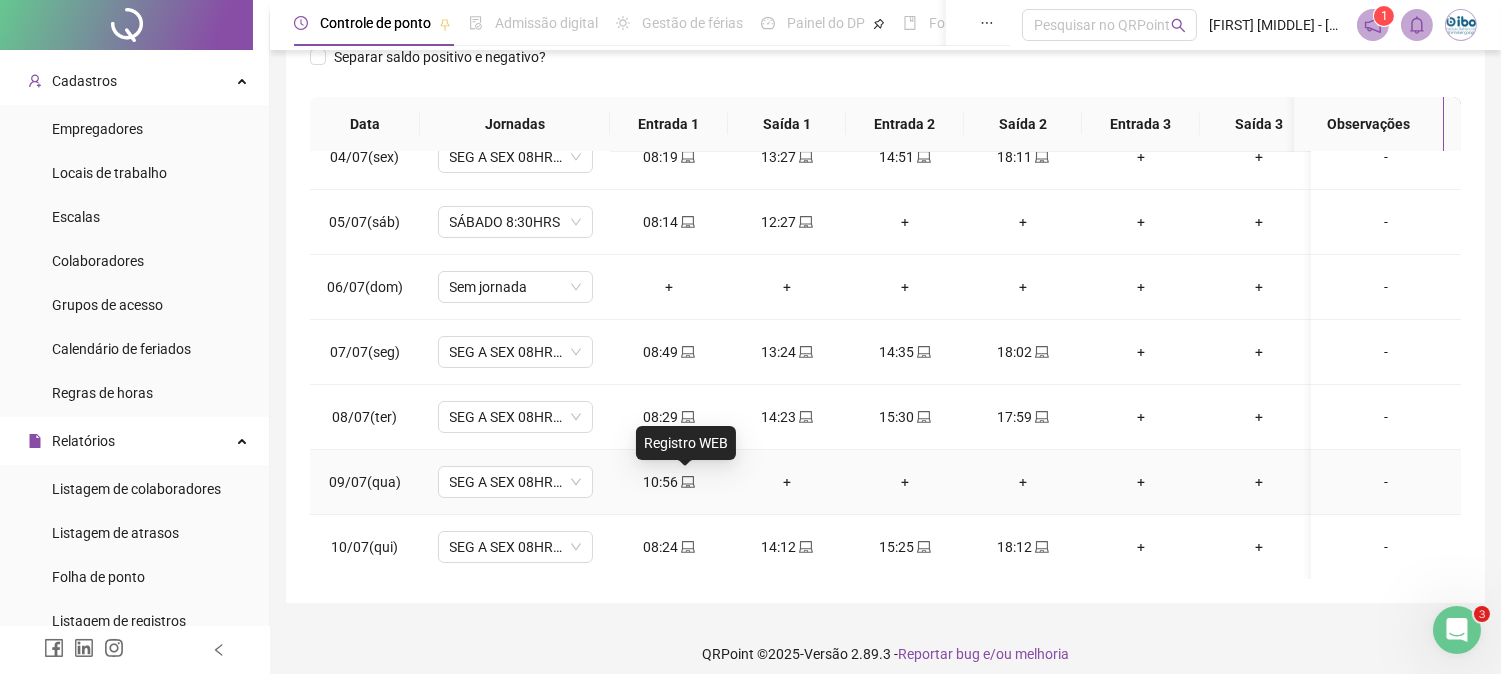 click 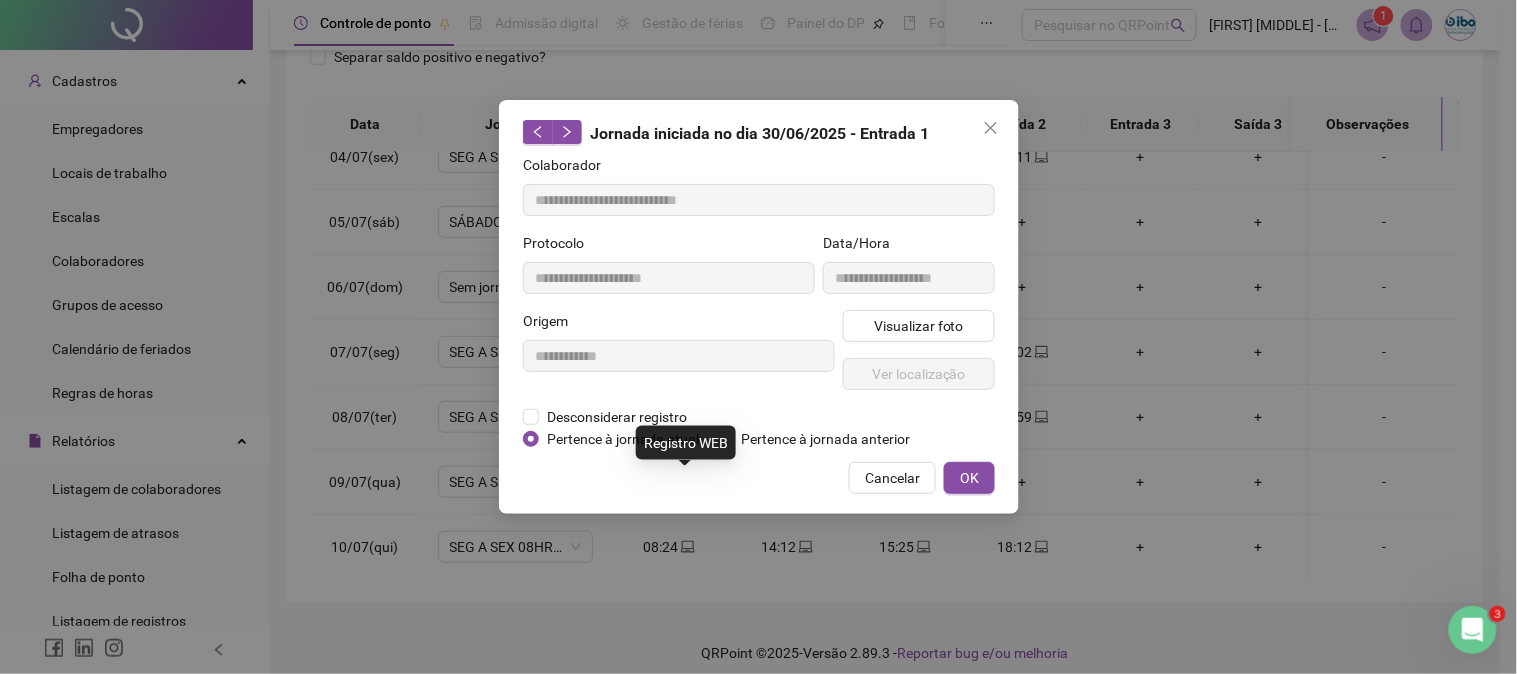 type on "**********" 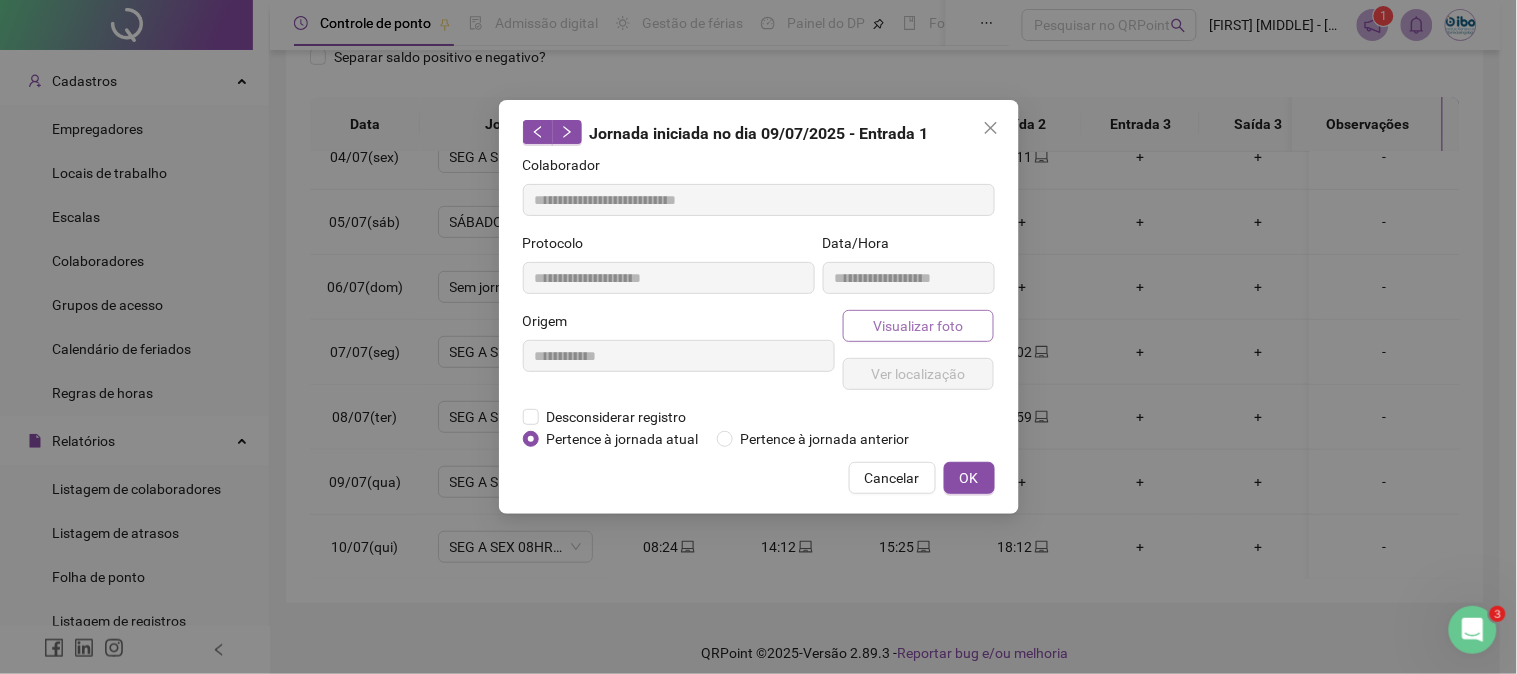 click on "Visualizar foto" at bounding box center (919, 326) 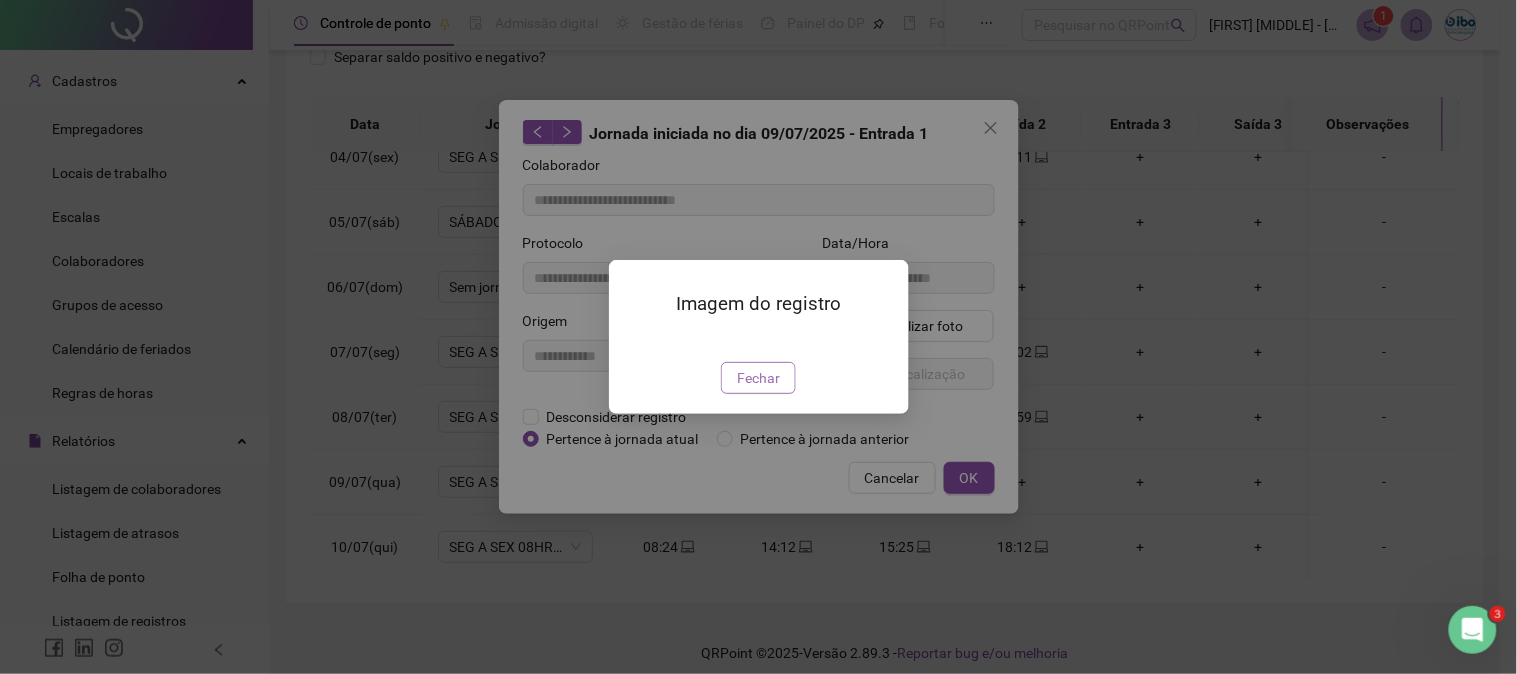 click on "Fechar" at bounding box center [758, 378] 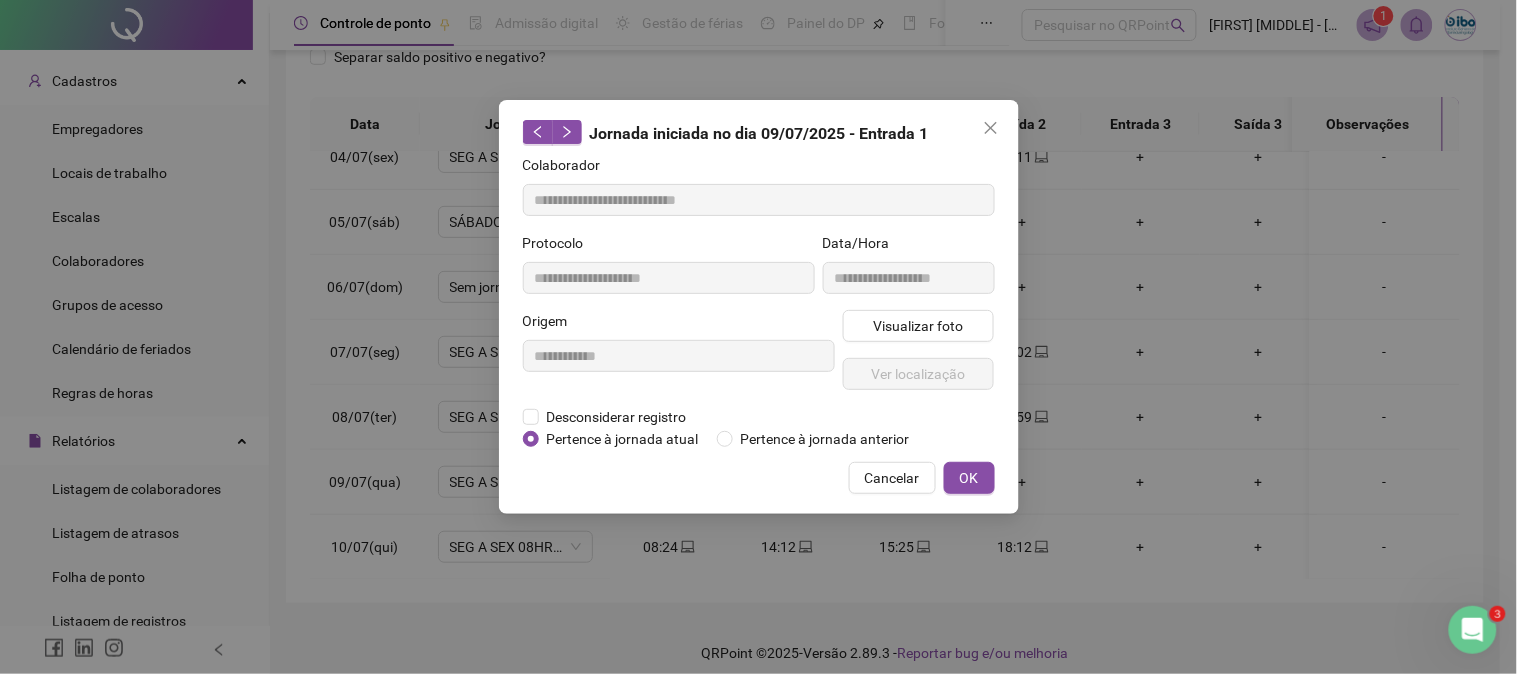 click on "**********" at bounding box center (759, 307) 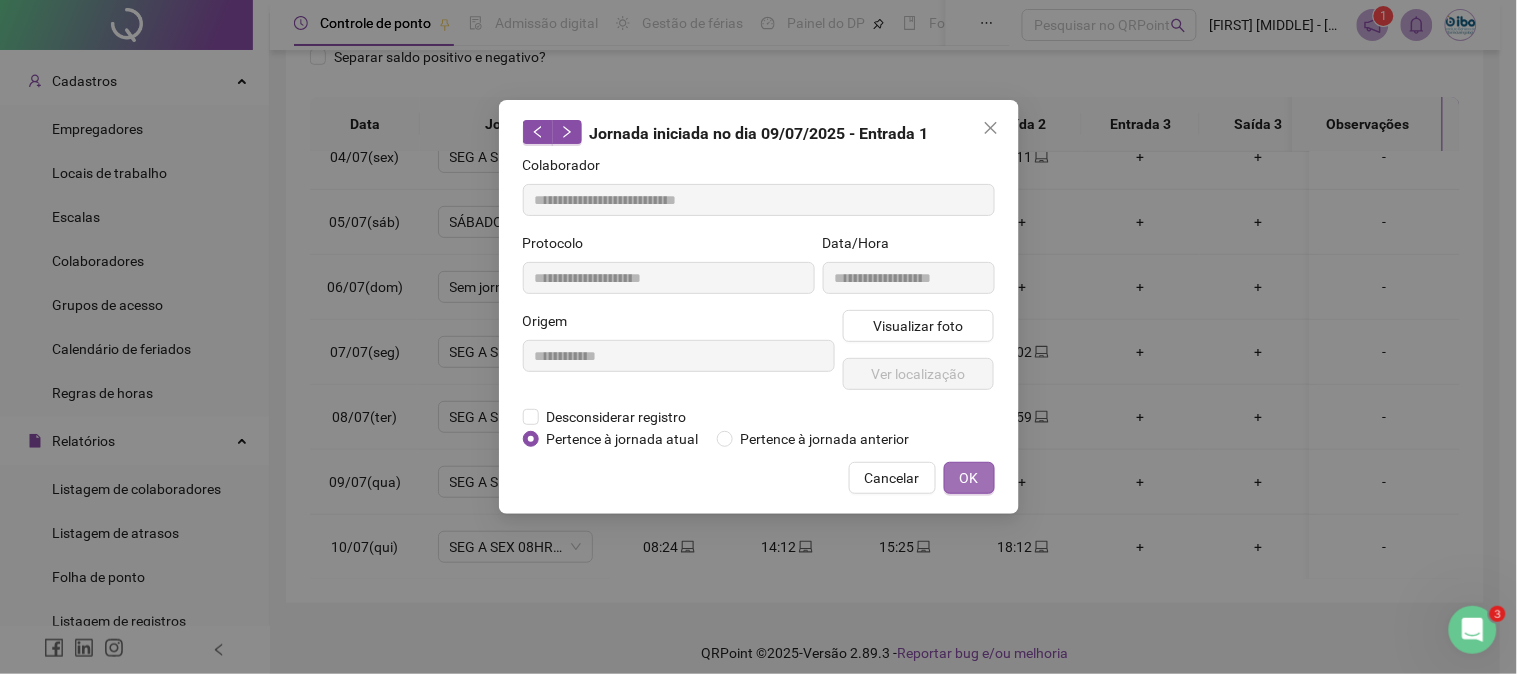 click on "OK" at bounding box center [969, 478] 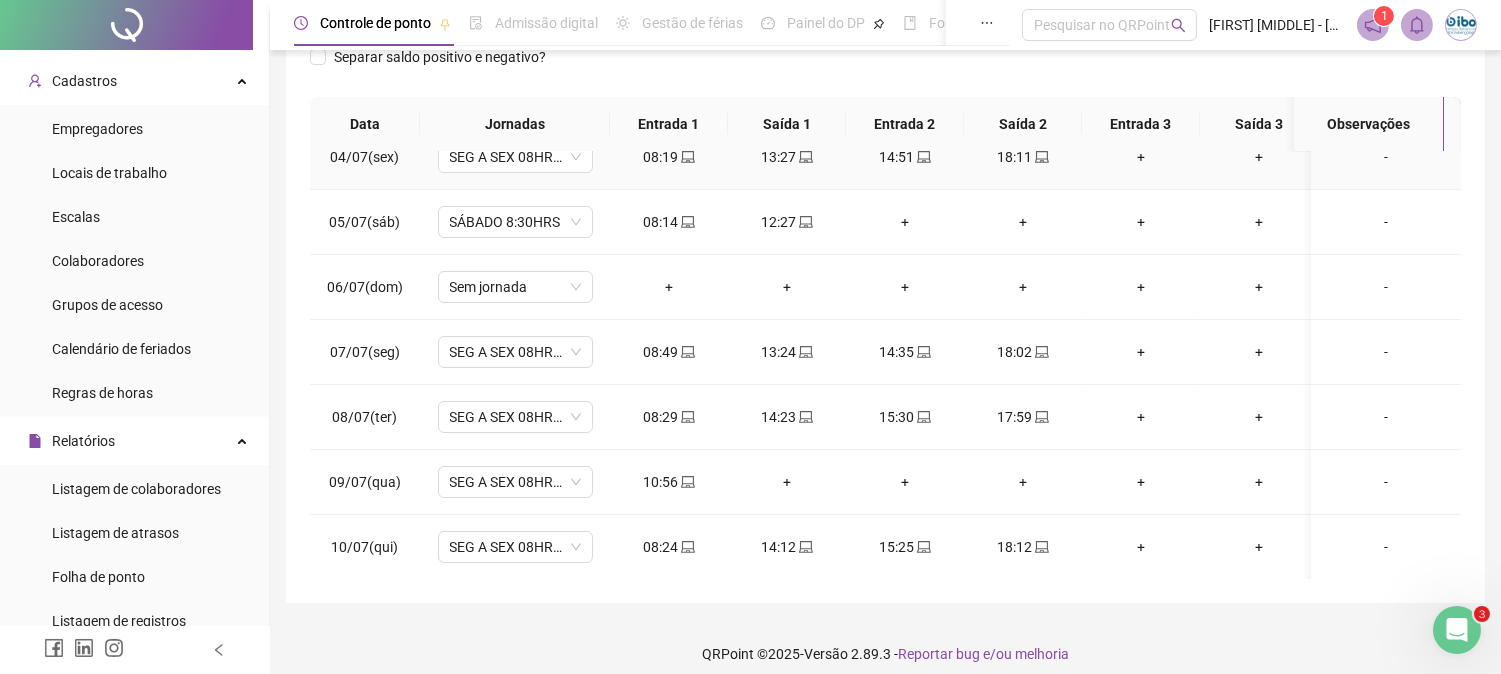 scroll, scrollTop: 0, scrollLeft: 0, axis: both 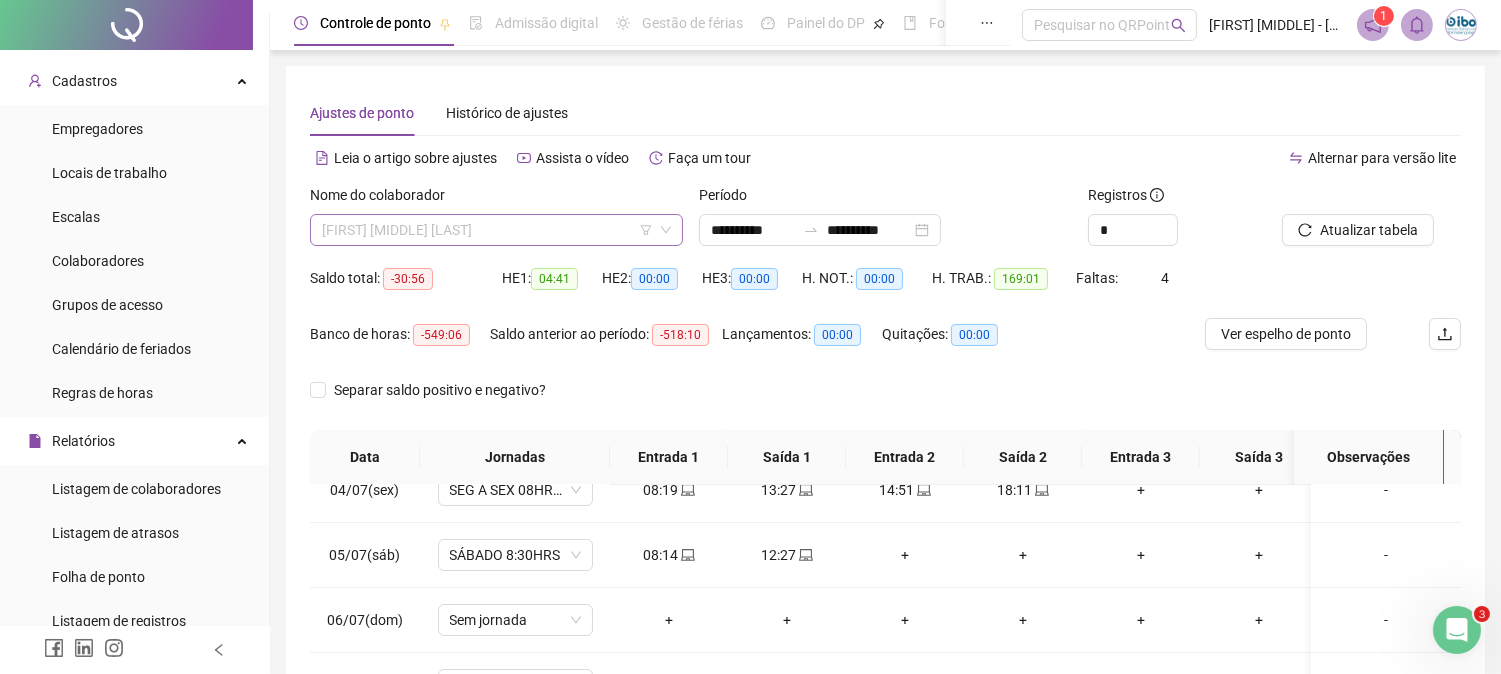 click on "[FIRST] [MIDDLE] [LAST]" at bounding box center (496, 230) 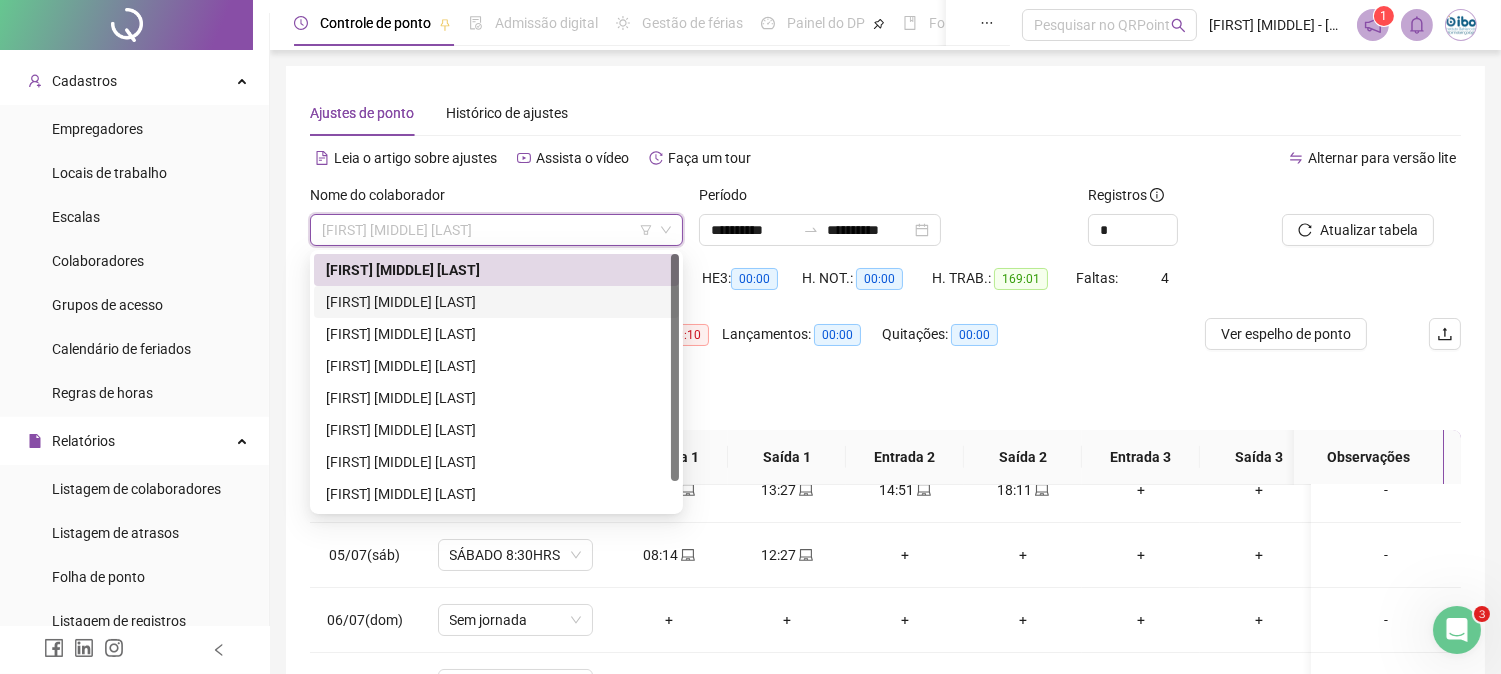 click on "[FIRST] [MIDDLE] [LAST]" at bounding box center (496, 302) 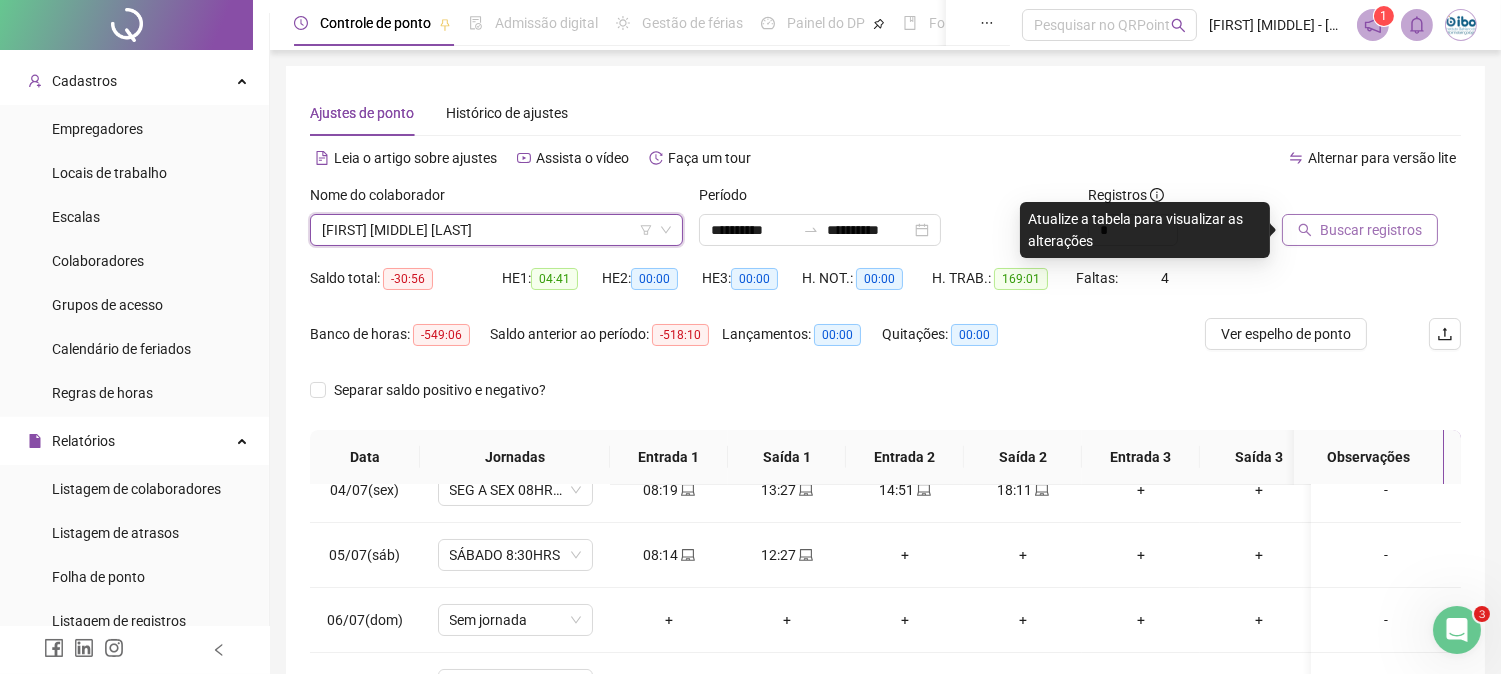 click on "Buscar registros" at bounding box center (1371, 230) 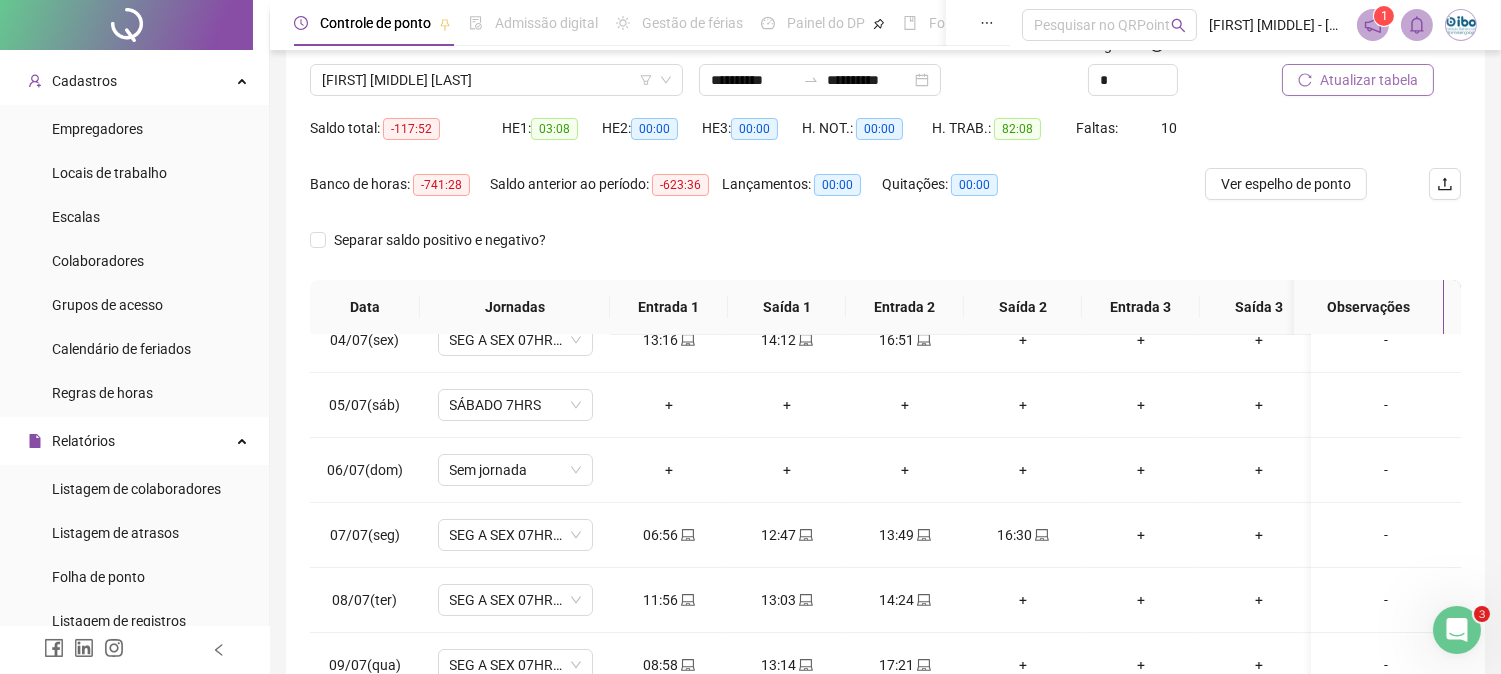 scroll, scrollTop: 111, scrollLeft: 0, axis: vertical 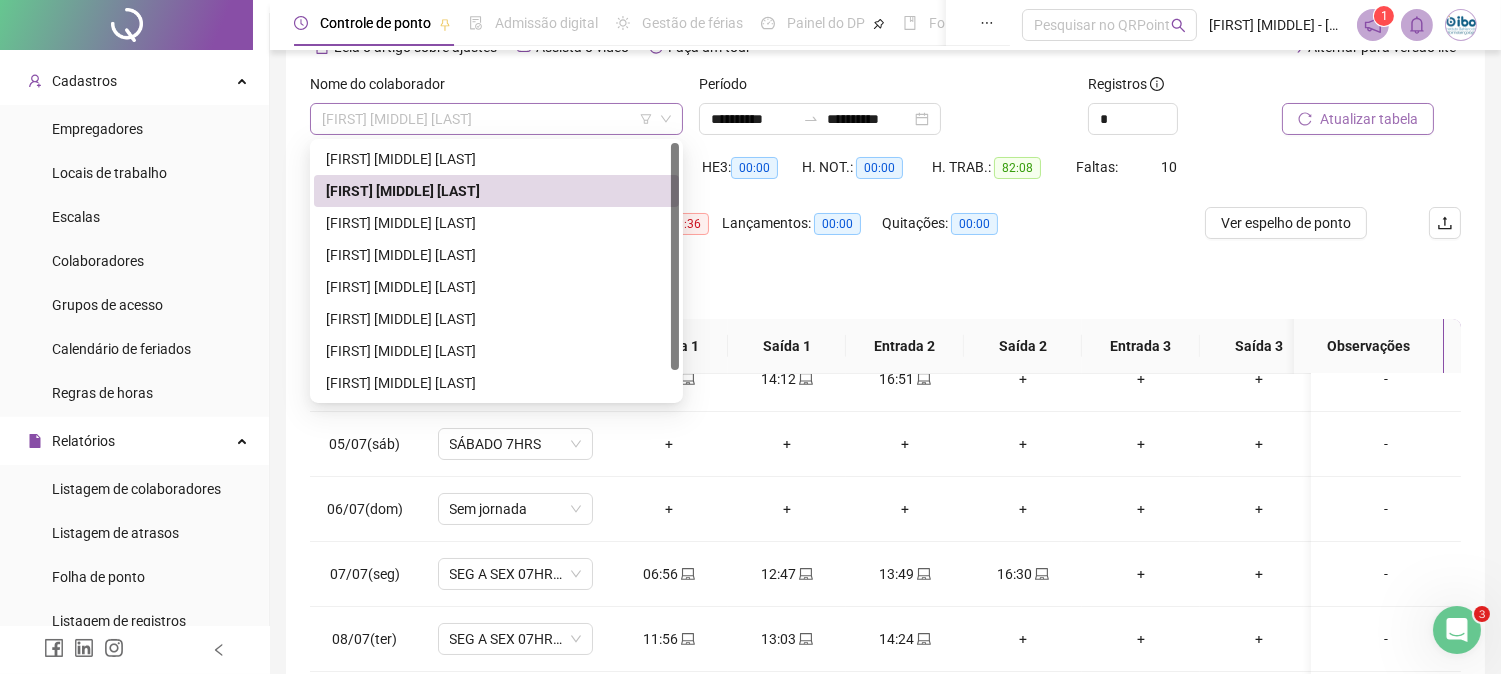 click on "[FIRST] [MIDDLE] [LAST]" at bounding box center [496, 119] 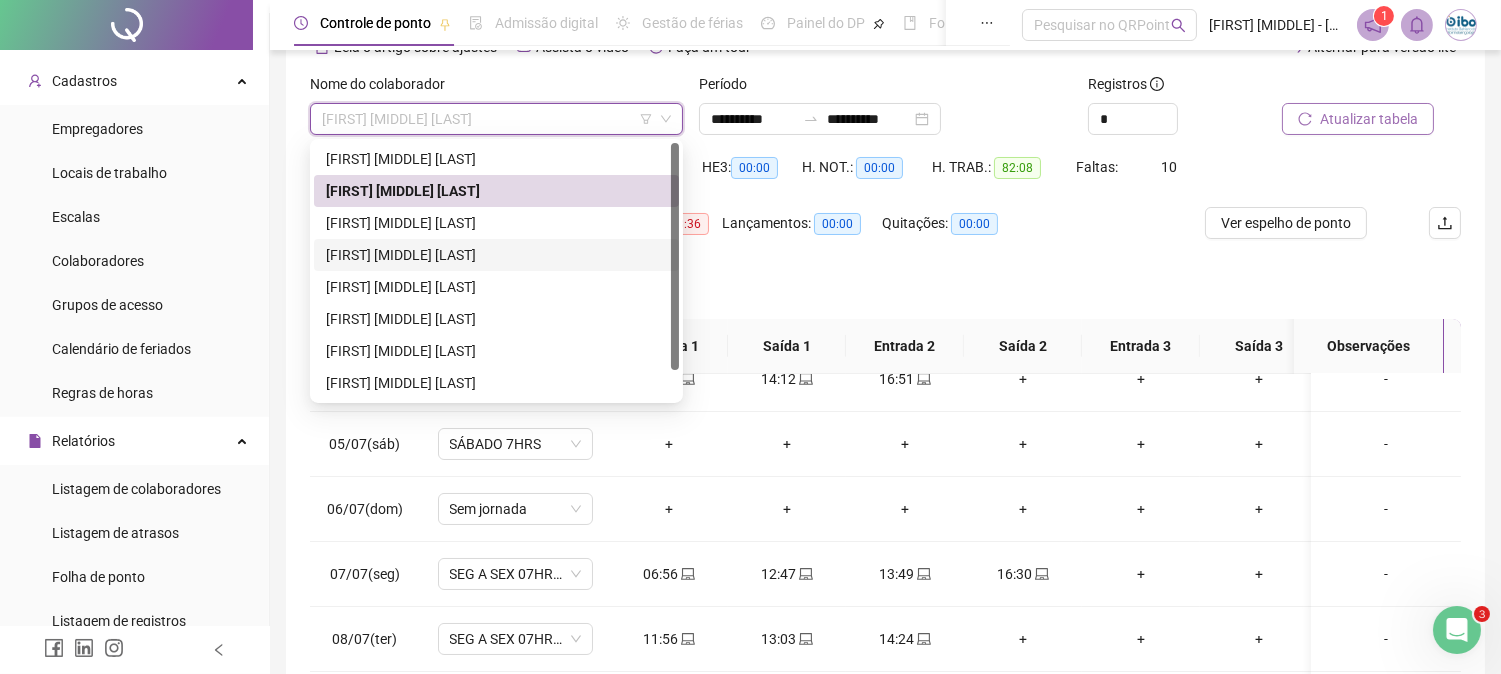 click on "[FIRST] [MIDDLE] [LAST]" at bounding box center [496, 255] 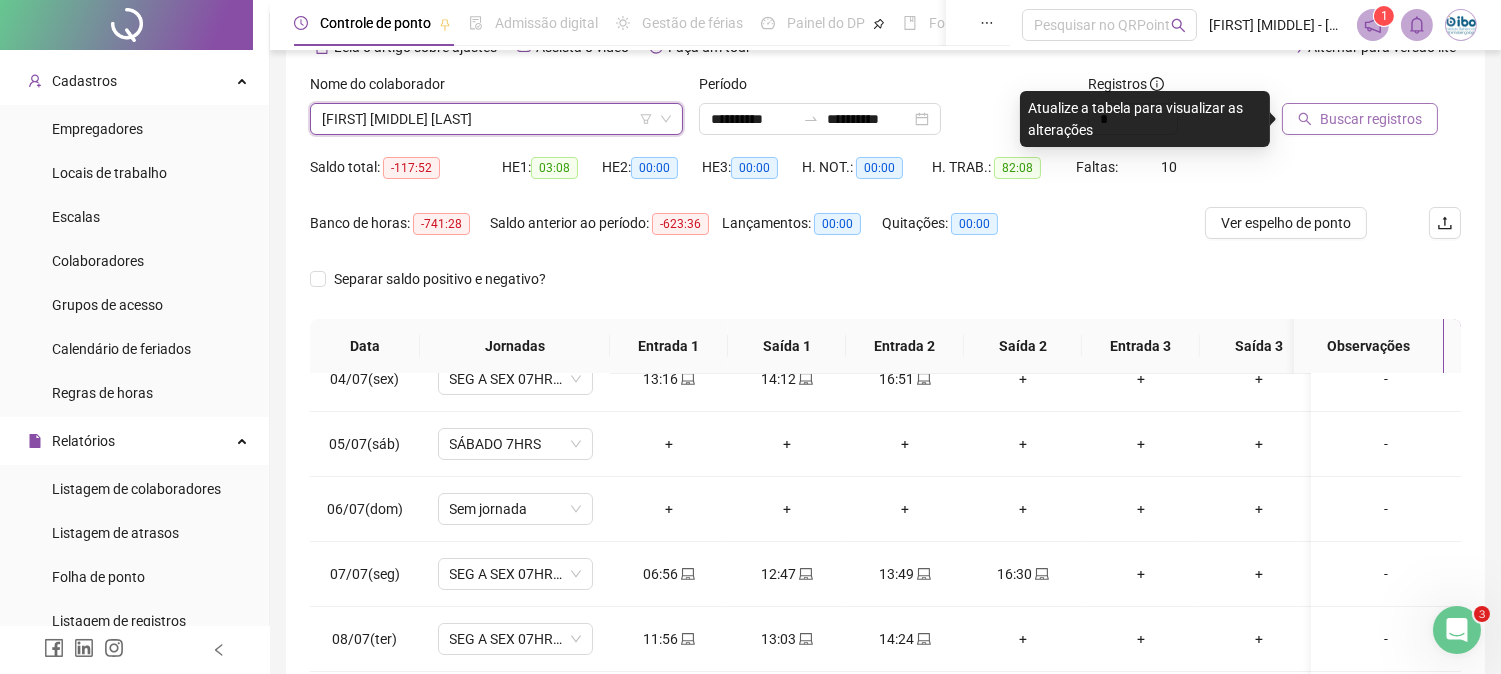 click 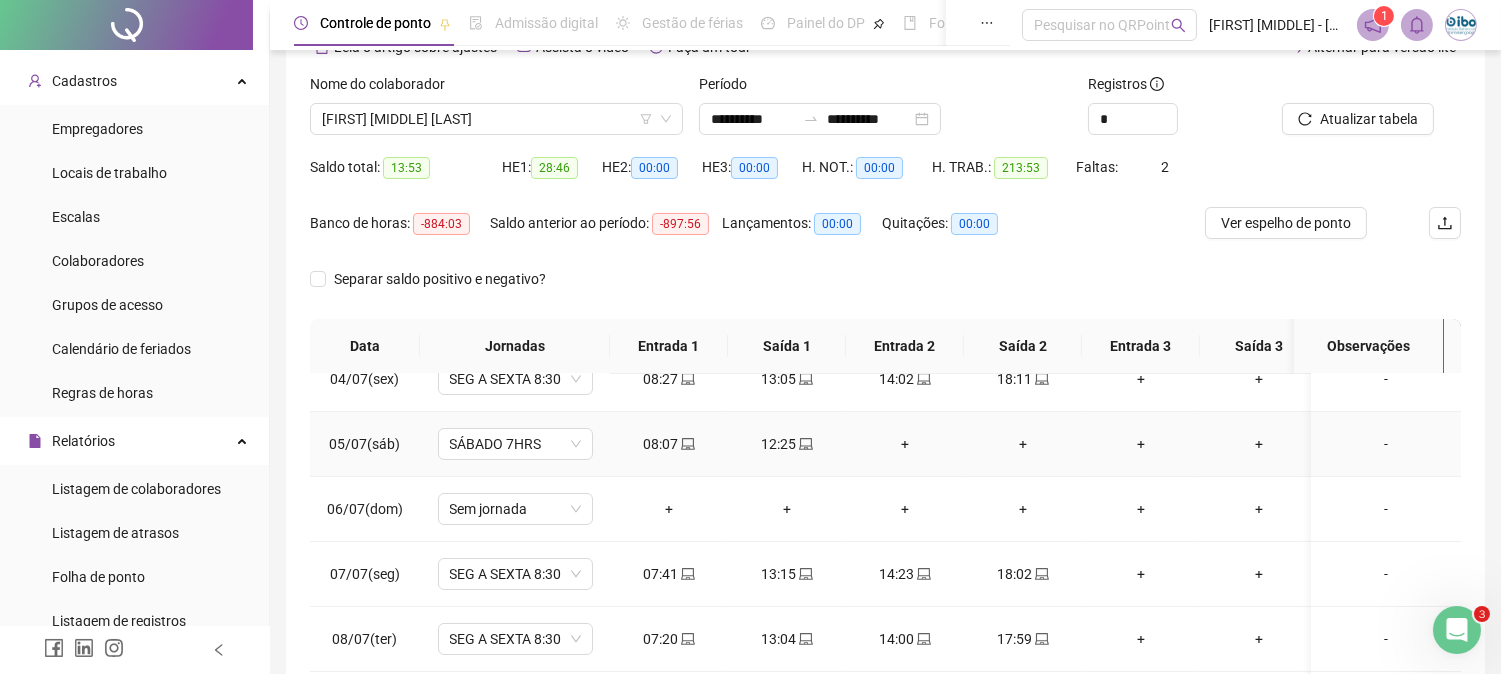 scroll, scrollTop: 333, scrollLeft: 0, axis: vertical 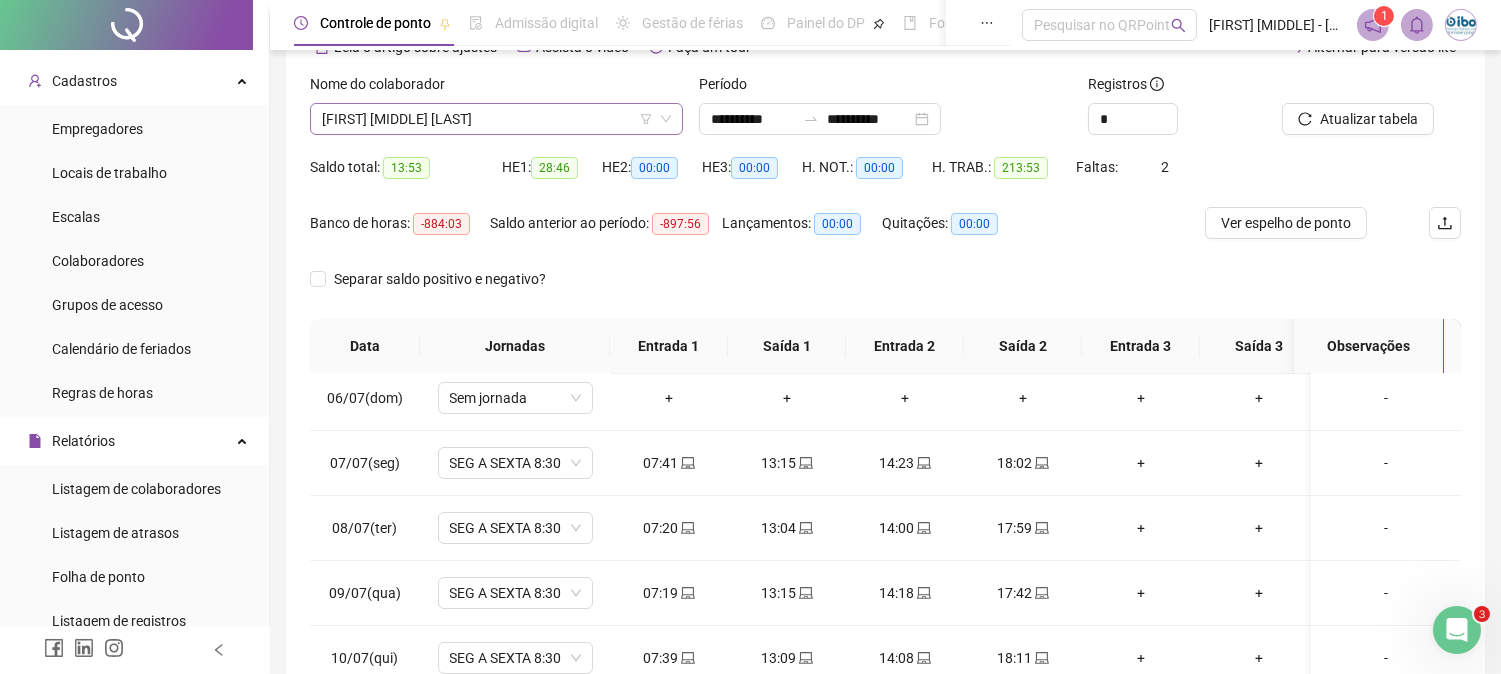 click on "[FIRST] [MIDDLE] [LAST]" at bounding box center [496, 119] 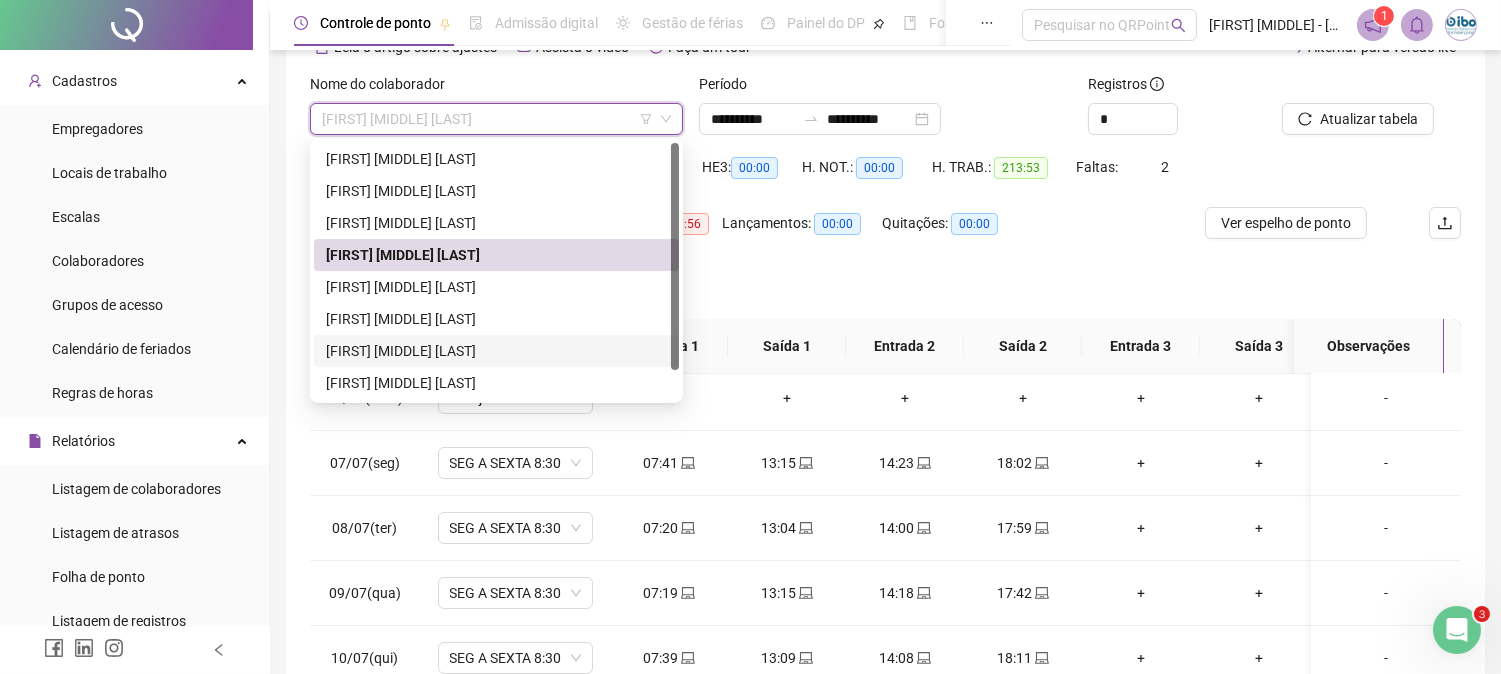 click on "[FIRST] [MIDDLE] [LAST]" at bounding box center (496, 351) 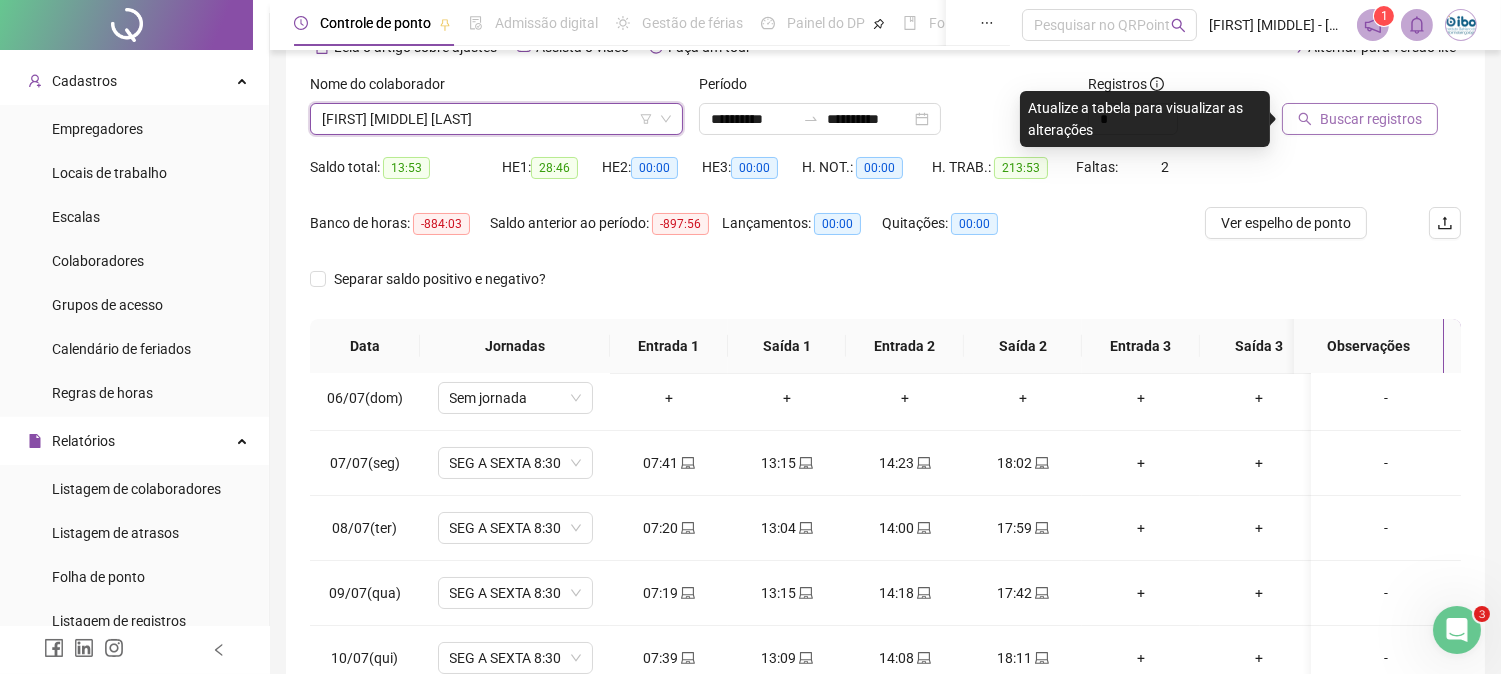 click on "Buscar registros" at bounding box center (1371, 119) 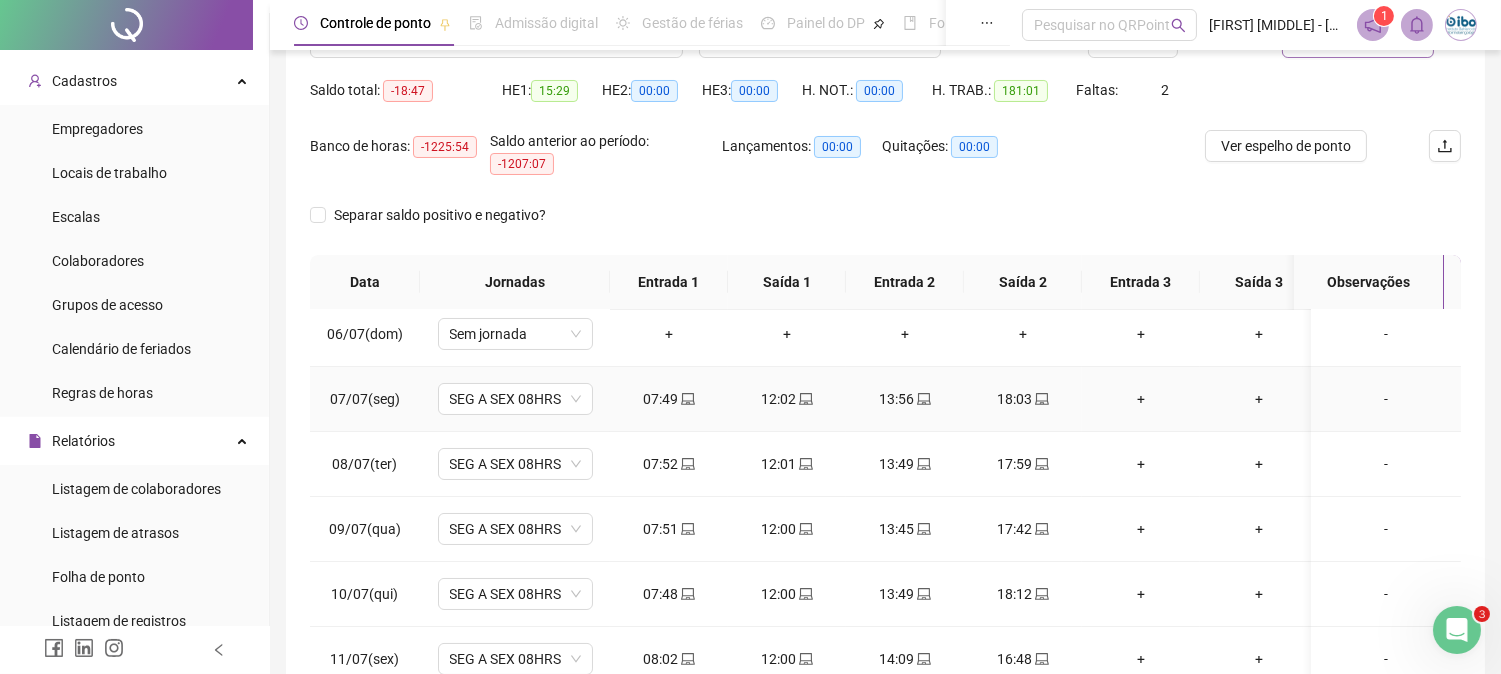 scroll, scrollTop: 333, scrollLeft: 0, axis: vertical 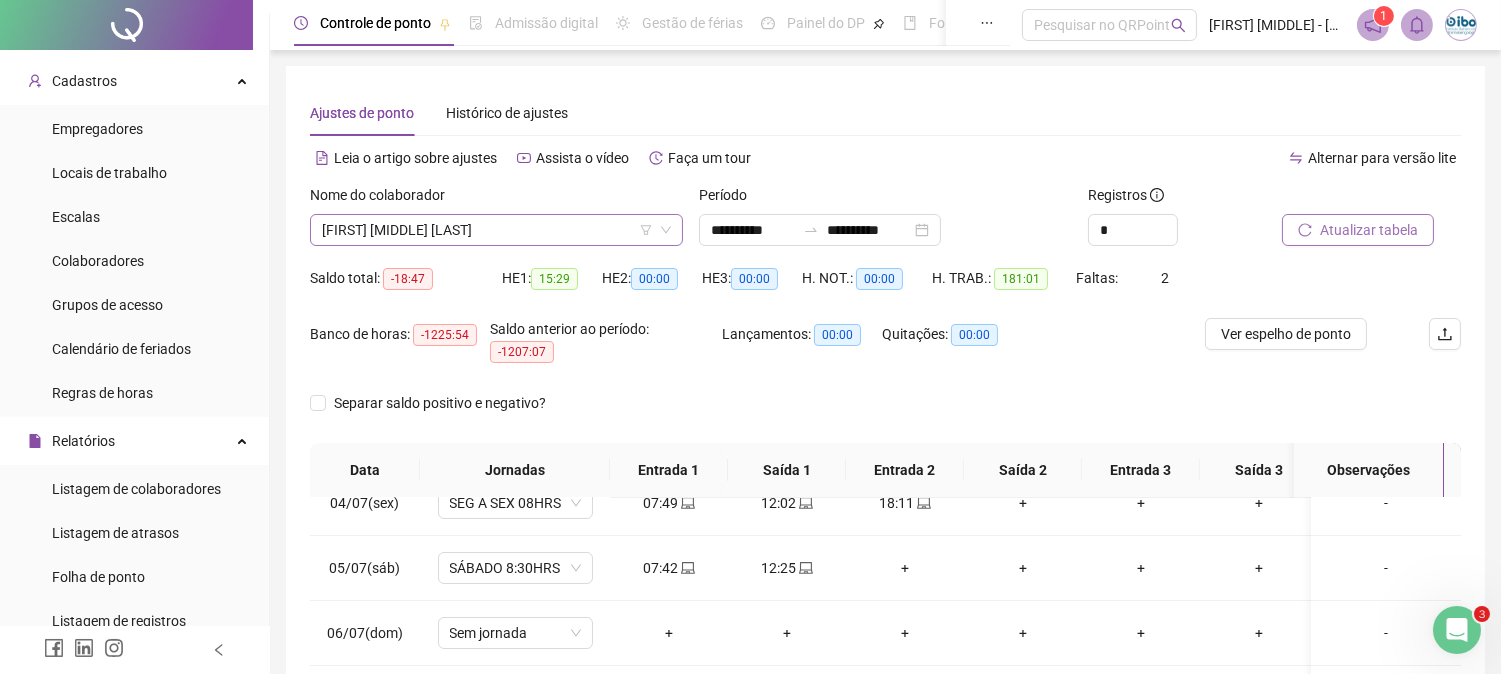 click on "[FIRST] [MIDDLE] [LAST]" at bounding box center [496, 230] 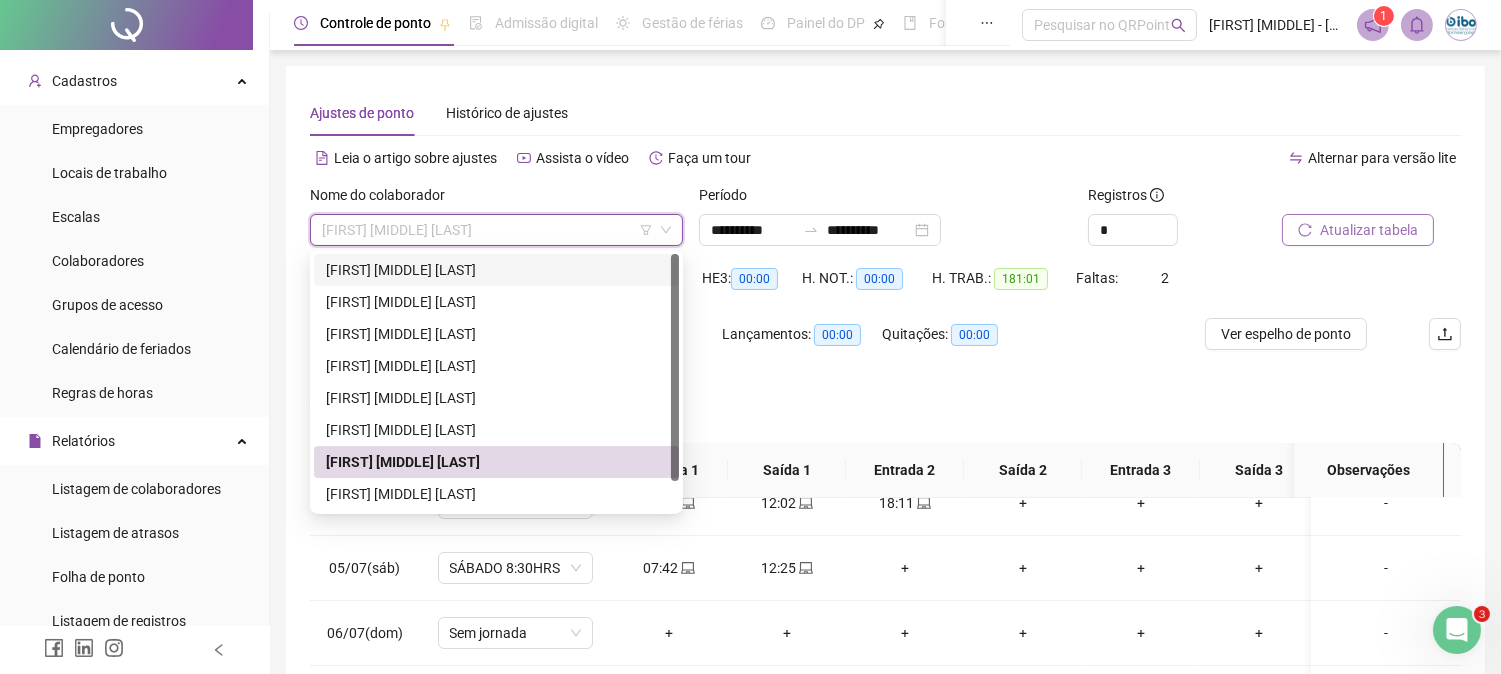 click on "[FIRST] [MIDDLE] [LAST]" at bounding box center (496, 270) 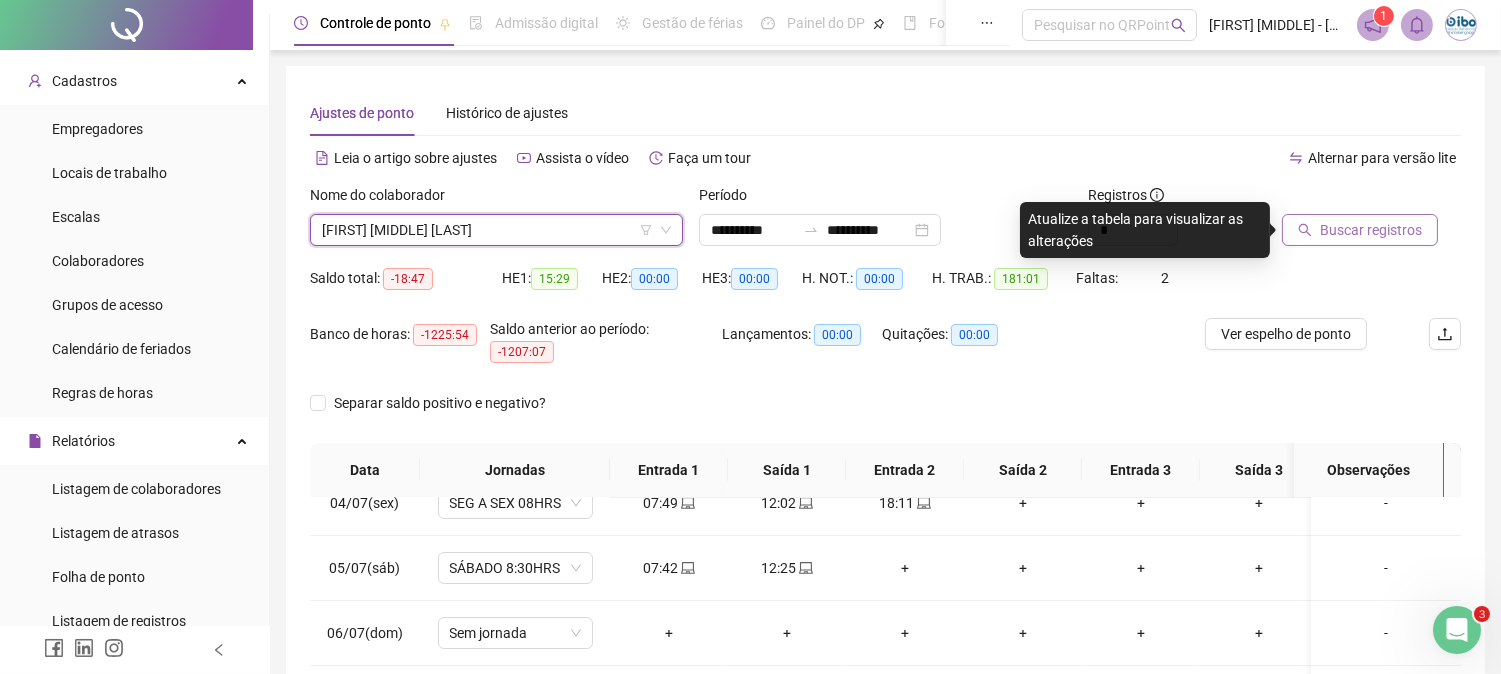 click on "Buscar registros" at bounding box center [1371, 230] 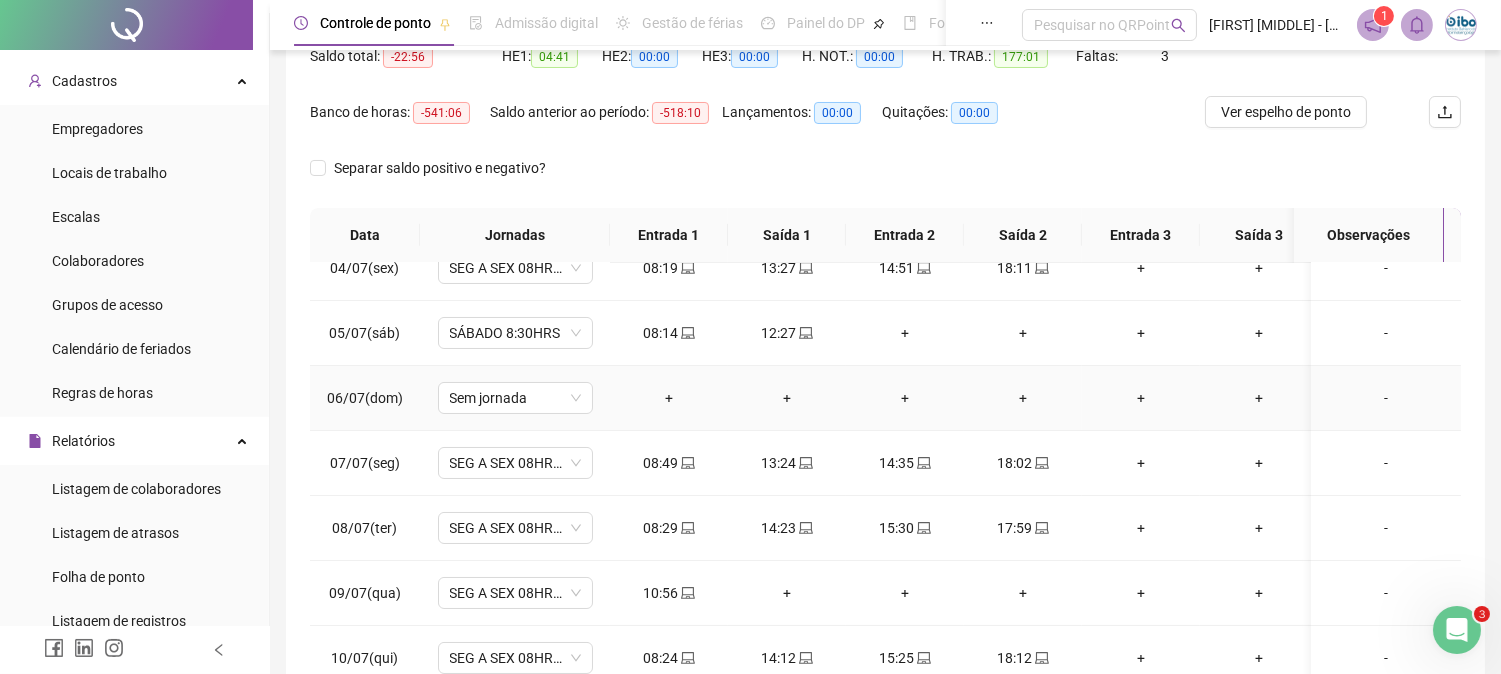 scroll, scrollTop: 333, scrollLeft: 0, axis: vertical 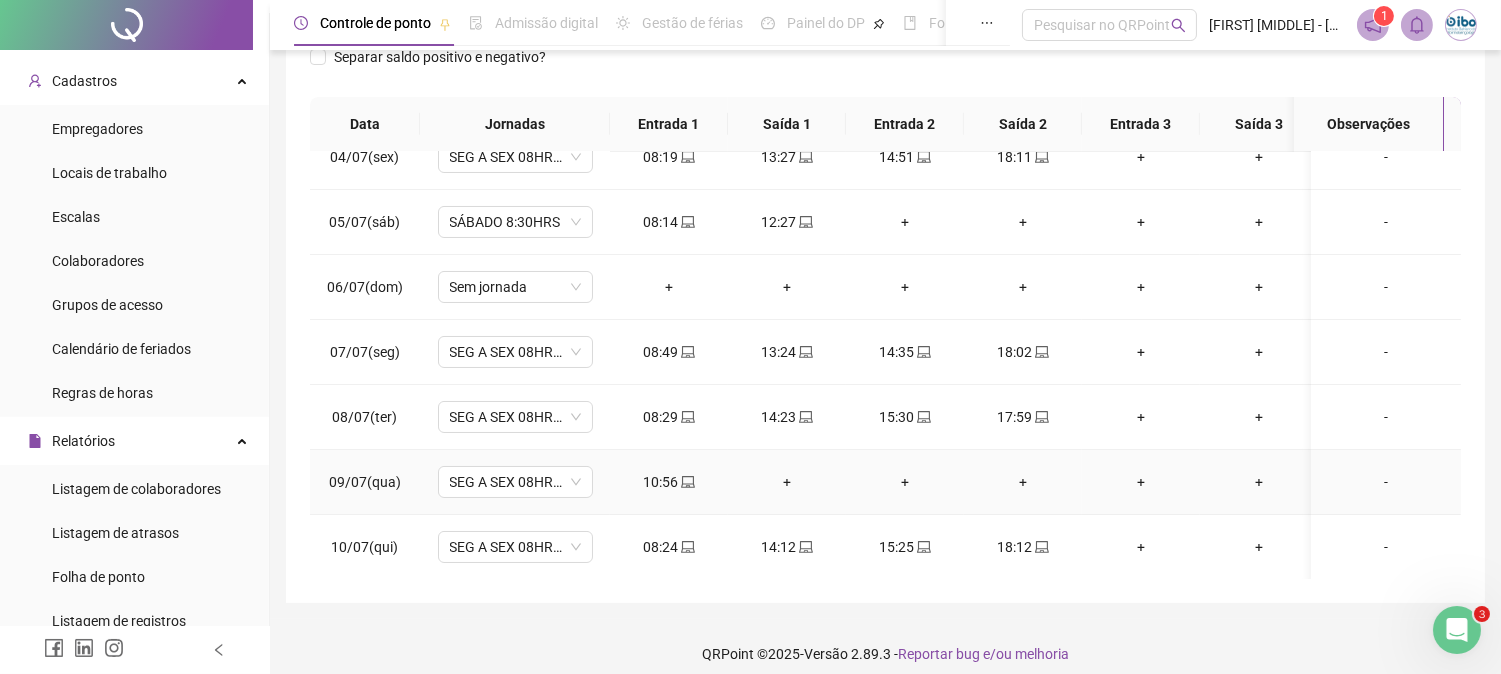 click on "+" at bounding box center [787, 482] 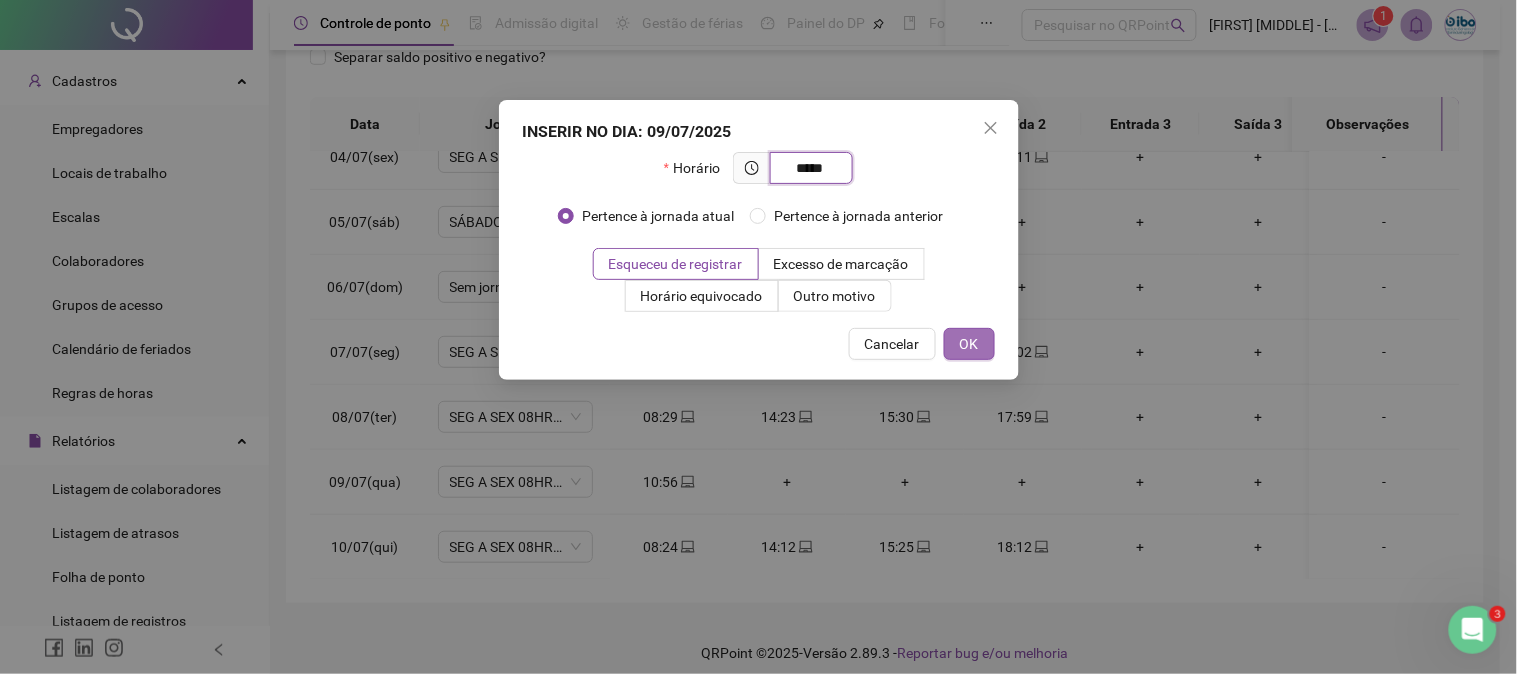 type on "*****" 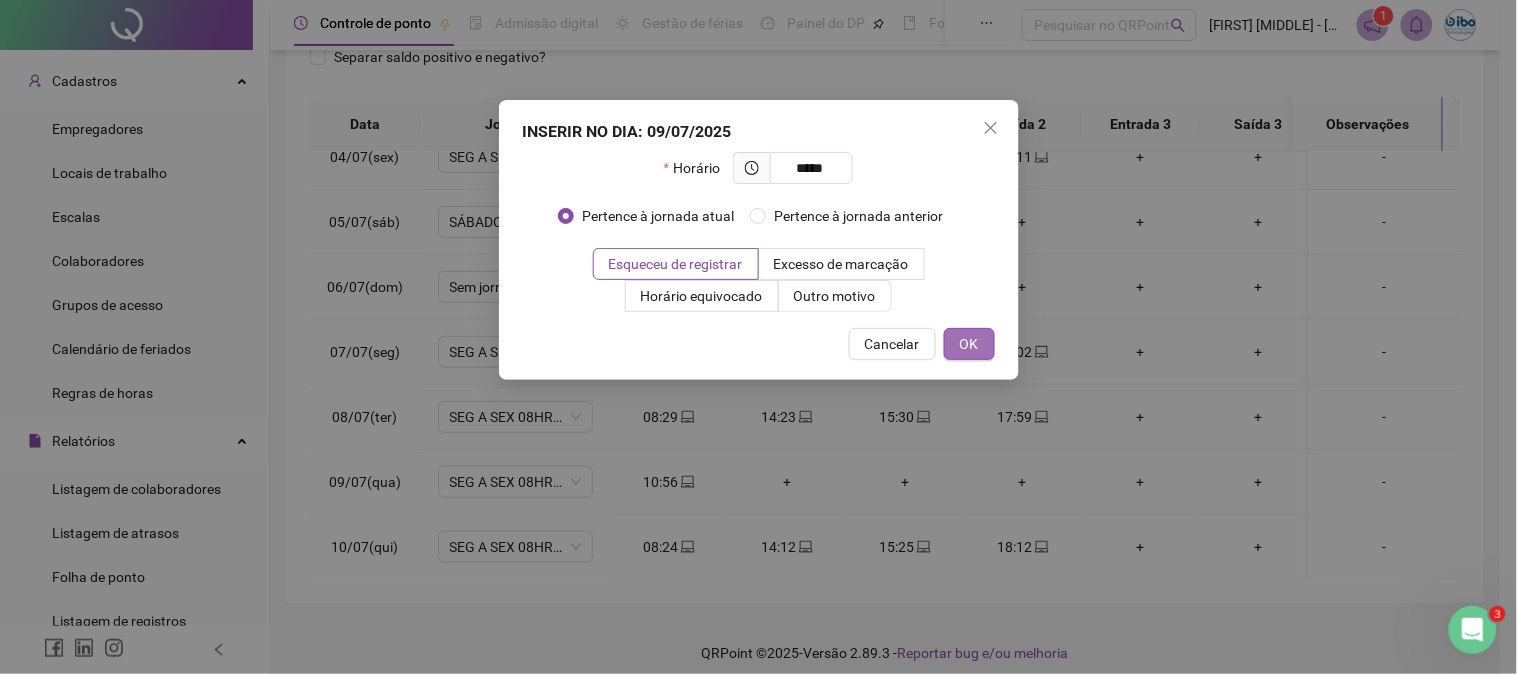 click on "OK" at bounding box center (969, 344) 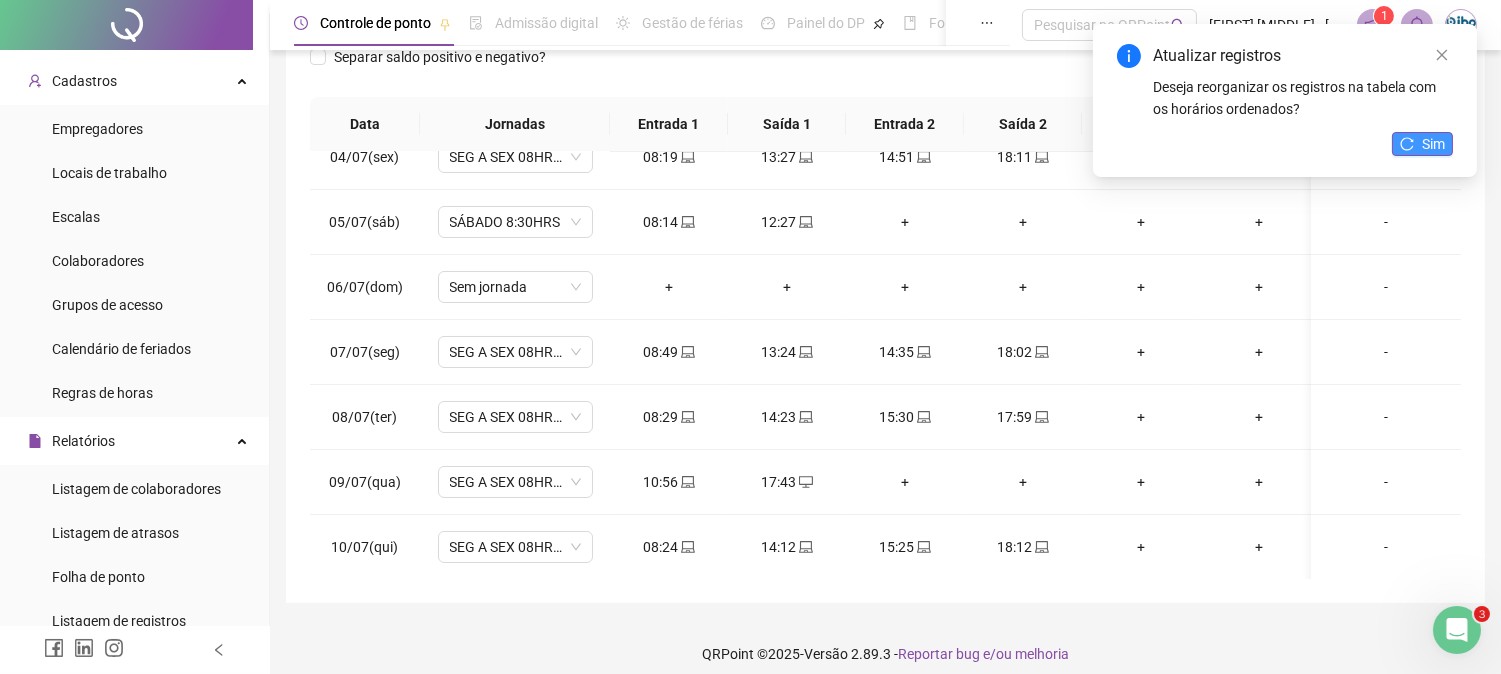 click 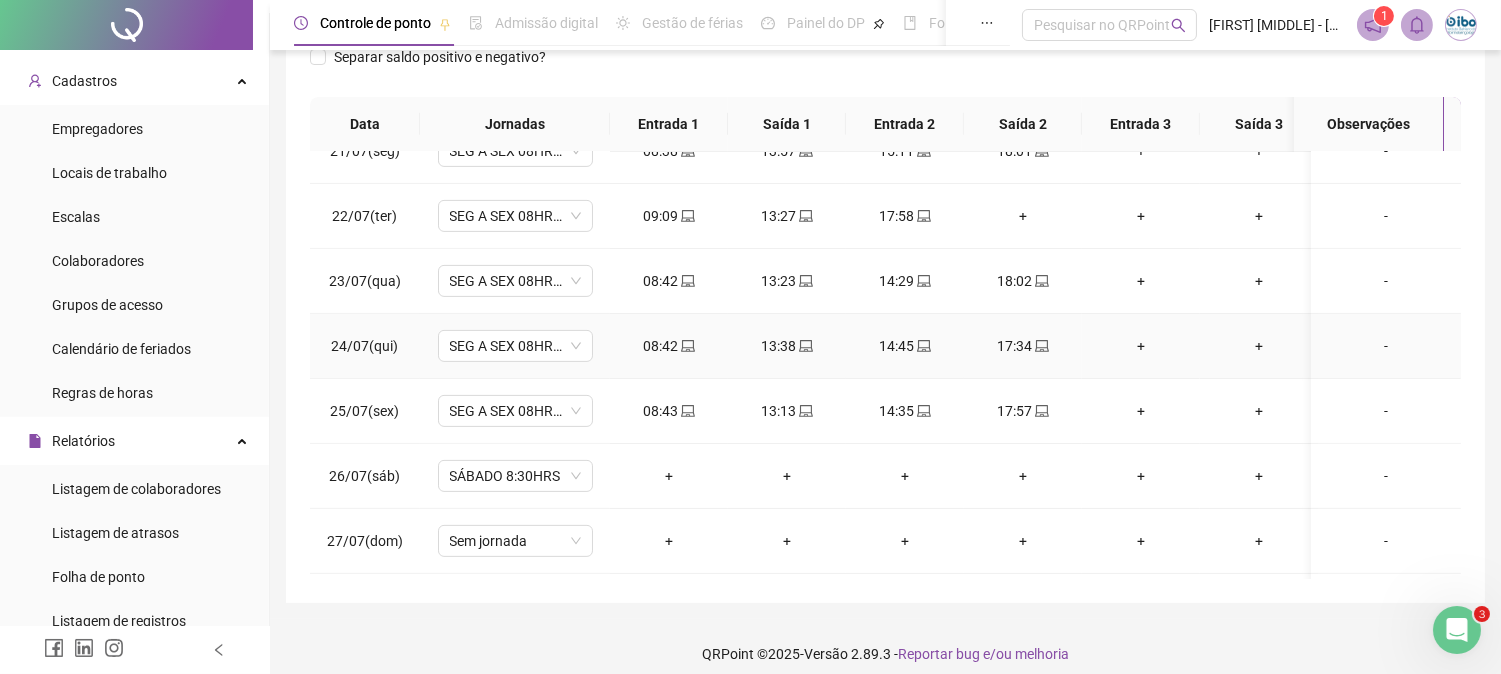 scroll, scrollTop: 1222, scrollLeft: 0, axis: vertical 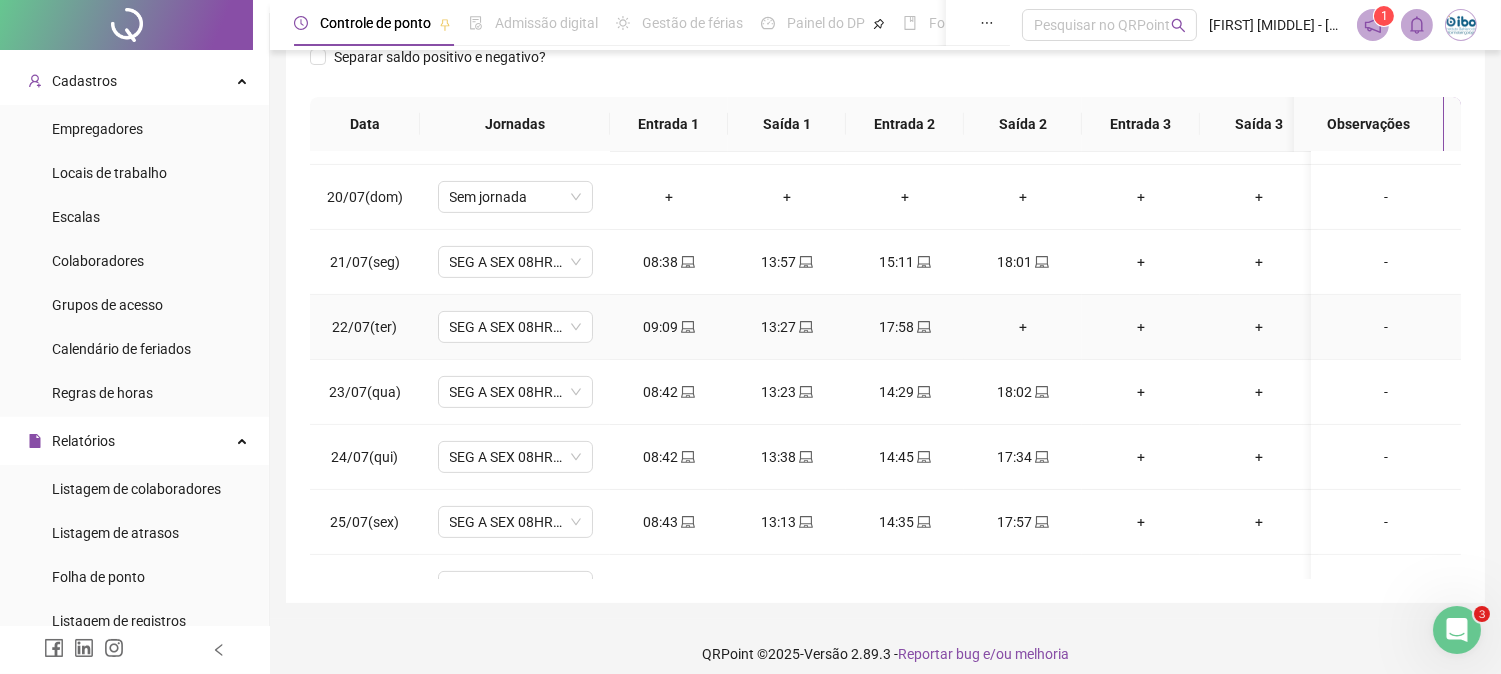 click on "+" at bounding box center (1023, 327) 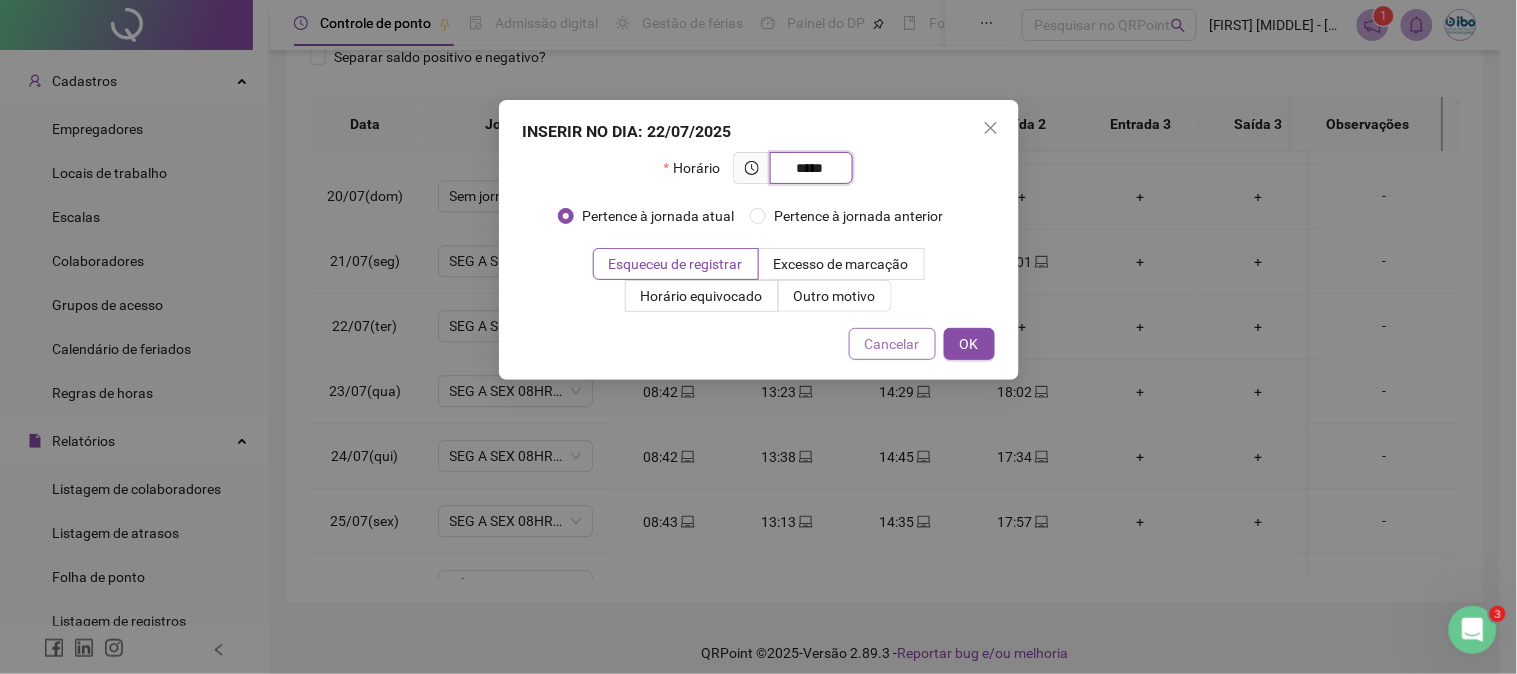 type on "*****" 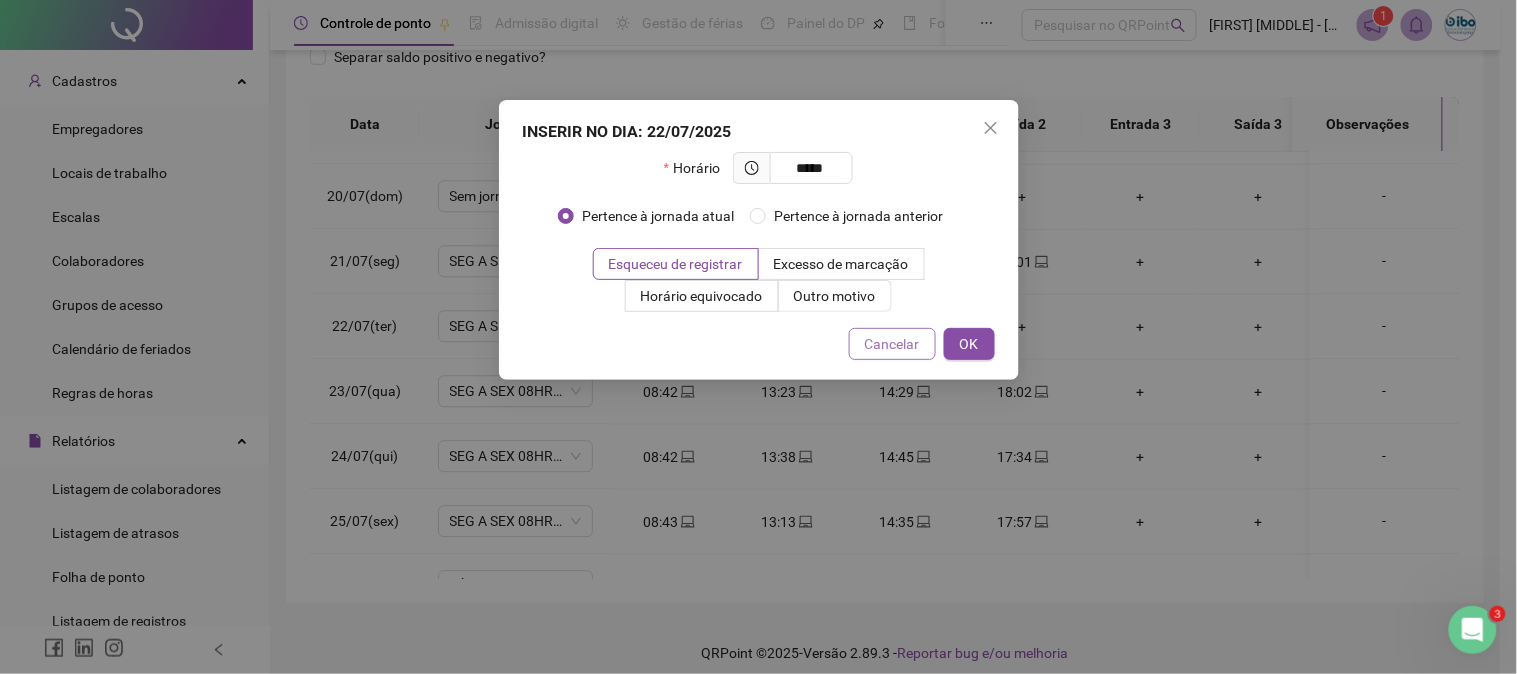 click on "Cancelar" at bounding box center [892, 344] 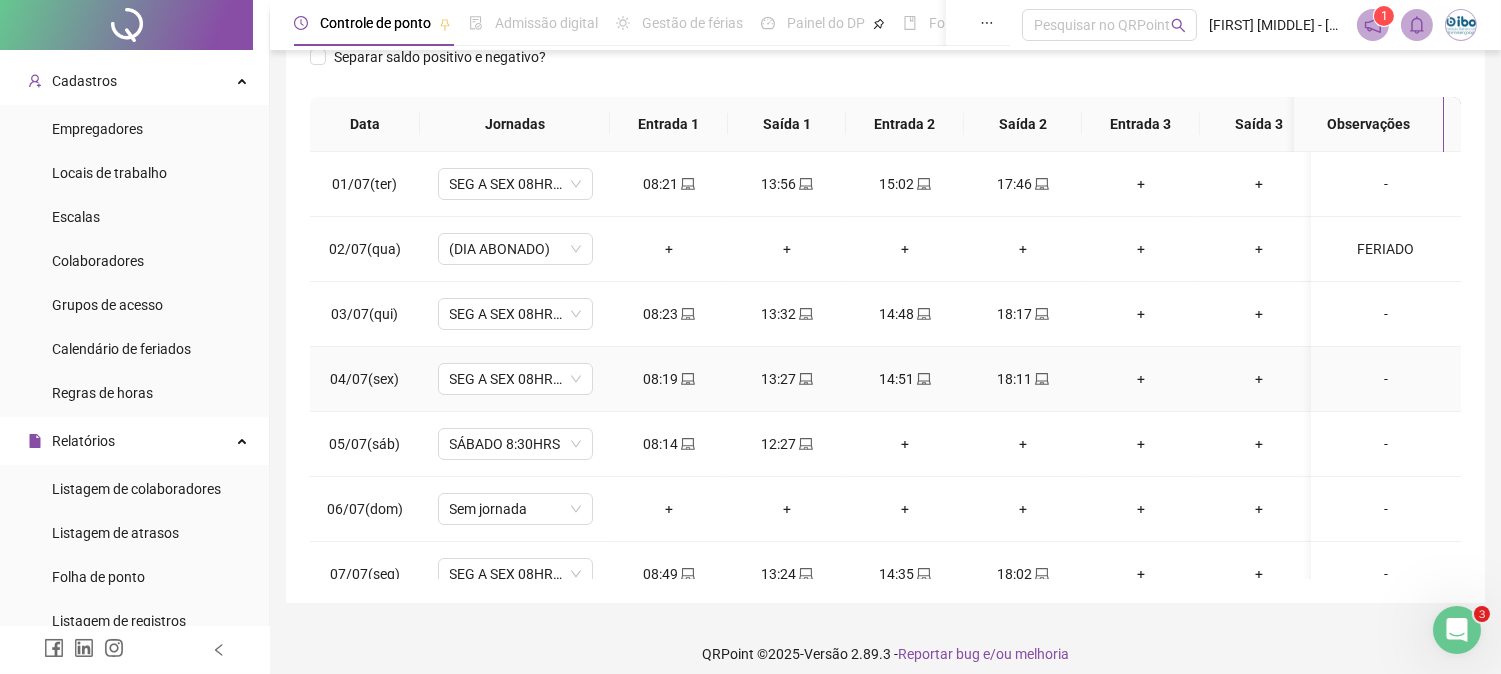 scroll, scrollTop: 111, scrollLeft: 0, axis: vertical 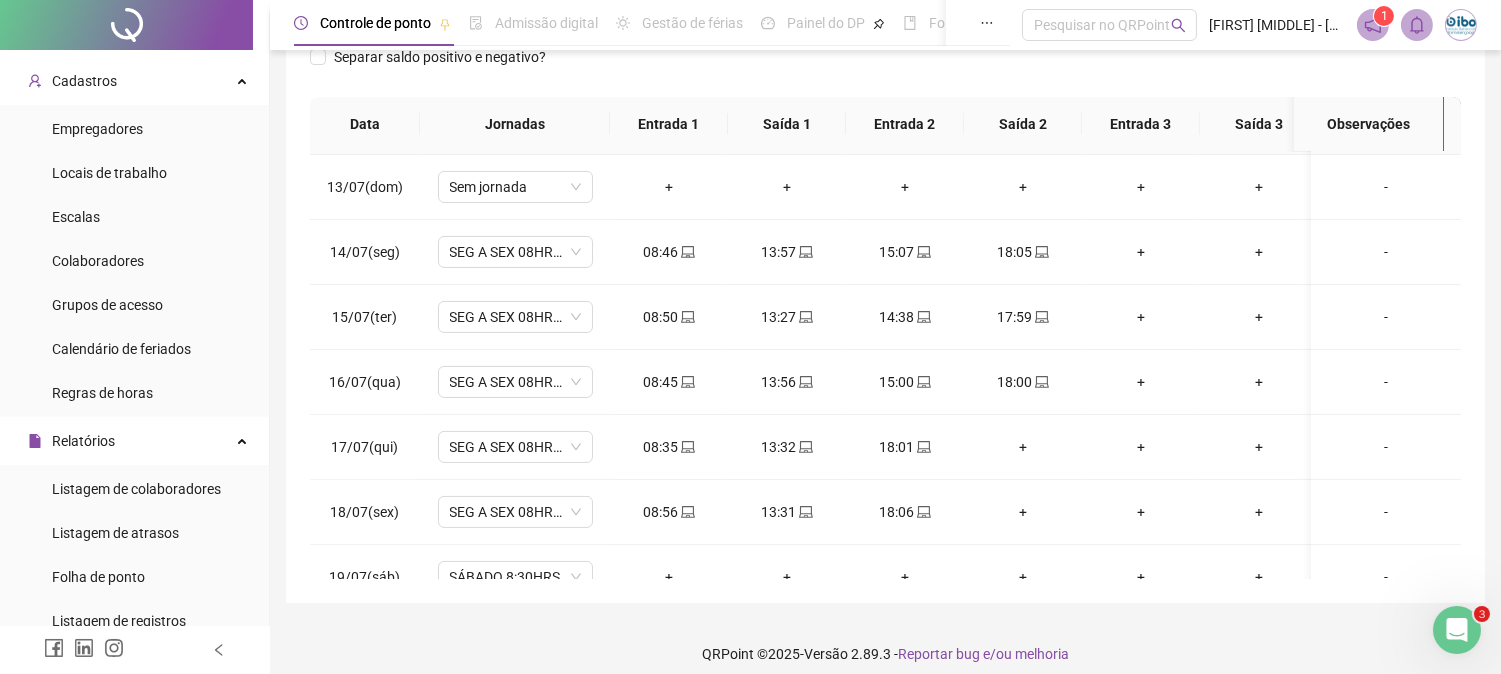 click on "+" at bounding box center (1023, 447) 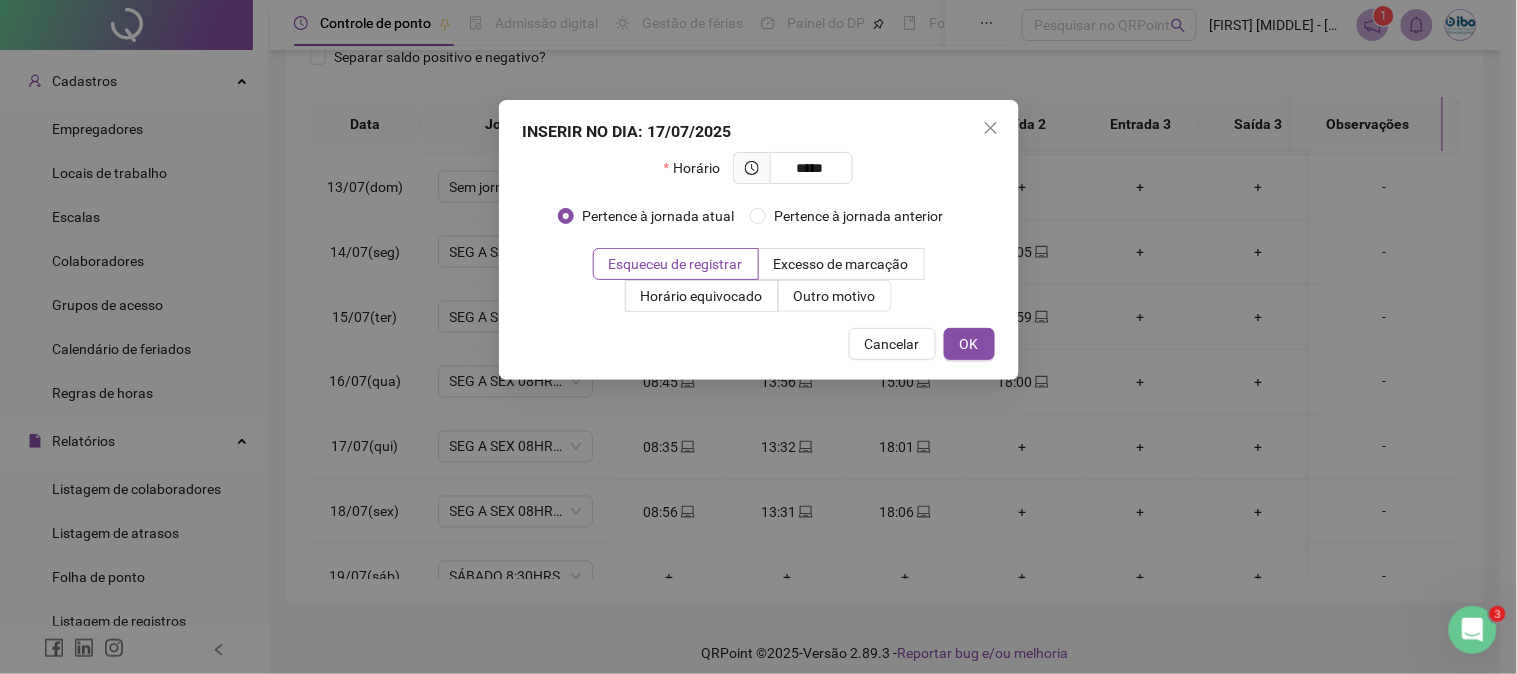 type on "*****" 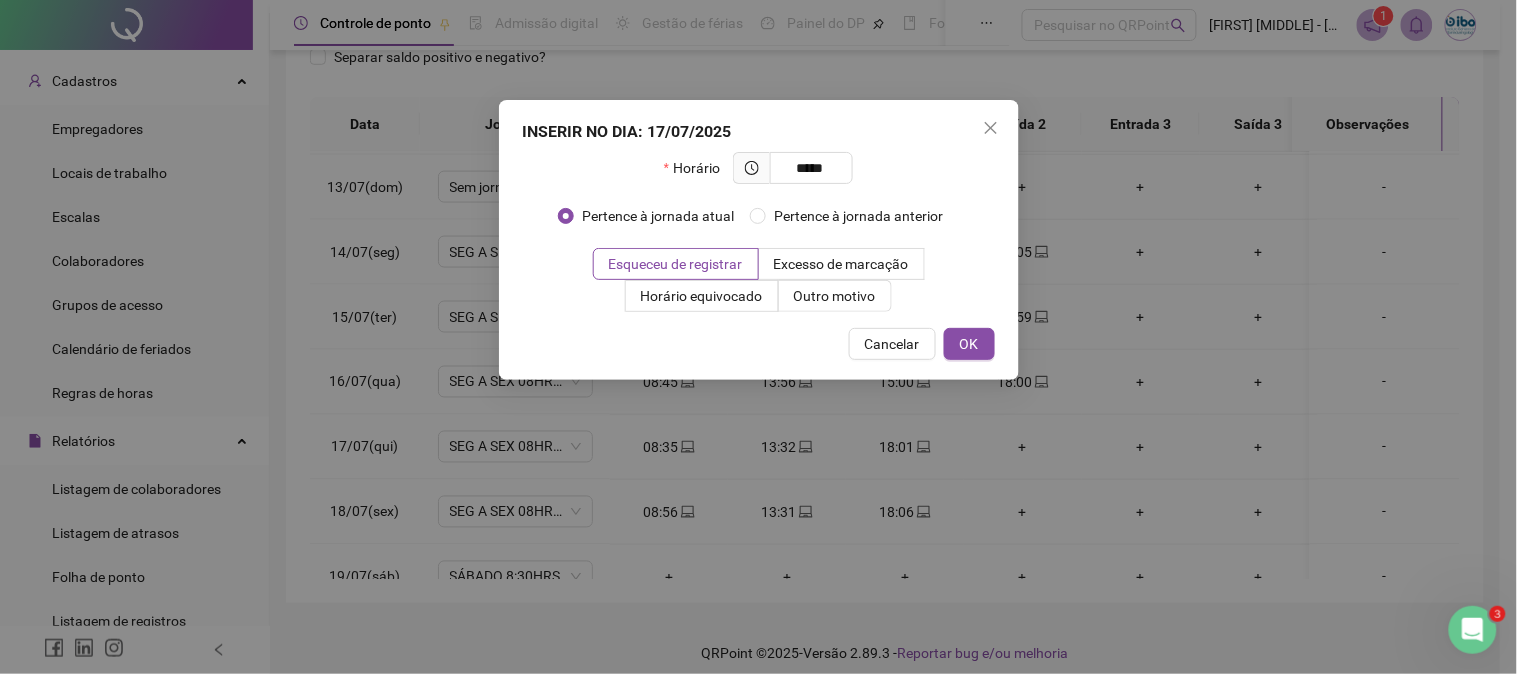 click on "INSERIR NO DIA :   17/07/2025 Horário ***** Pertence à jornada atual Pertence à jornada anterior Esqueceu de registrar Excesso de marcação Horário equivocado Outro motivo Motivo Cancelar OK" at bounding box center [759, 240] 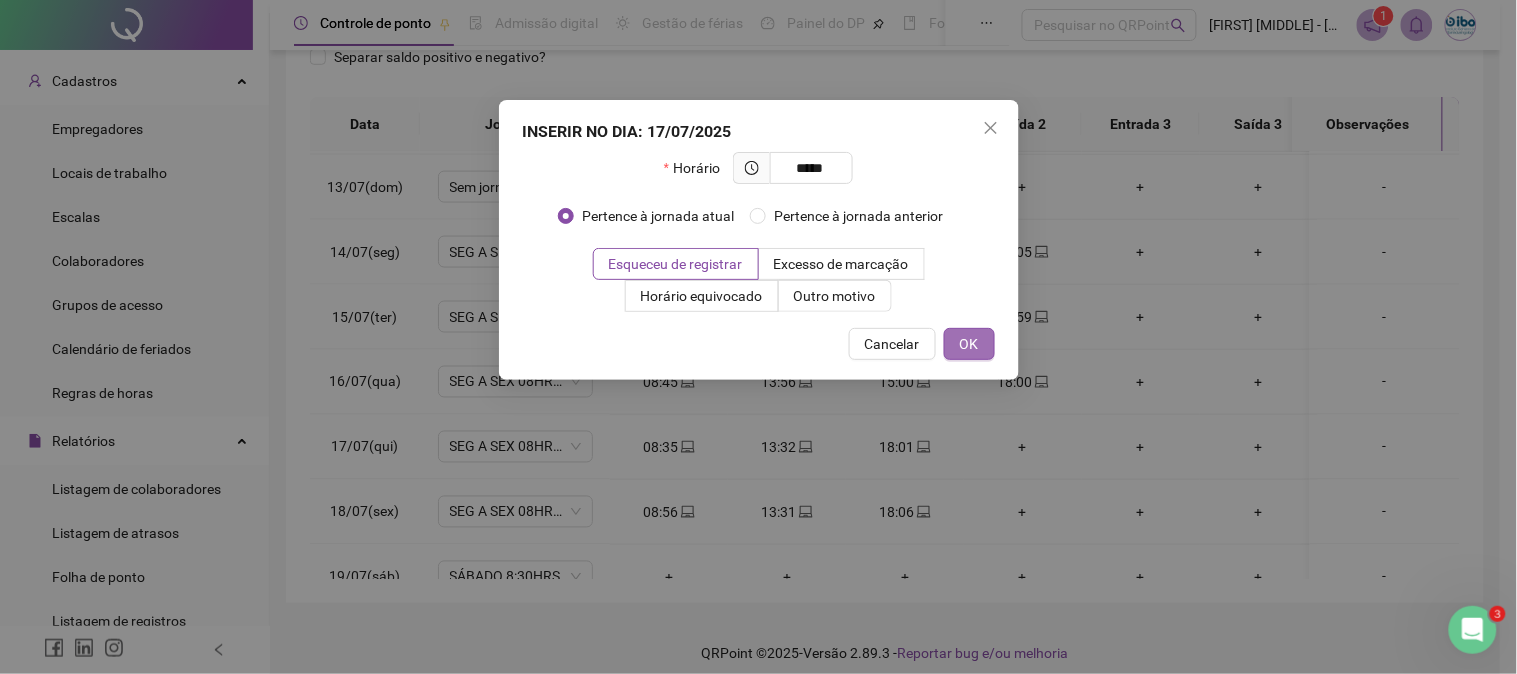 click on "OK" at bounding box center (969, 344) 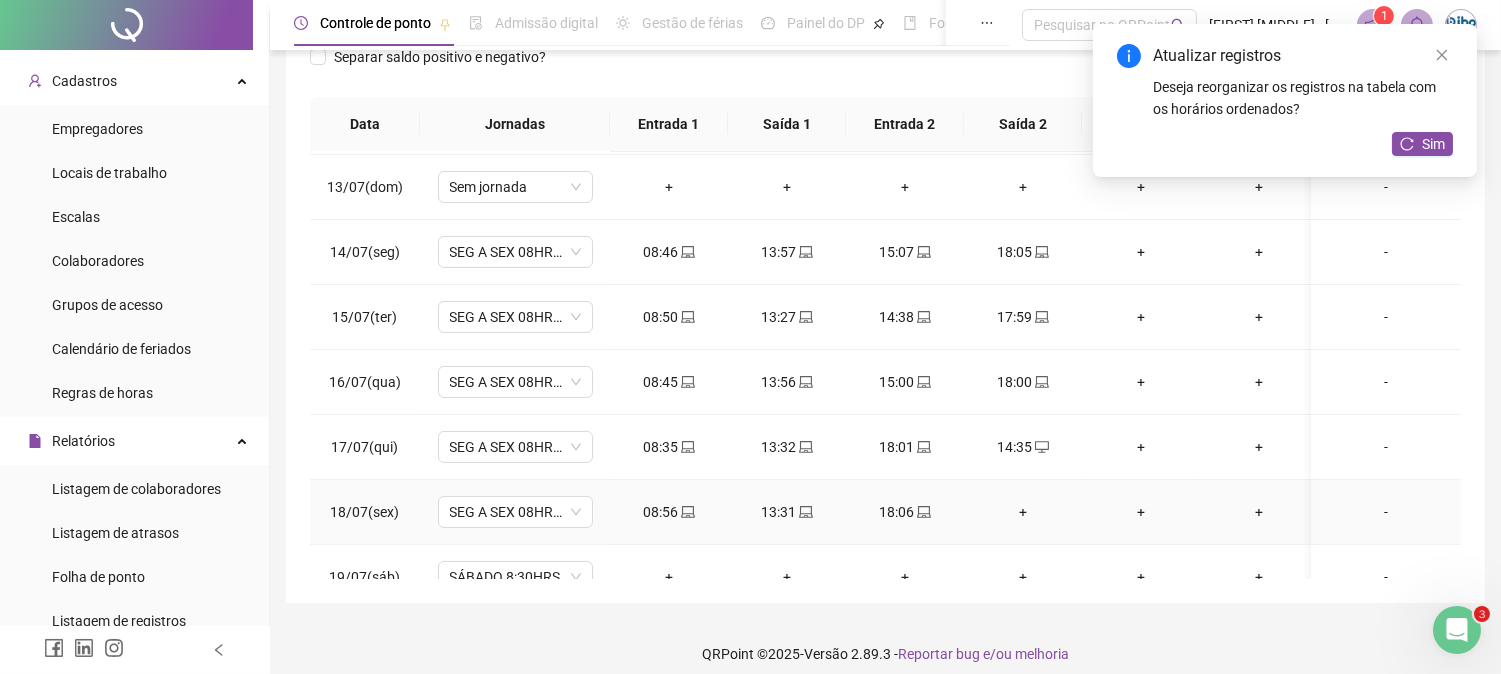 click on "+" at bounding box center (1023, 512) 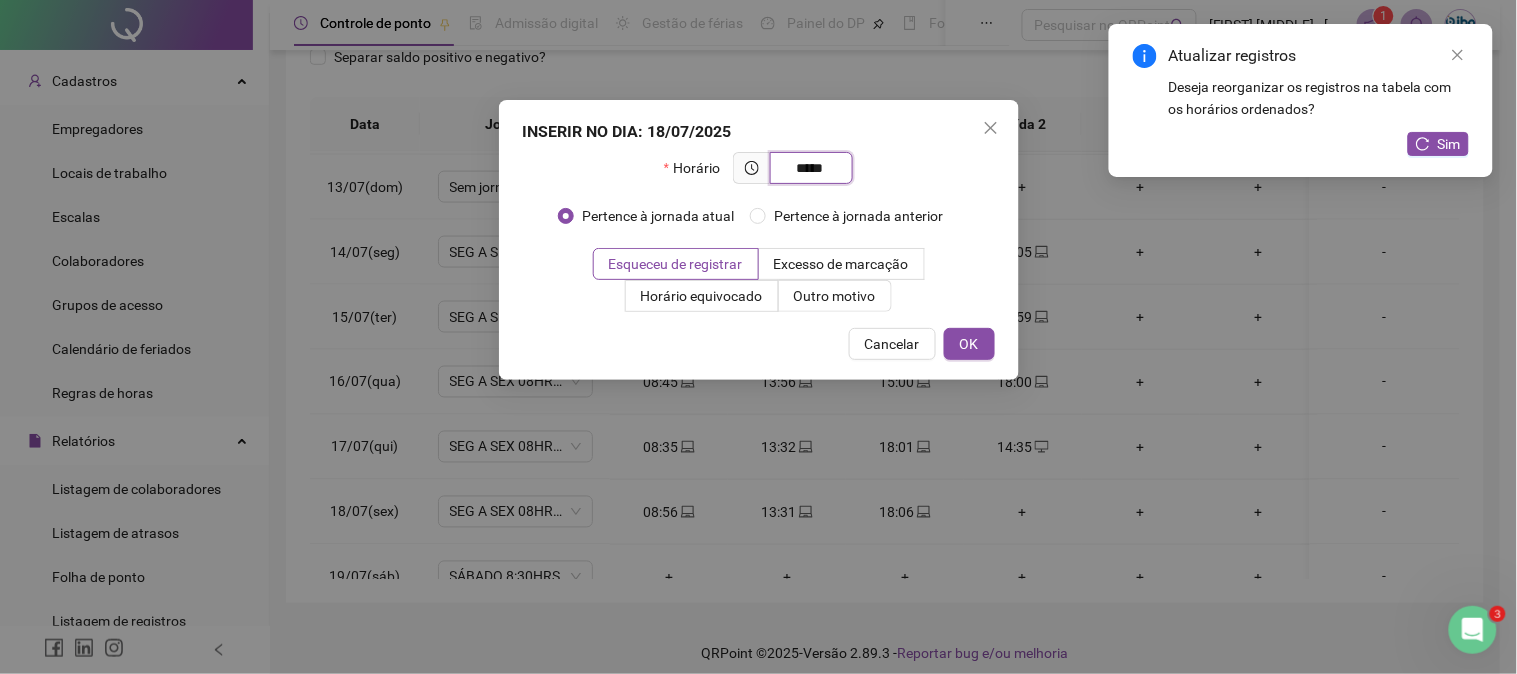 type on "*****" 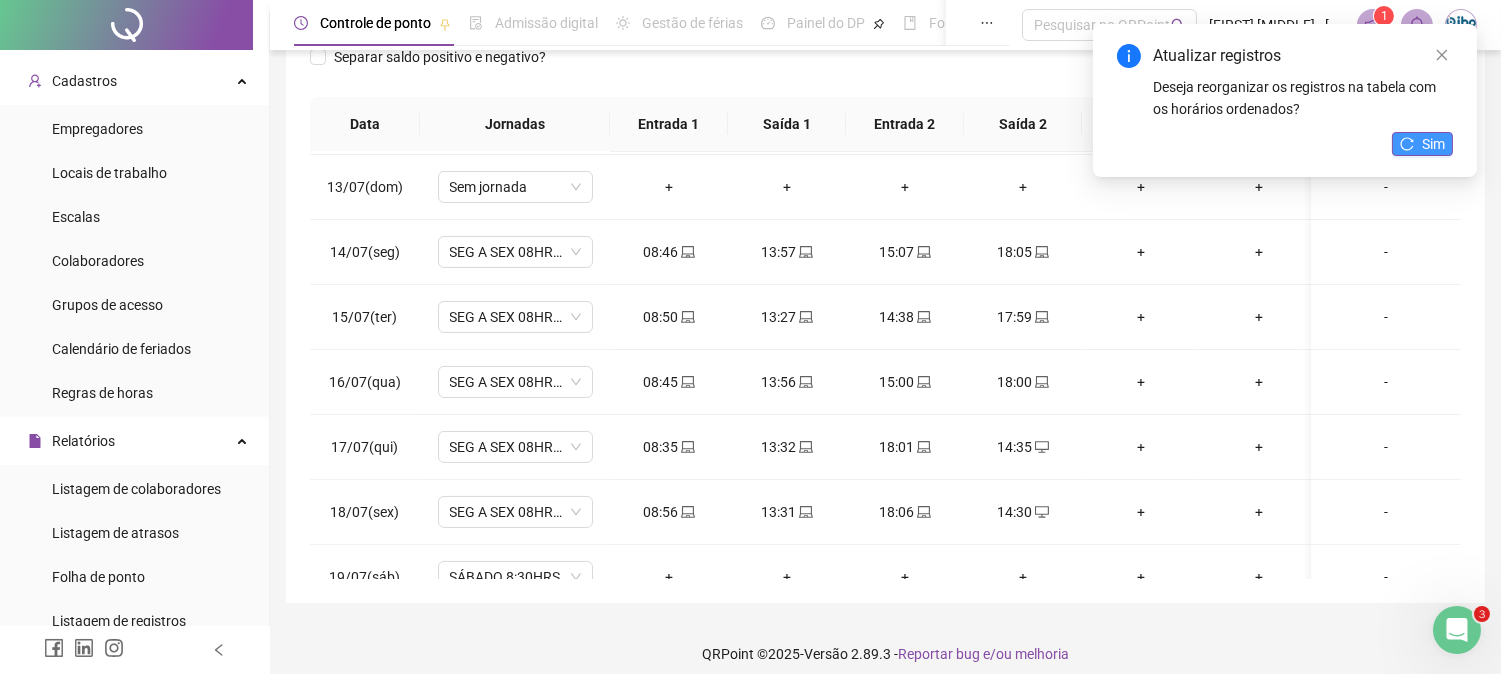 click on "Sim" at bounding box center [1422, 144] 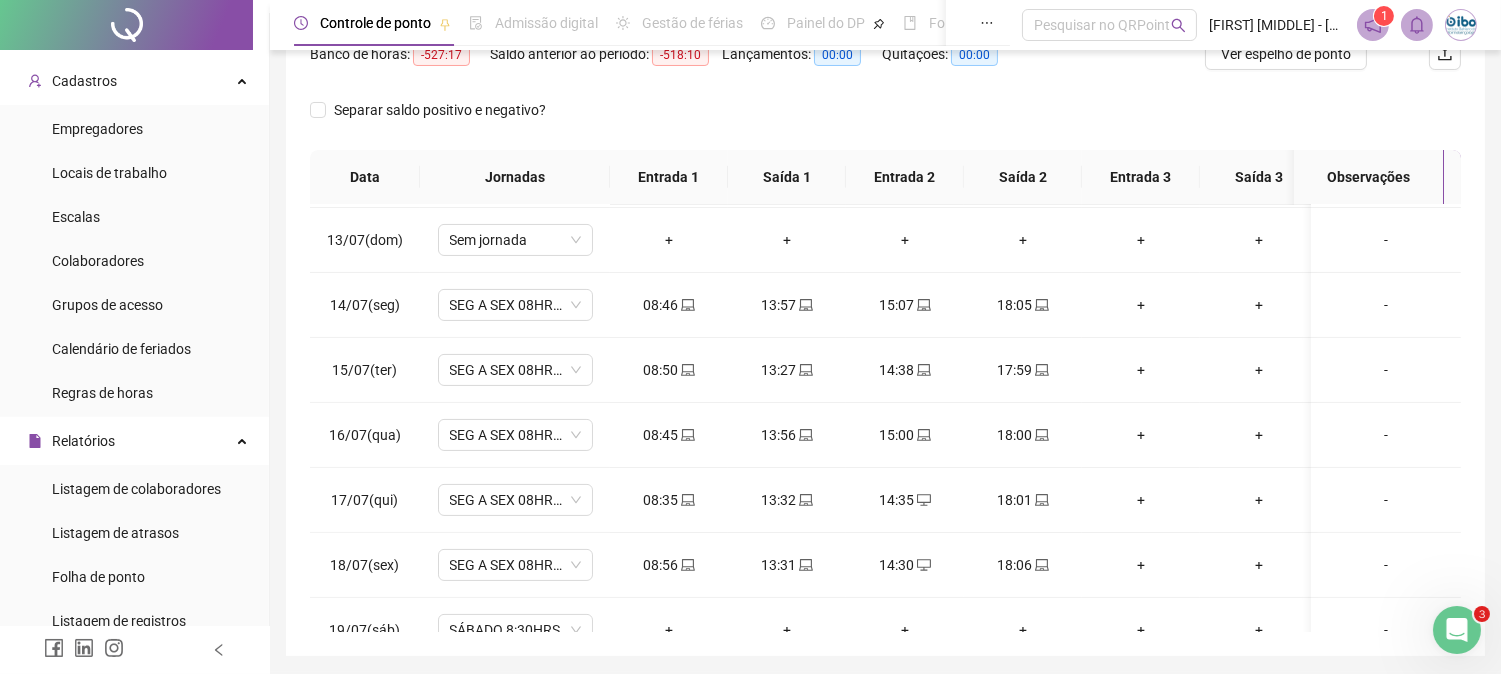scroll, scrollTop: 333, scrollLeft: 0, axis: vertical 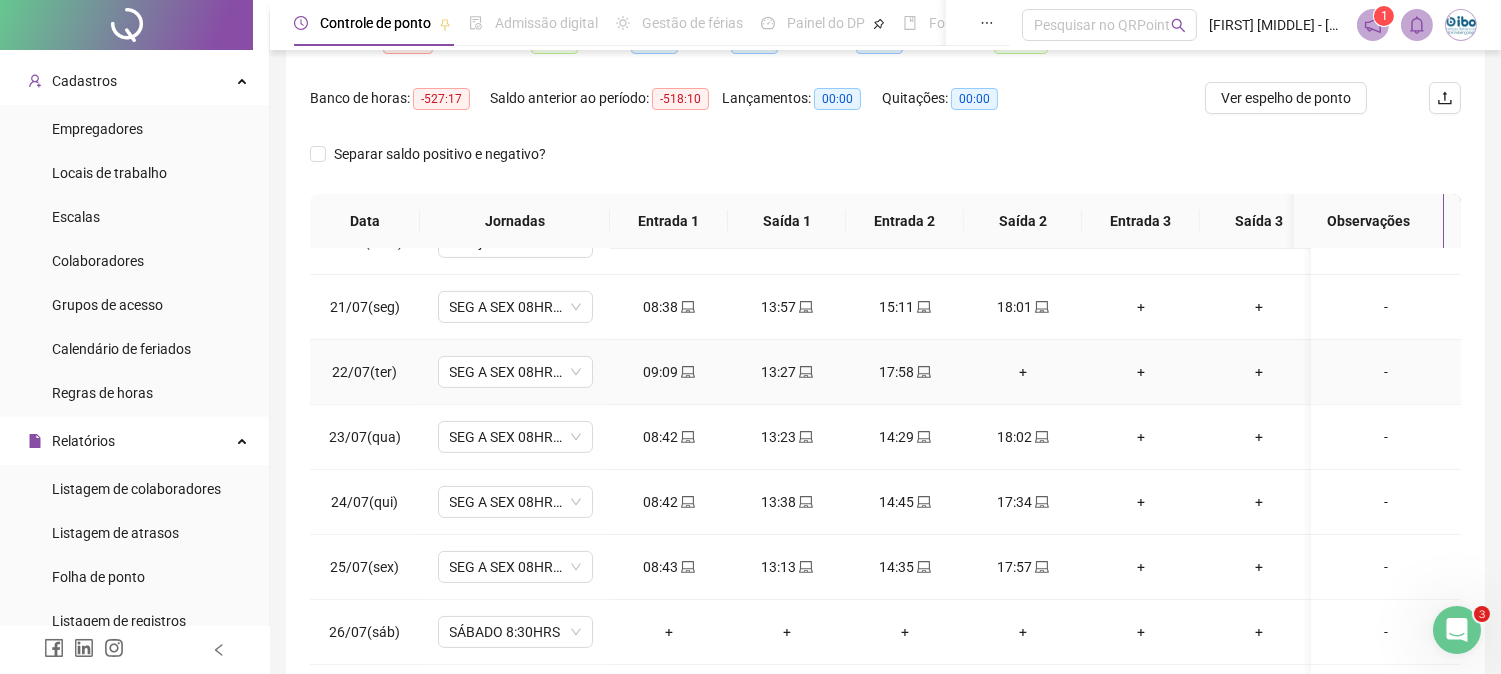 click on "+" at bounding box center [1023, 372] 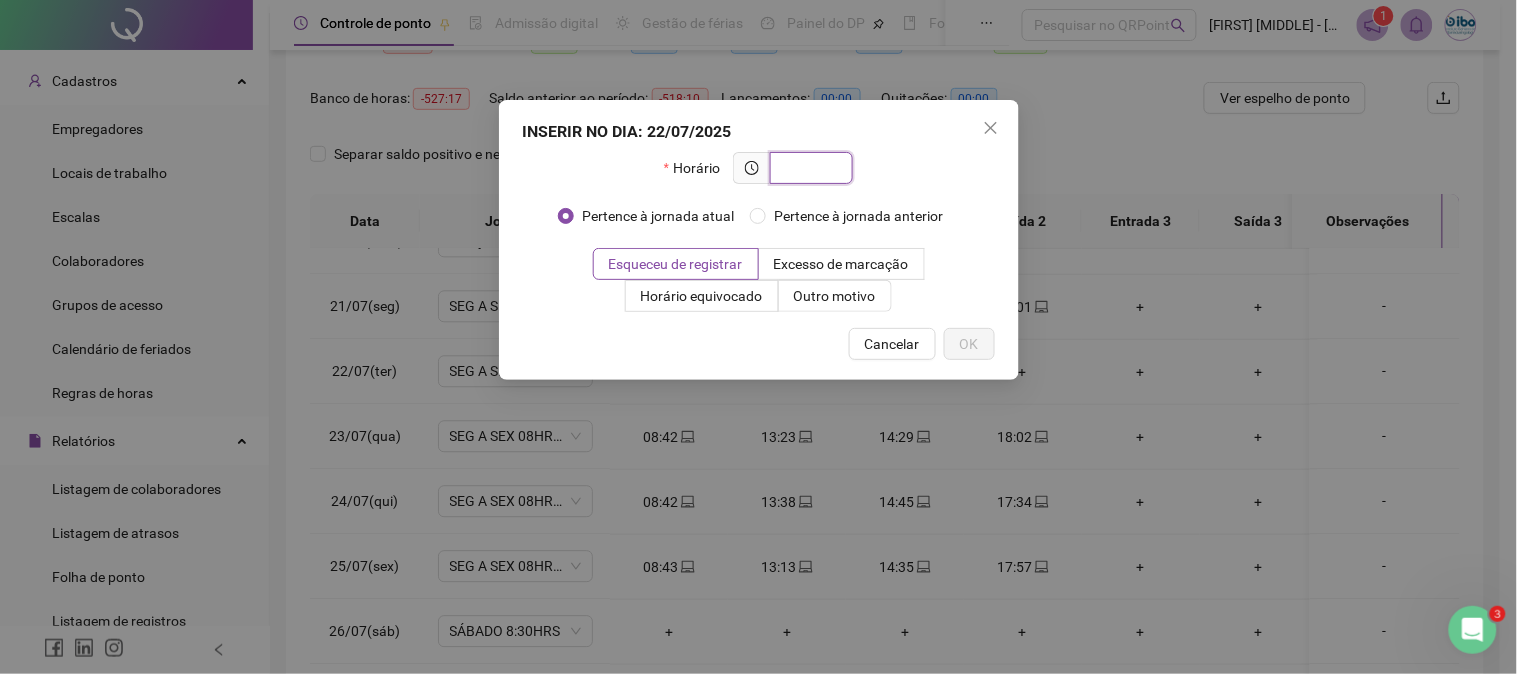 drag, startPoint x: 1016, startPoint y: 373, endPoint x: 815, endPoint y: 177, distance: 280.74365 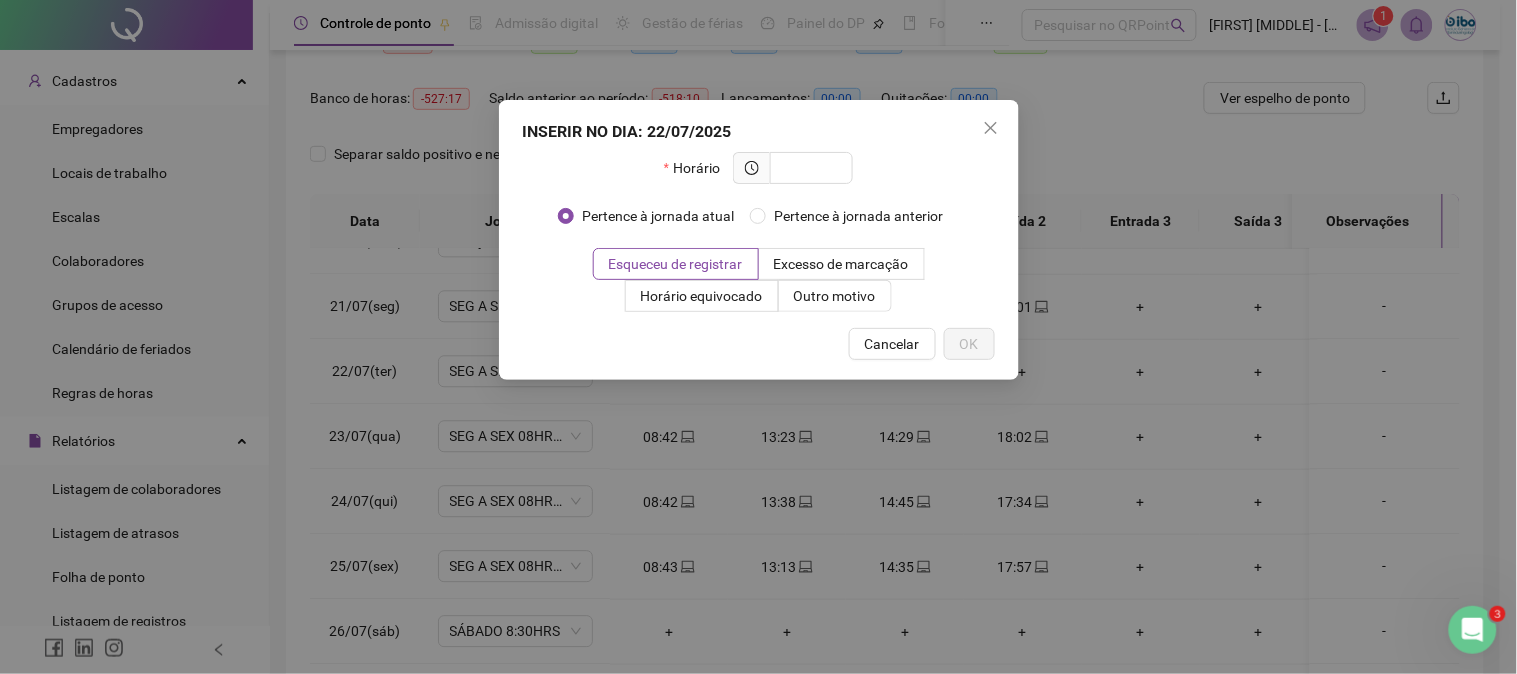 click at bounding box center (991, 128) 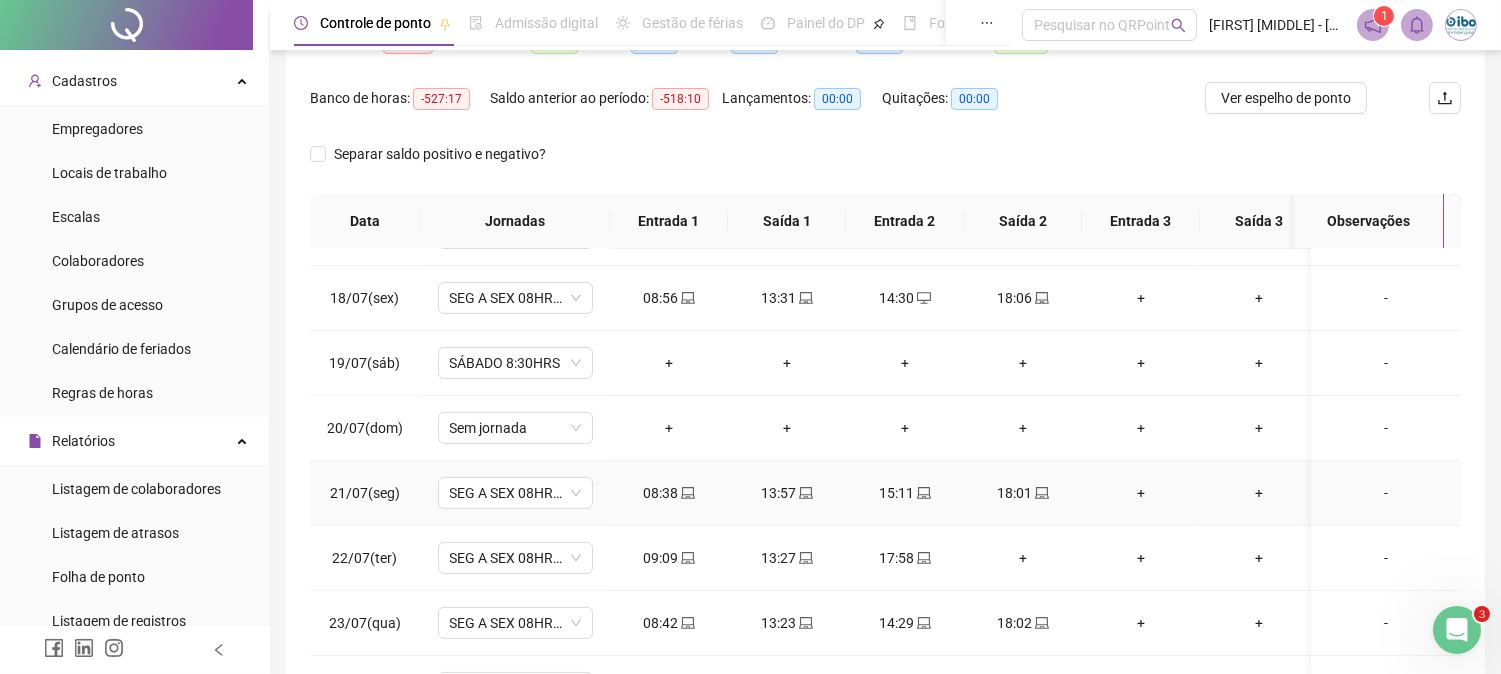 scroll, scrollTop: 1052, scrollLeft: 0, axis: vertical 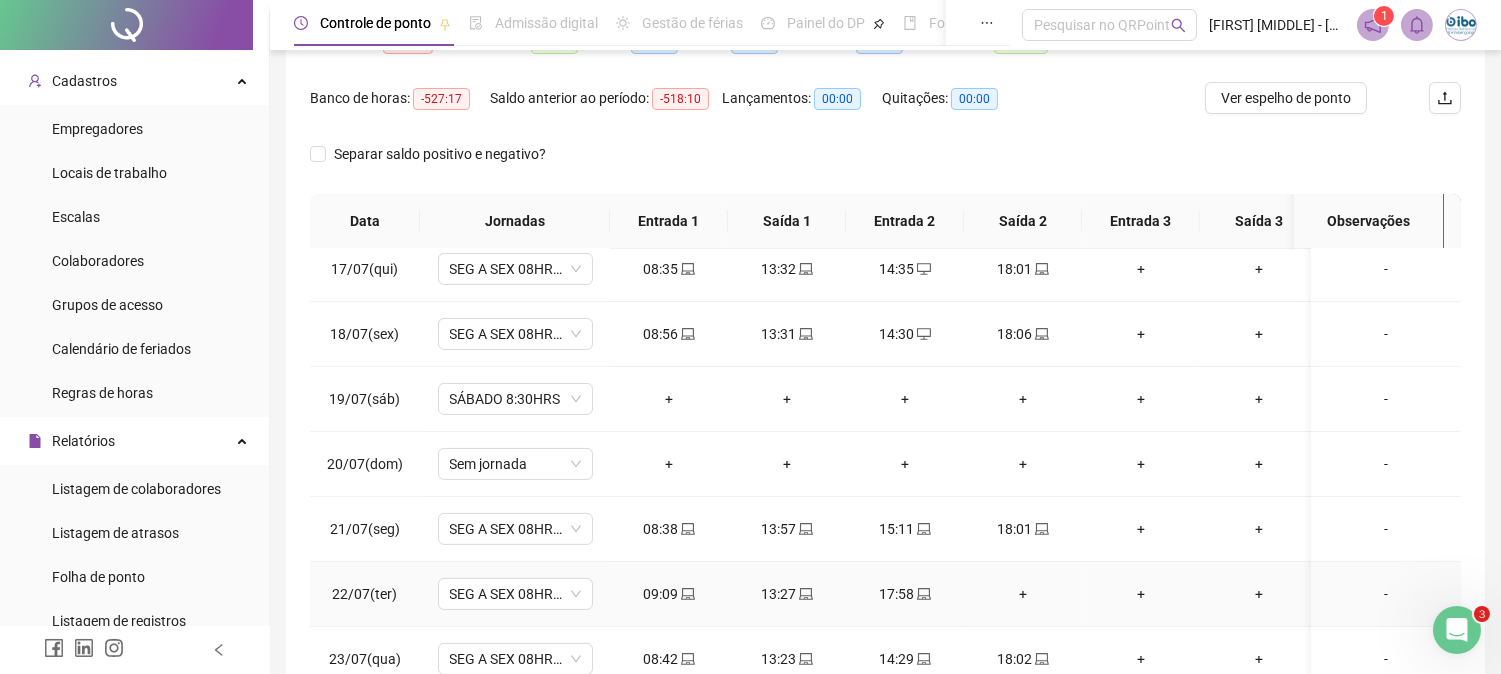 click on "+" at bounding box center [1023, 594] 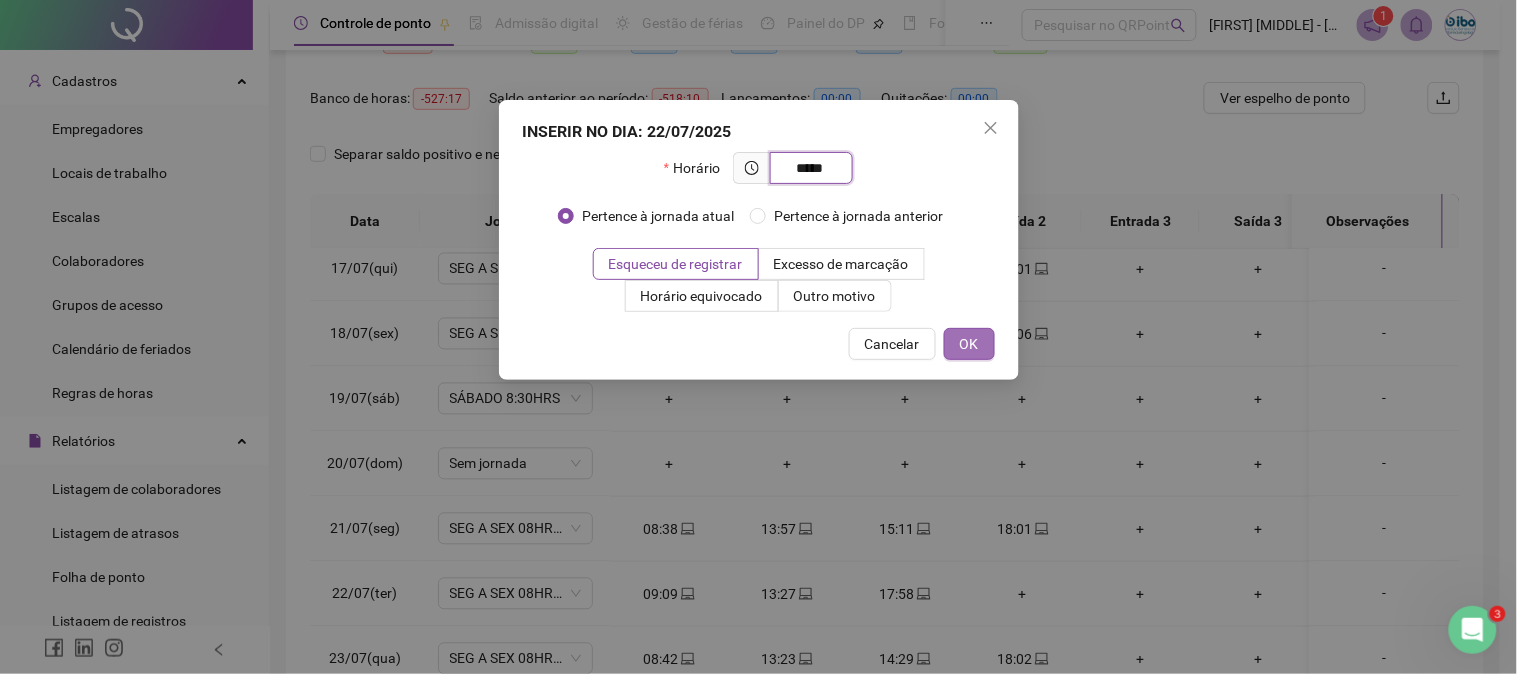type on "*****" 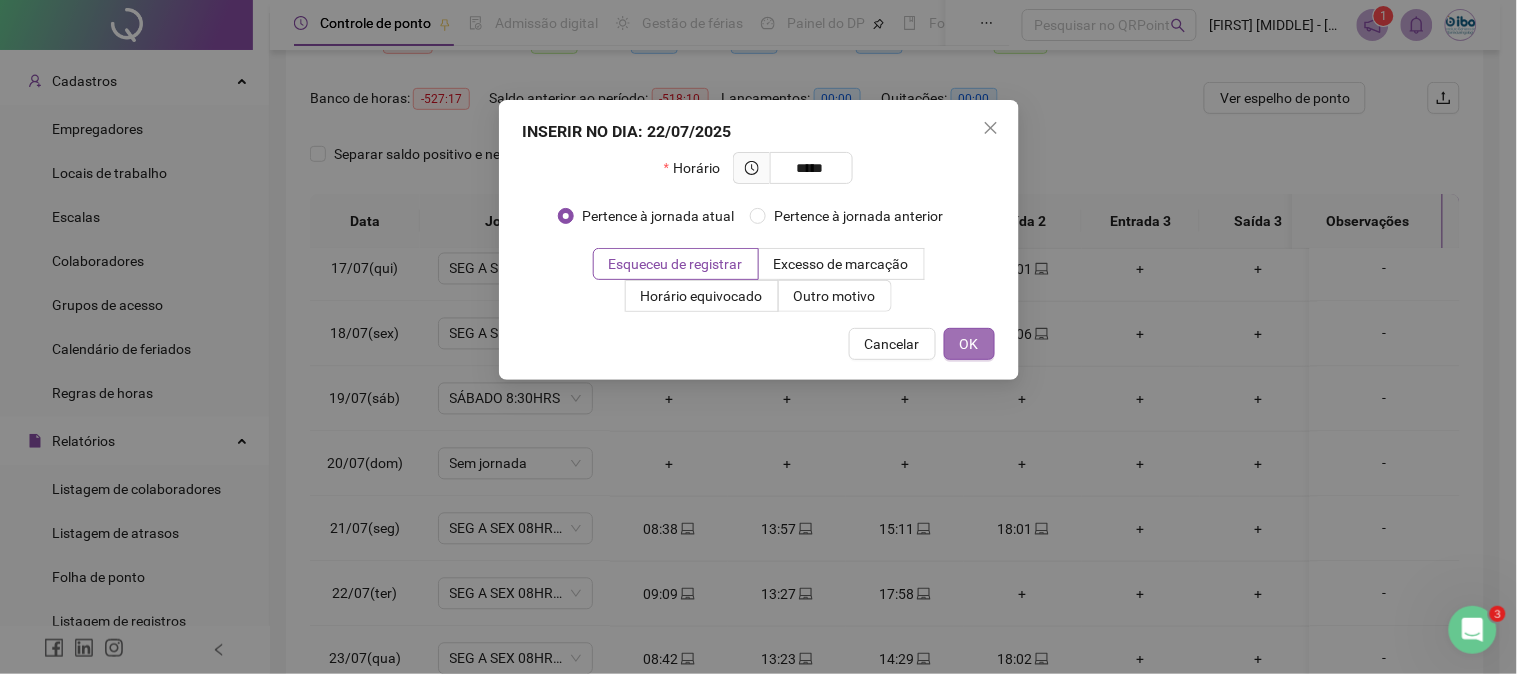 click on "OK" at bounding box center (969, 344) 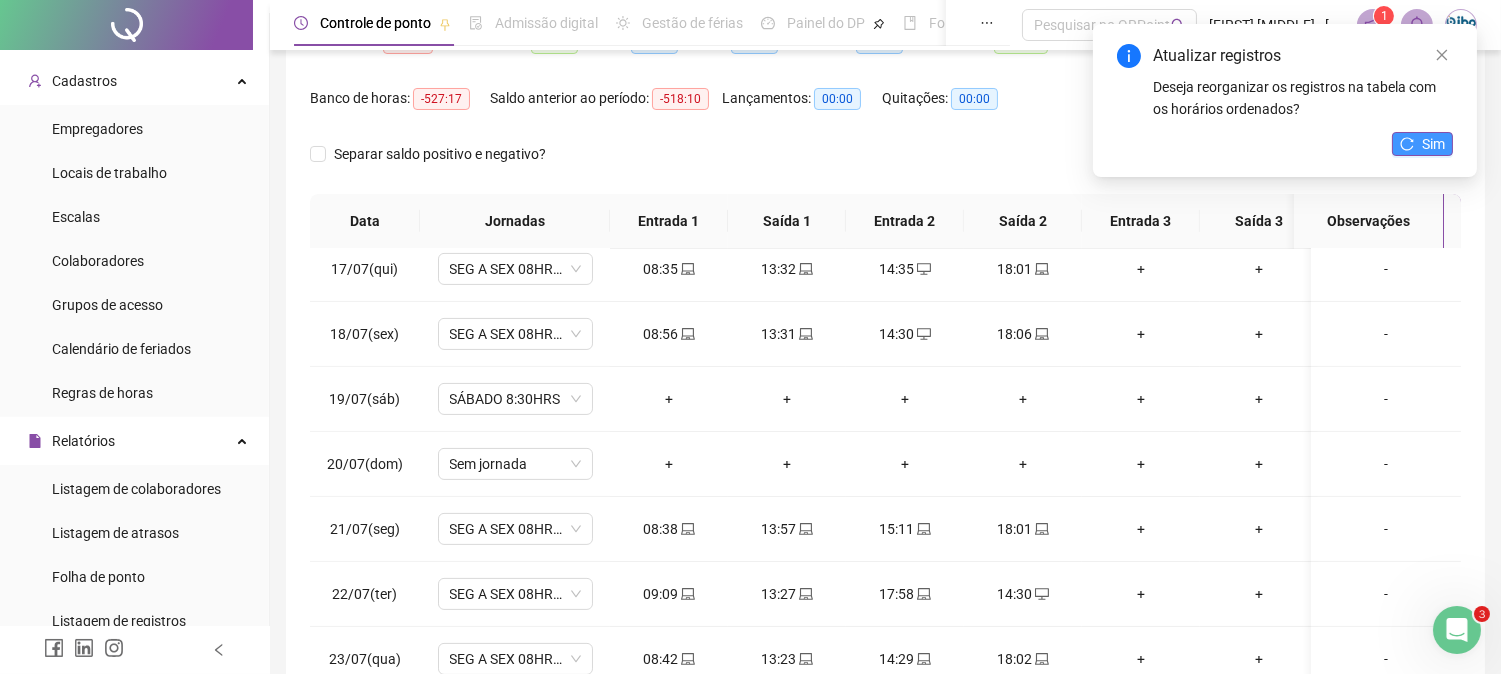 click 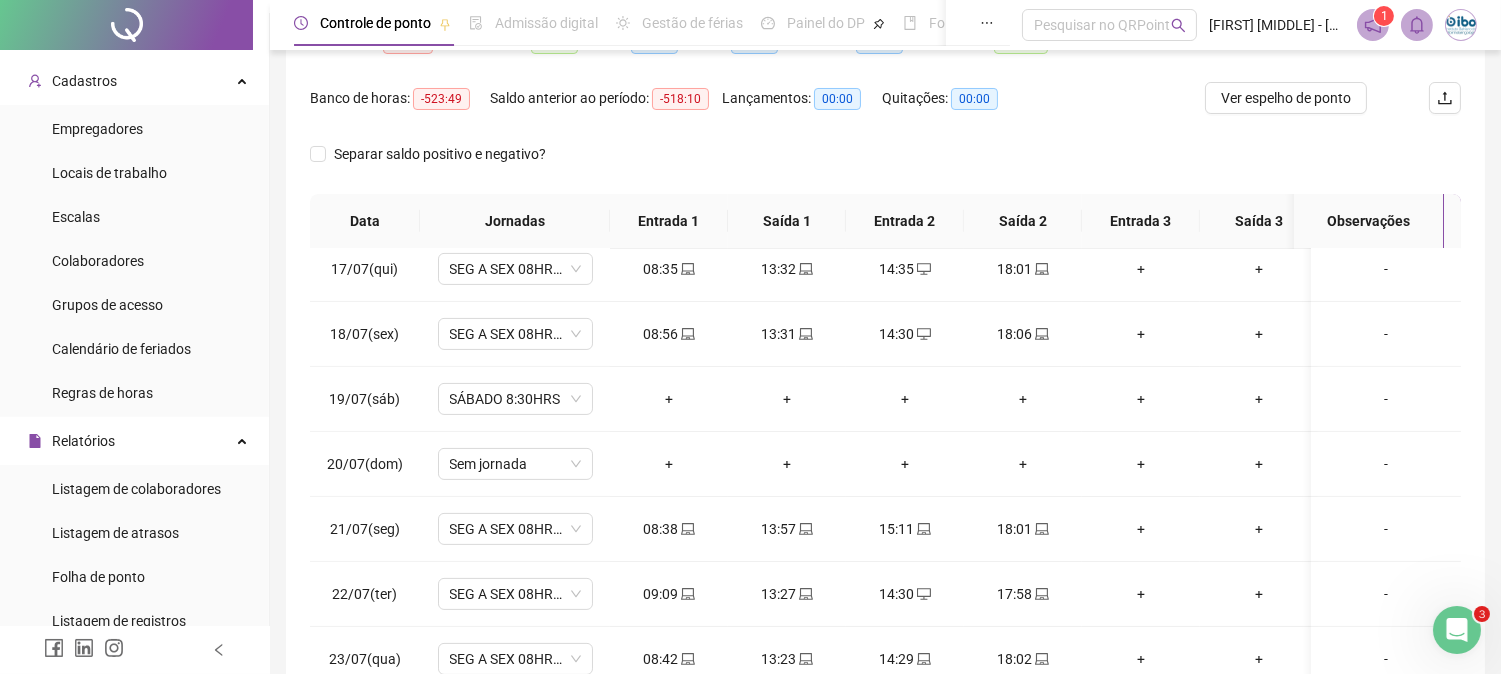 click on "Banco de horas:   -523:49" at bounding box center [400, 110] 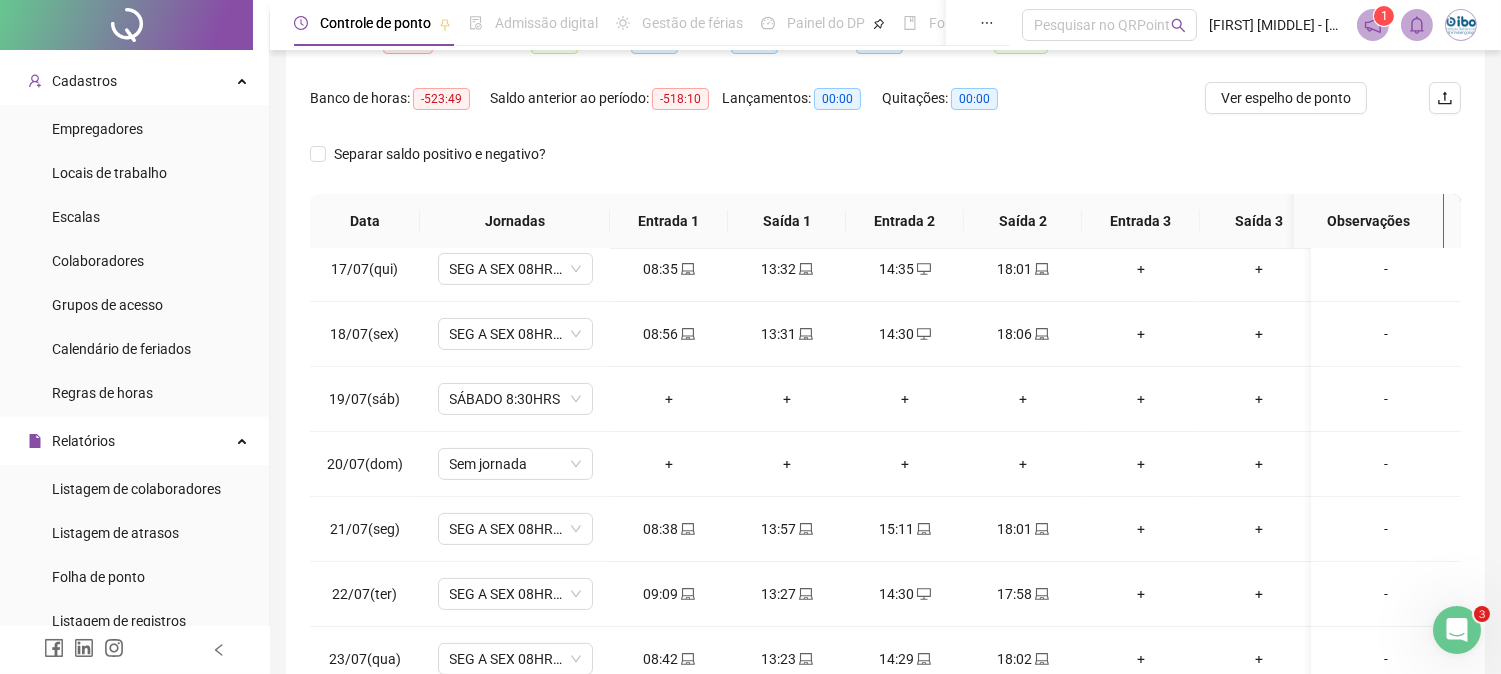 click on "Banco de horas:   -523:49" at bounding box center [400, 110] 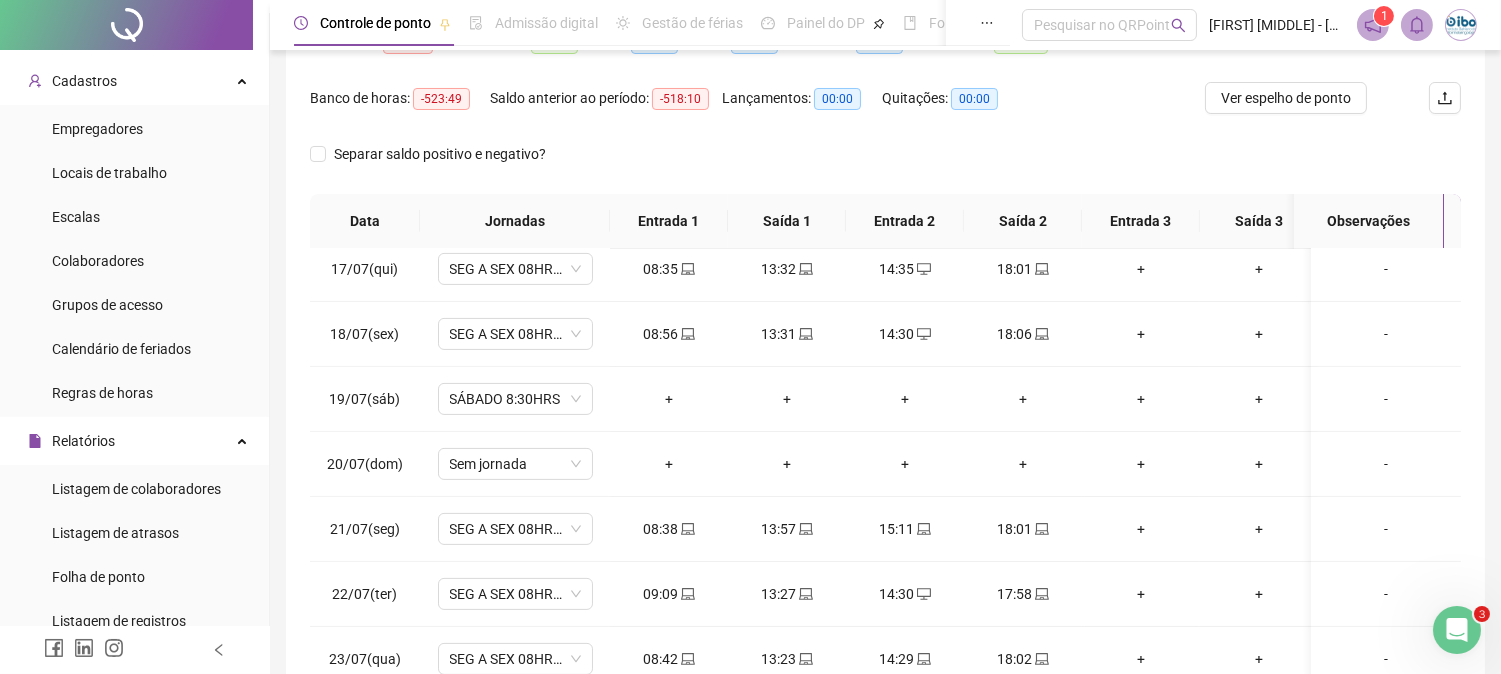 click on "Separar saldo positivo e negativo?" at bounding box center [885, 166] 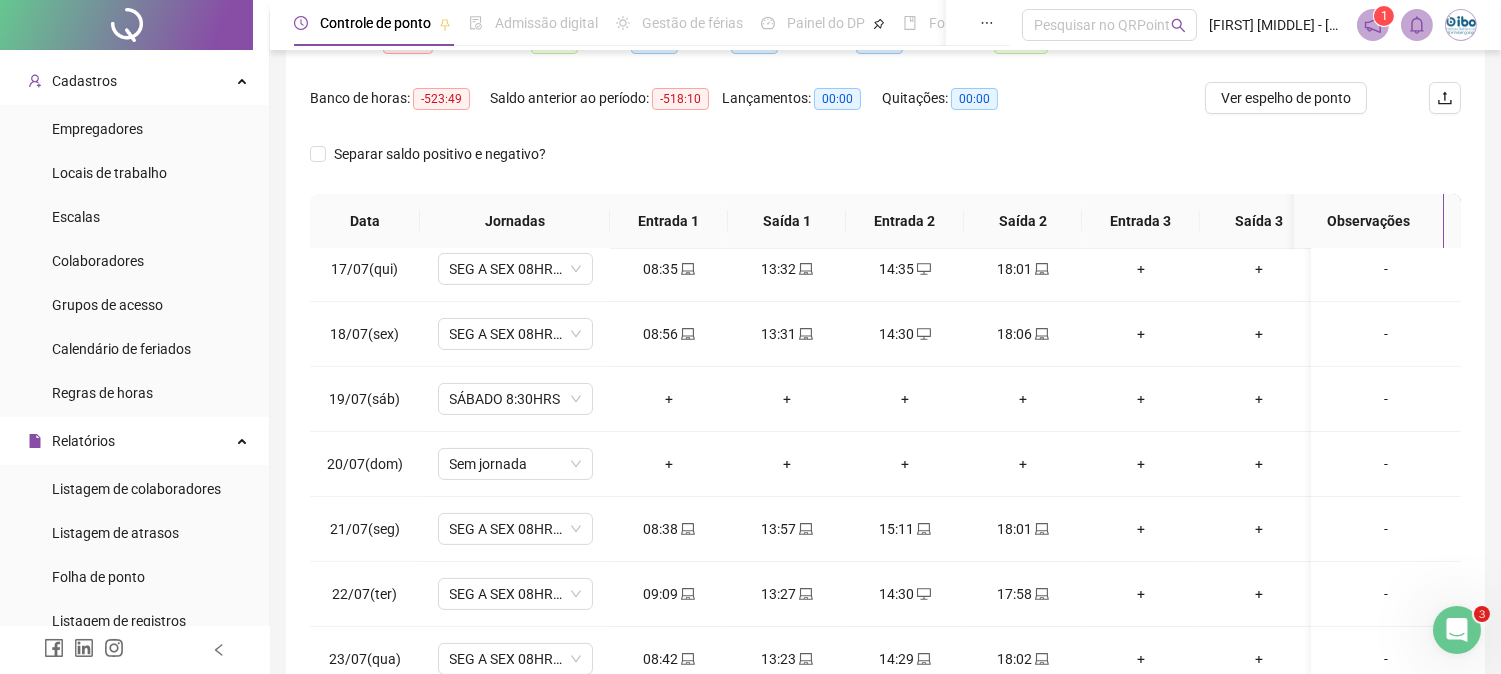 click on "Separar saldo positivo e negativo?" at bounding box center (885, 166) 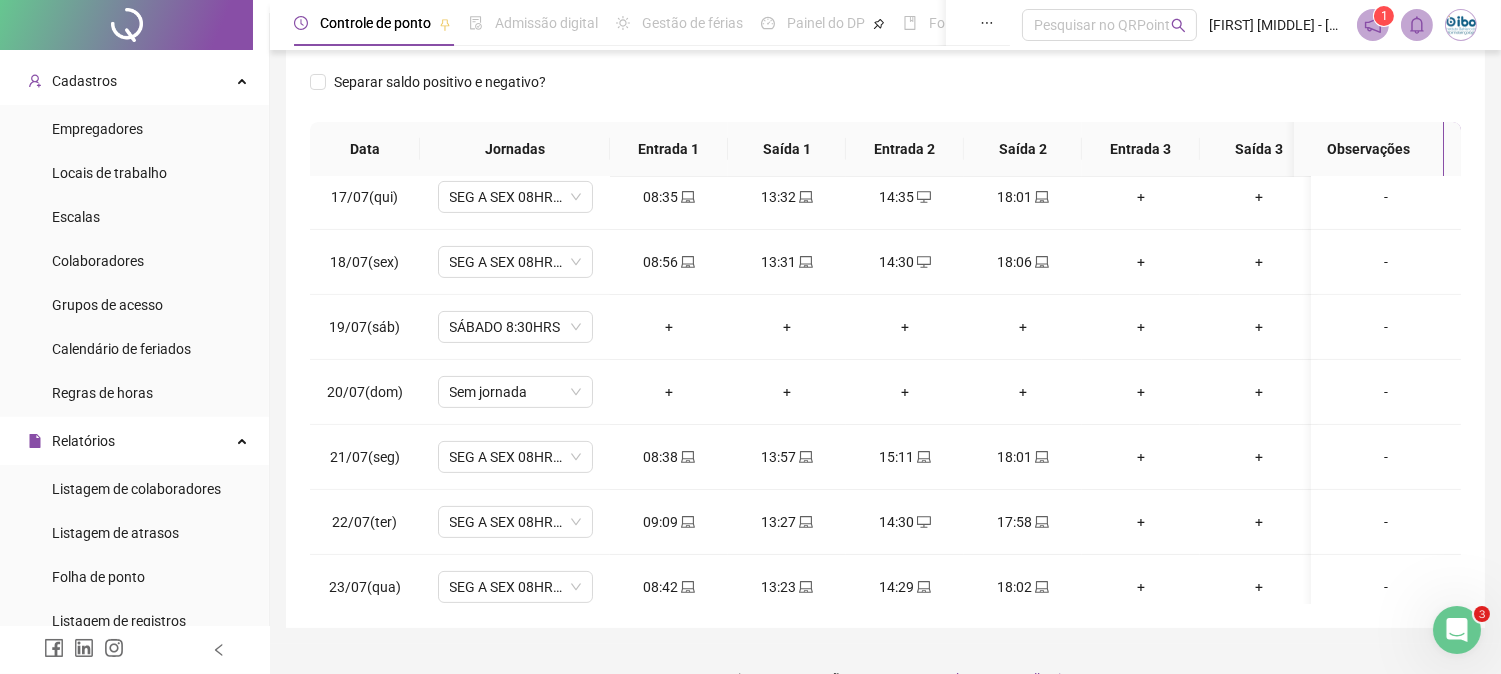 scroll, scrollTop: 347, scrollLeft: 0, axis: vertical 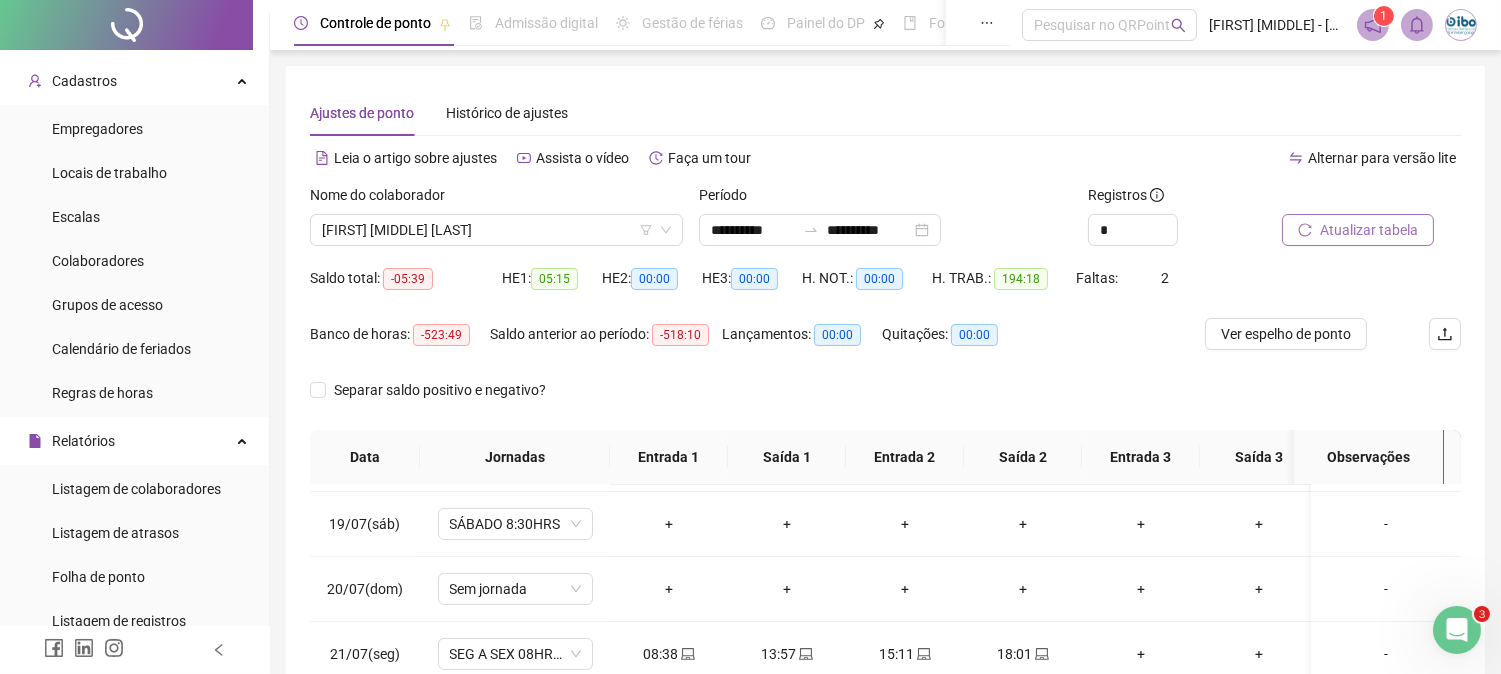 click on "Atualizar tabela" at bounding box center [1369, 230] 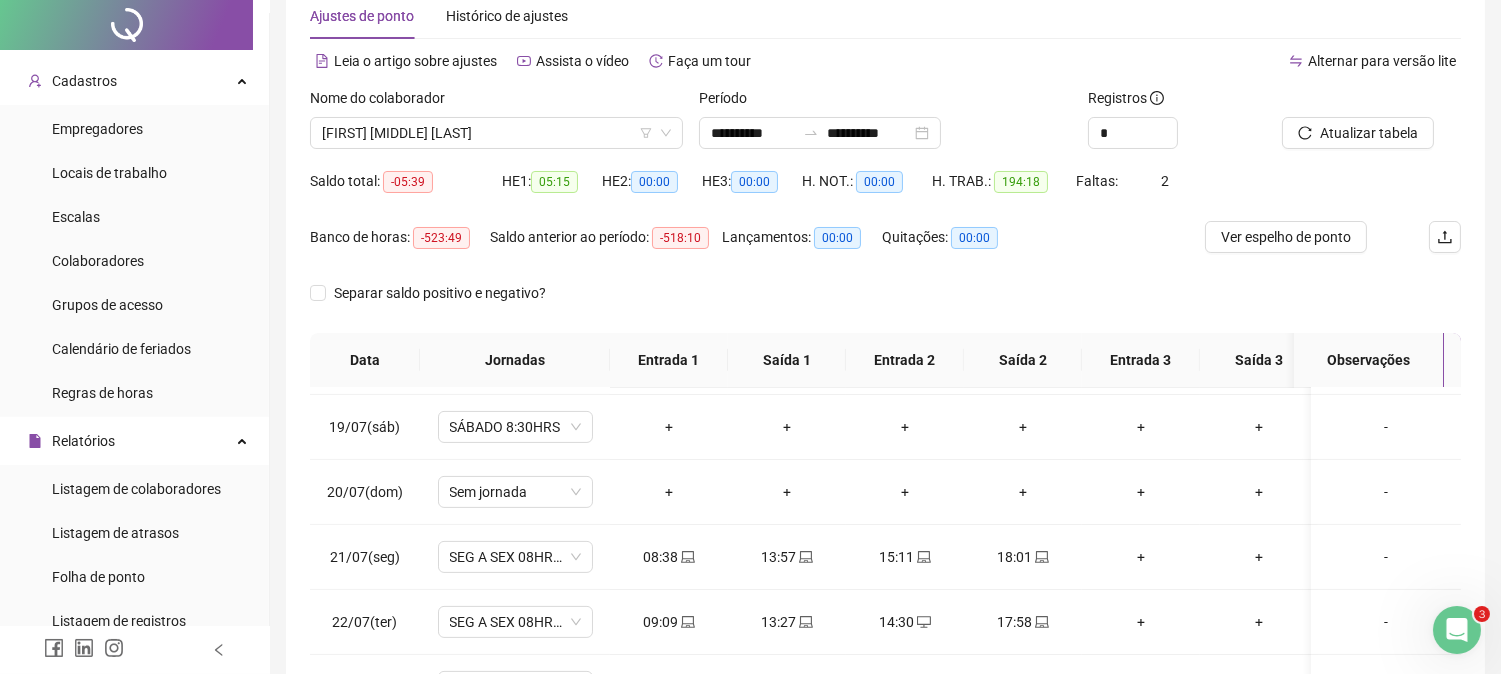 scroll, scrollTop: 222, scrollLeft: 0, axis: vertical 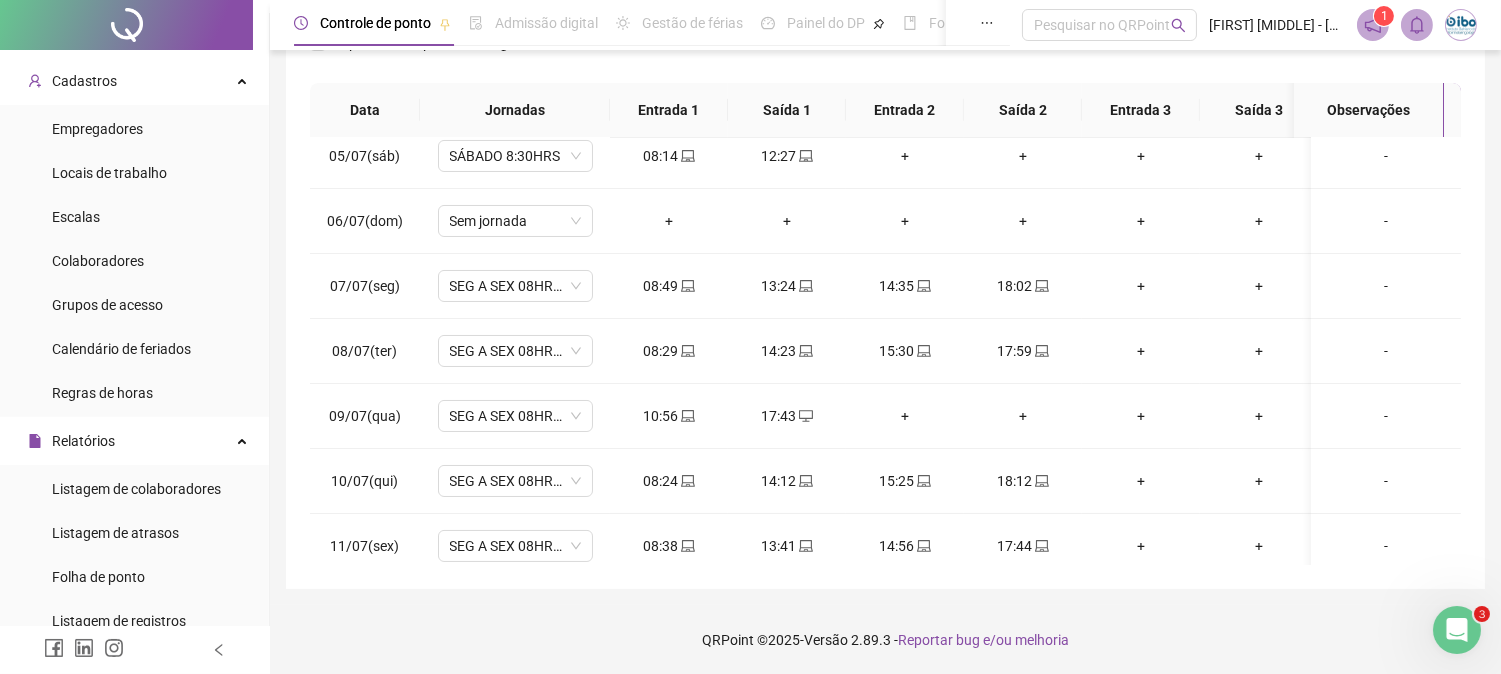 click on "**********" at bounding box center [885, 154] 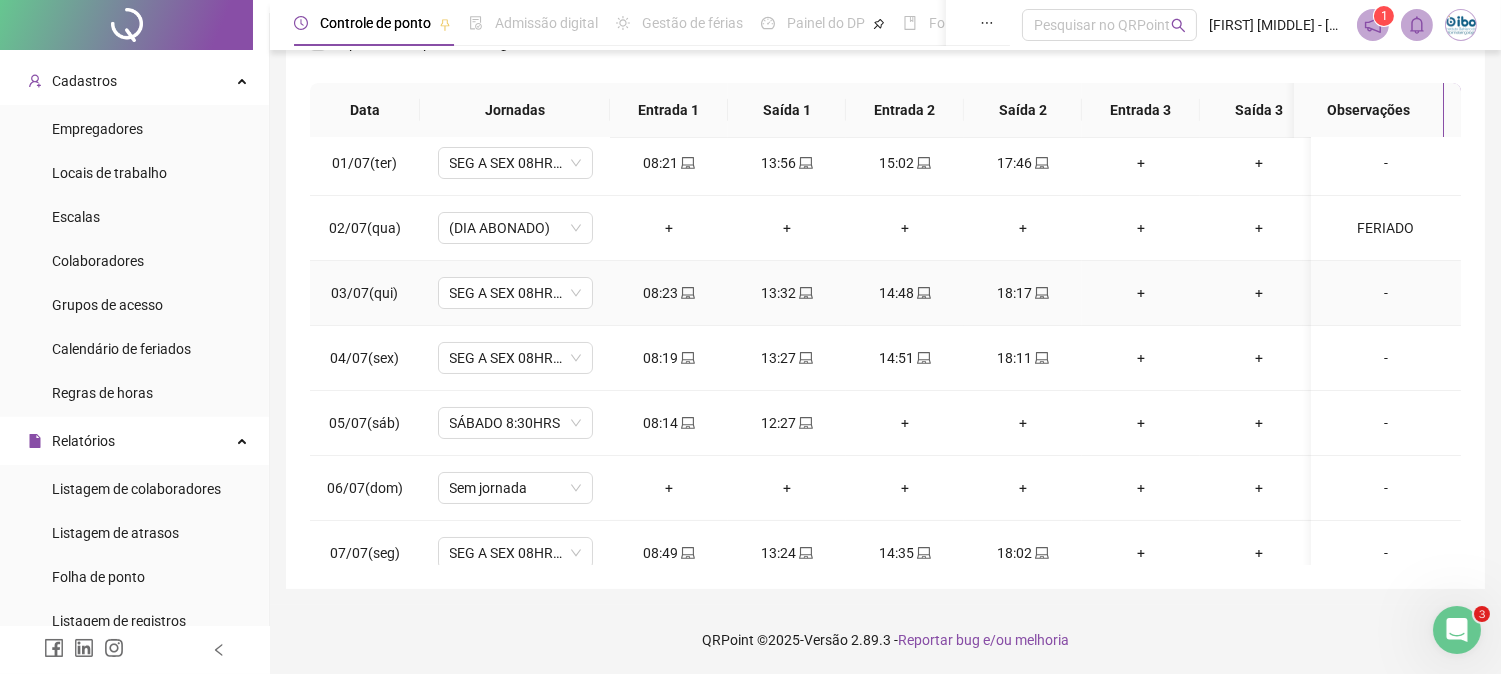 scroll, scrollTop: 0, scrollLeft: 0, axis: both 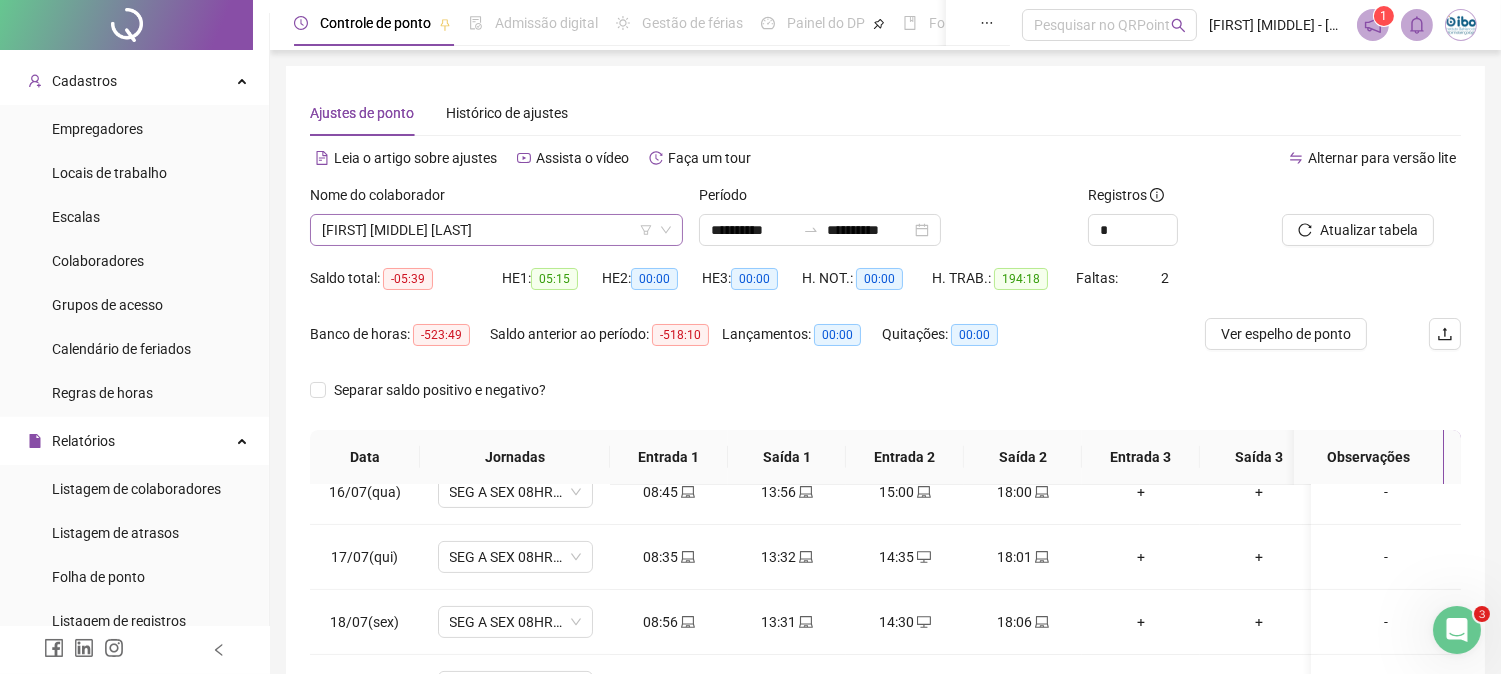 click on "[FIRST] [MIDDLE] [LAST]" at bounding box center (496, 230) 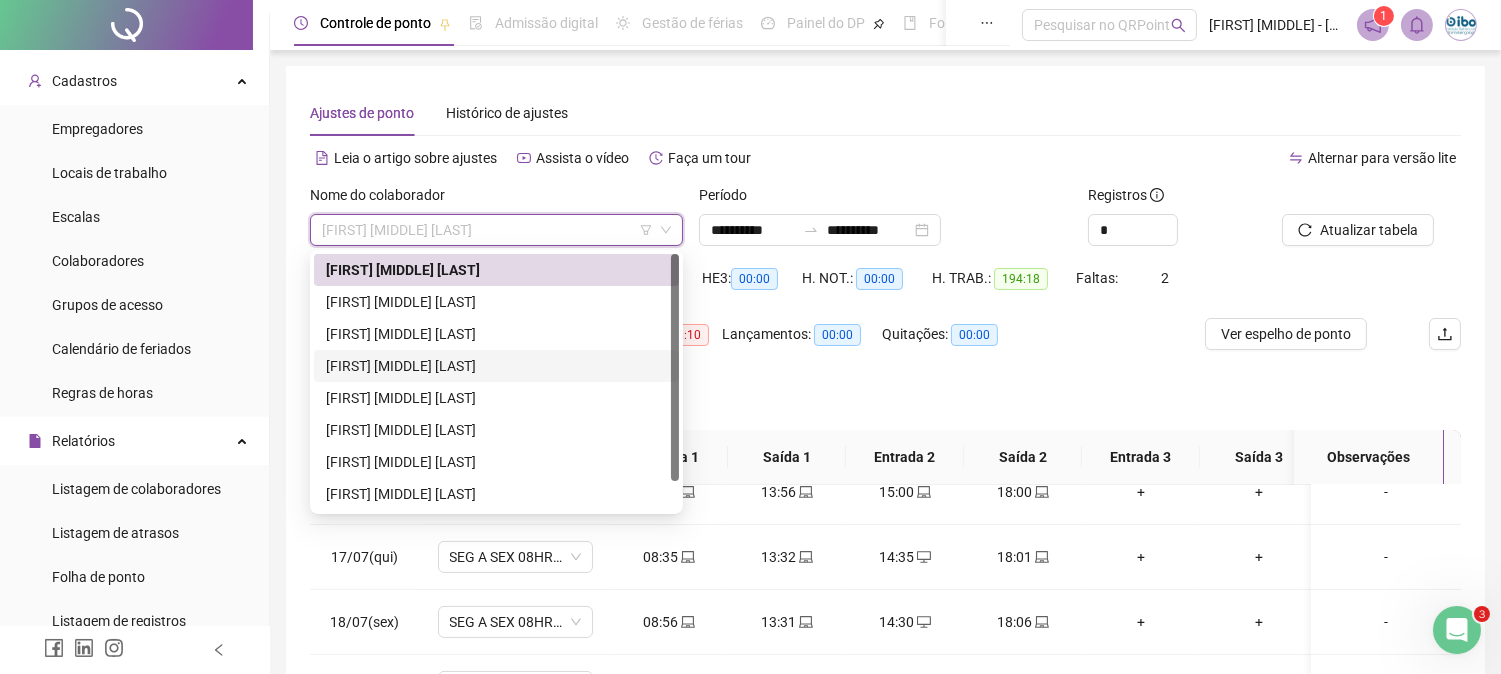 drag, startPoint x: 444, startPoint y: 361, endPoint x: 543, endPoint y: 352, distance: 99.40825 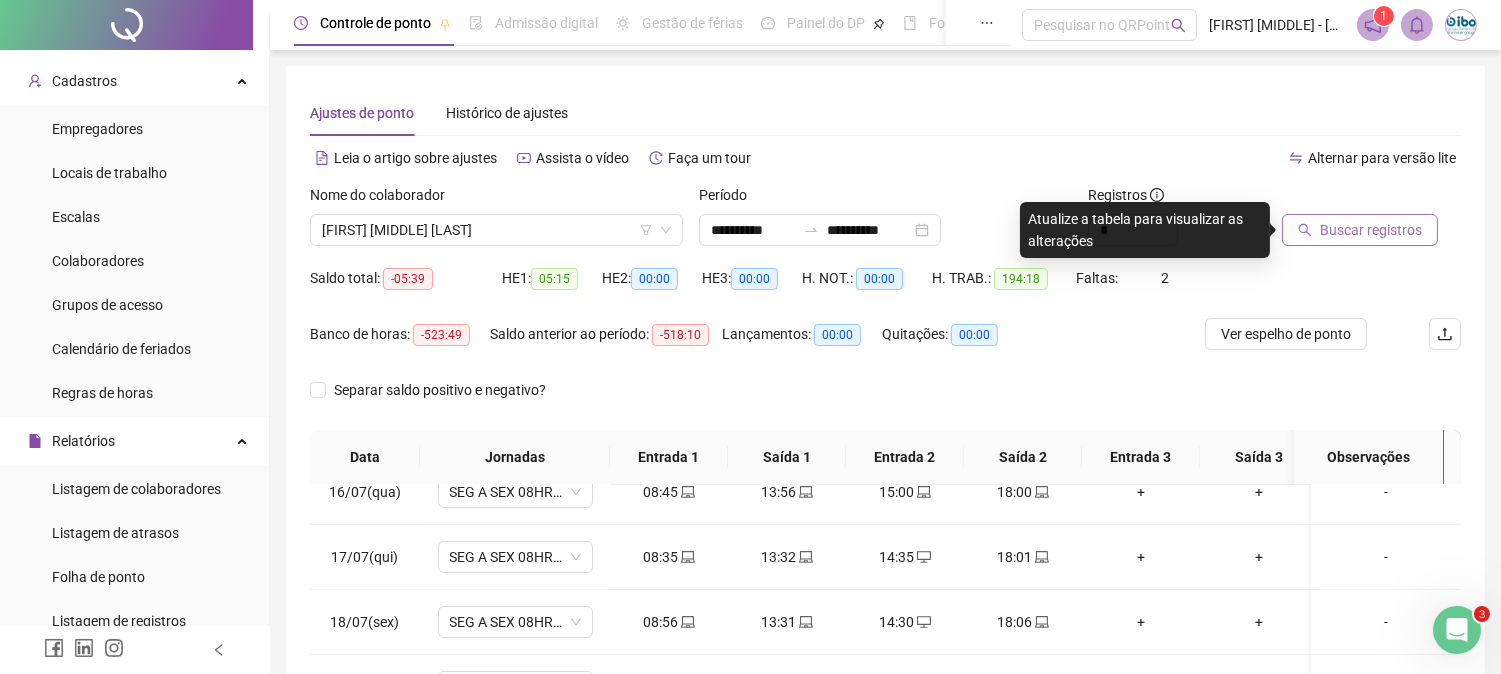 click on "Buscar registros" at bounding box center (1371, 230) 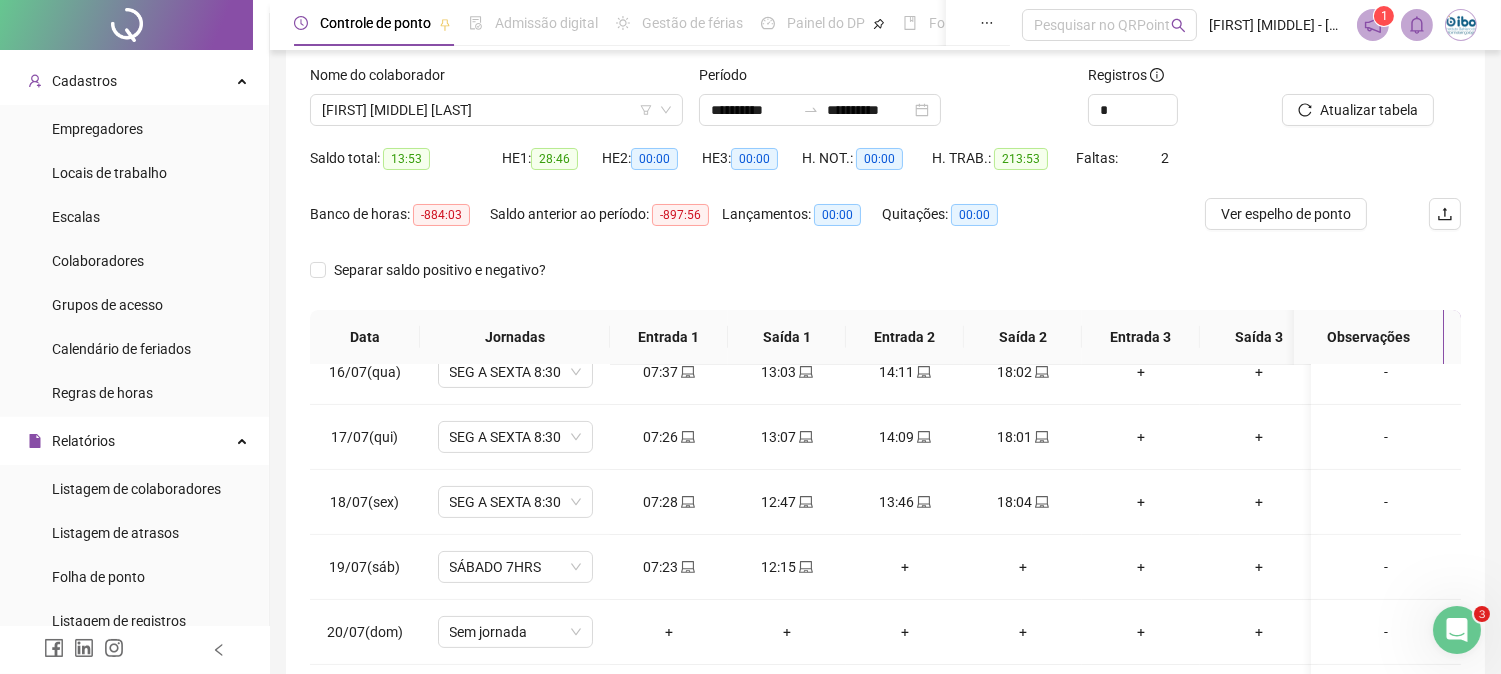 scroll, scrollTop: 0, scrollLeft: 0, axis: both 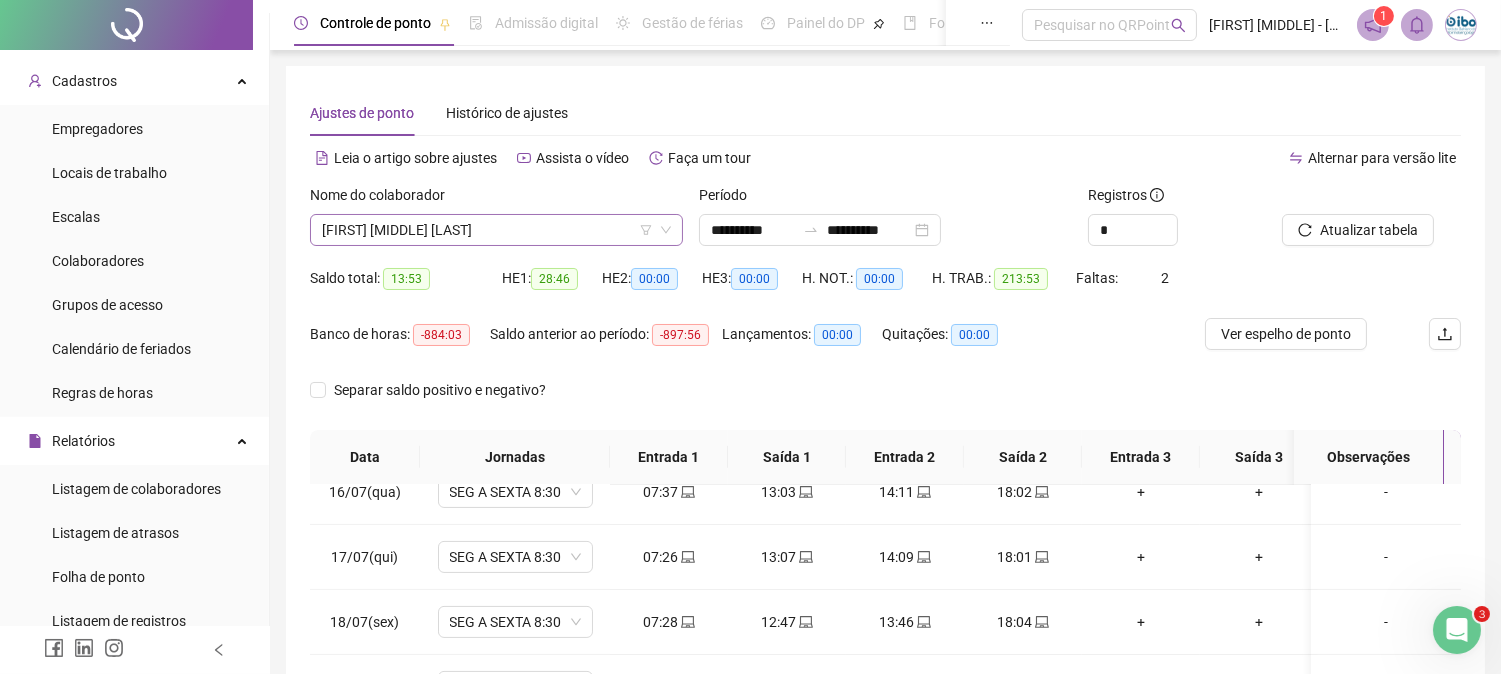 click on "[FIRST] [MIDDLE] [LAST]" at bounding box center [496, 230] 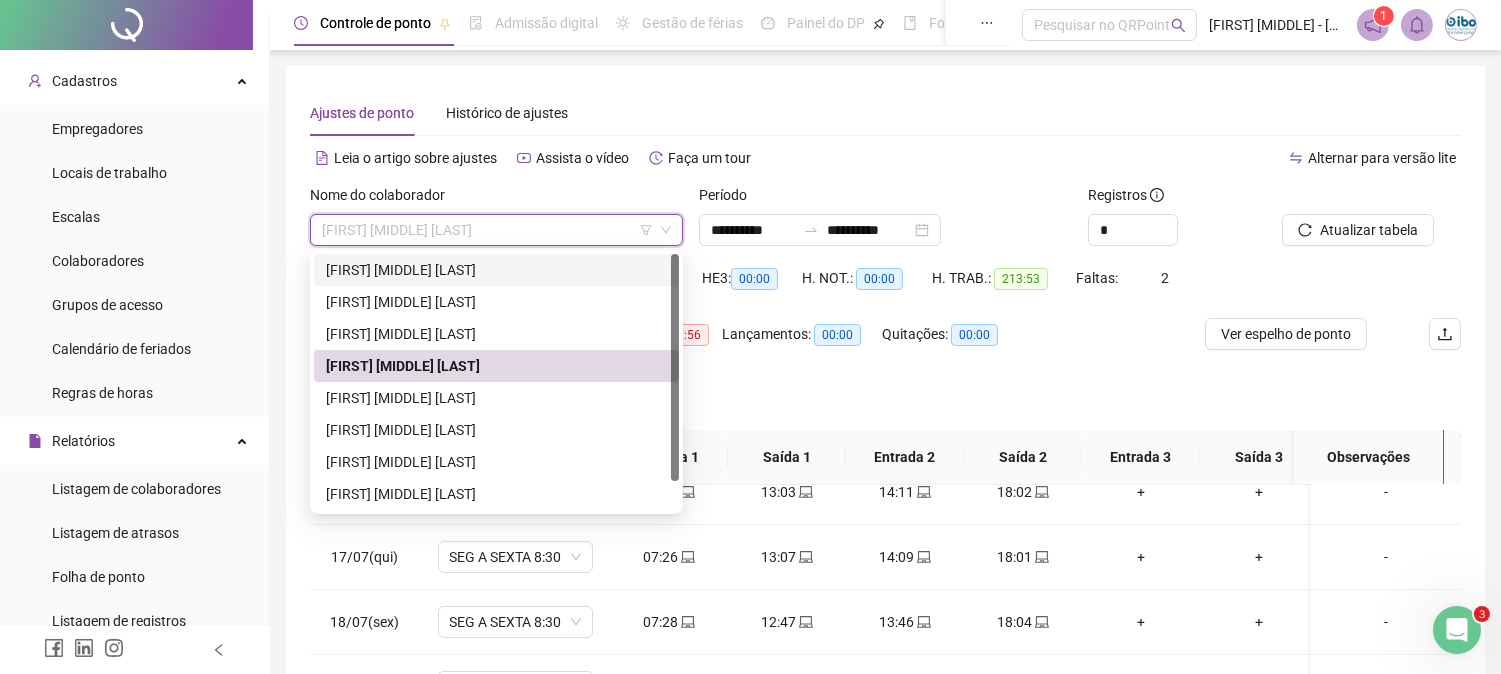 click on "[FIRST] [MIDDLE] [LAST]" at bounding box center [496, 270] 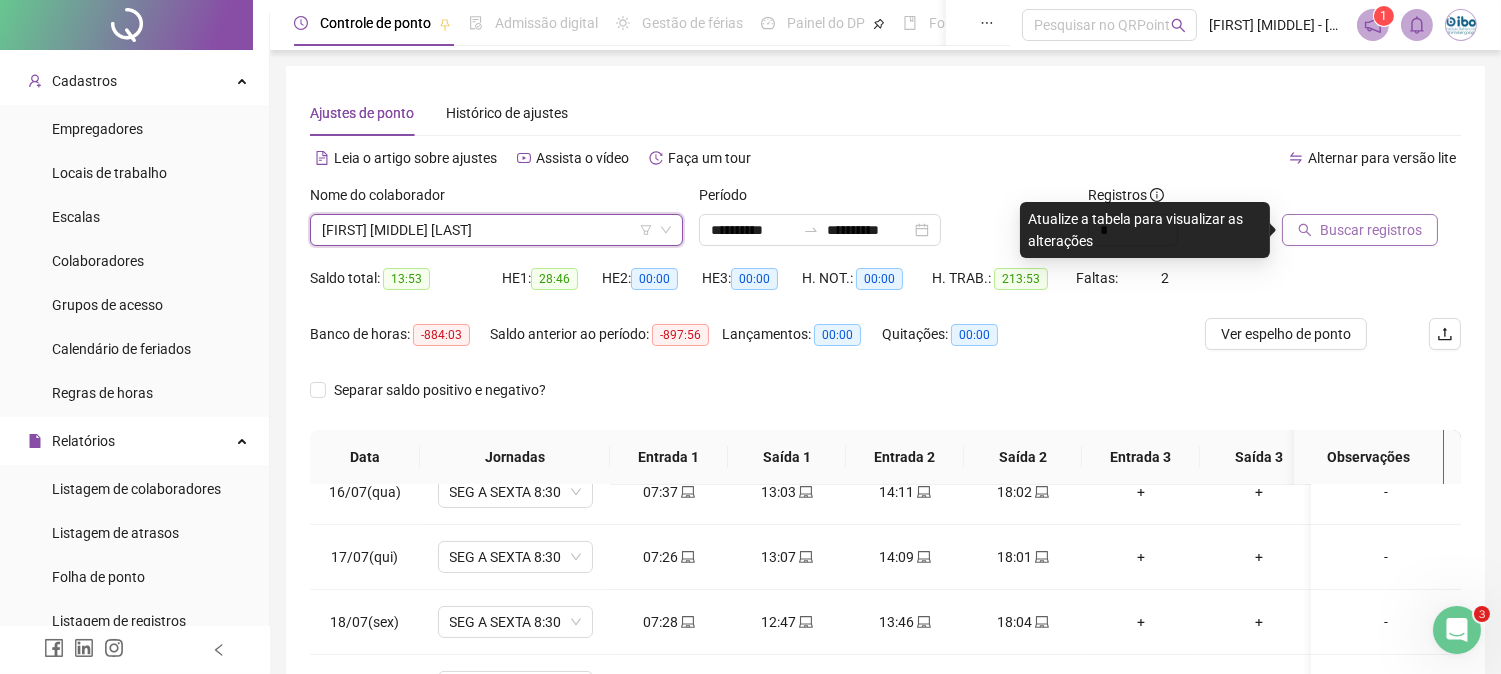 click on "Buscar registros" at bounding box center [1371, 230] 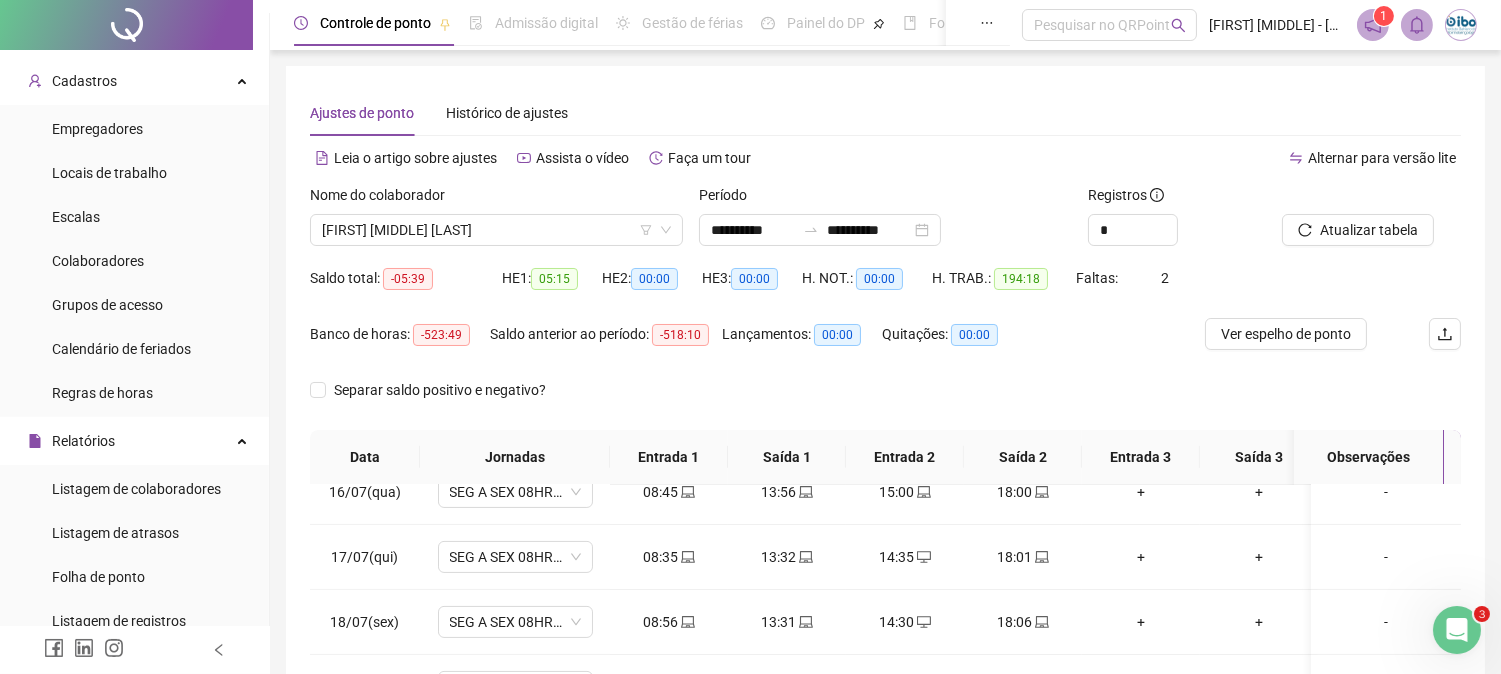 click on "Separar saldo positivo e negativo?" at bounding box center [885, 402] 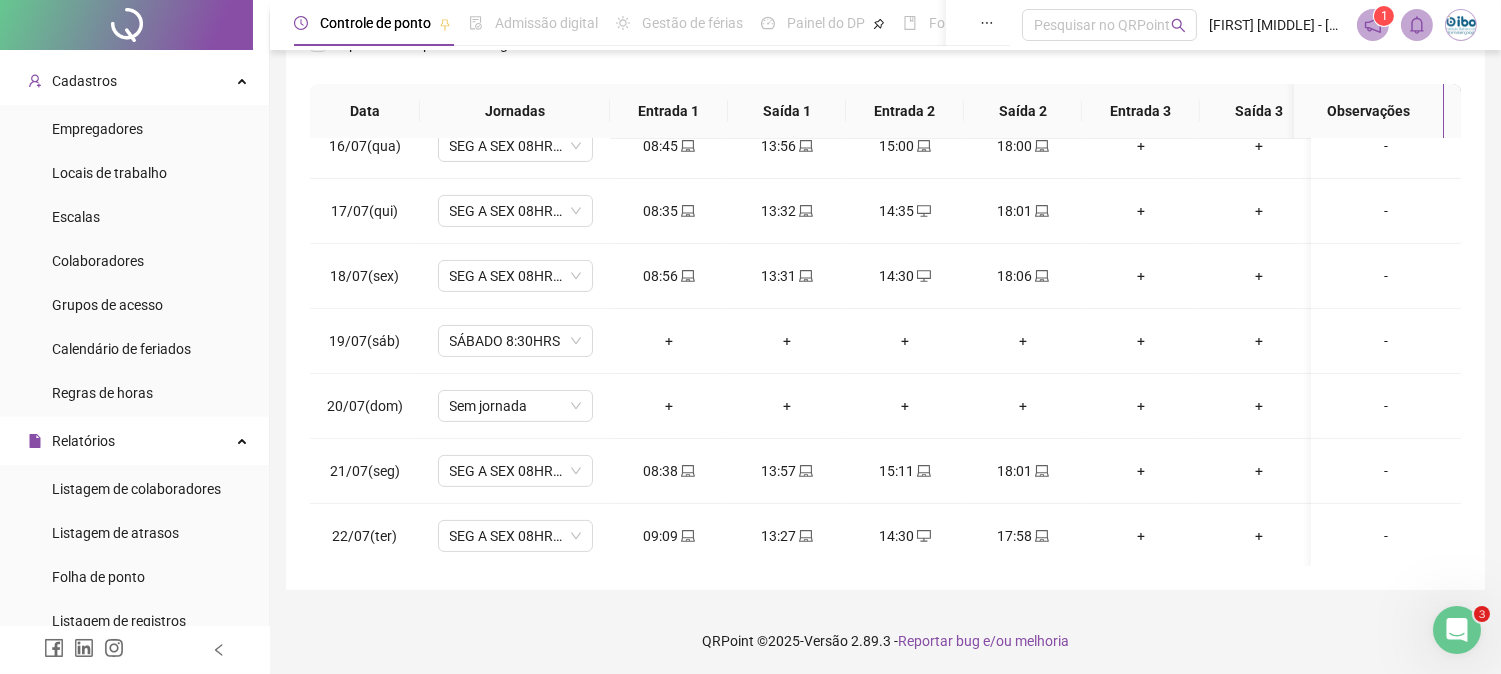 scroll, scrollTop: 347, scrollLeft: 0, axis: vertical 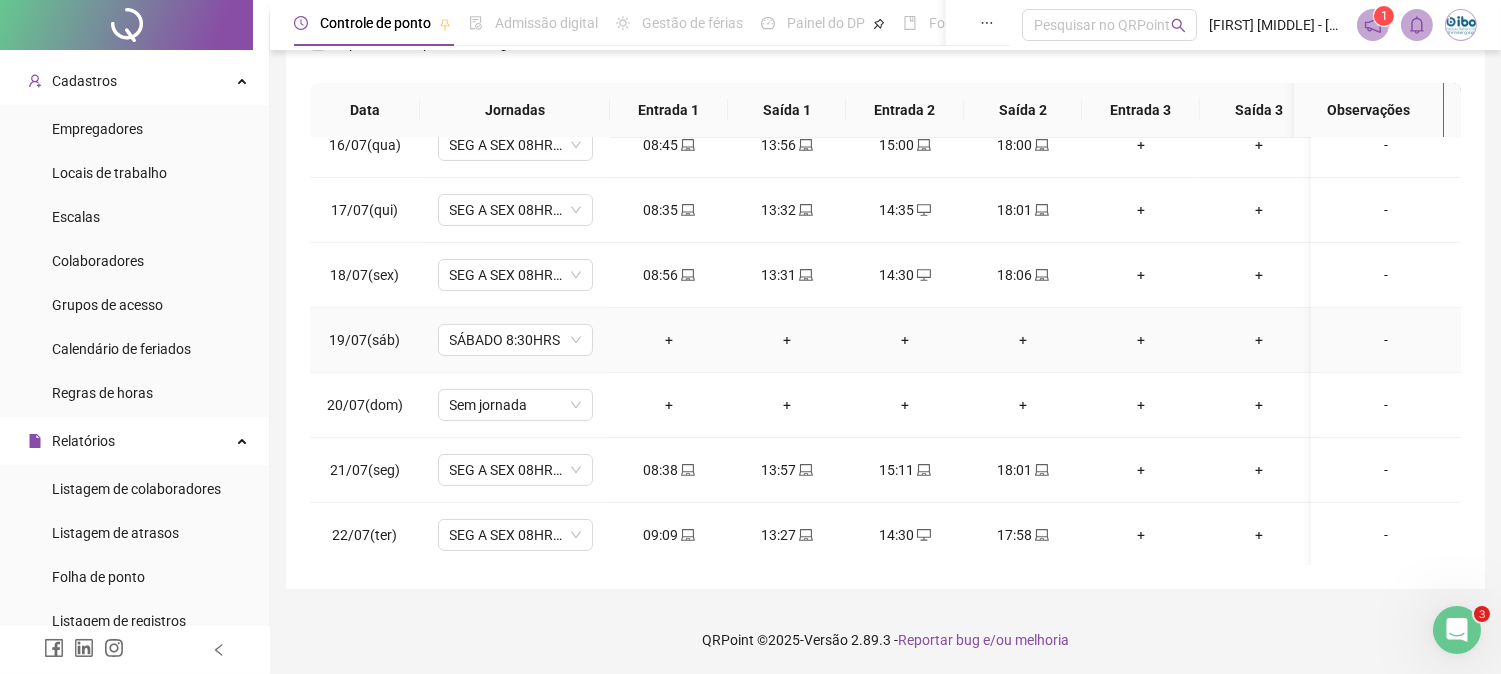 click on "+" at bounding box center [669, 340] 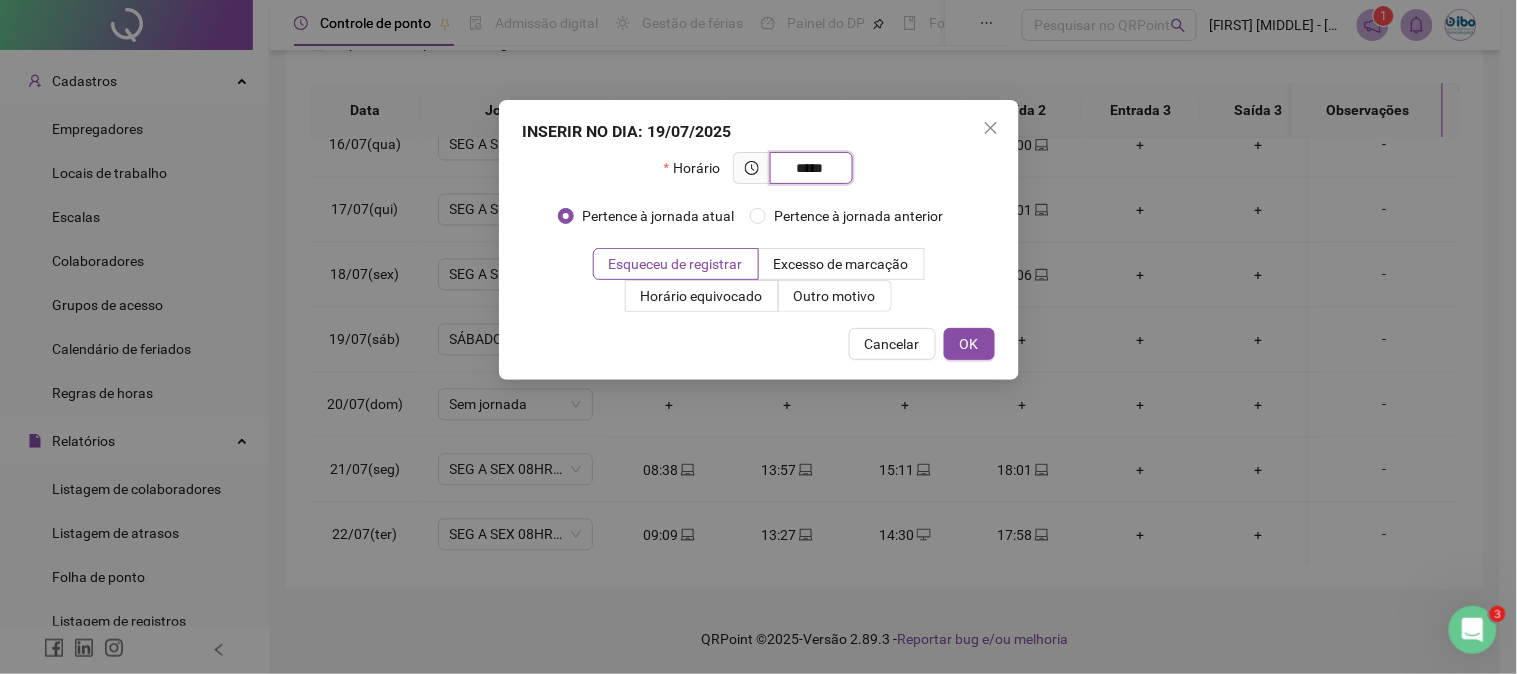type on "*****" 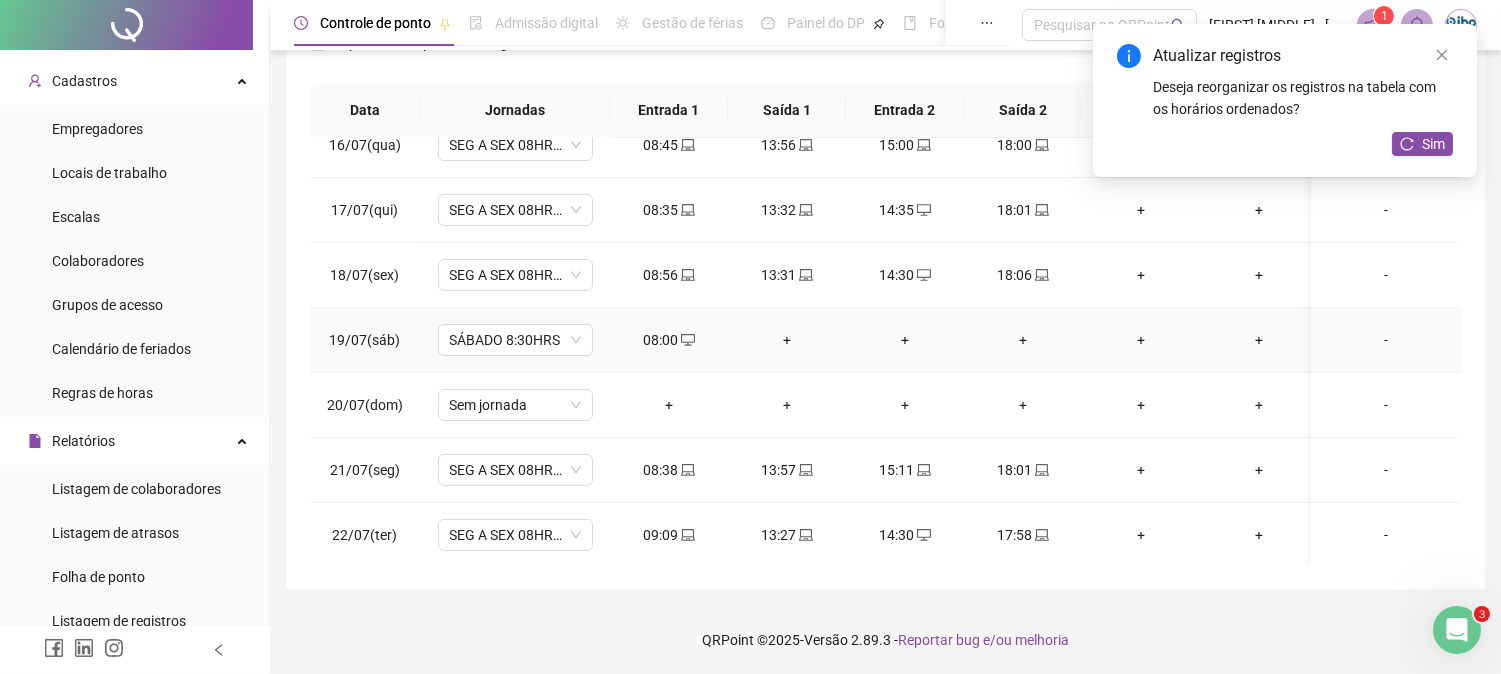 click on "+" at bounding box center (787, 340) 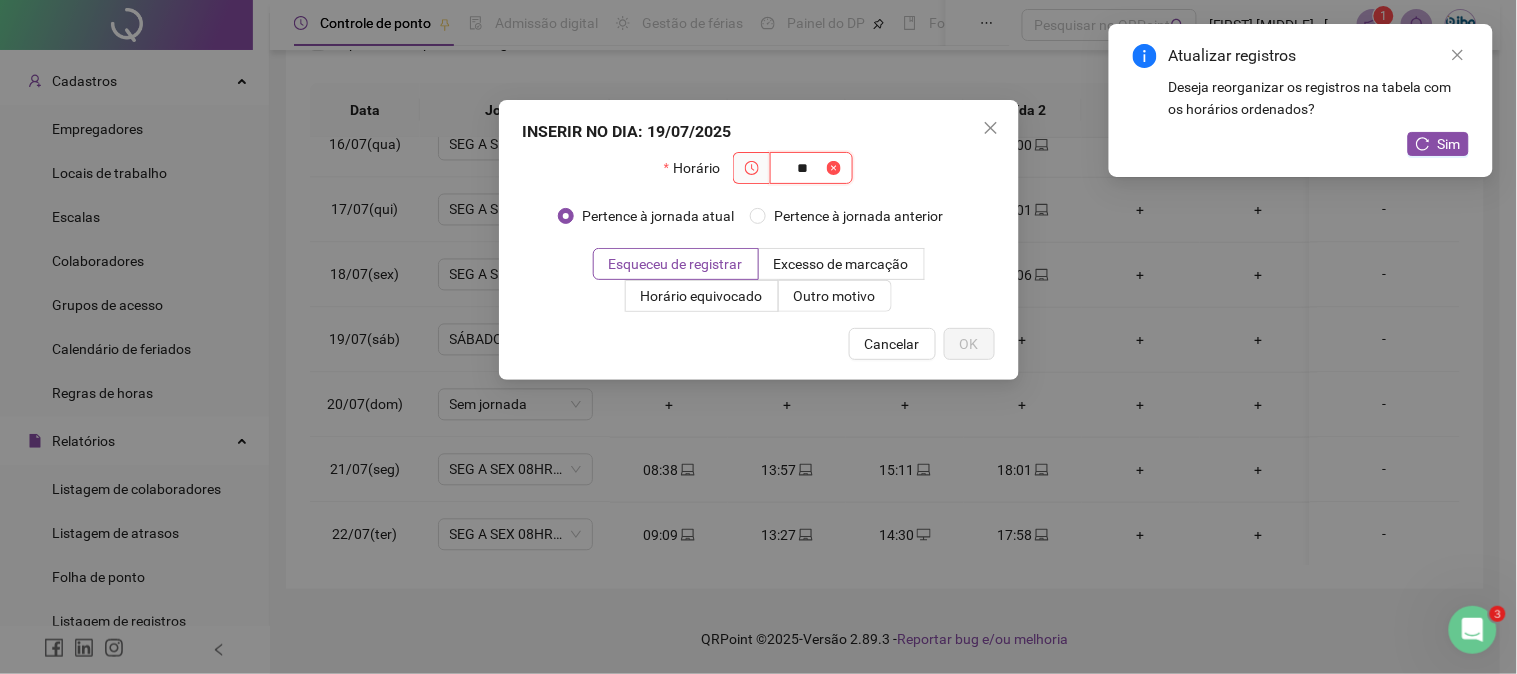 type on "*" 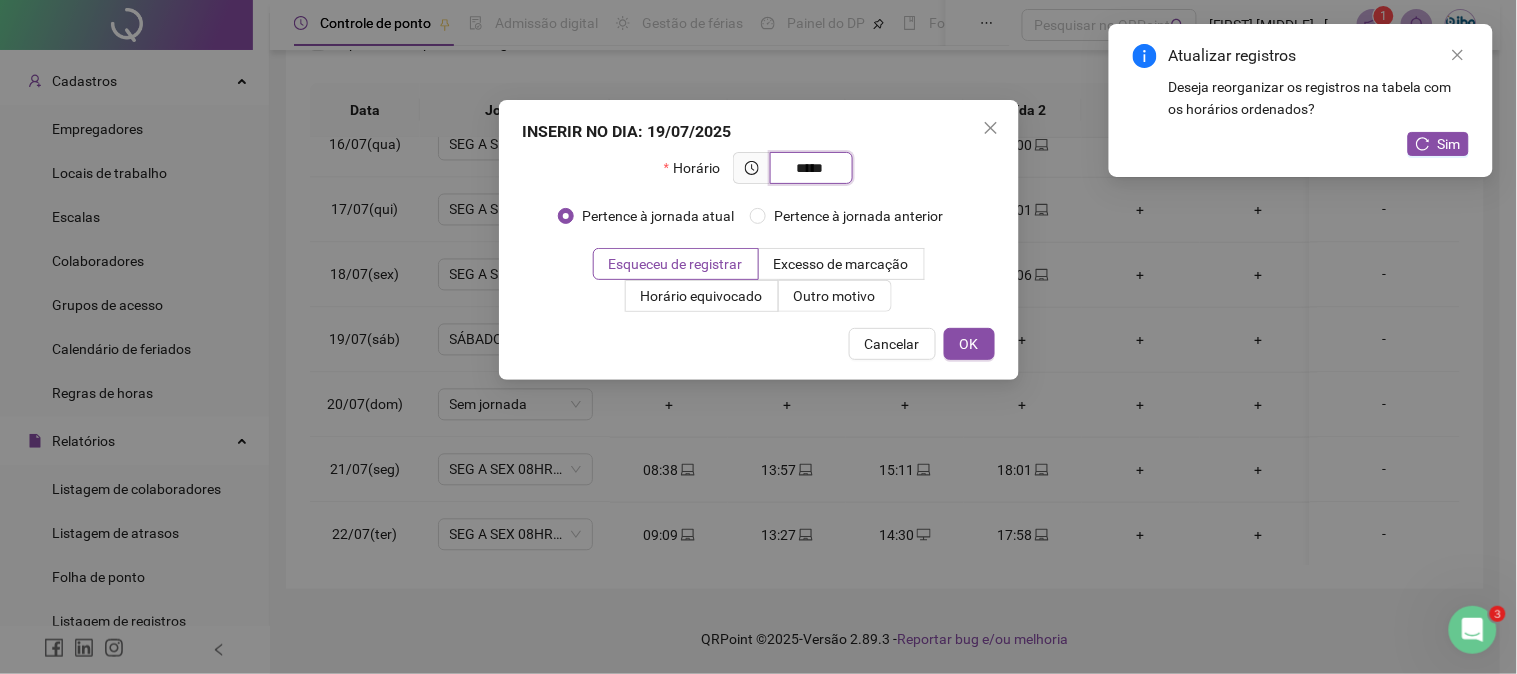 type on "*****" 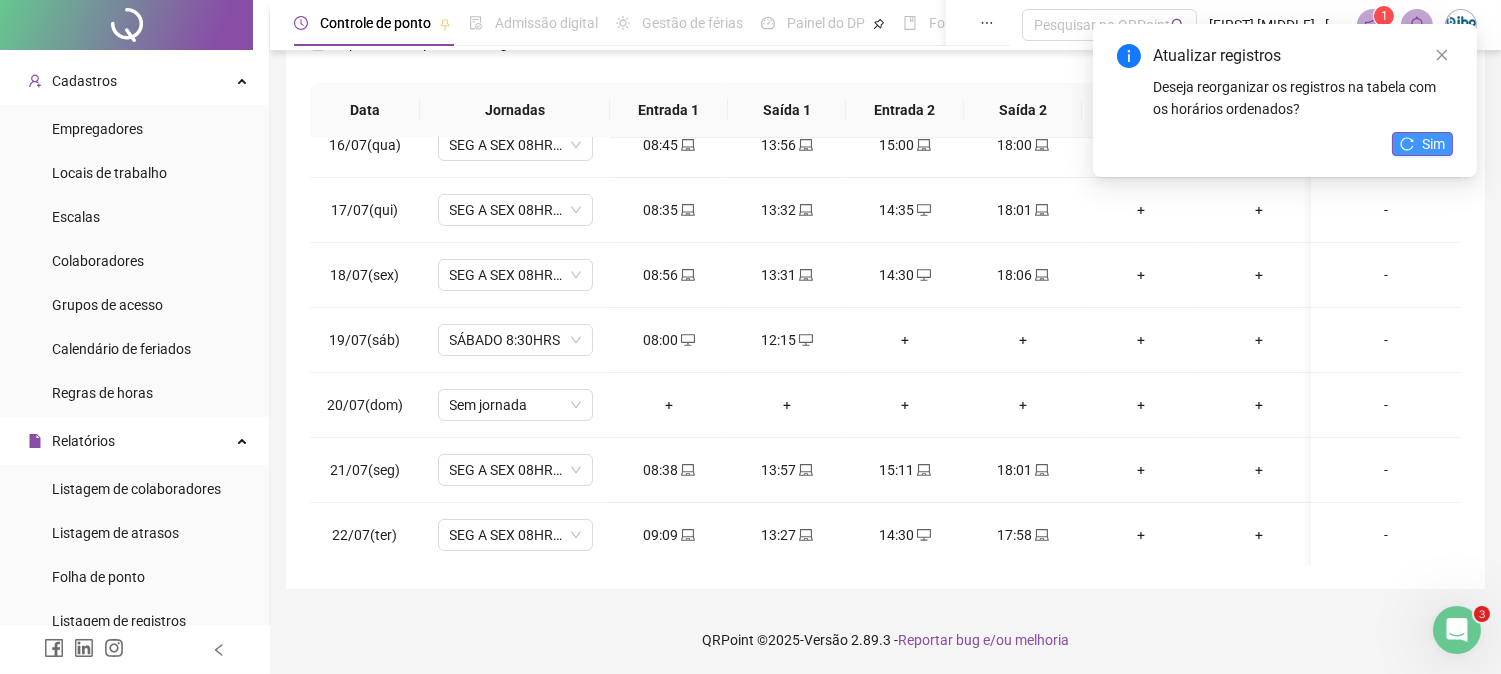 click on "Sim" at bounding box center [1433, 144] 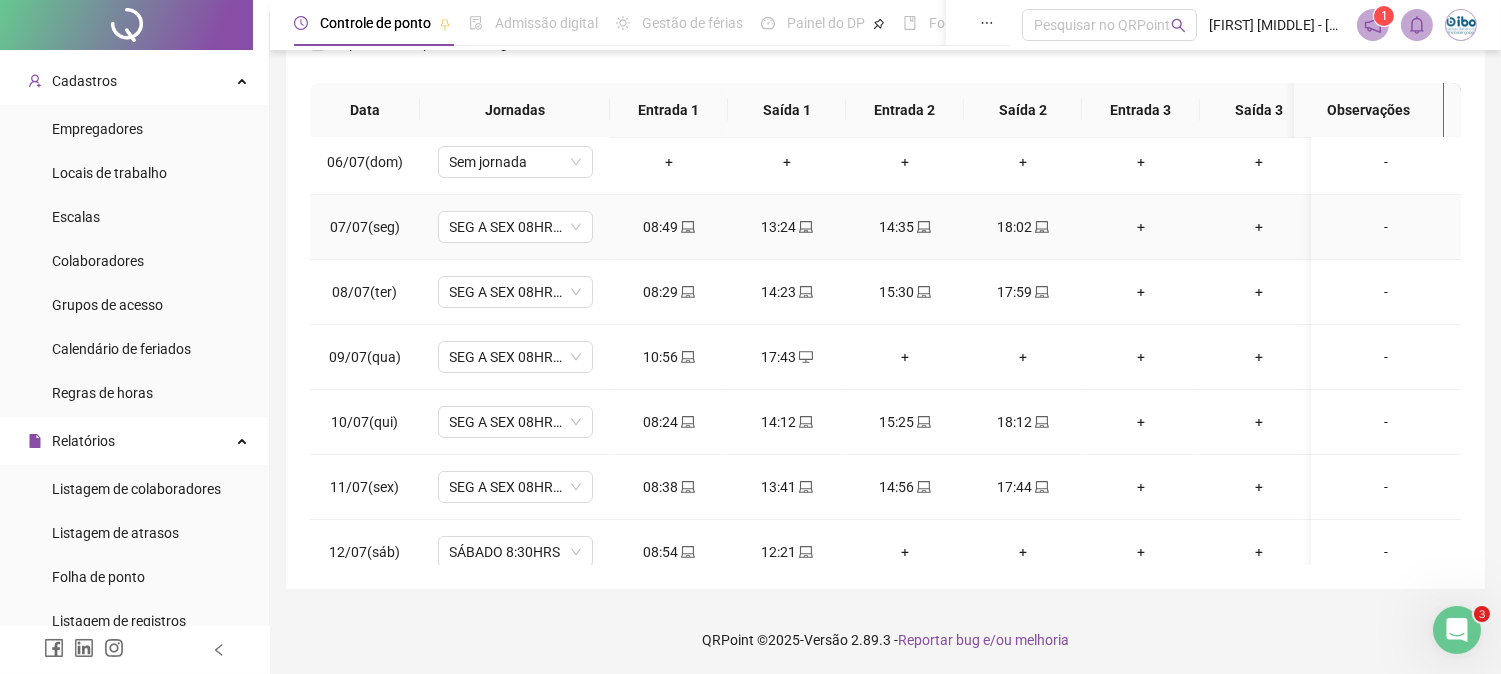 scroll, scrollTop: 0, scrollLeft: 0, axis: both 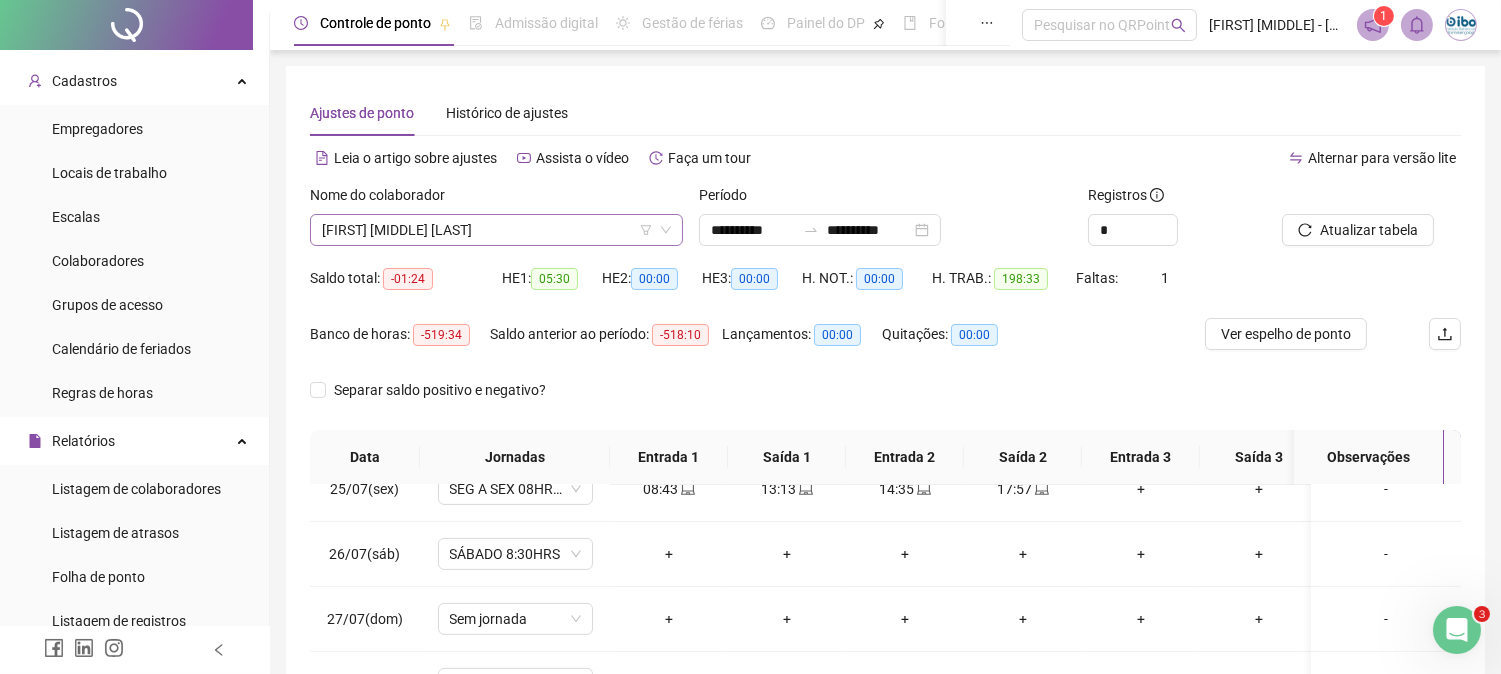 click on "[FIRST] [MIDDLE] [LAST]" at bounding box center (496, 230) 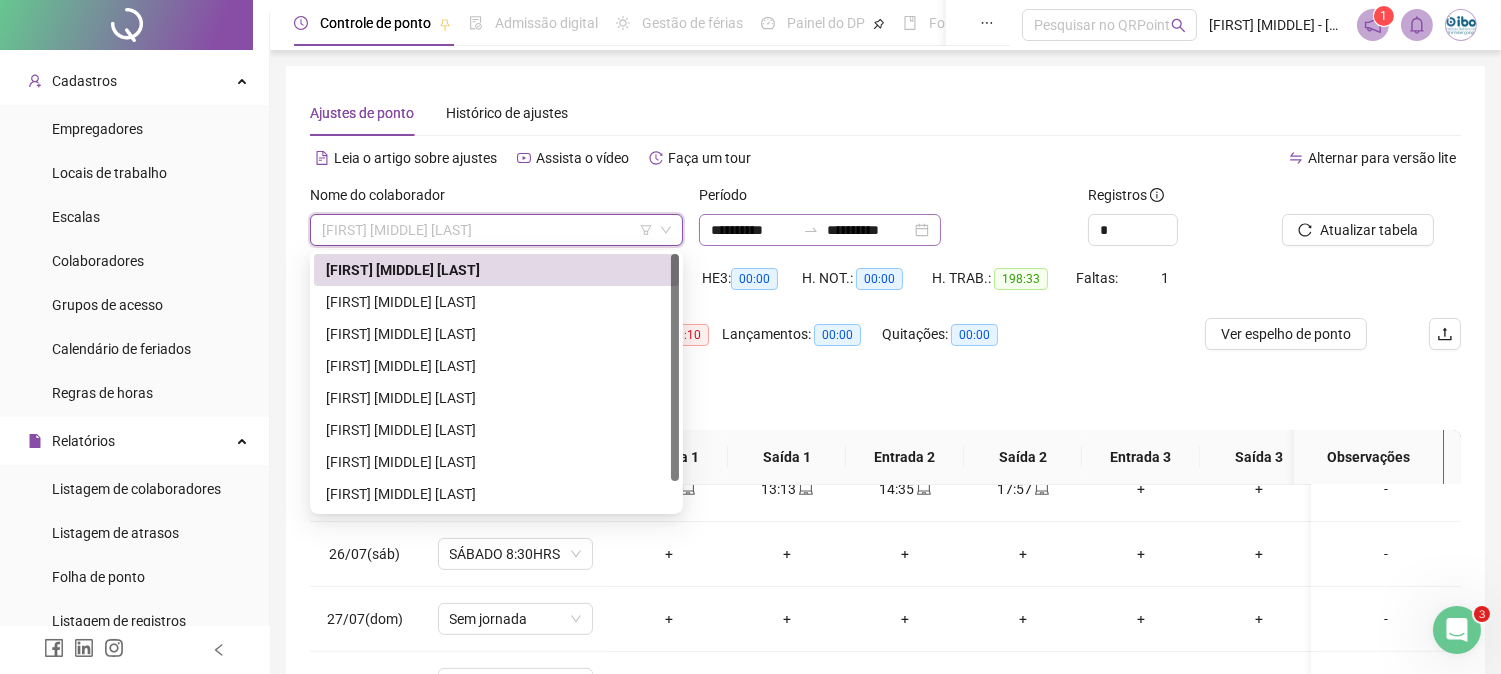 click on "**********" at bounding box center [820, 230] 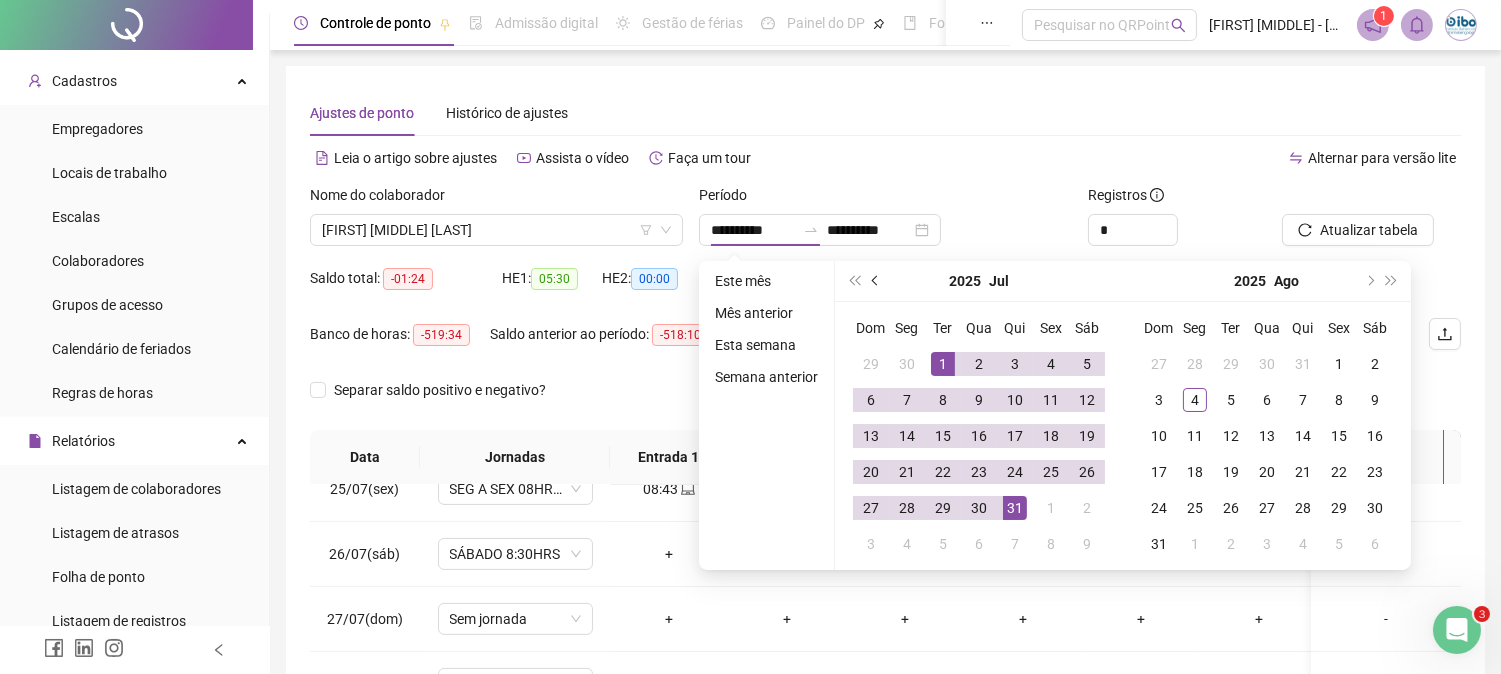 click at bounding box center (877, 281) 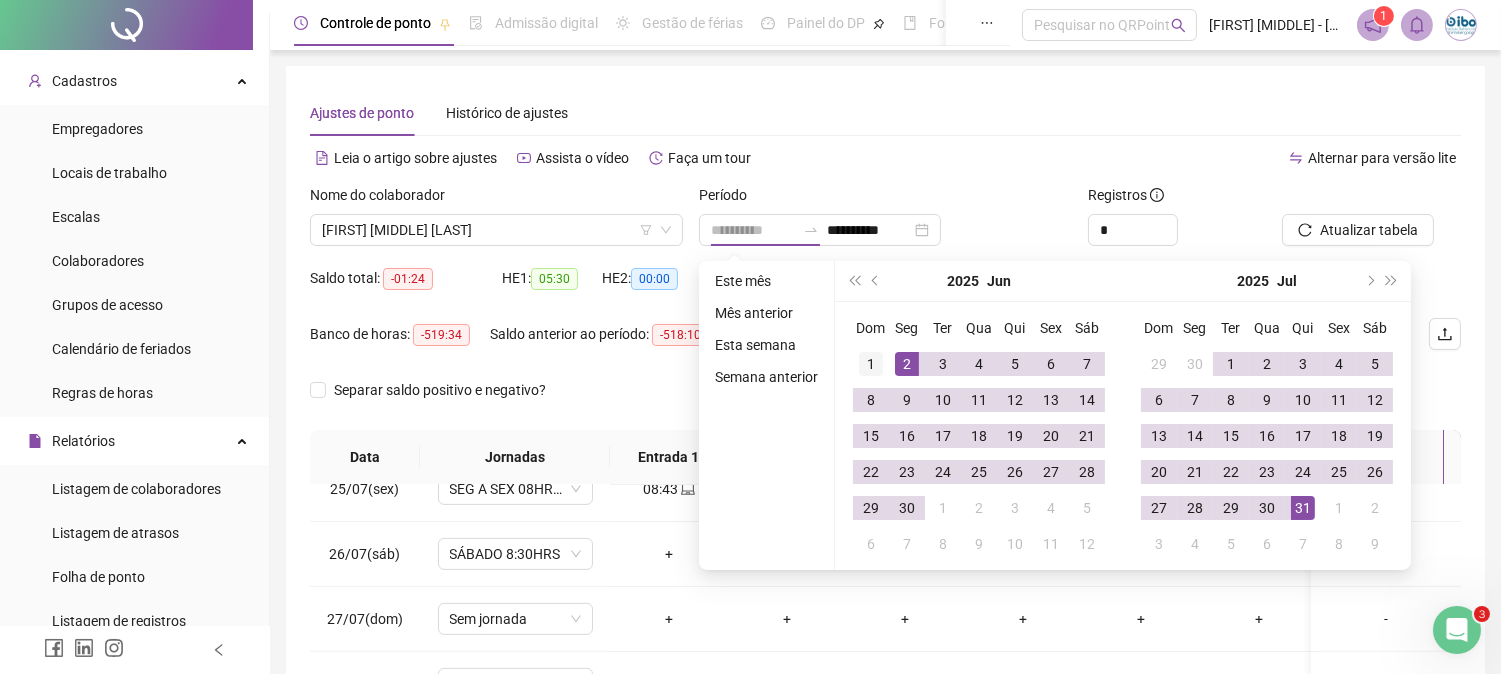 type on "**********" 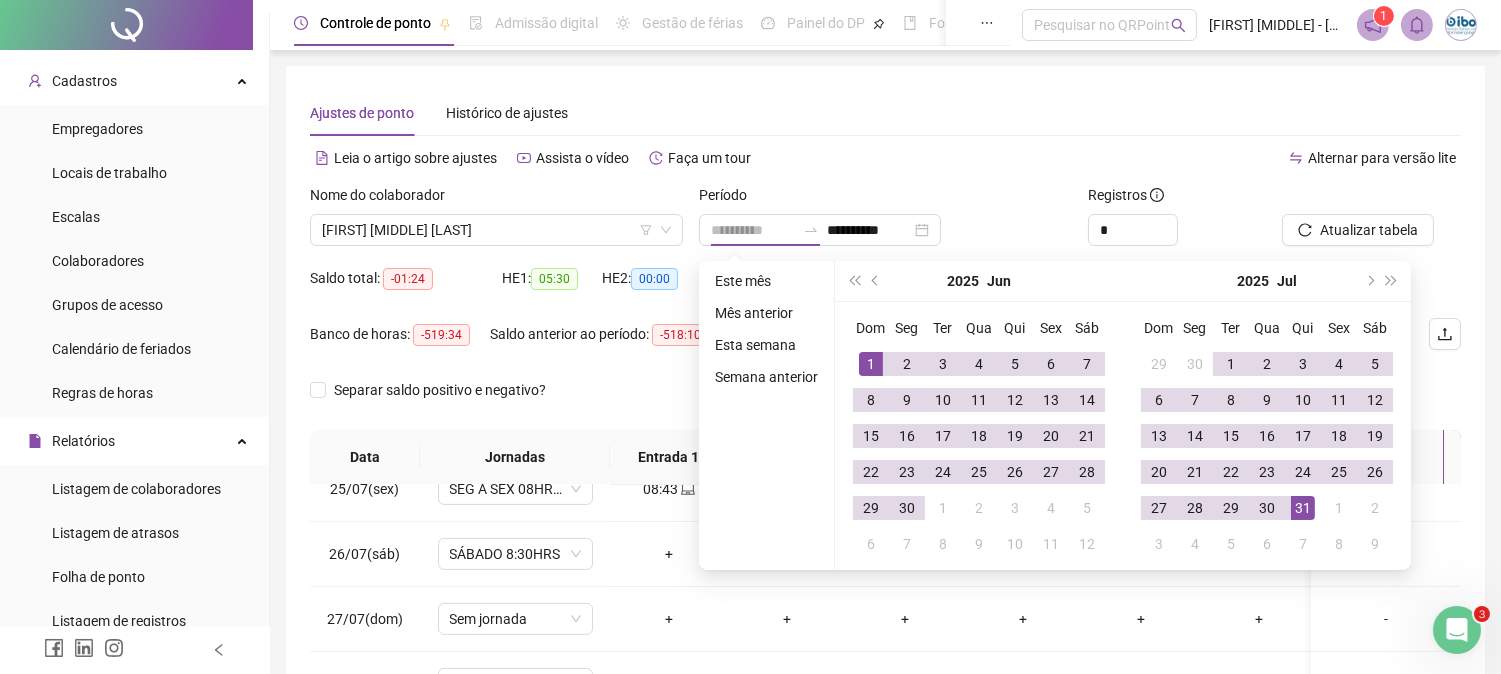 click on "1" at bounding box center [871, 364] 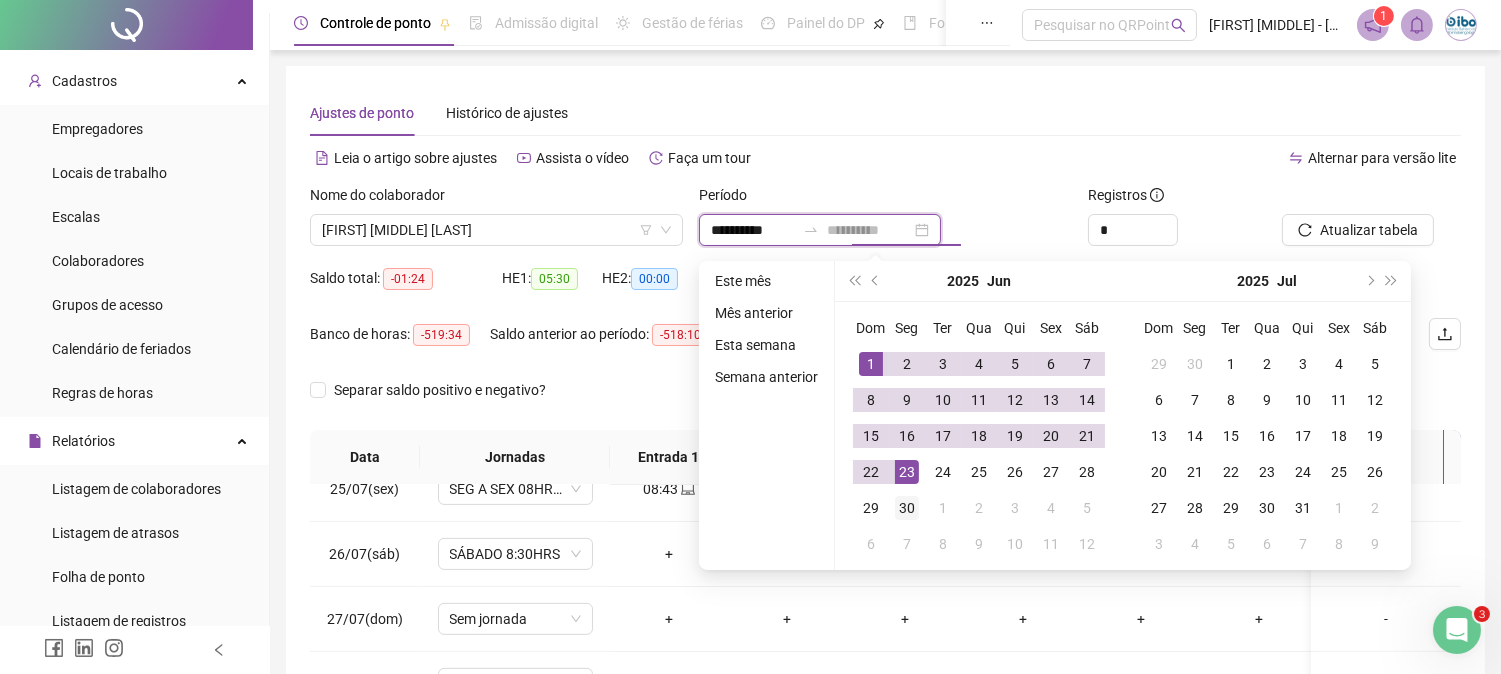 type on "**********" 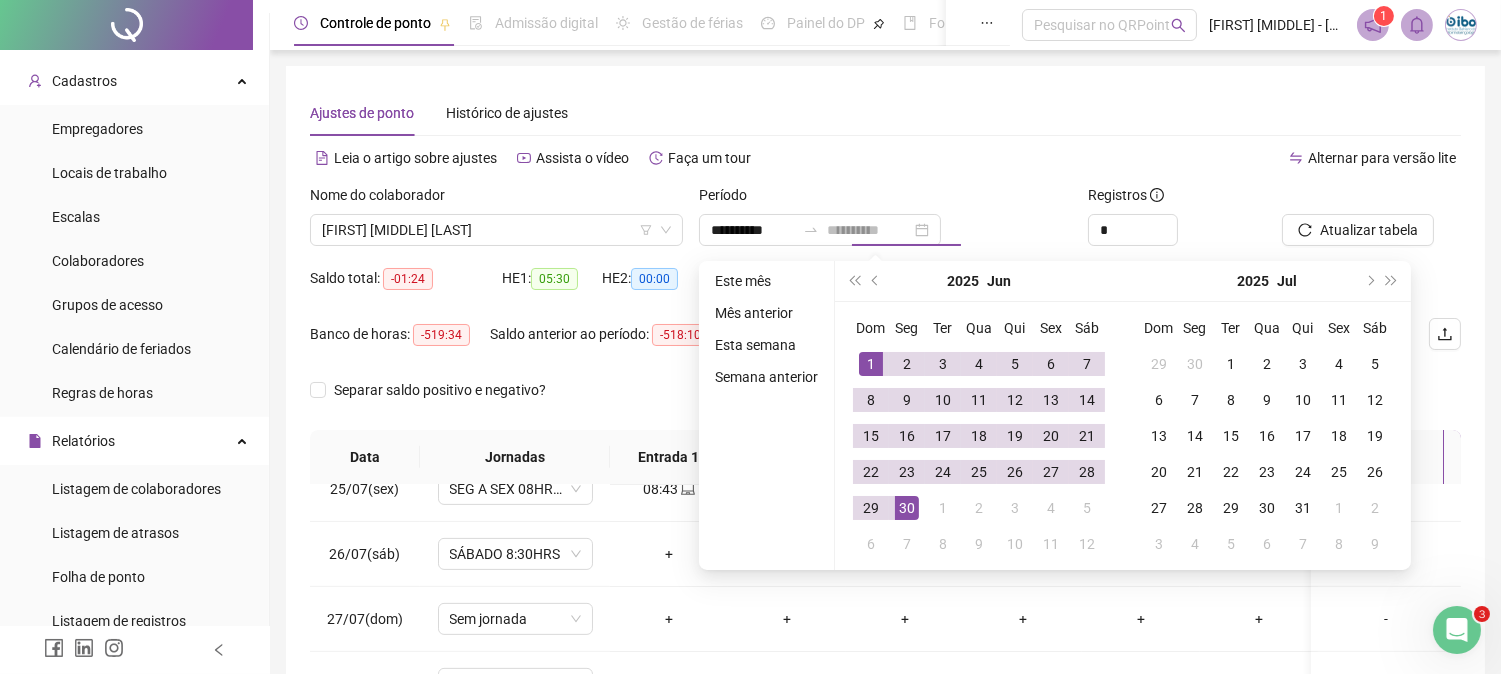 click on "30" at bounding box center [907, 508] 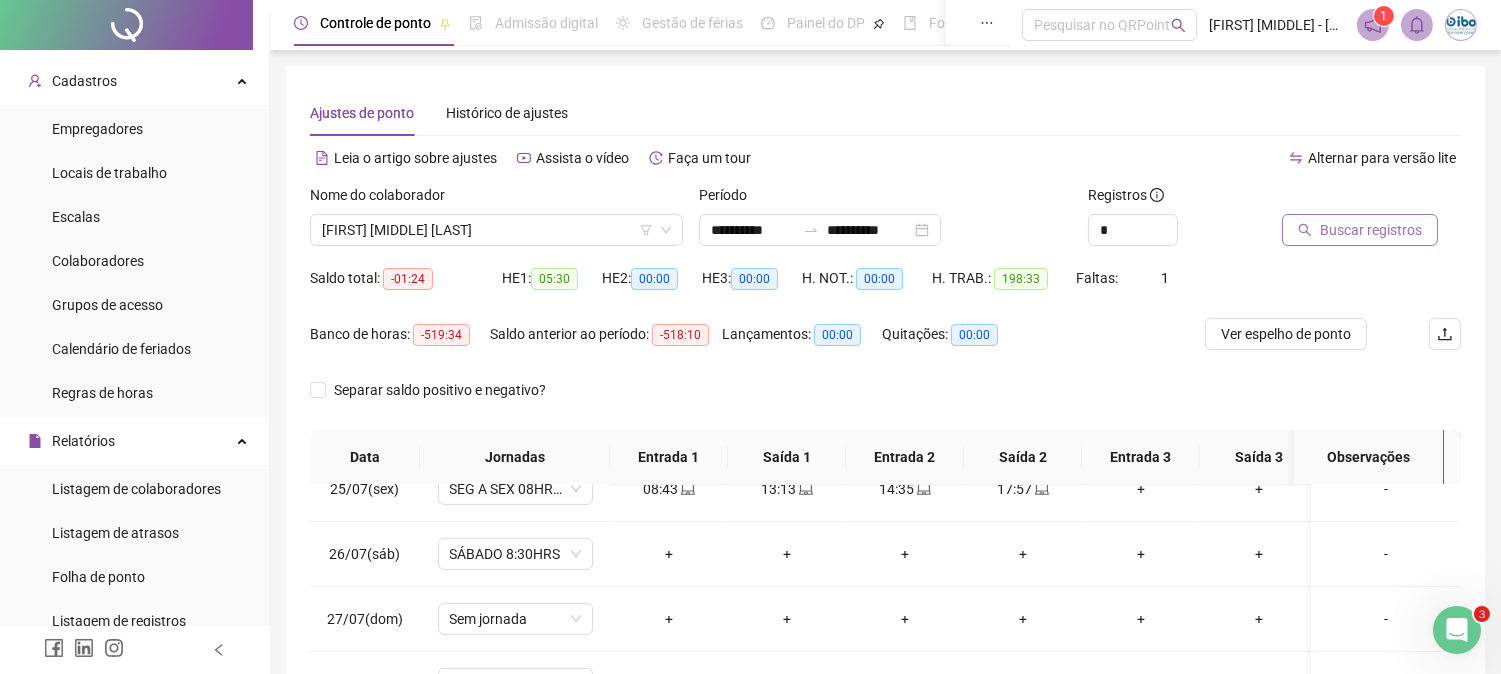 click on "Buscar registros" at bounding box center (1371, 230) 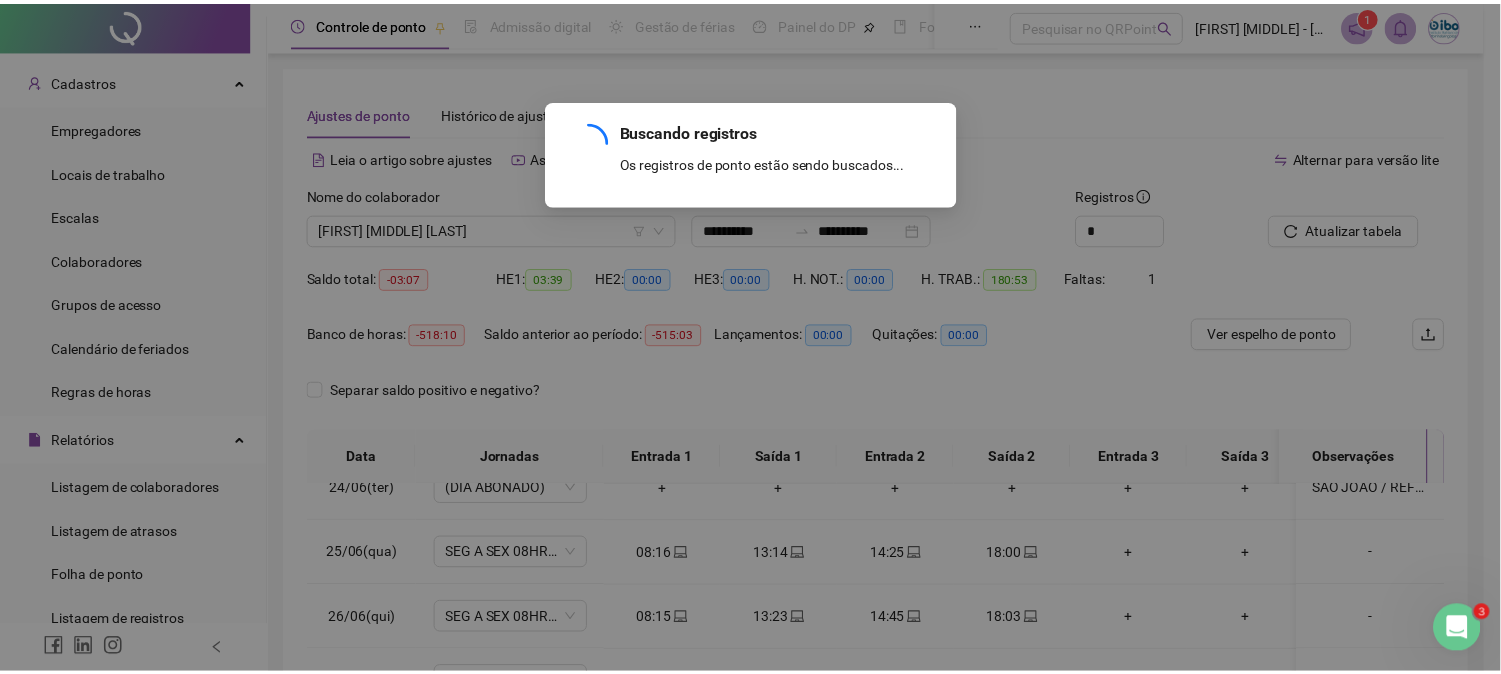 scroll, scrollTop: 1542, scrollLeft: 0, axis: vertical 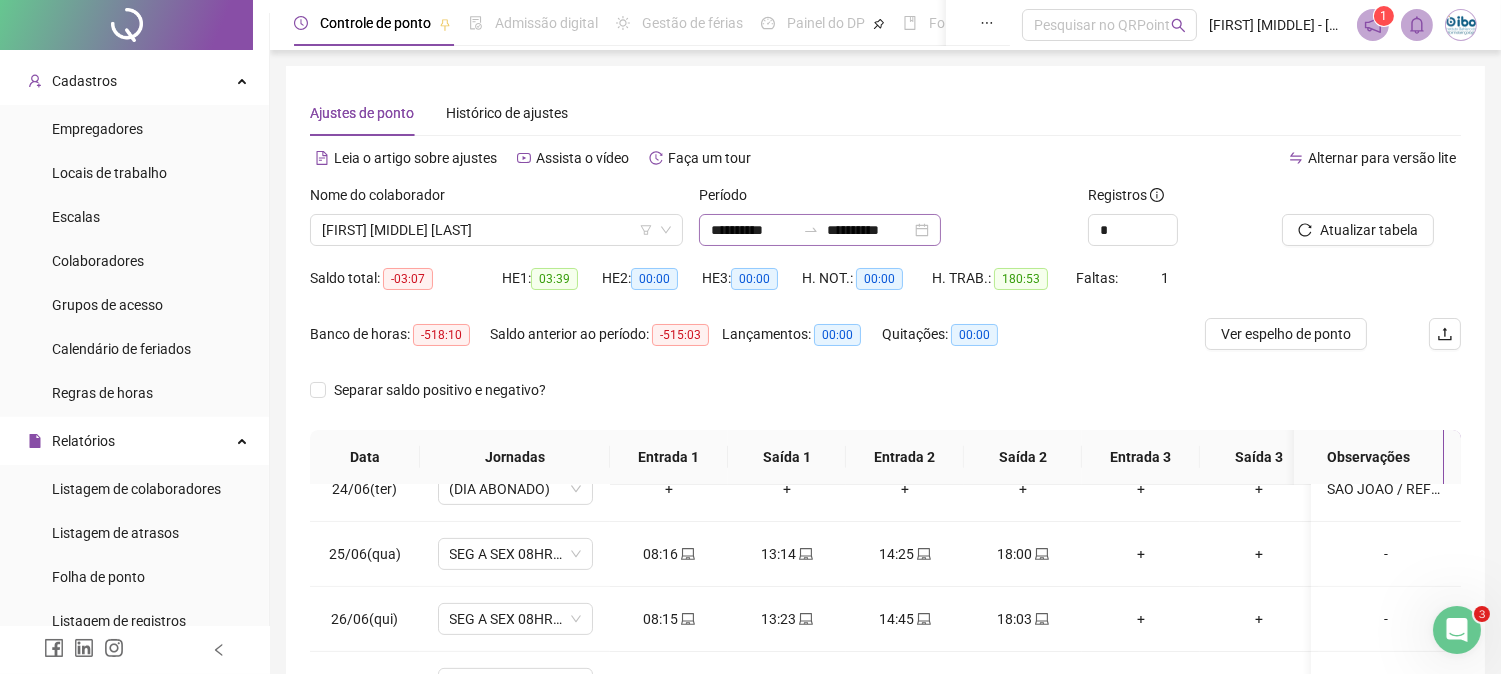 click on "**********" at bounding box center (820, 230) 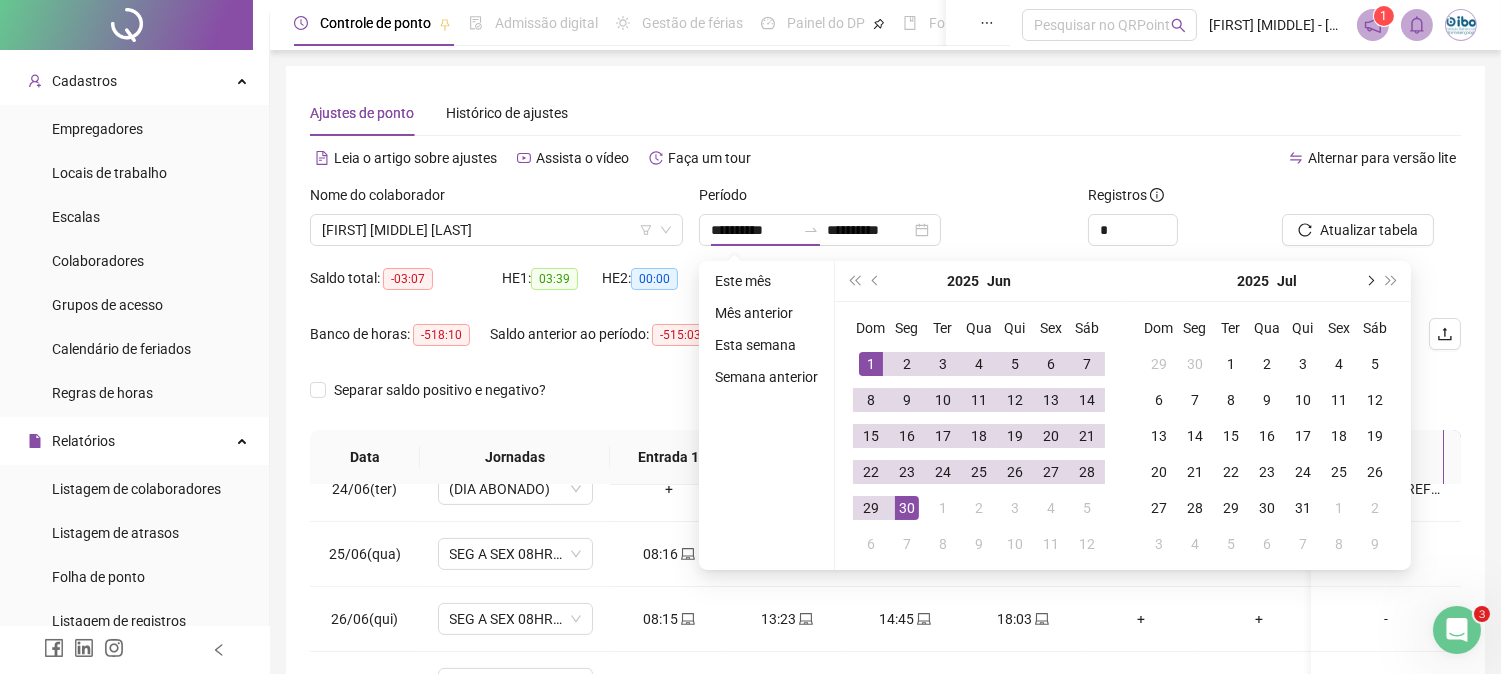 click at bounding box center (1369, 281) 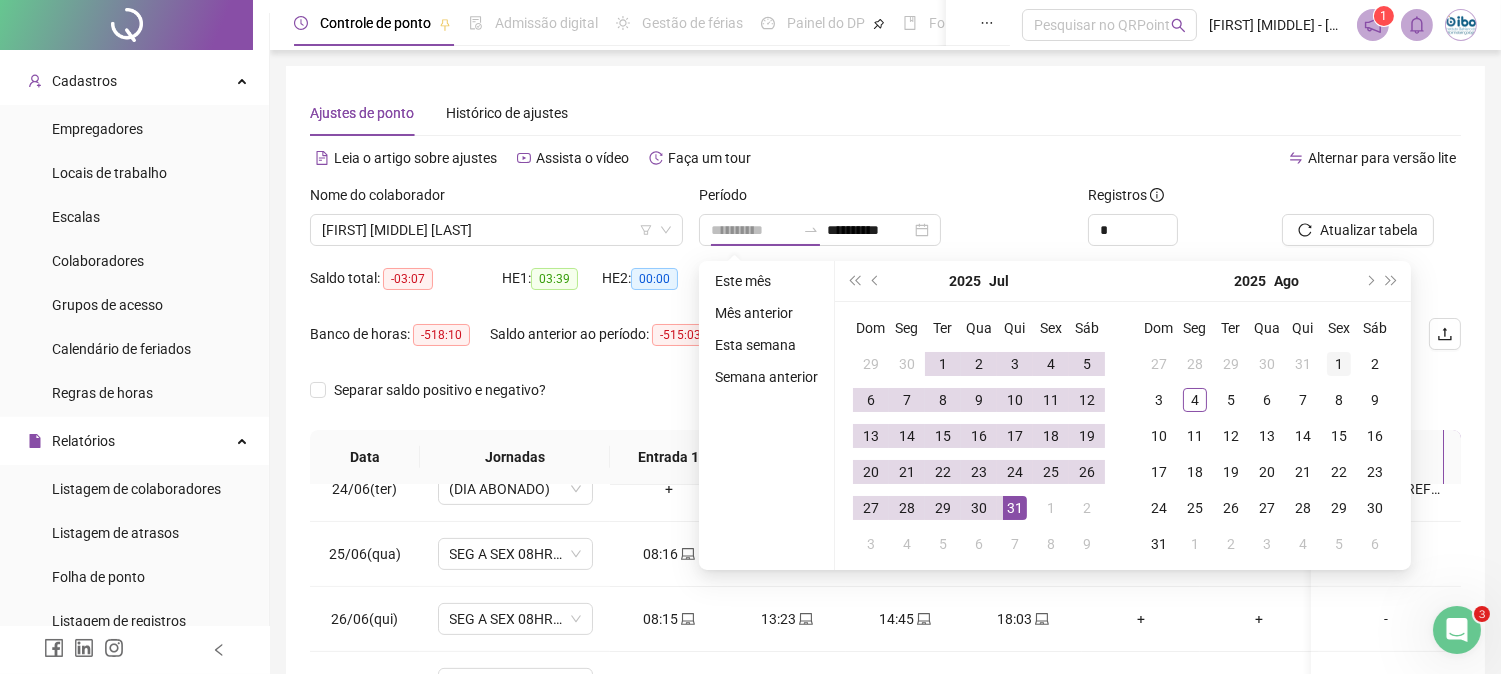 type on "**********" 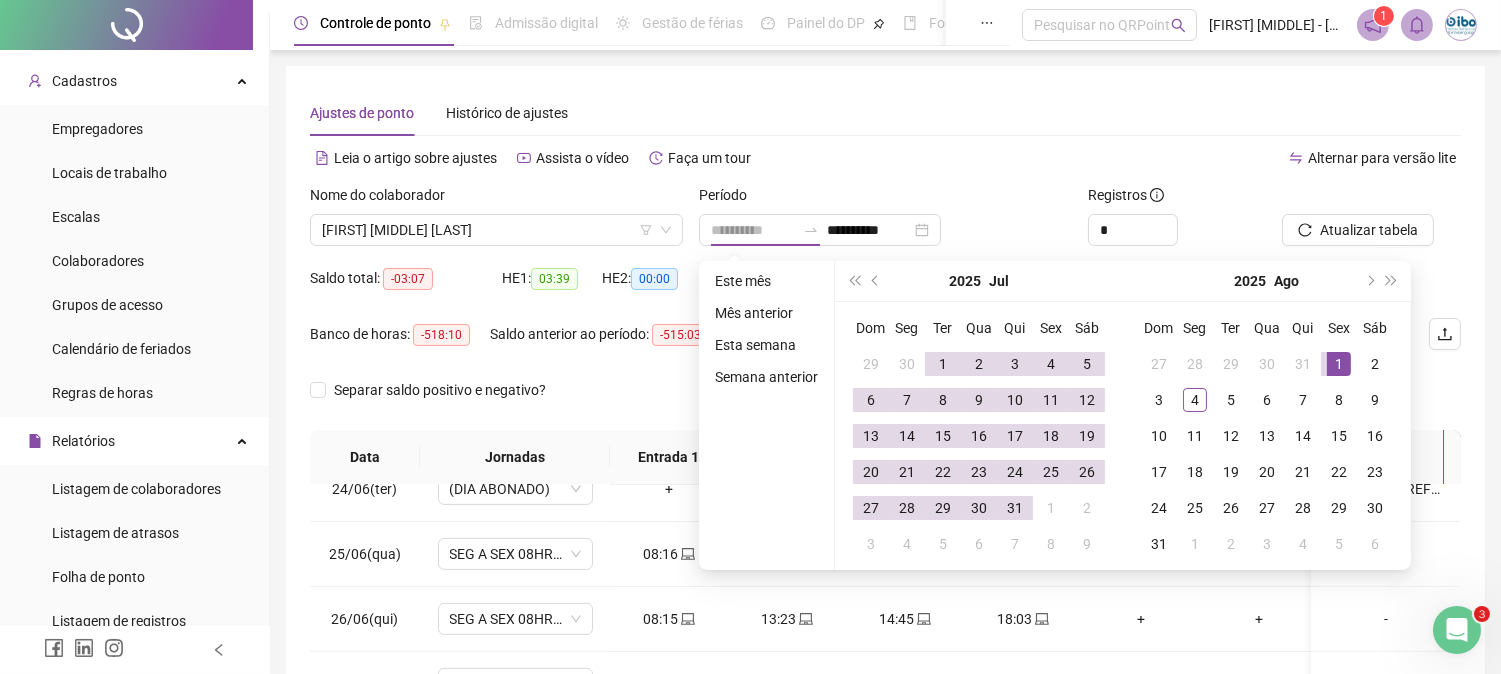 click on "1" at bounding box center (1339, 364) 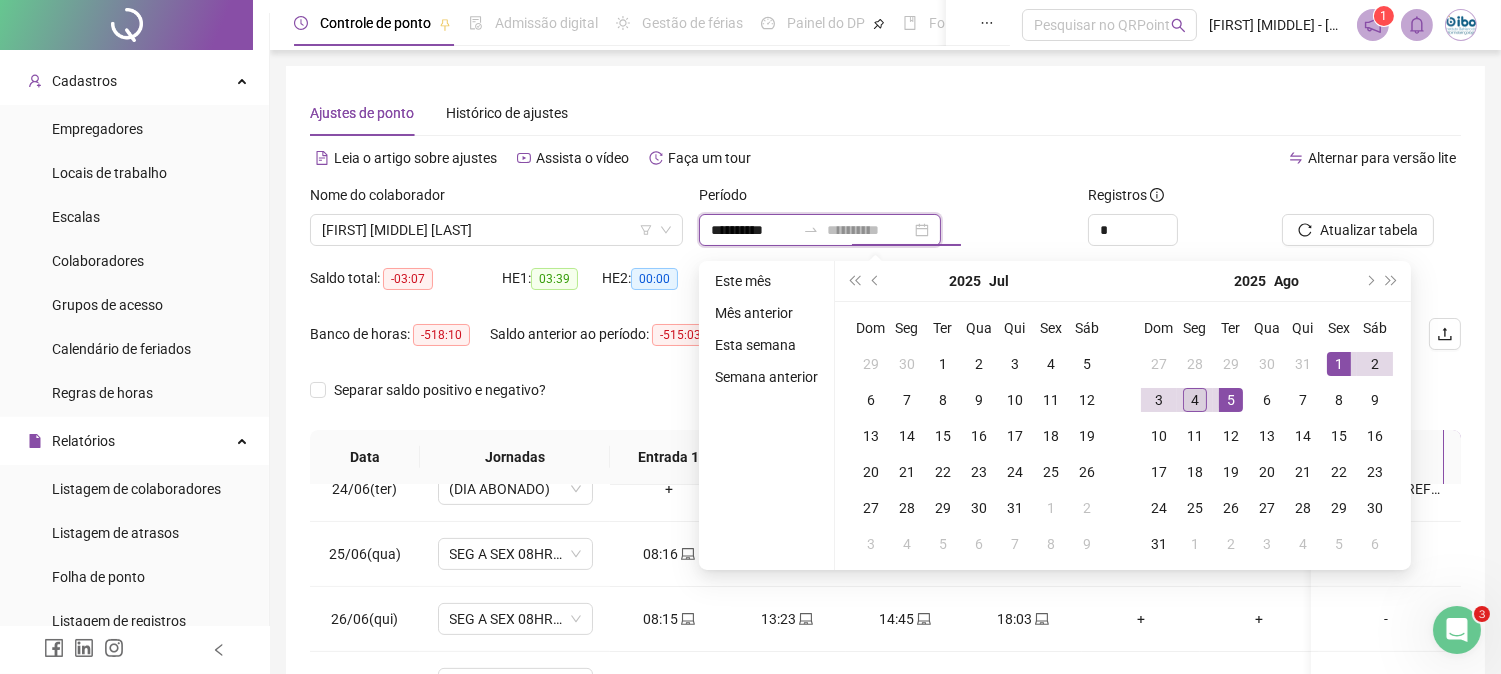 type on "**********" 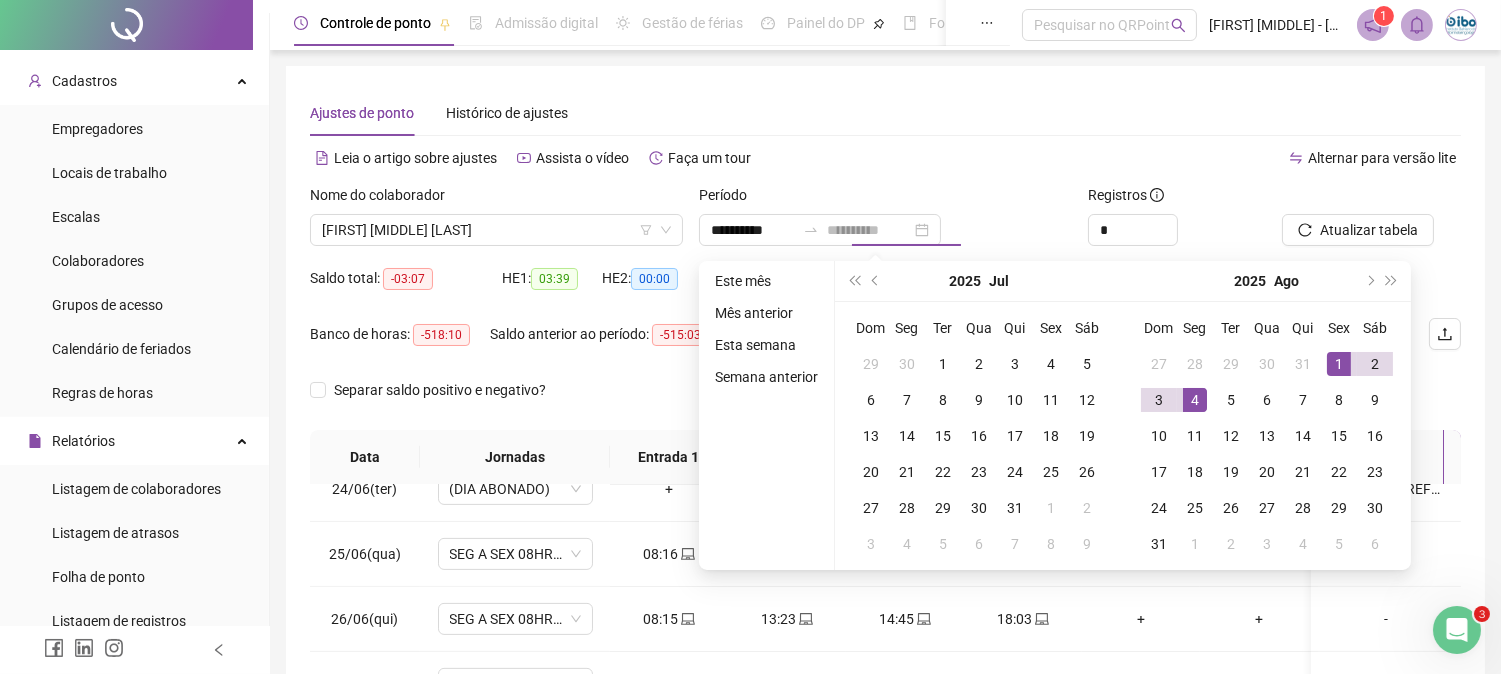 click on "4" at bounding box center (1195, 400) 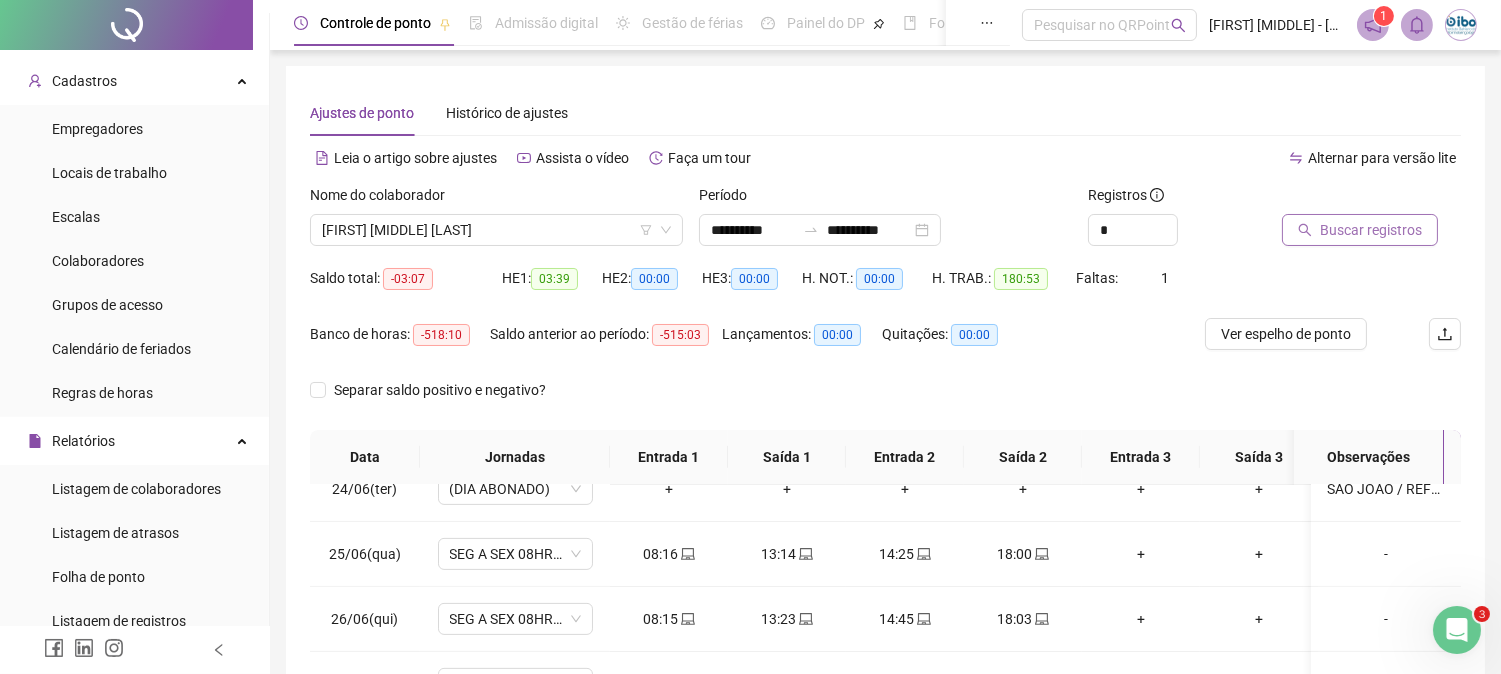 click on "Buscar registros" at bounding box center [1371, 230] 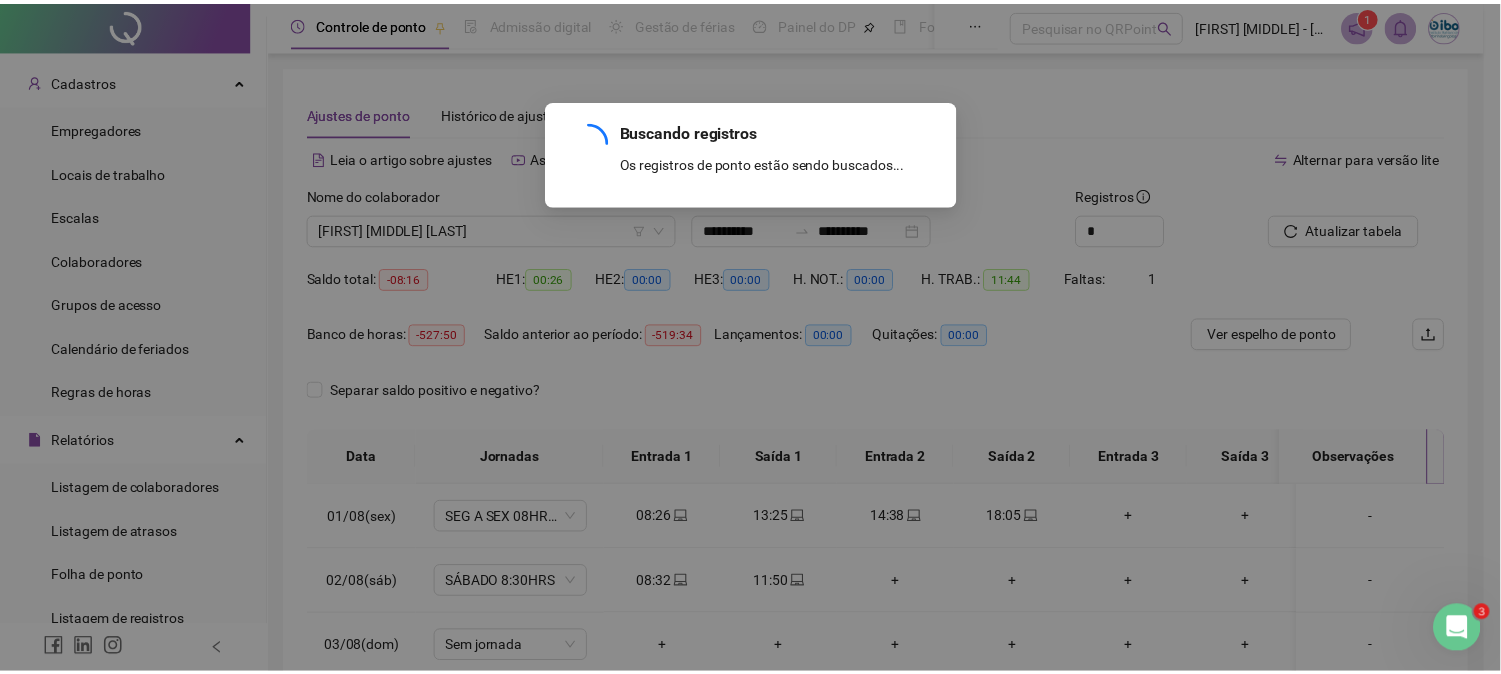 scroll, scrollTop: 0, scrollLeft: 0, axis: both 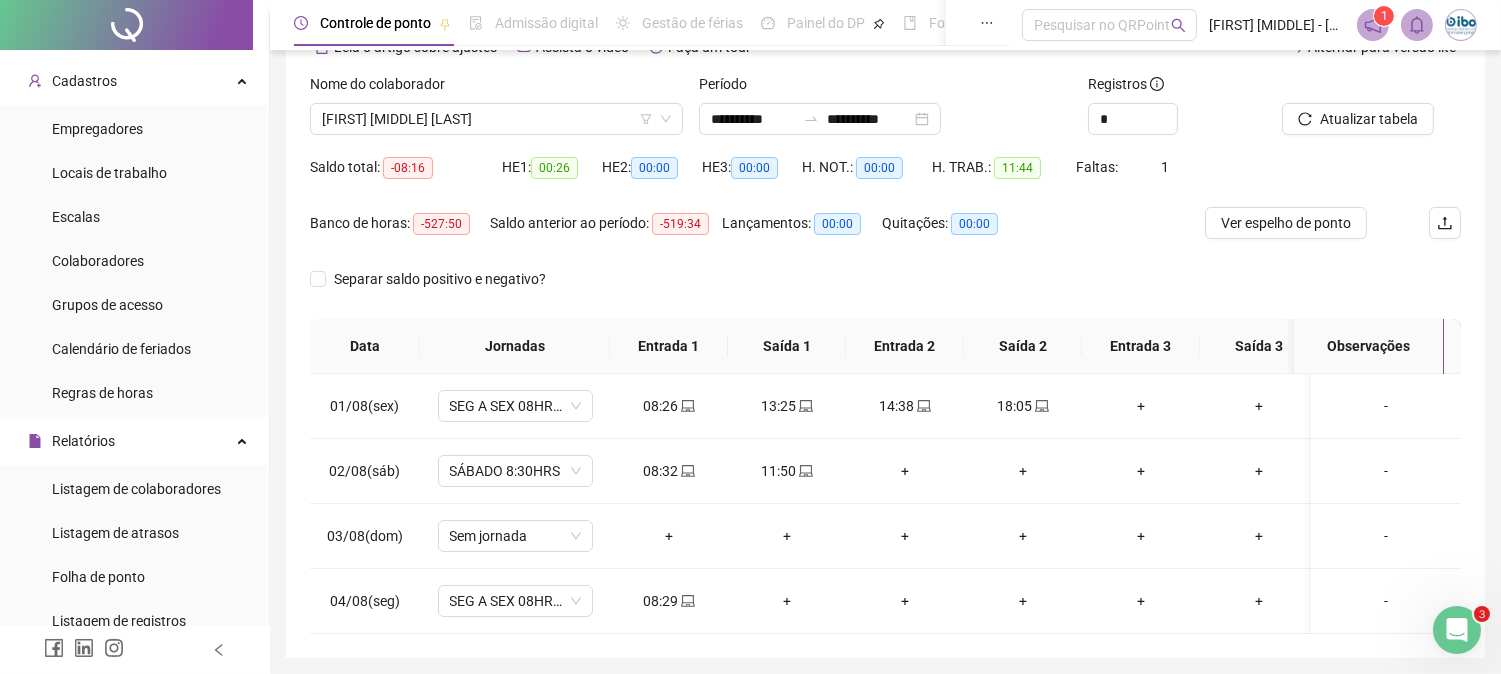 click on "Separar saldo positivo e negativo?" at bounding box center (885, 291) 